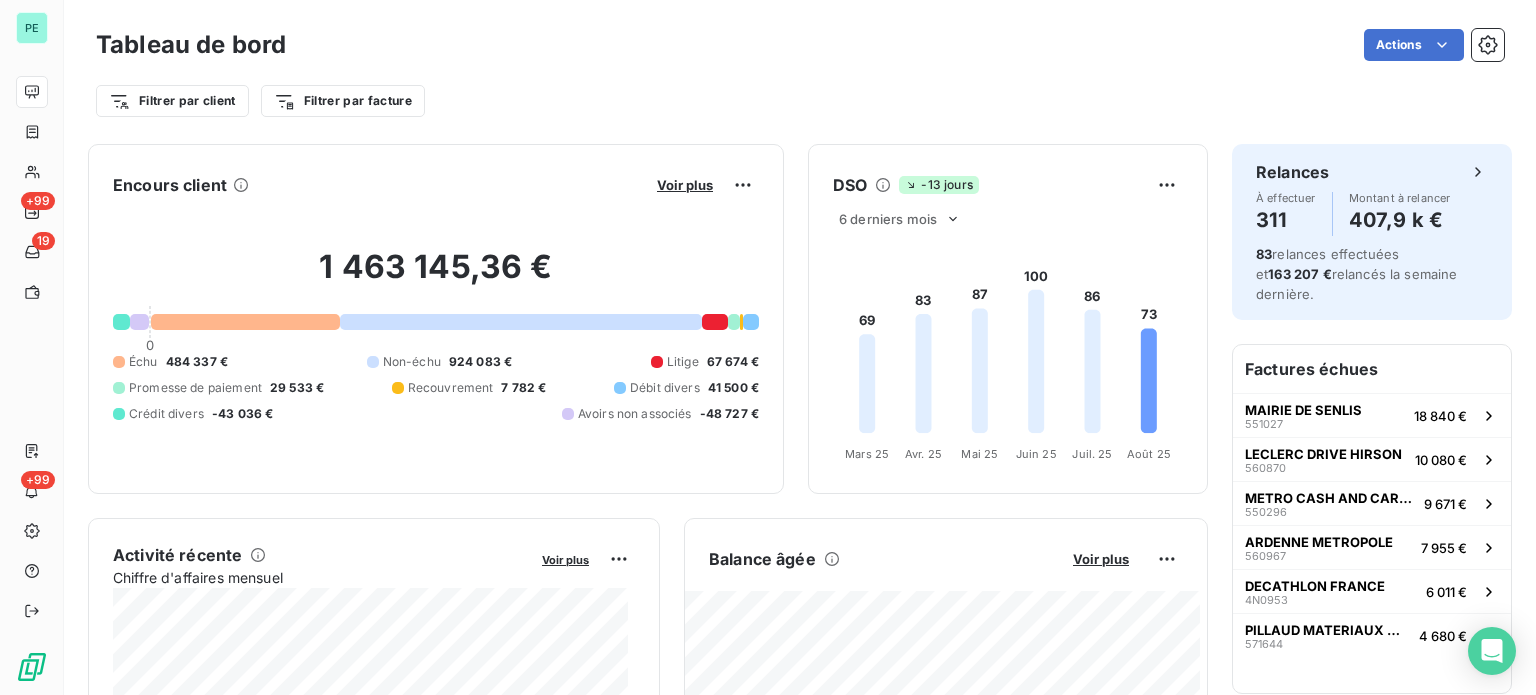 scroll, scrollTop: 0, scrollLeft: 0, axis: both 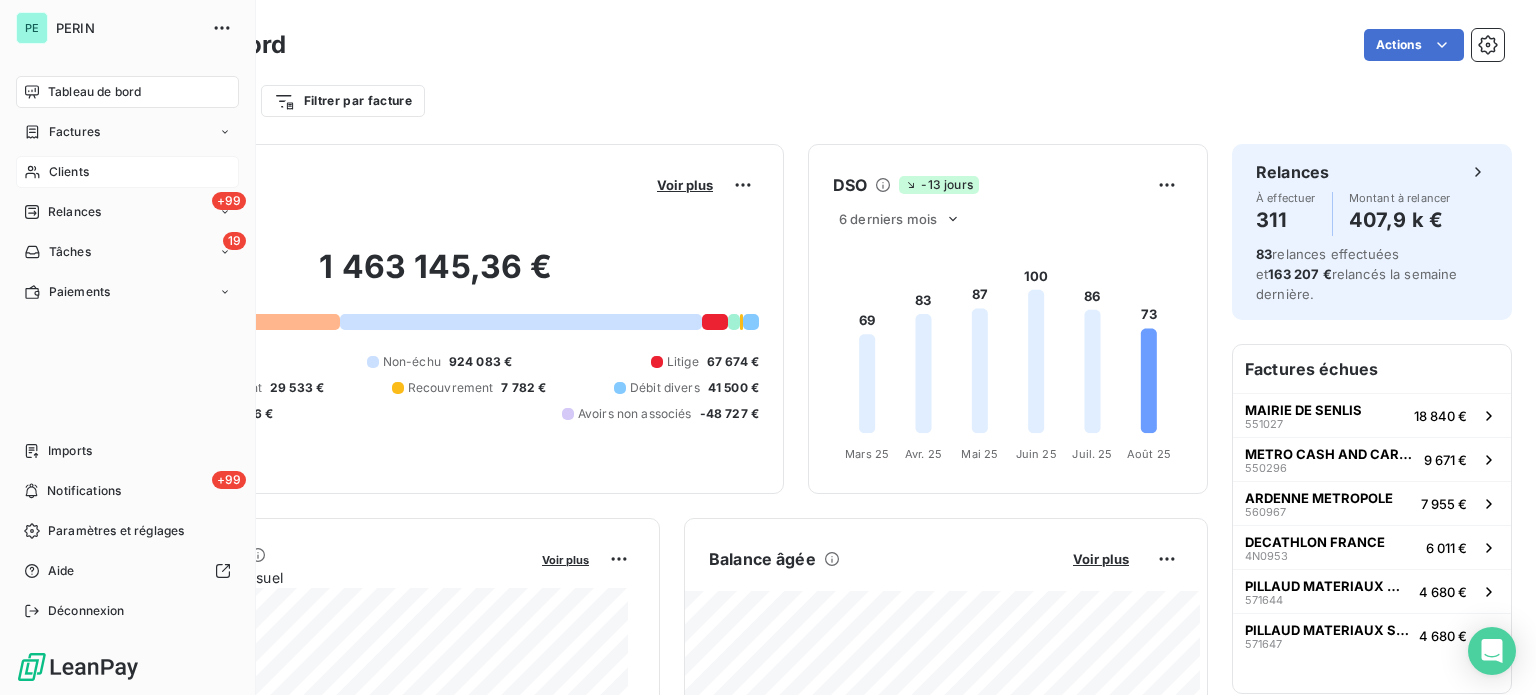click on "Clients" at bounding box center (69, 172) 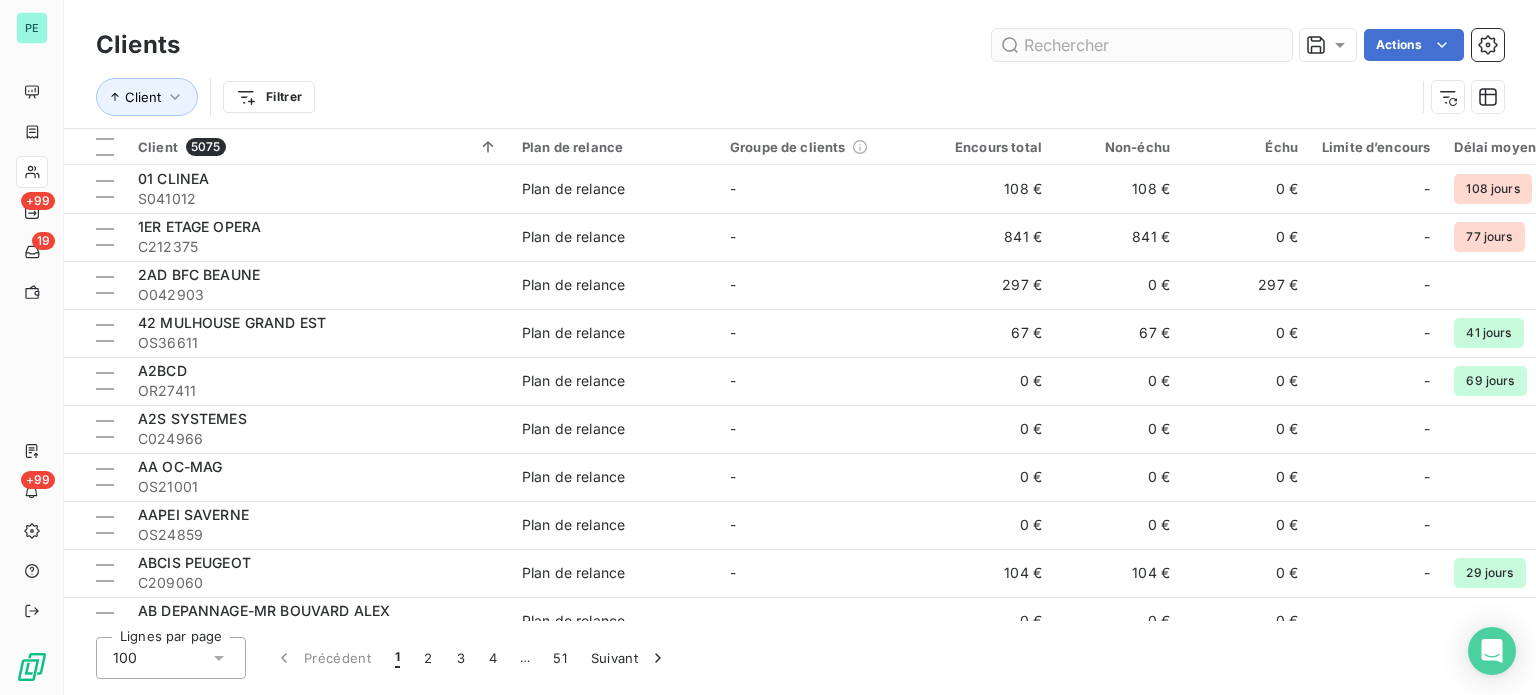 click at bounding box center (1142, 45) 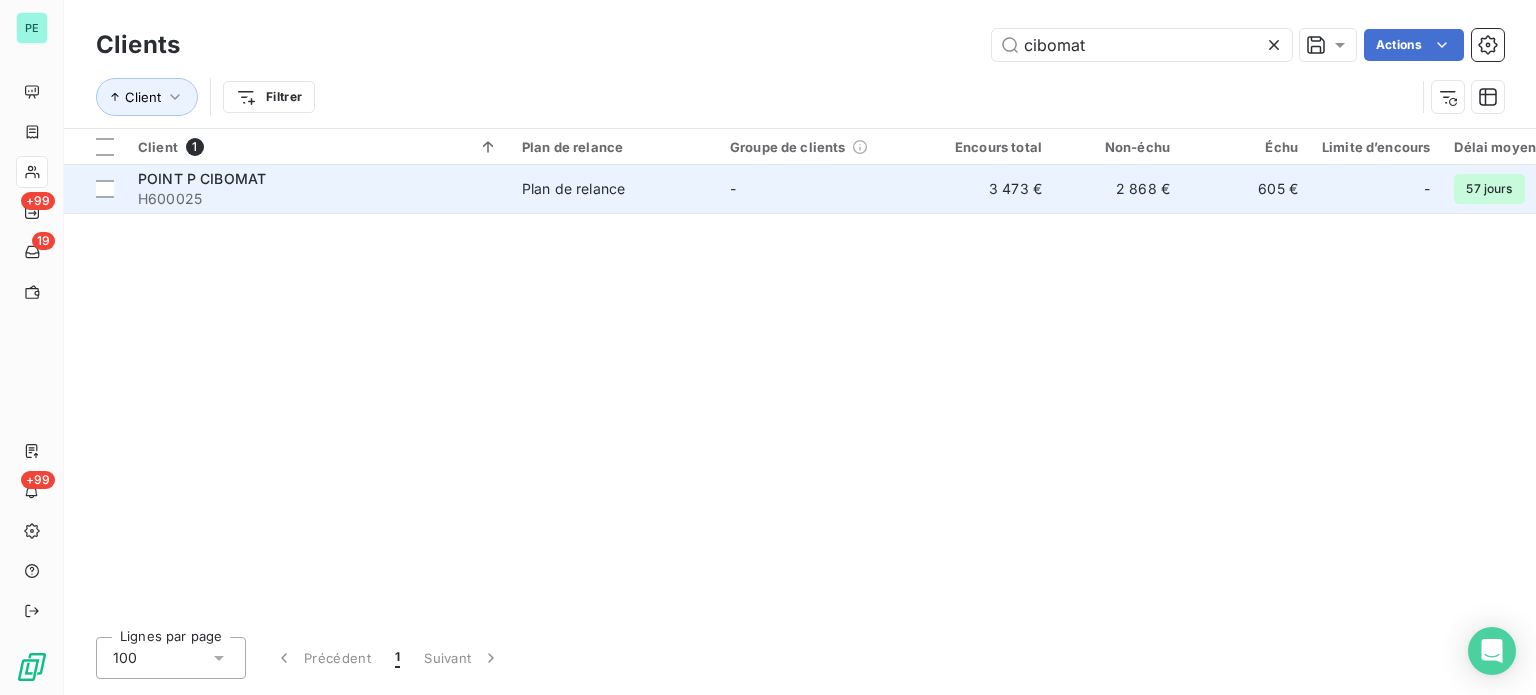 type on "cibomat" 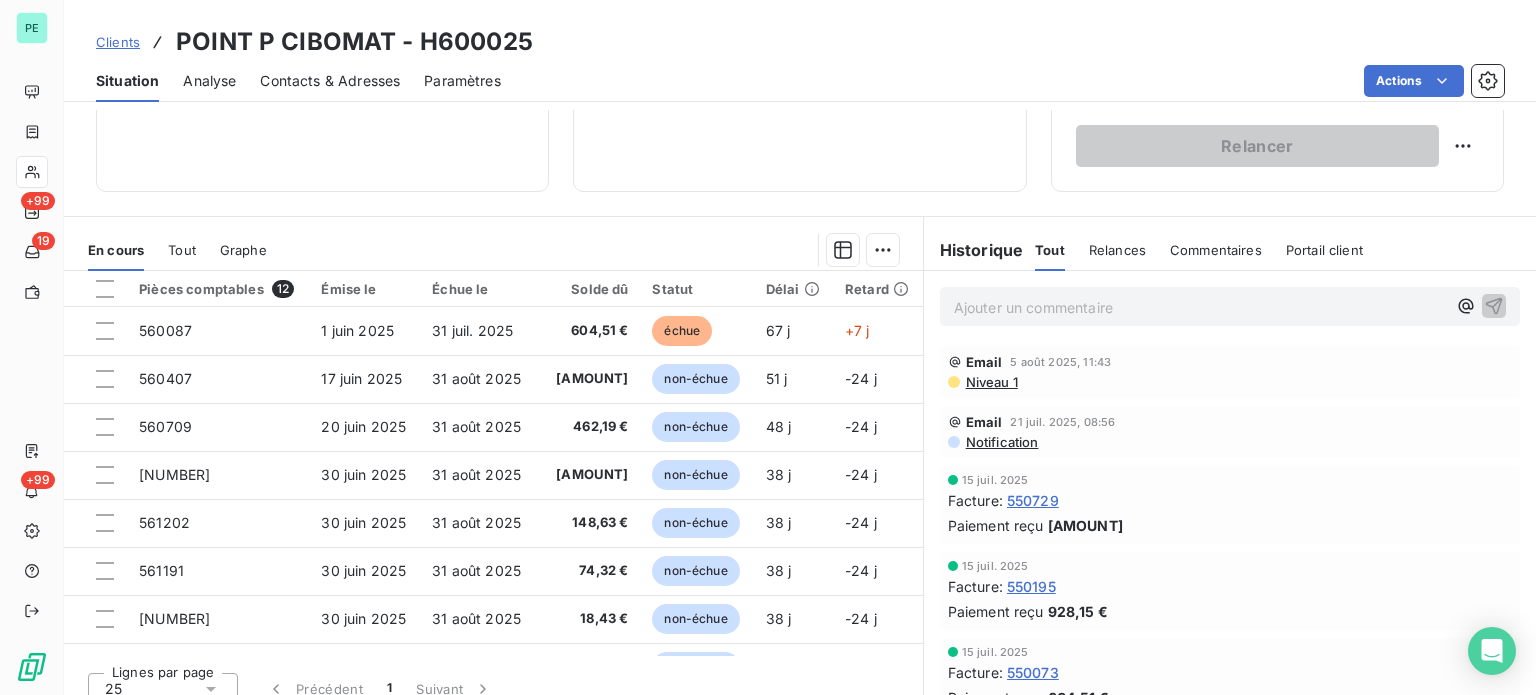 scroll, scrollTop: 360, scrollLeft: 0, axis: vertical 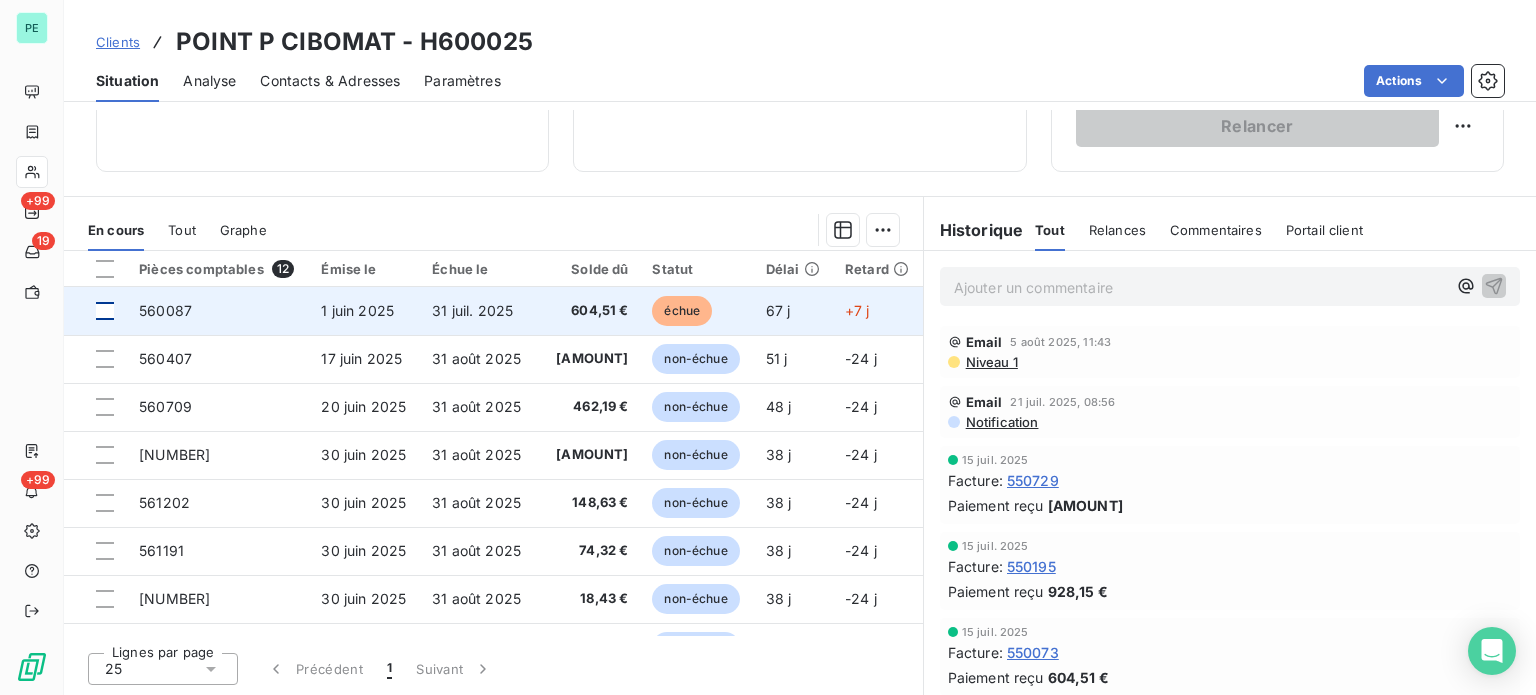 click at bounding box center (105, 311) 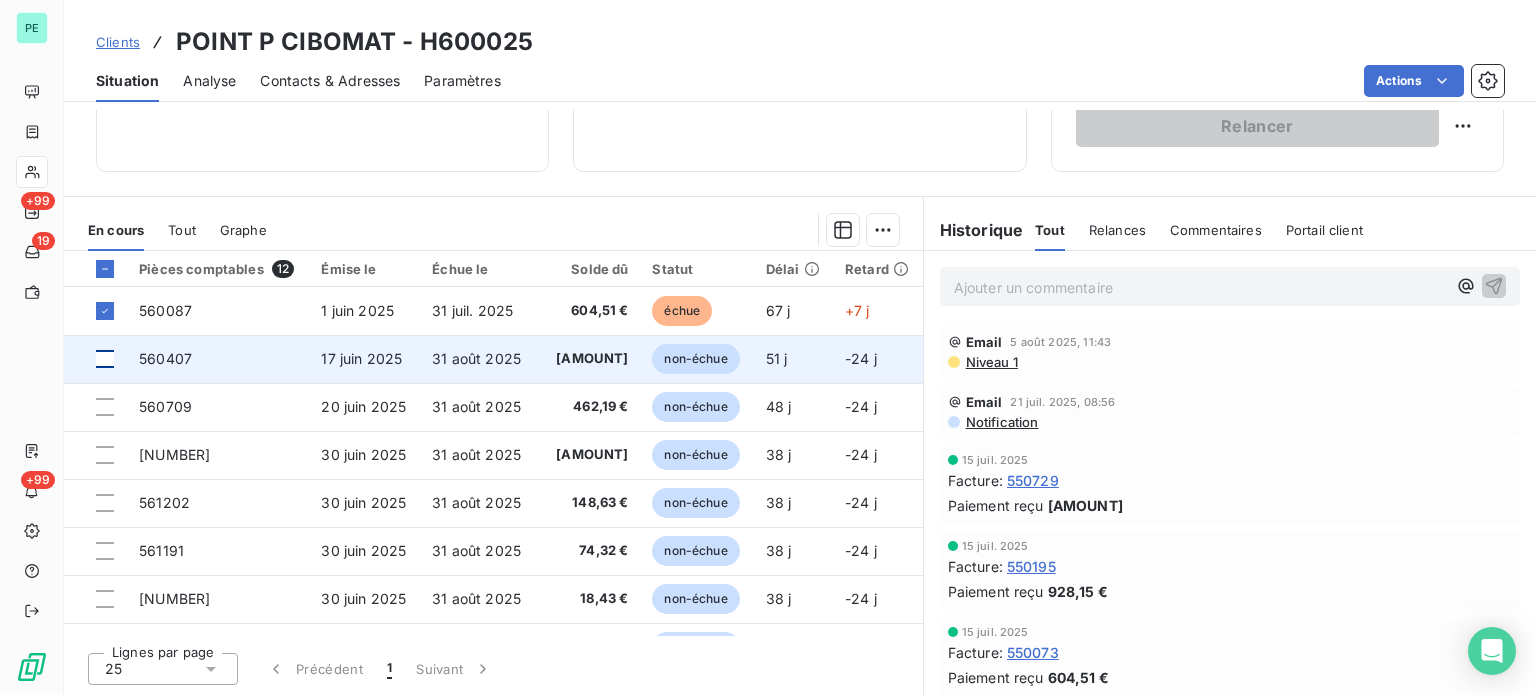 click at bounding box center [105, 359] 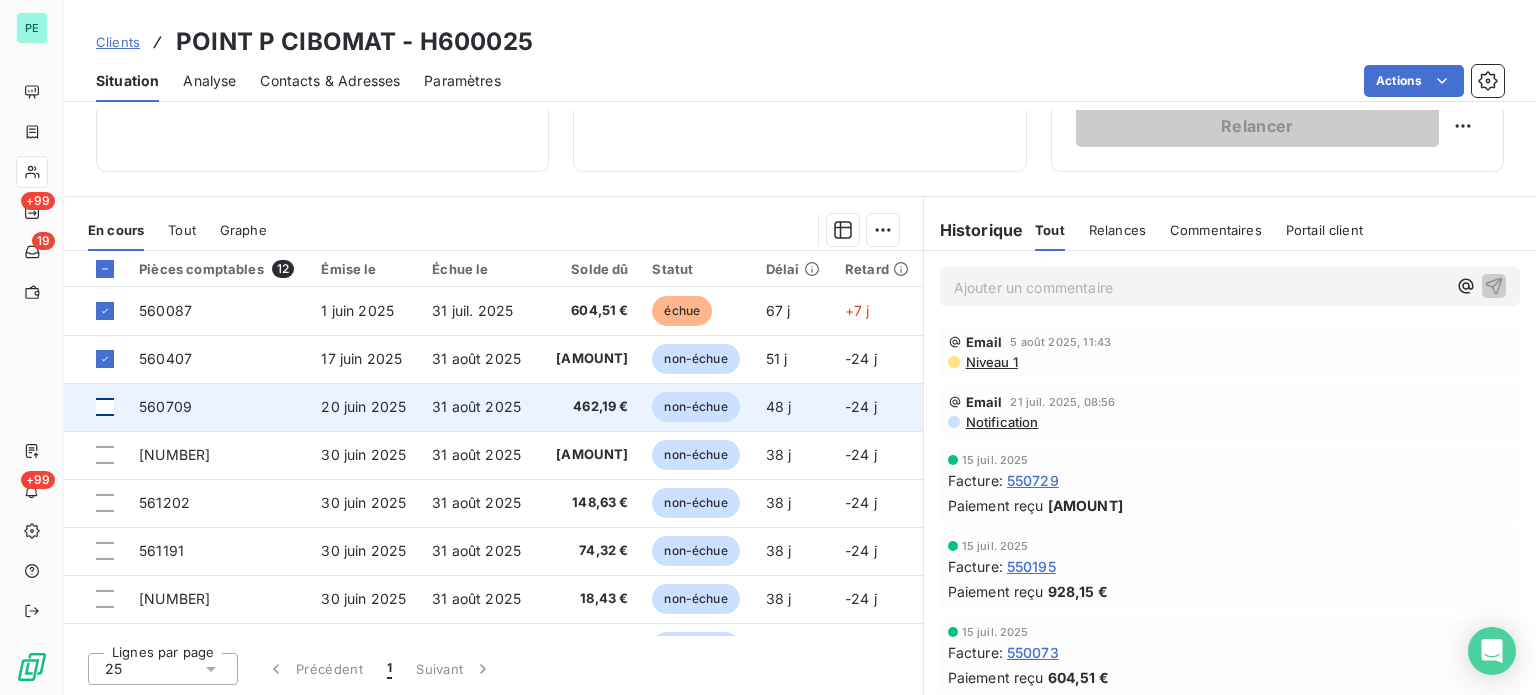 click at bounding box center [105, 407] 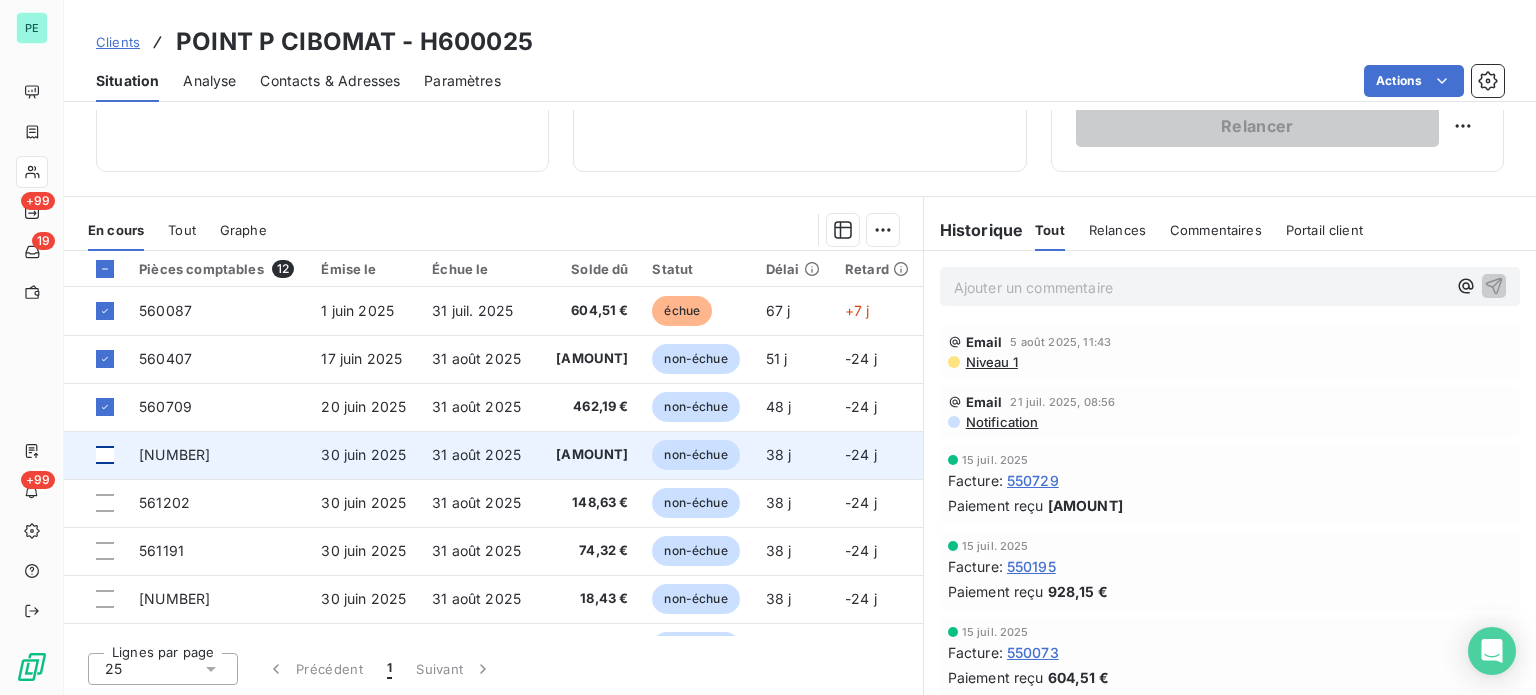 click at bounding box center (105, 455) 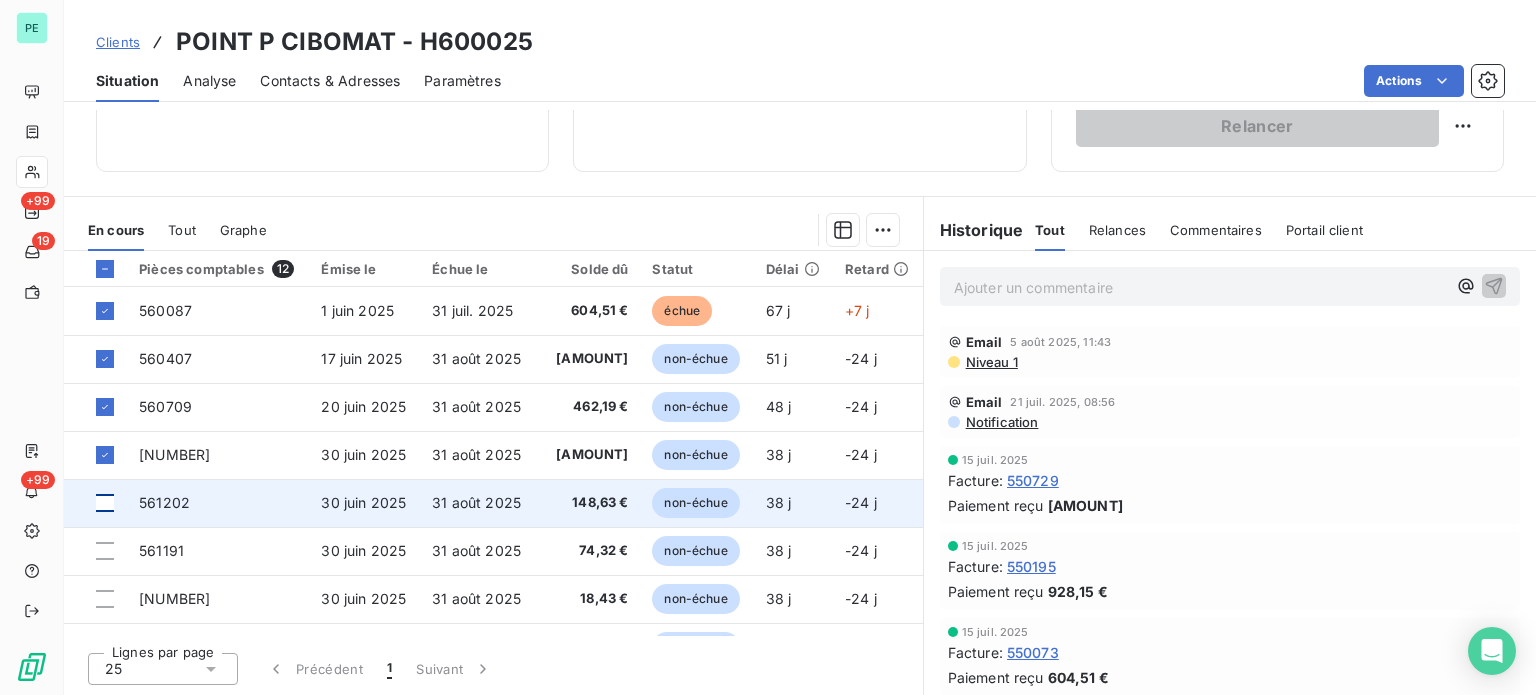 click at bounding box center (105, 503) 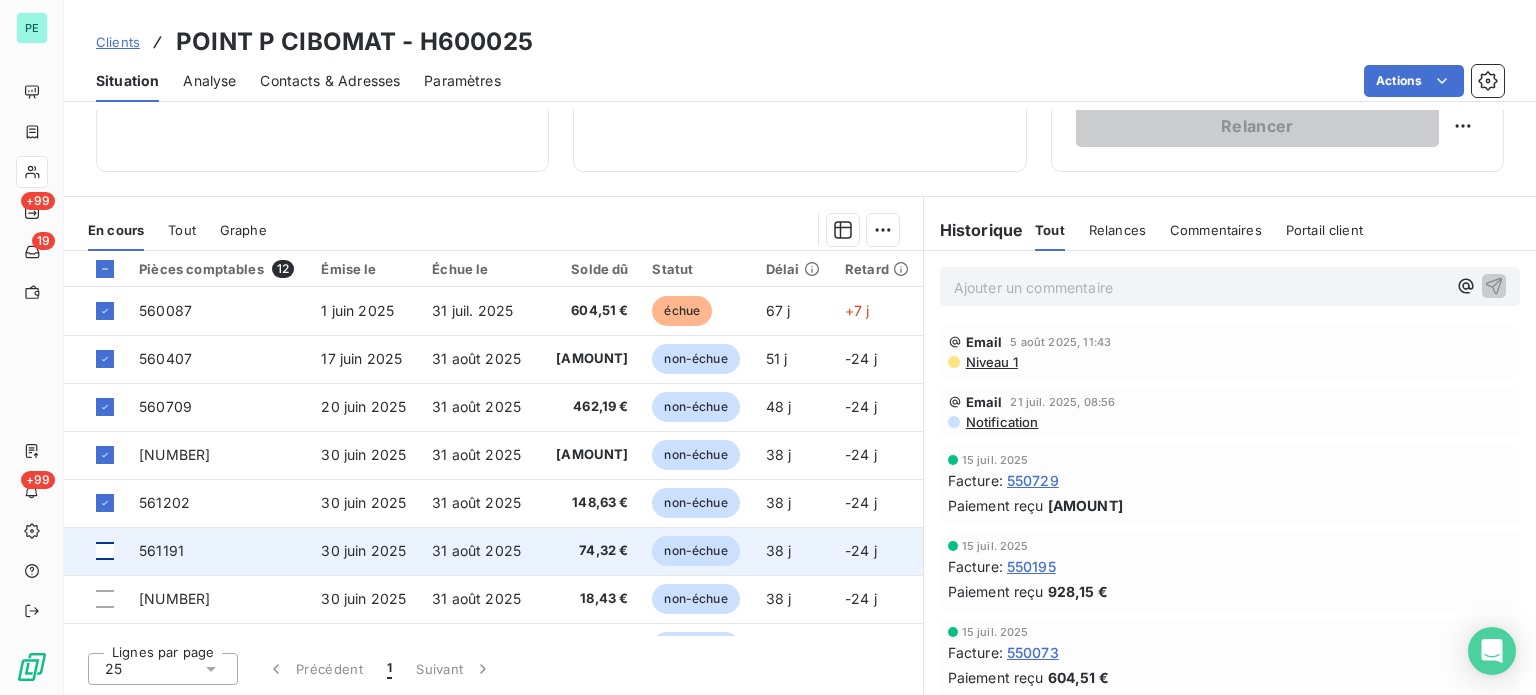 click at bounding box center (105, 551) 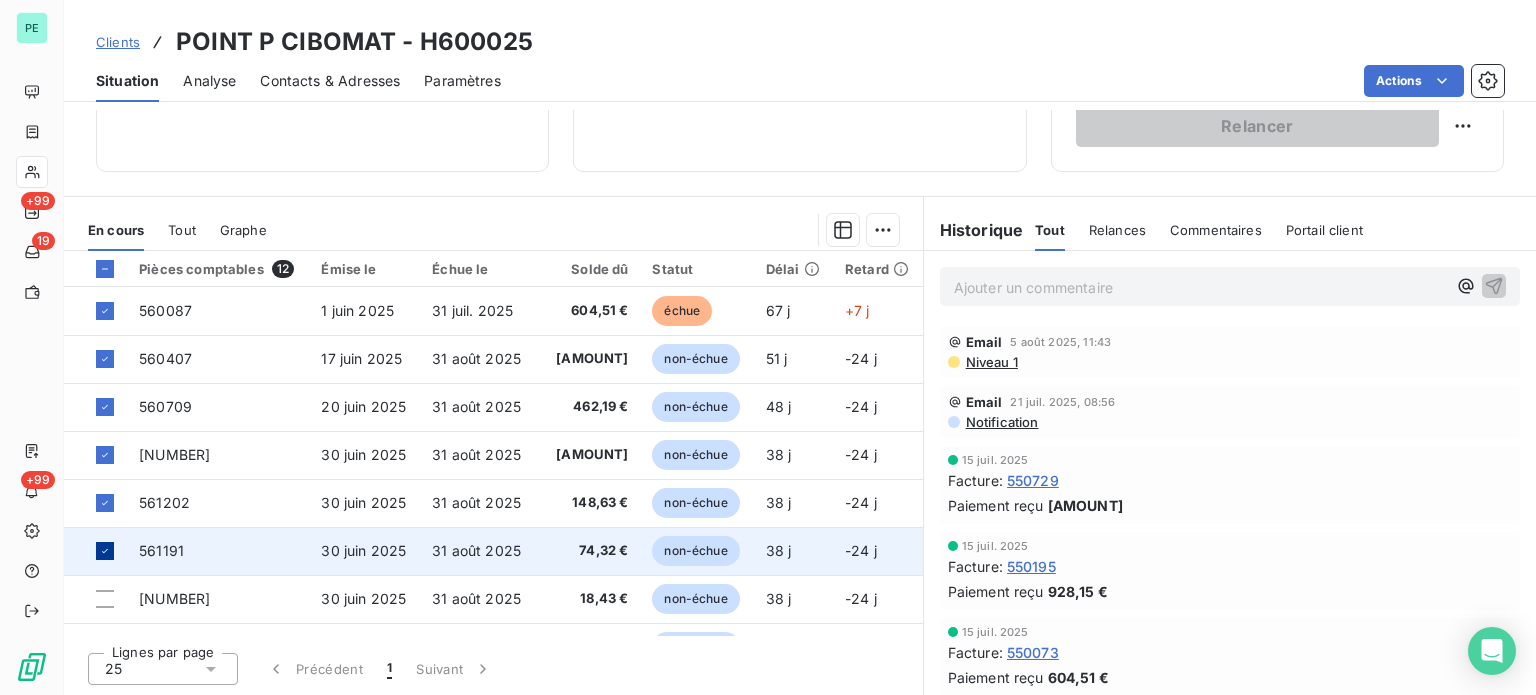 scroll, scrollTop: 100, scrollLeft: 0, axis: vertical 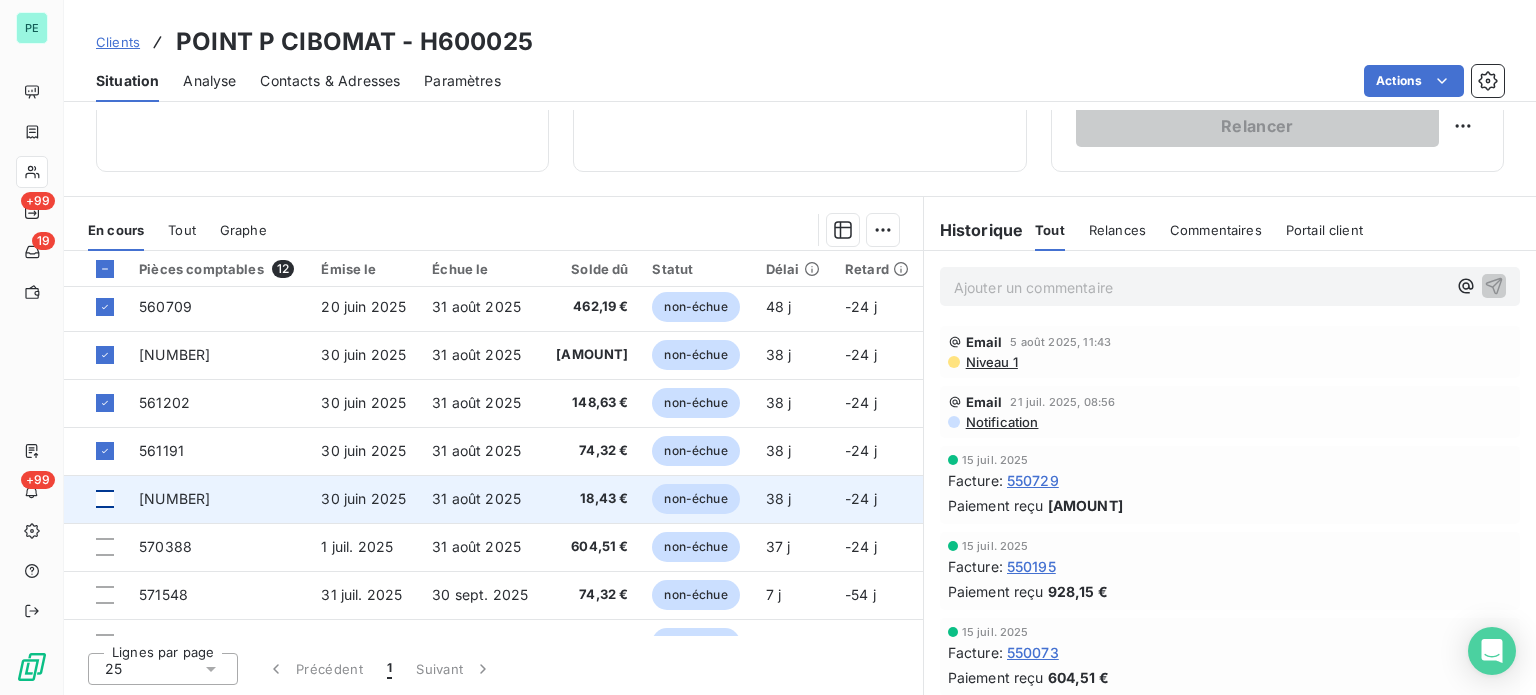 click at bounding box center (105, 499) 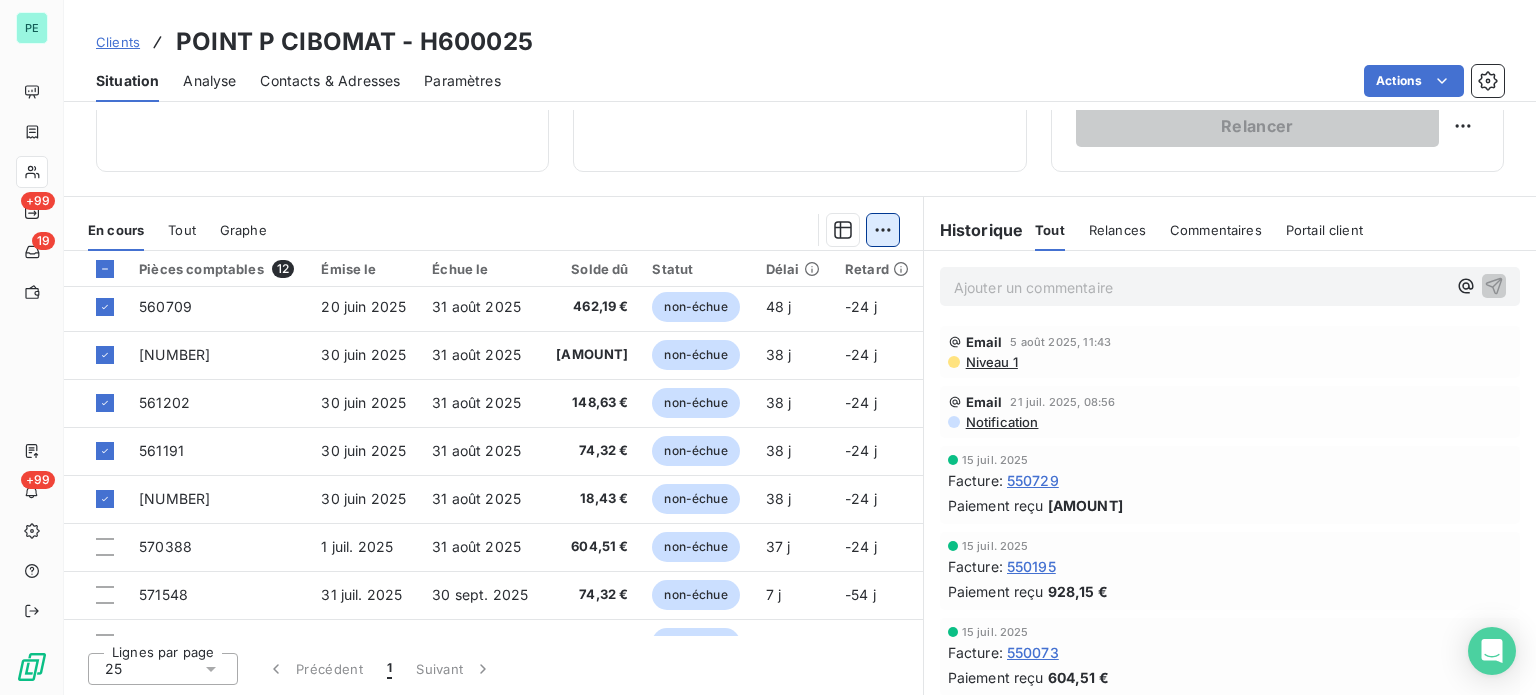 click on "PE +99 19 +99 Clients POINT P CIBOMAT - H600025 Situation Analyse Contacts & Adresses Paramètres Actions Informations client Propriétés Client liquidation judiciaire Redressement Judiciaire RECOUVREMENT SCP TEMPLIER Encours client   3 472,77 € 0 Échu 604,51 € Non-échu 2 868,26 €     Limite d’encours Ajouter une limite d’encours autorisé Gestion du risque Surveiller ce client en intégrant votre outil de gestion des risques client. Relance Plan de relance Plan de relance Prochaine relance prévue le  [DATE] Niveau 2 auto Relancer En cours Tout Graphe Pièces comptables 12 Émise le Échue le Solde dû Statut Délai   Retard   560087 [DATE] [DATE] 604,51 € échue 67 j +7 j 560407 [DATE] [DATE] 263,57 € non-échue 51 j -24 j 560709 [DATE] [DATE] 462,19 € non-échue 48 j -24 j 561066 [DATE] [DATE] 469,14 € non-échue 38 j -24 j 561202 [DATE] [DATE] 148,63 € non-échue 38 j -24 j 561191 38 j" at bounding box center [768, 347] 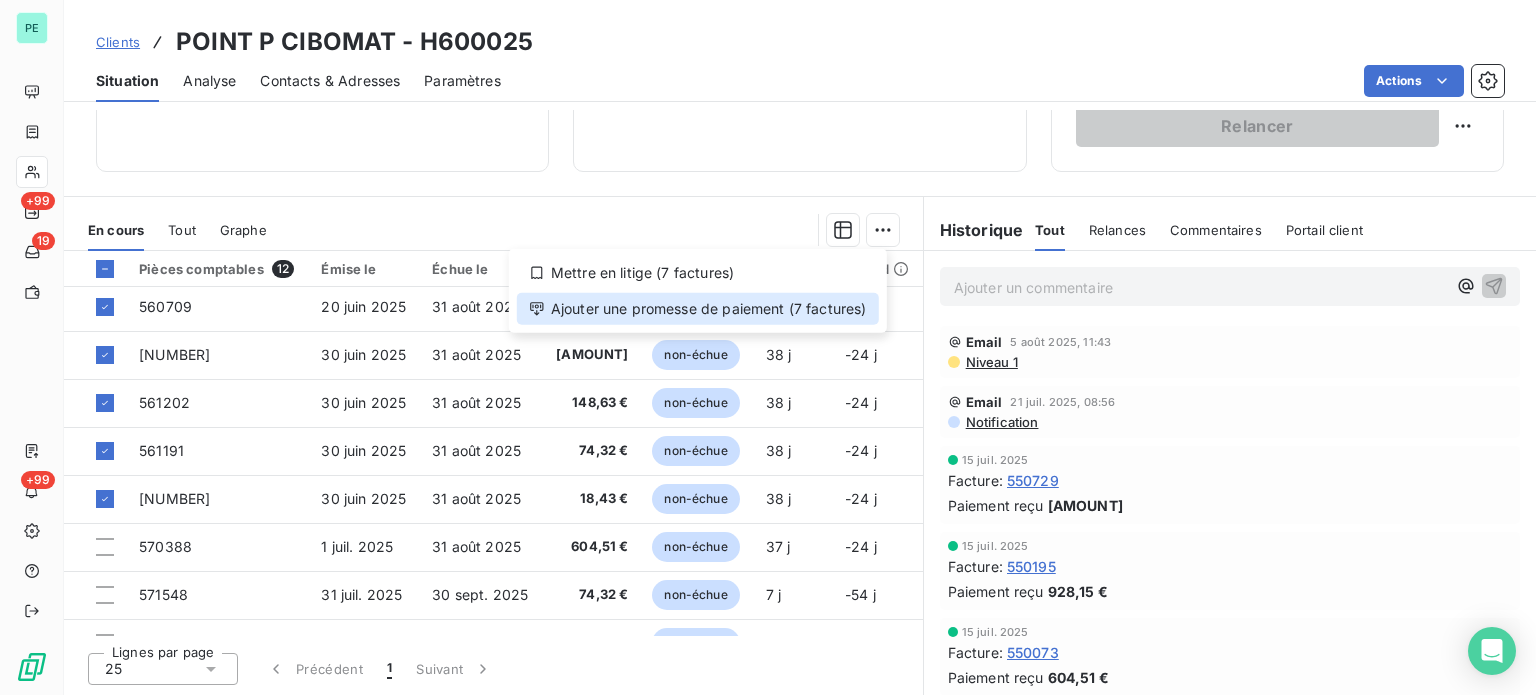 click on "Ajouter une promesse de paiement (7 factures)" at bounding box center (698, 309) 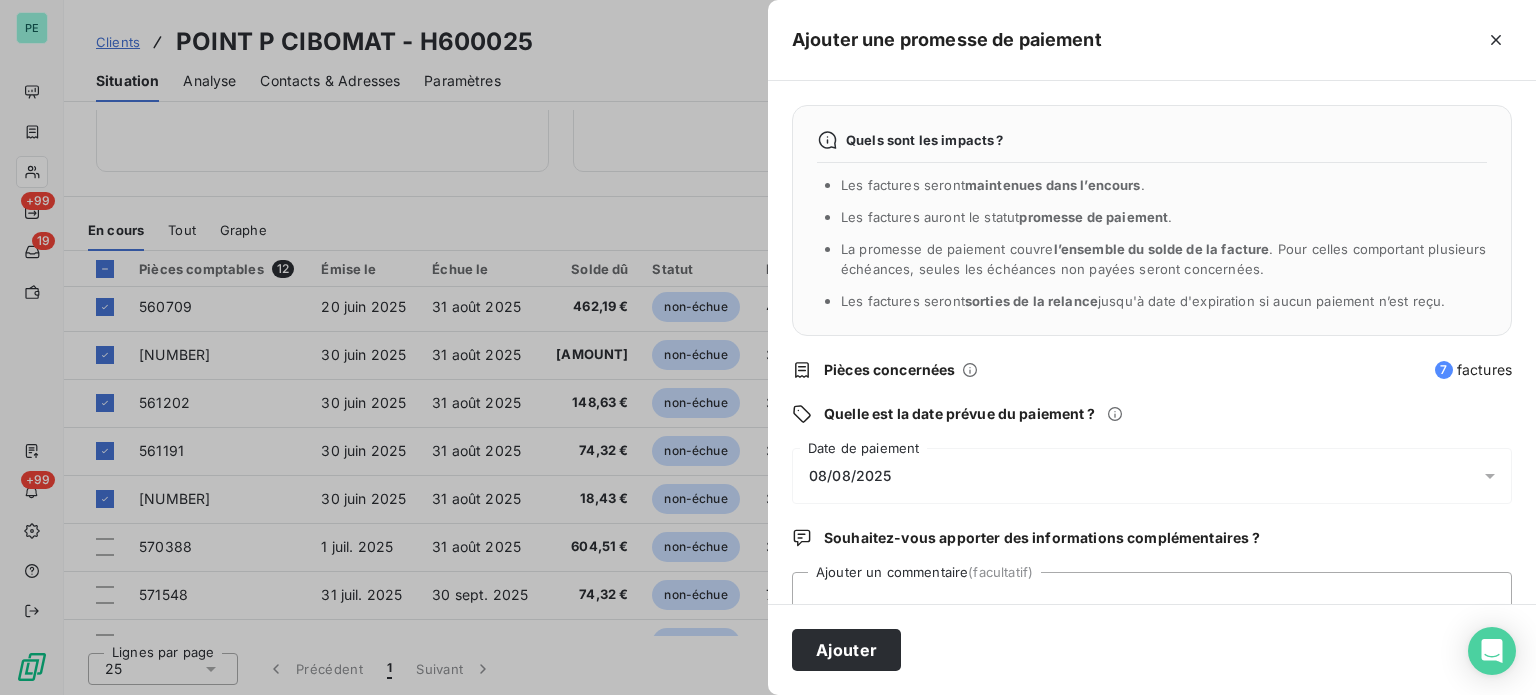 click on "08/08/2025" at bounding box center (850, 476) 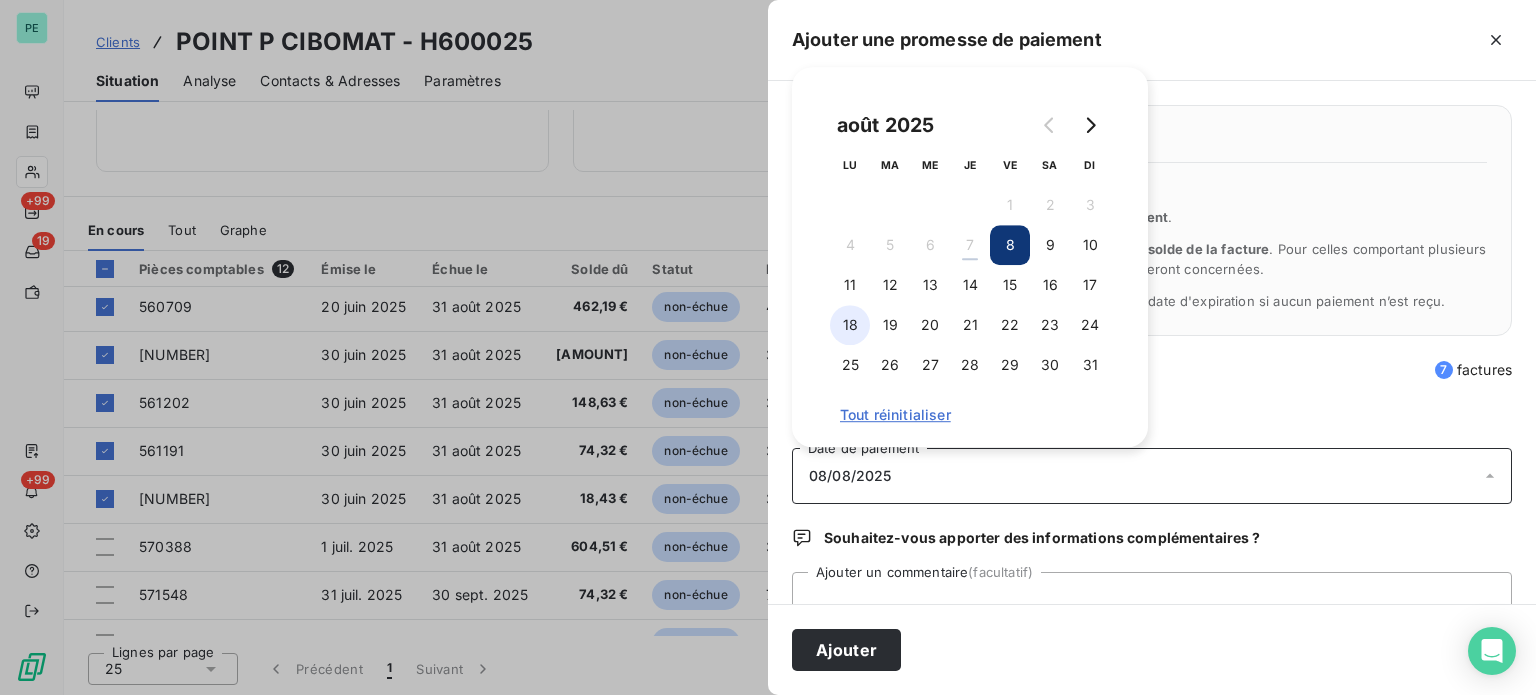 click on "18" at bounding box center [850, 325] 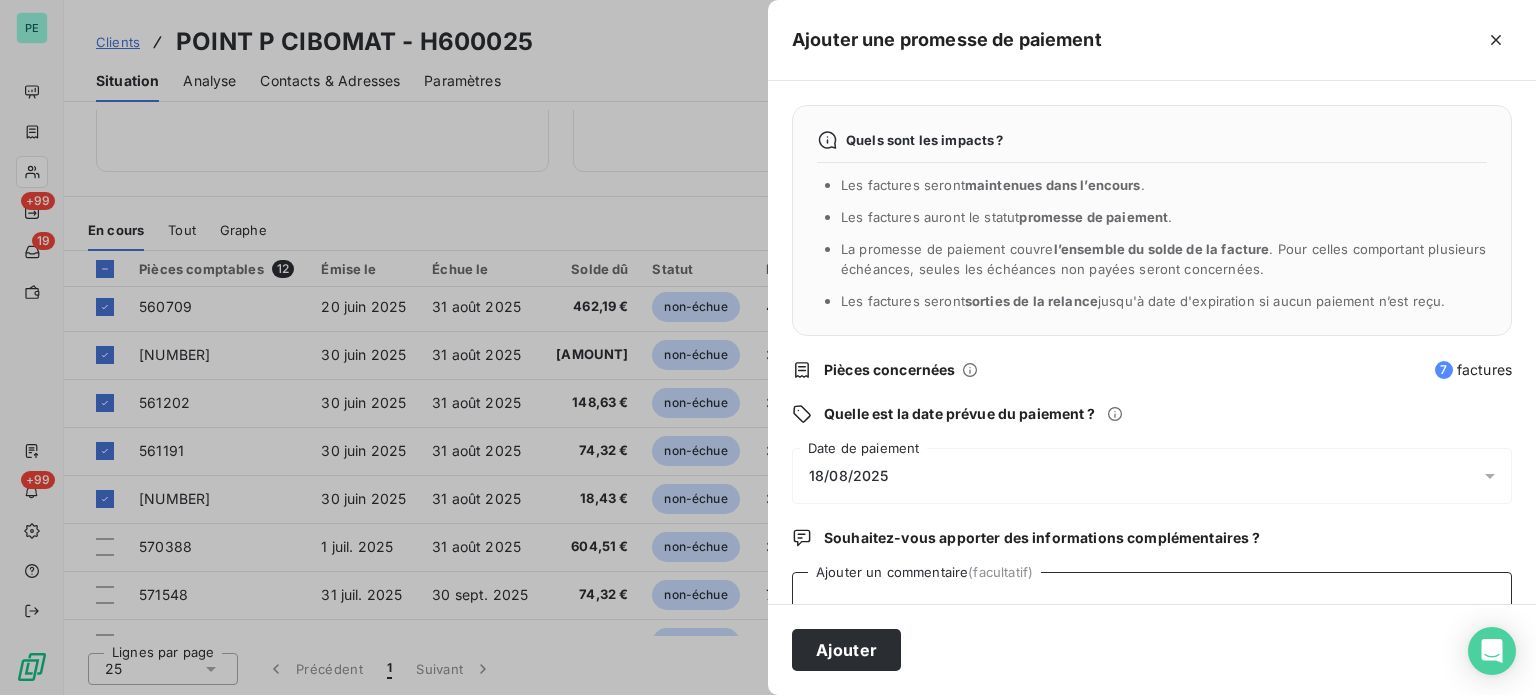 click on "Ajouter un commentaire  (facultatif)" at bounding box center [1152, 610] 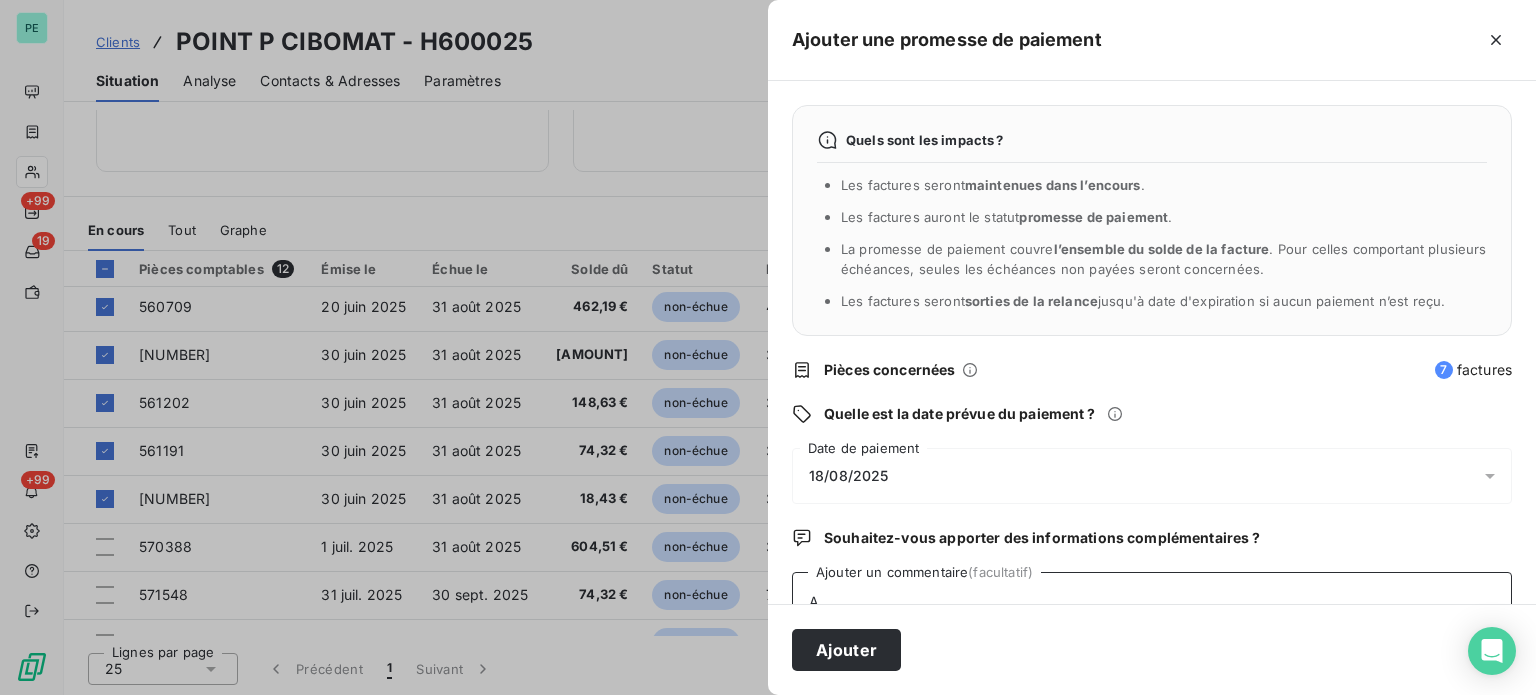 scroll, scrollTop: 5, scrollLeft: 0, axis: vertical 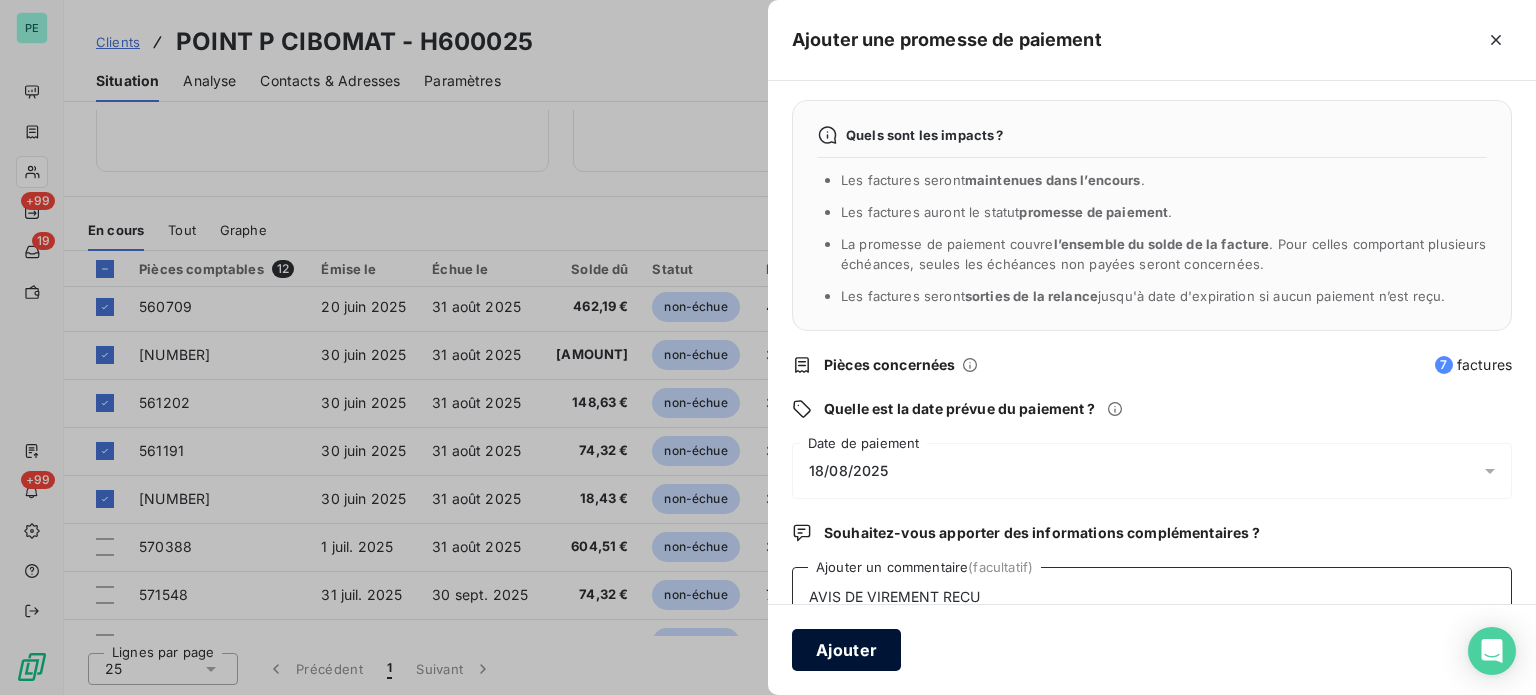 type on "AVIS DE VIREMENT RECU" 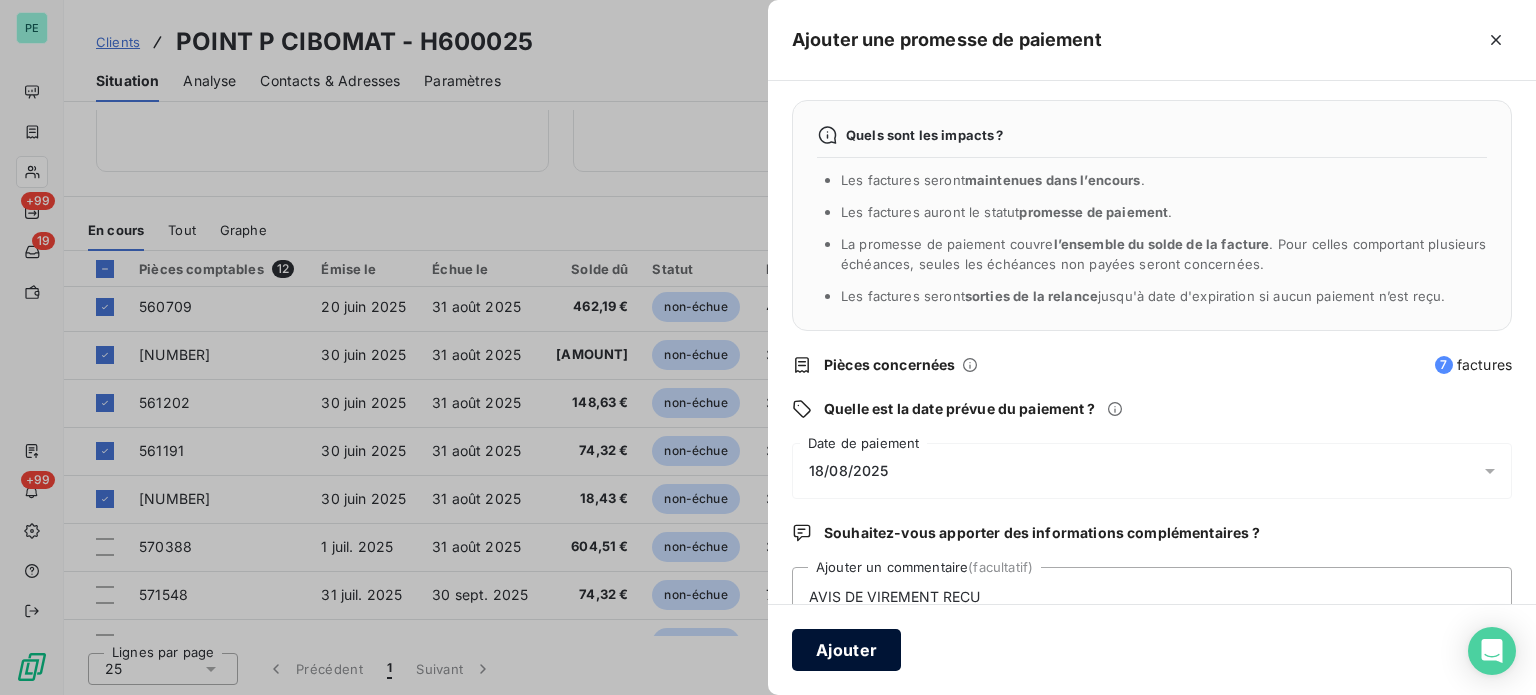 click on "Ajouter" at bounding box center [846, 650] 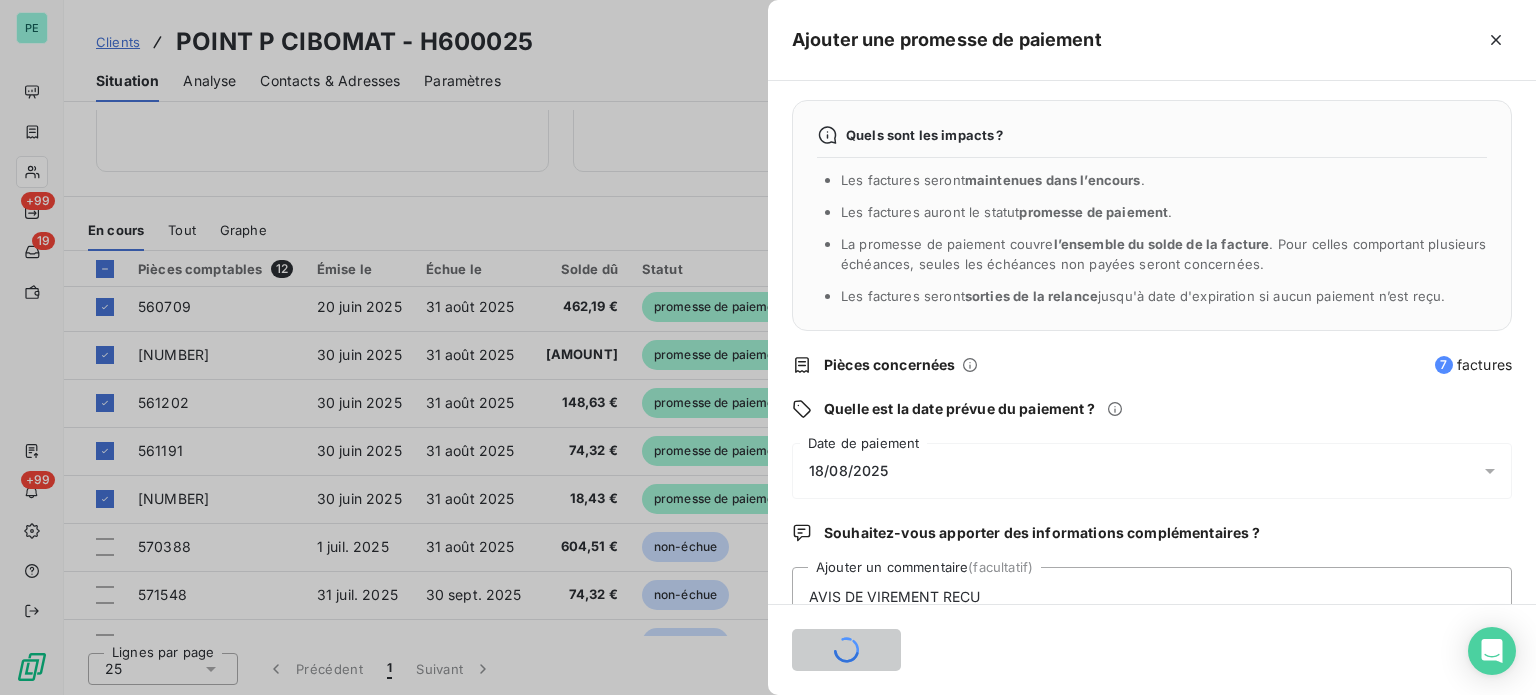 type 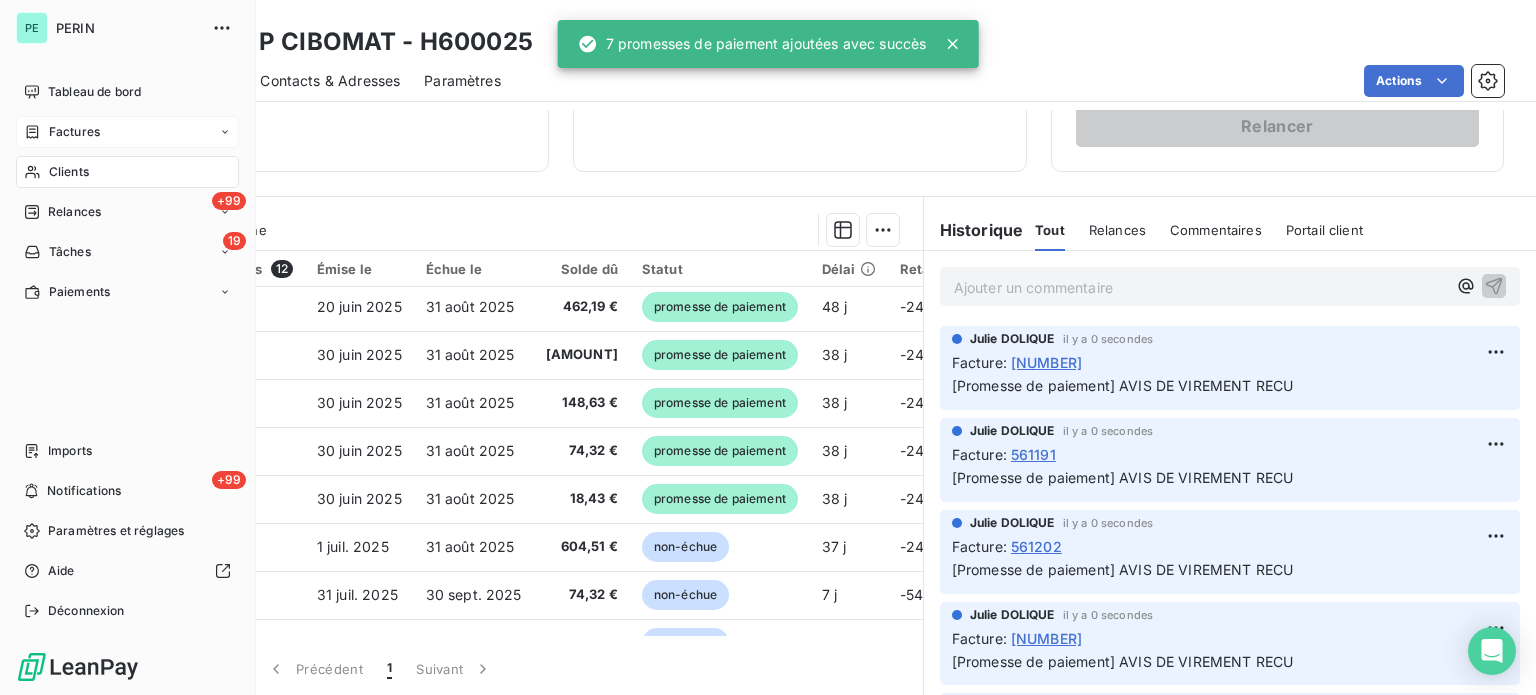 click on "Factures" at bounding box center (74, 132) 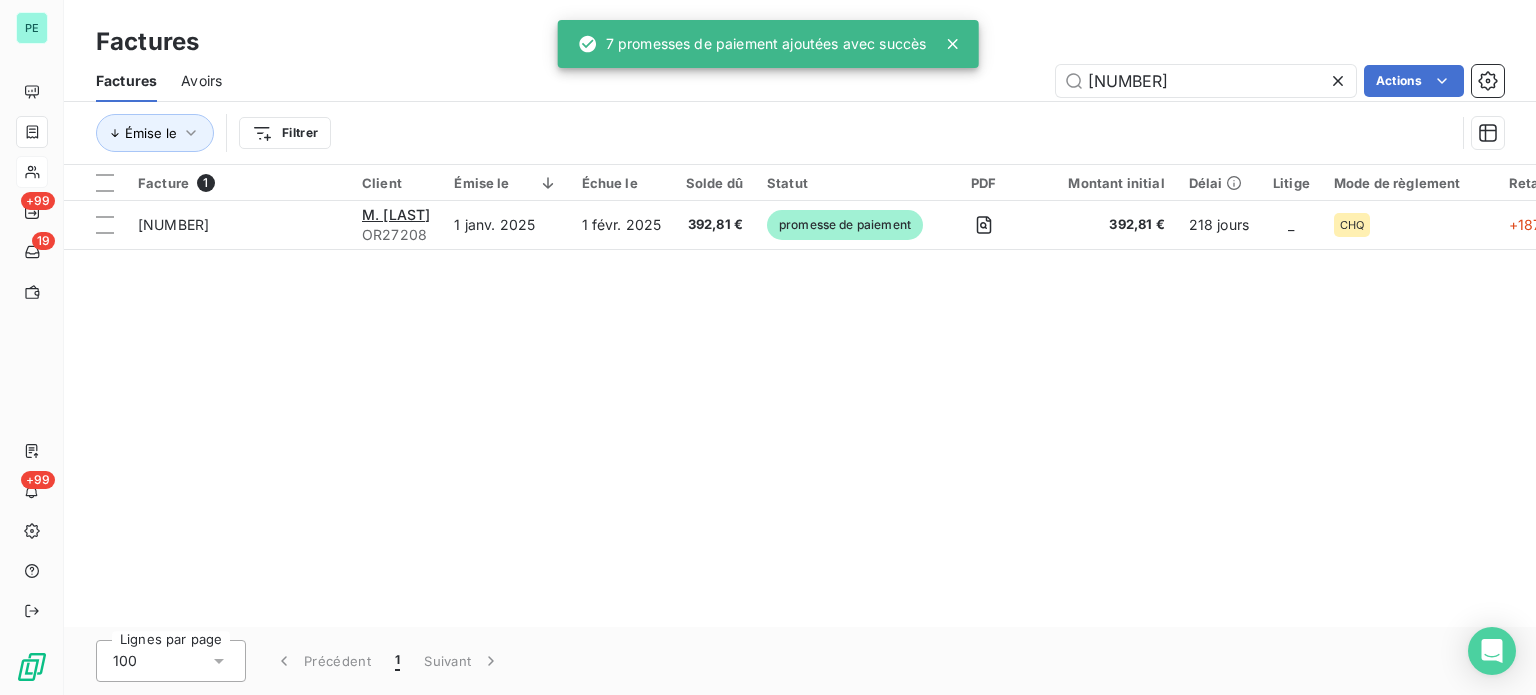 drag, startPoint x: 1166, startPoint y: 84, endPoint x: 1026, endPoint y: 84, distance: 140 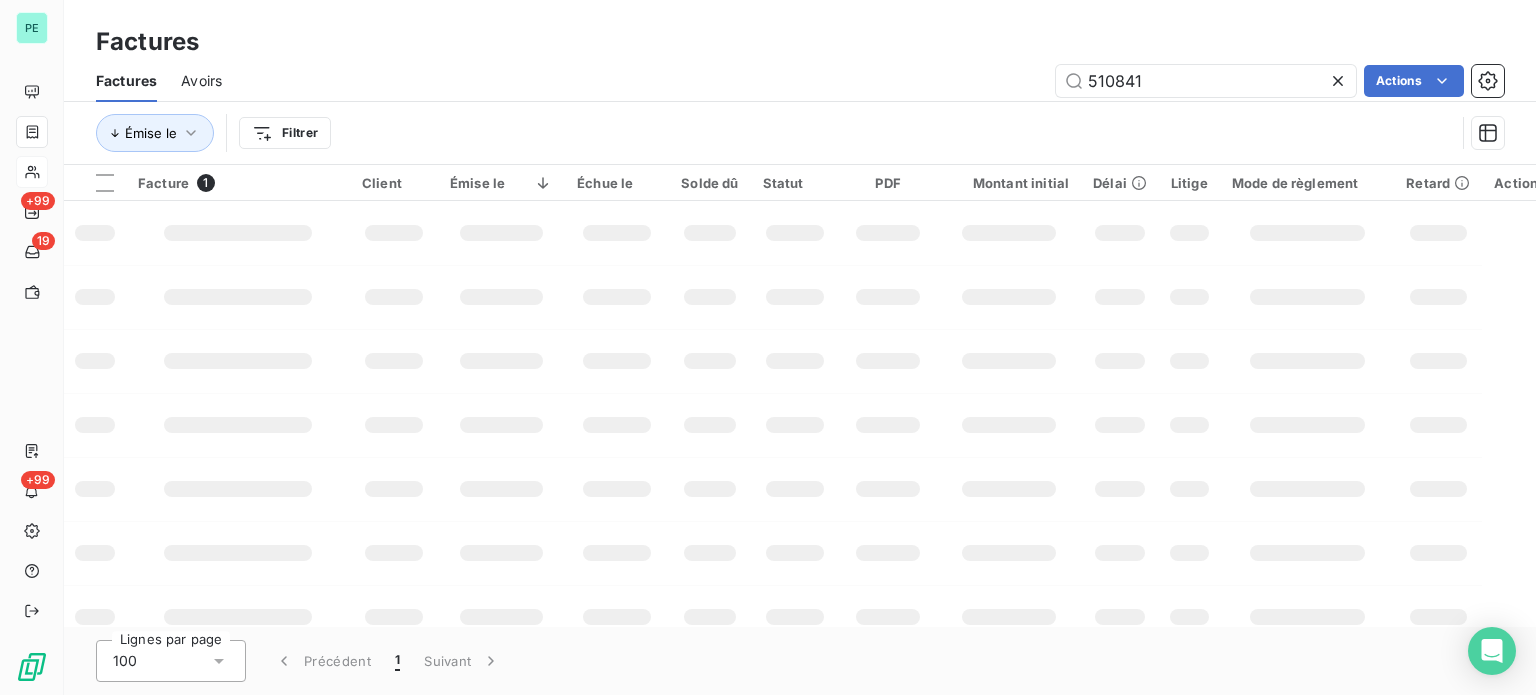 type on "510841" 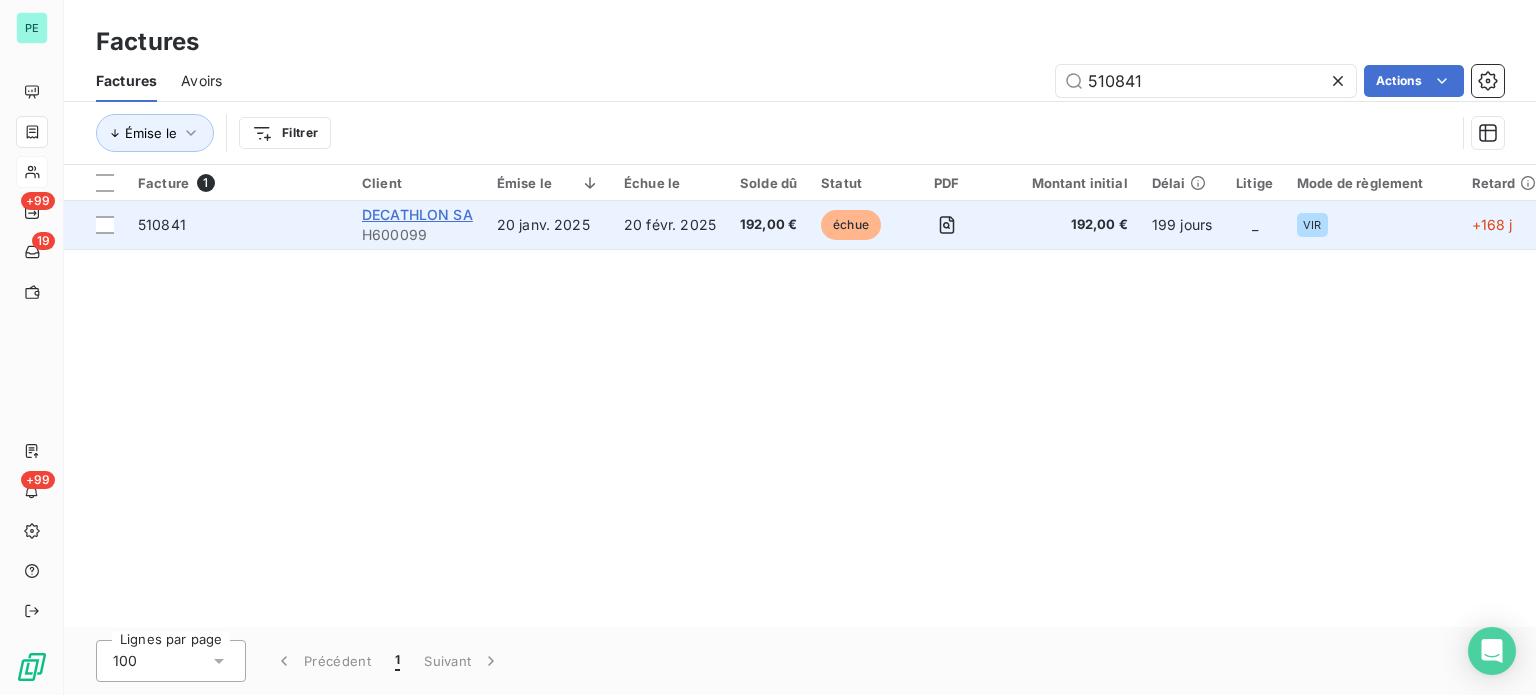 click on "DECATHLON SA" at bounding box center (417, 214) 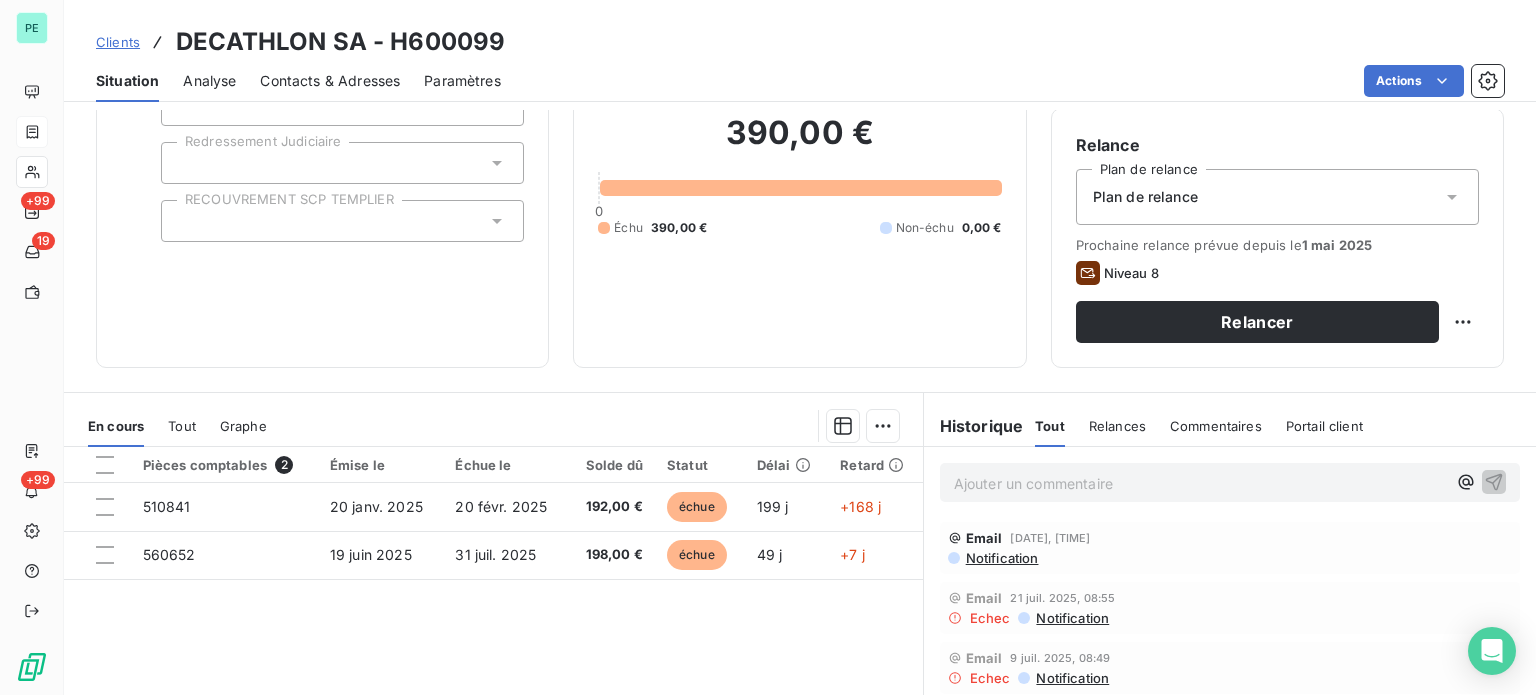 scroll, scrollTop: 200, scrollLeft: 0, axis: vertical 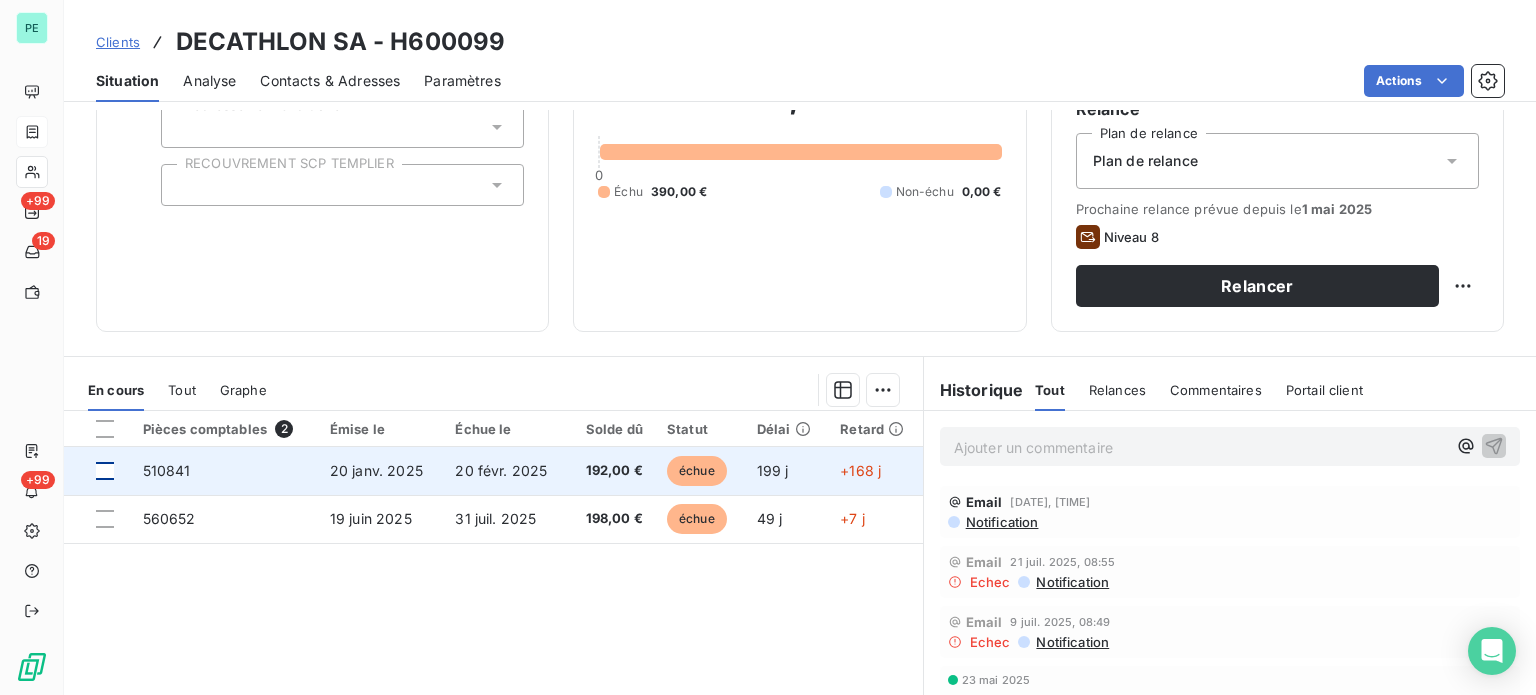 click at bounding box center (105, 471) 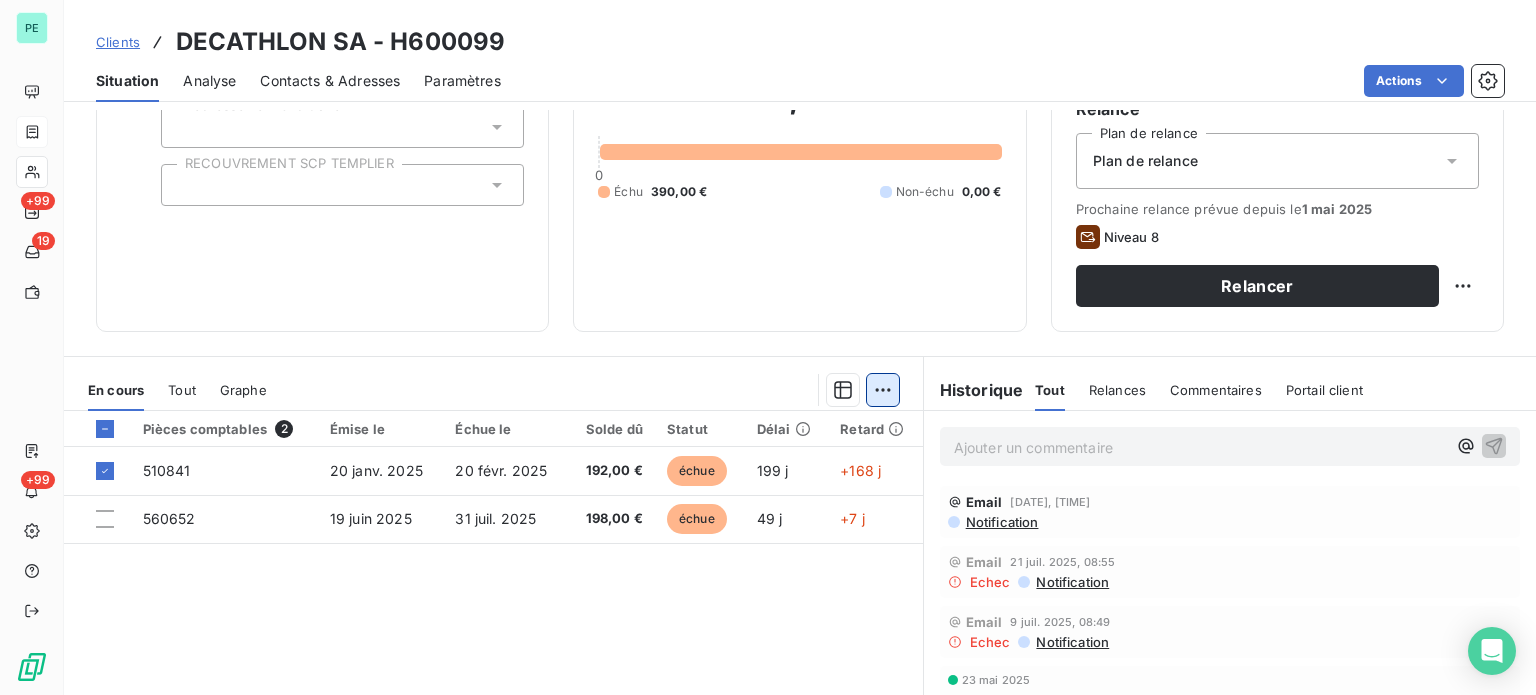 click on "PE +99 19 +99 Clients DECATHLON SA - [NUMBER] Situation Analyse Contacts & Adresses Paramètres Actions Informations client Propriétés Client liquidation judiciaire Redressement Judiciaire RECOUVREMENT SCP TEMPLIER Encours client [AMOUNT] 0 Échu [AMOUNT] Non-échu [AMOUNT] Limite d’encours Ajouter une limite d’encours autorisé Gestion du risque Surveiller ce client en intégrant votre outil de gestion des risques client. Relance Plan de relance Plan de relance Prochaine relance prévue depuis le [DATE] Niveau 8 Relancer En cours Tout Graphe Pièces comptables 2 Émise le Échue le Solde dû Statut Délai Retard 510841 [DATE] [DATE] [AMOUNT] échue 199 j +168 j 560652 [DATE] [DATE] [AMOUNT] échue 49 j +7 j Lignes par page 25 Précédent 1 Suivant Historique Tout Relances Commentaires Portail client Tout Relances Commentaires Portail client Ajouter un commentaire ﻿ Email [DATE], [TIME] Notification Email Echec Notification" at bounding box center (768, 347) 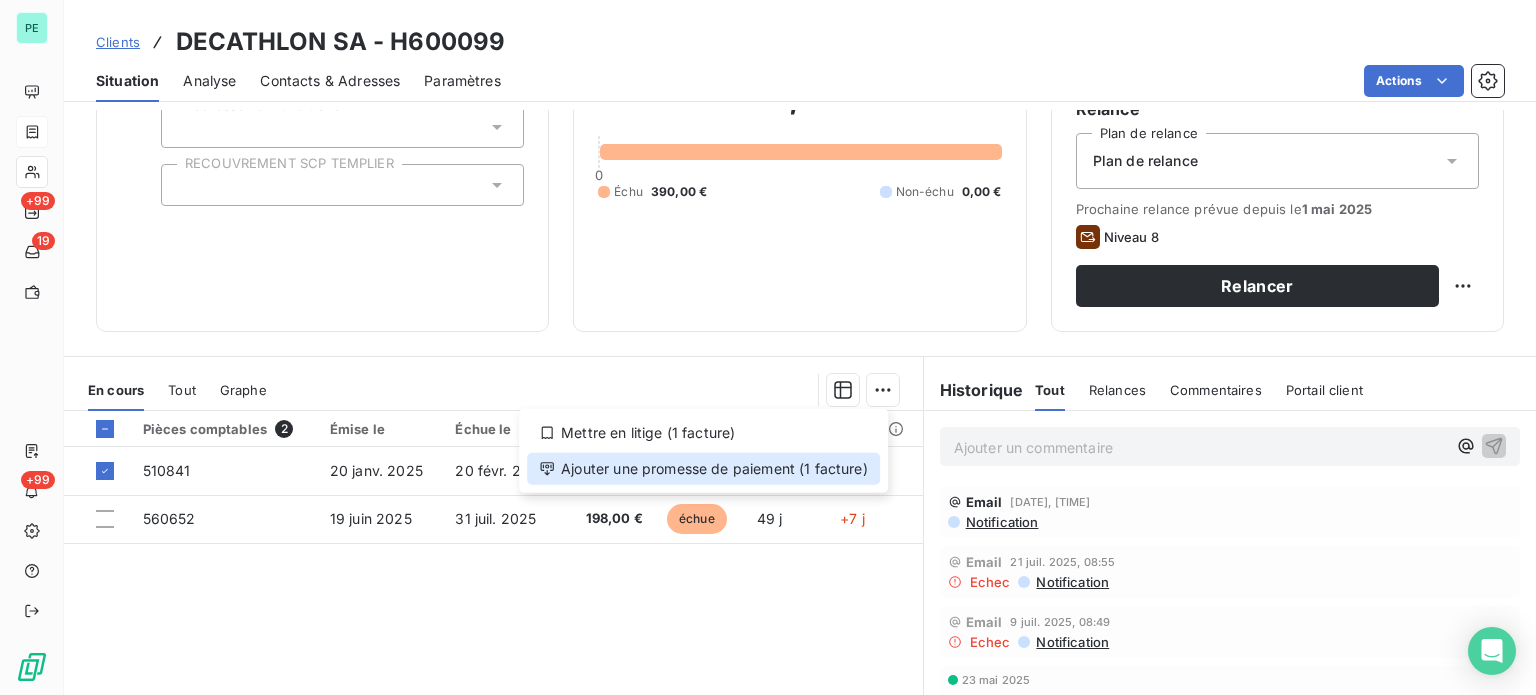 click on "Ajouter une promesse de paiement (1 facture)" at bounding box center (703, 469) 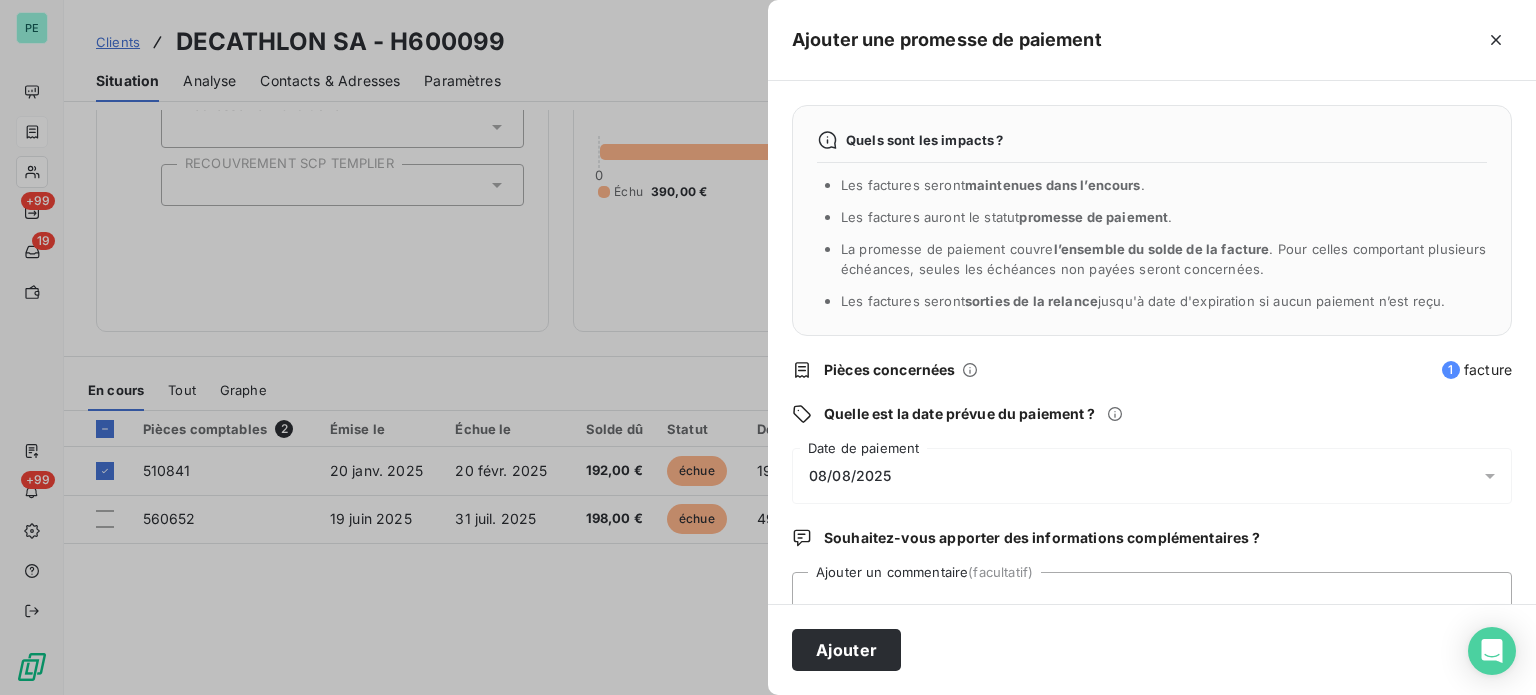 click on "08/08/2025" at bounding box center (1152, 476) 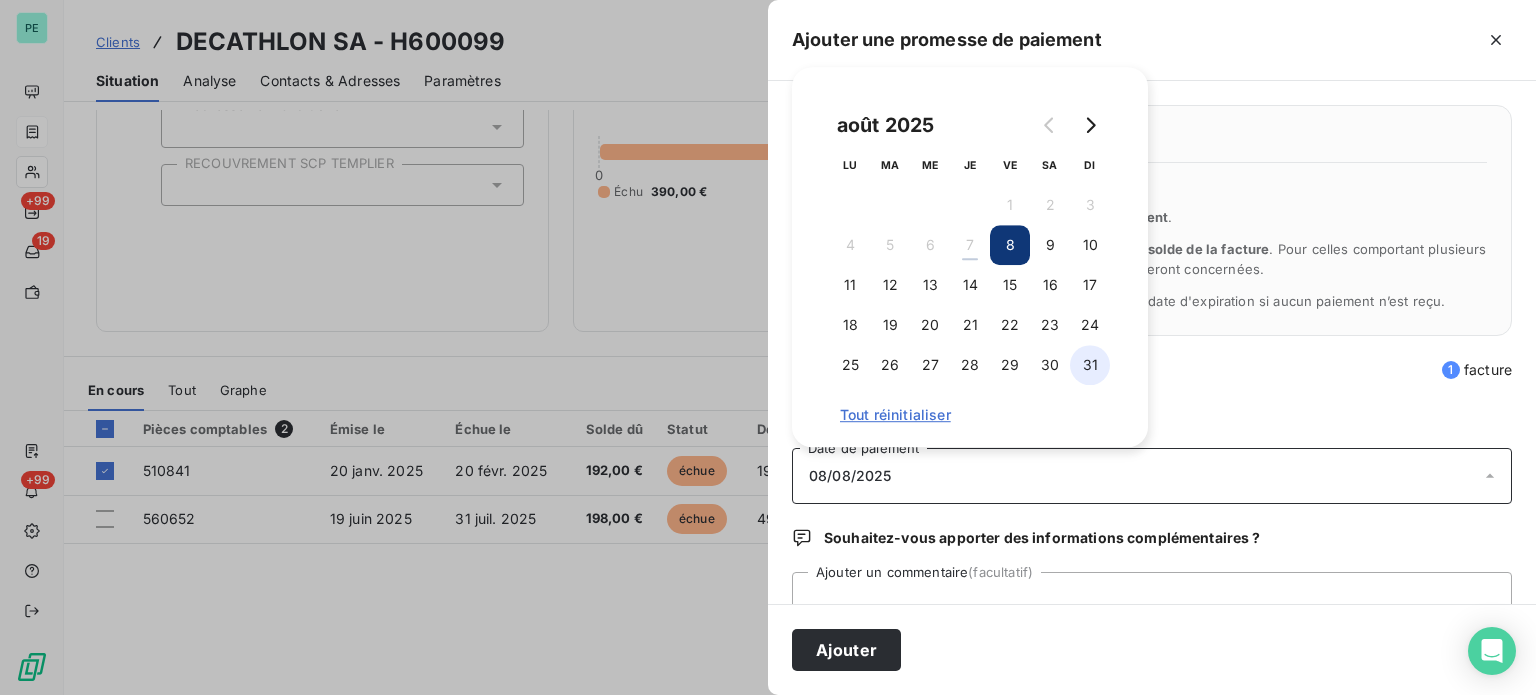 click on "31" at bounding box center [1090, 365] 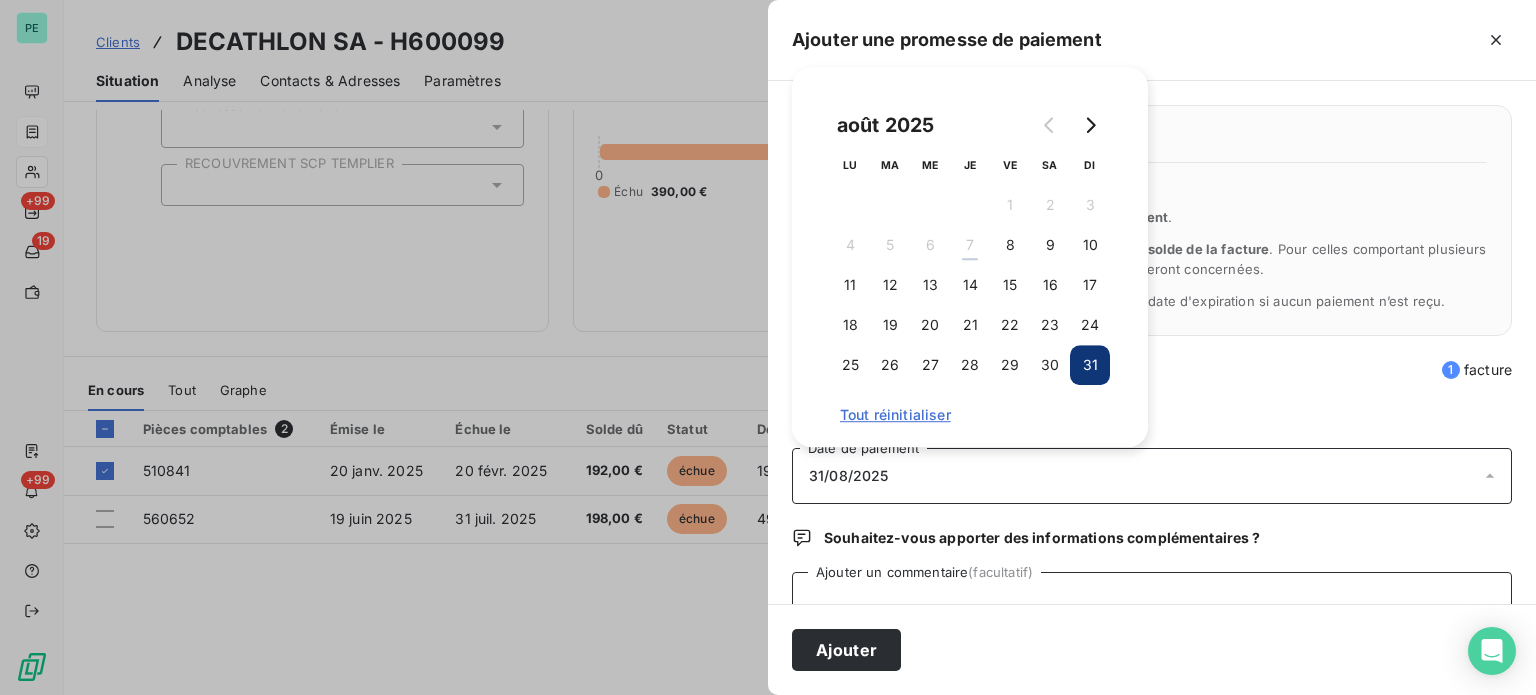 click on "Ajouter un commentaire  (facultatif)" at bounding box center (1152, 610) 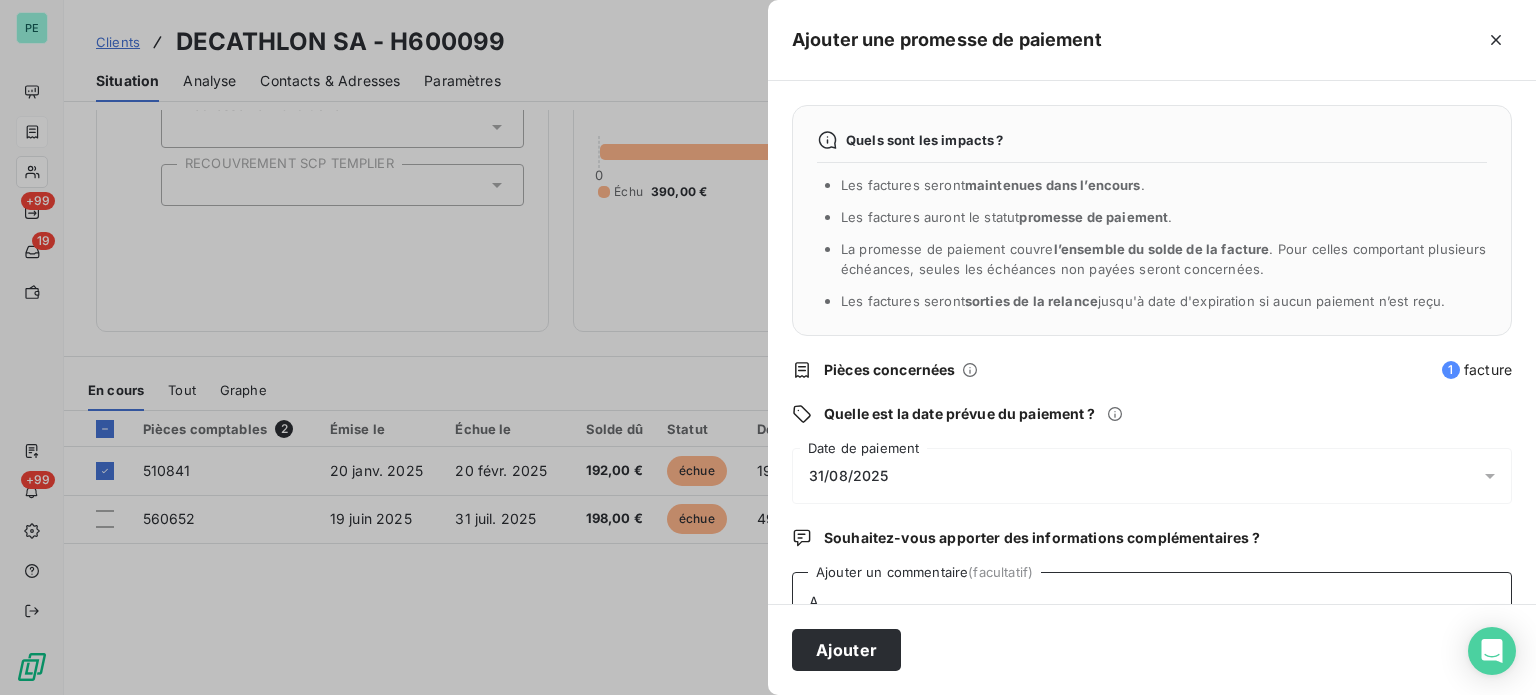 scroll, scrollTop: 5, scrollLeft: 0, axis: vertical 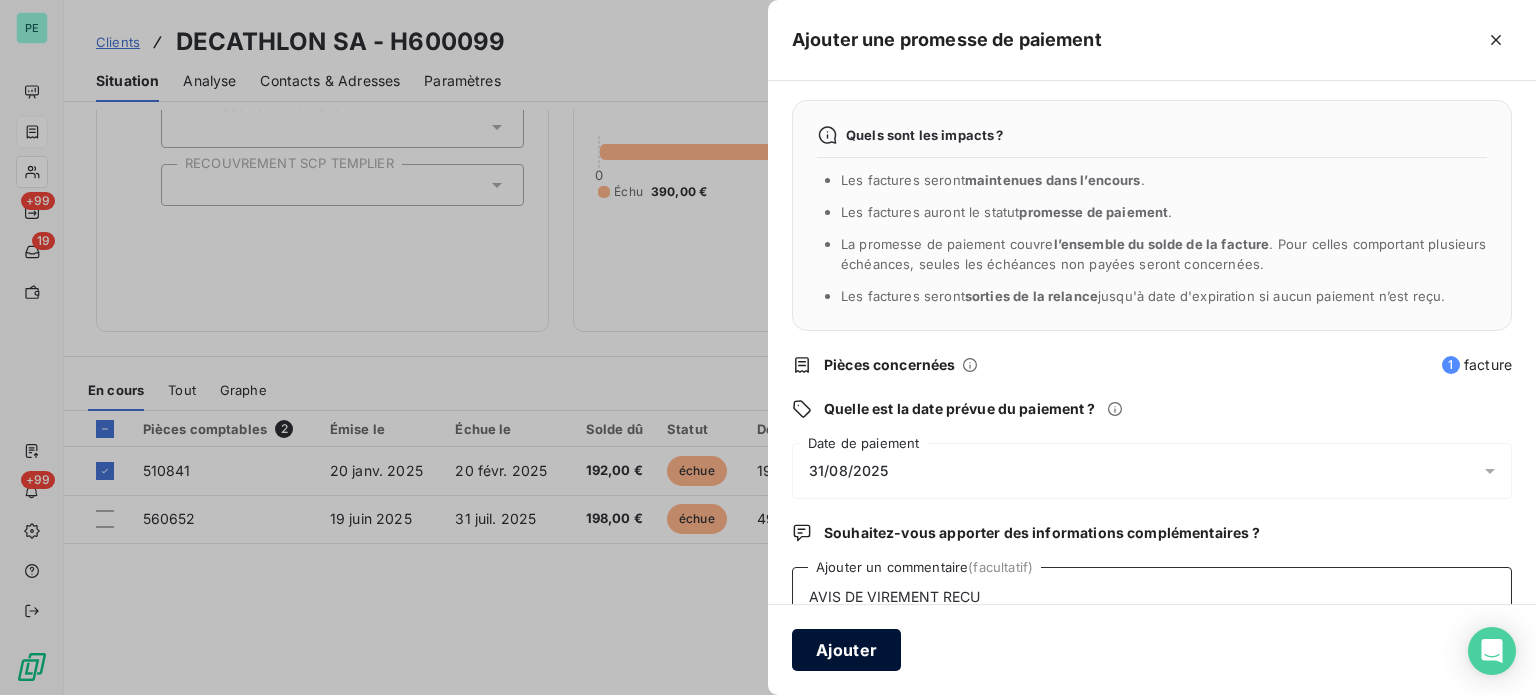 type on "AVIS DE VIREMENT RECU" 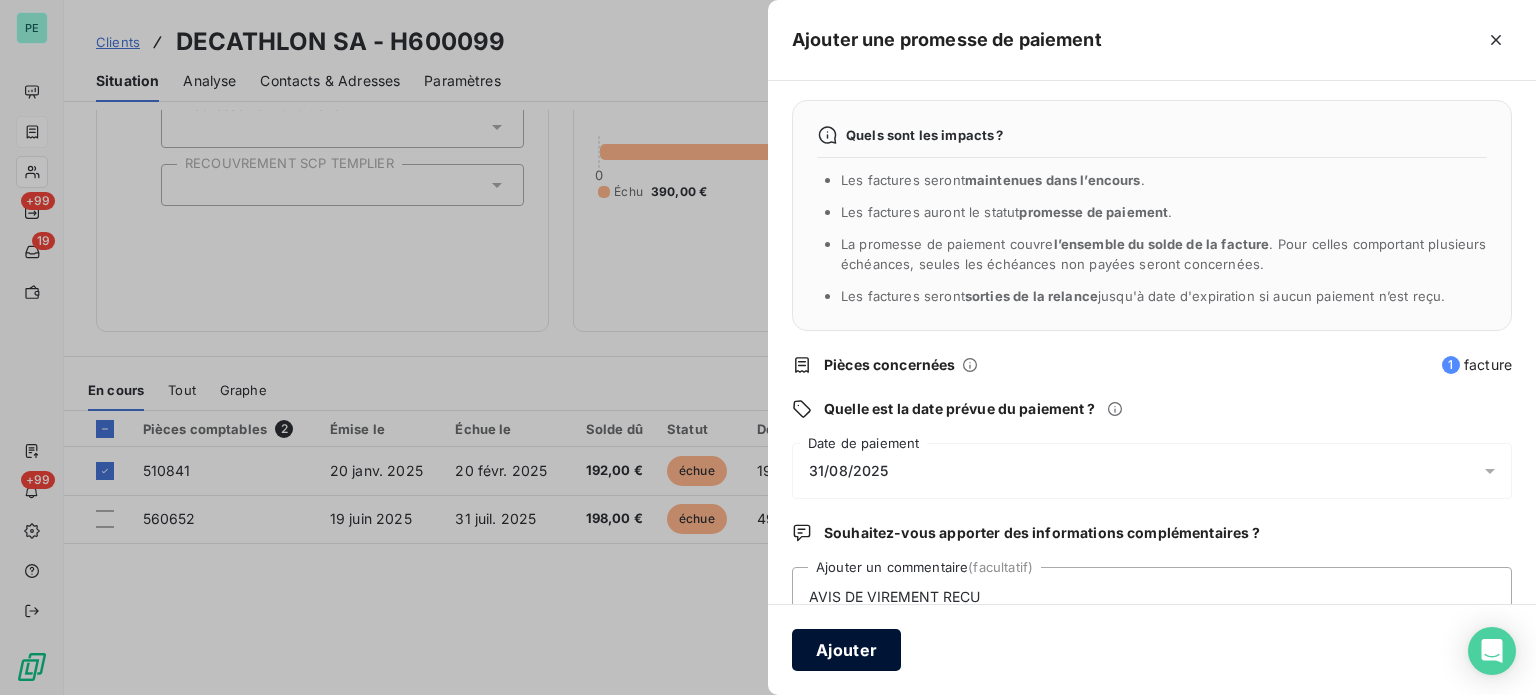click on "Ajouter" at bounding box center (846, 650) 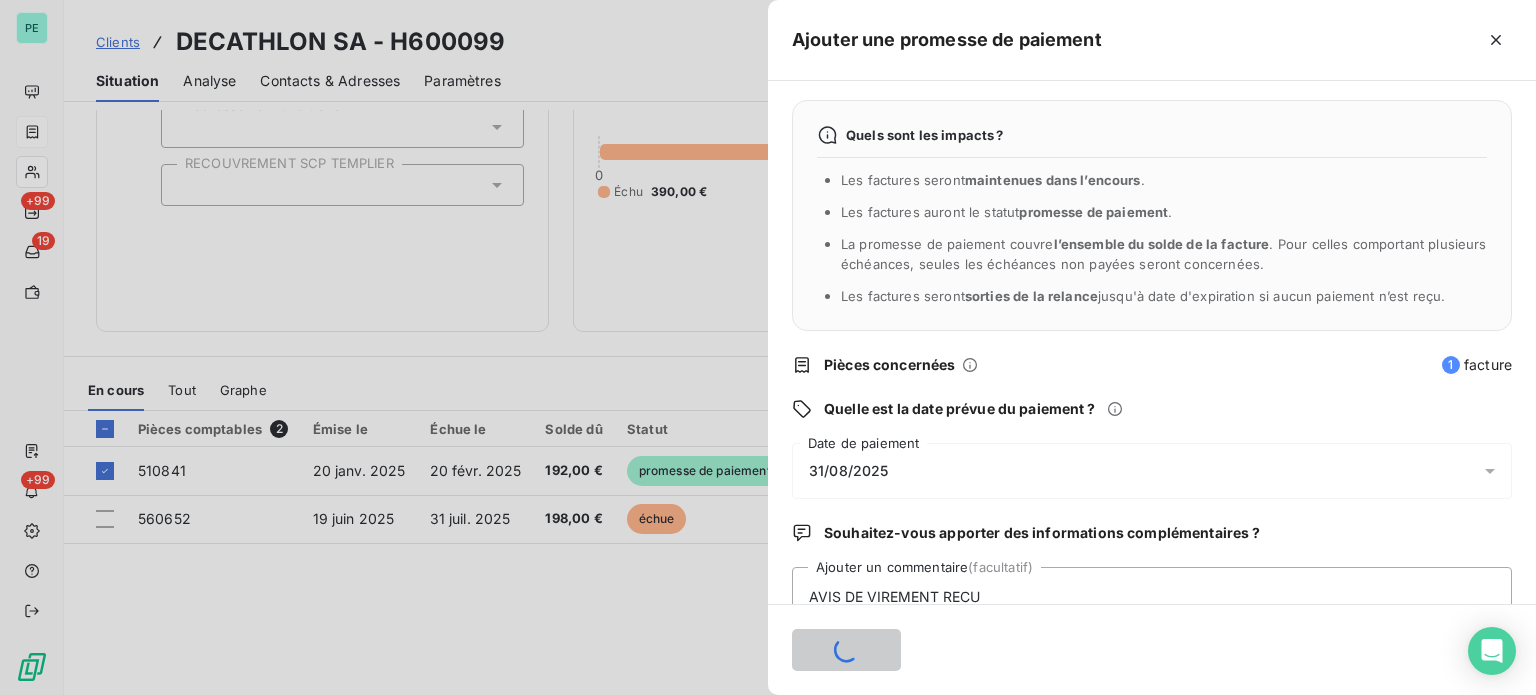 type 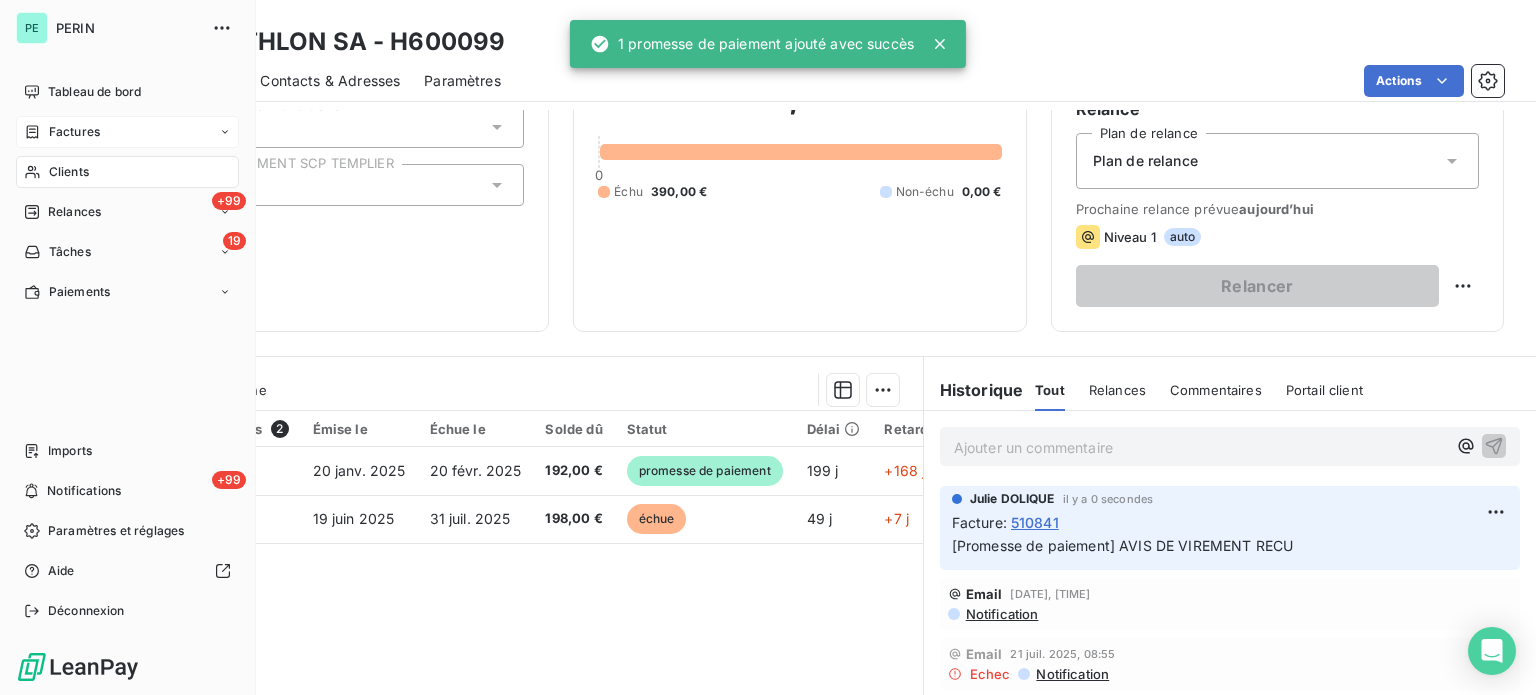 click on "Factures" at bounding box center (74, 132) 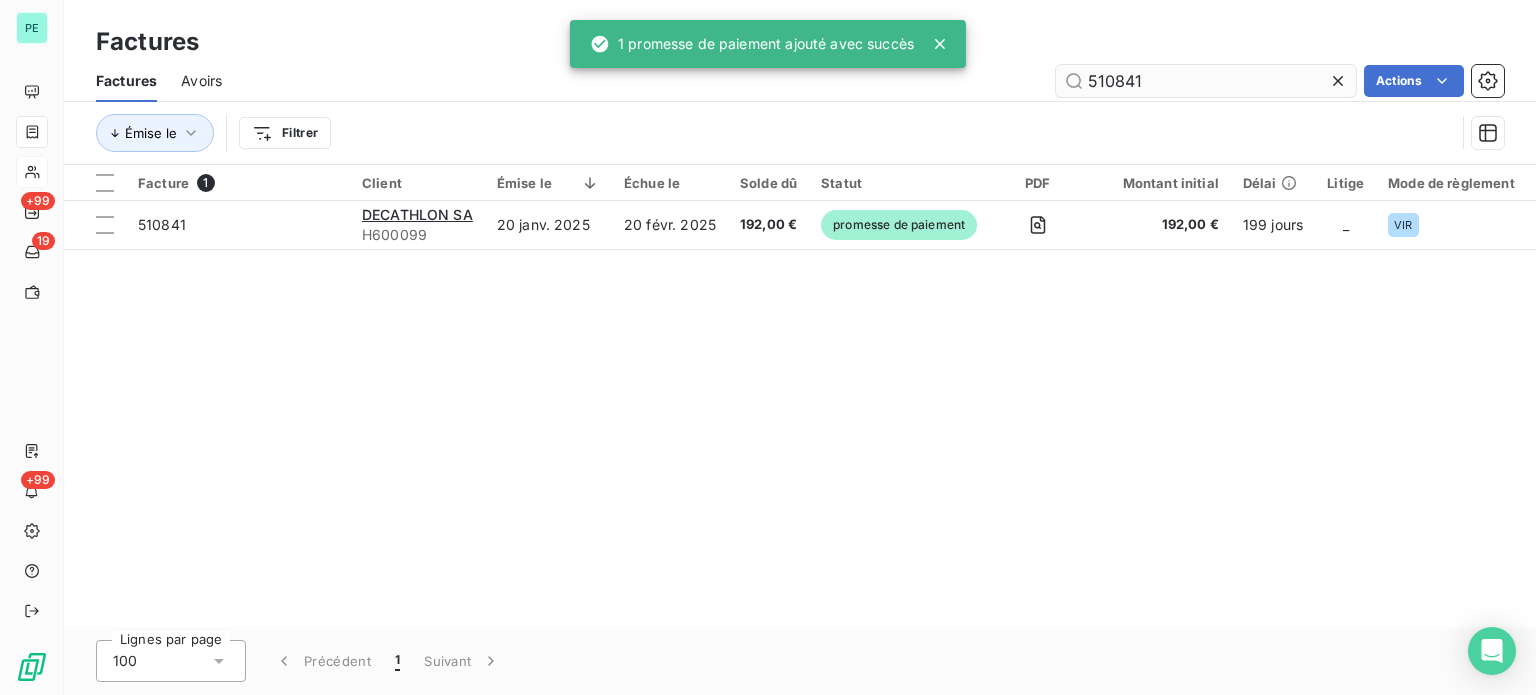 click on "510841" at bounding box center (1206, 81) 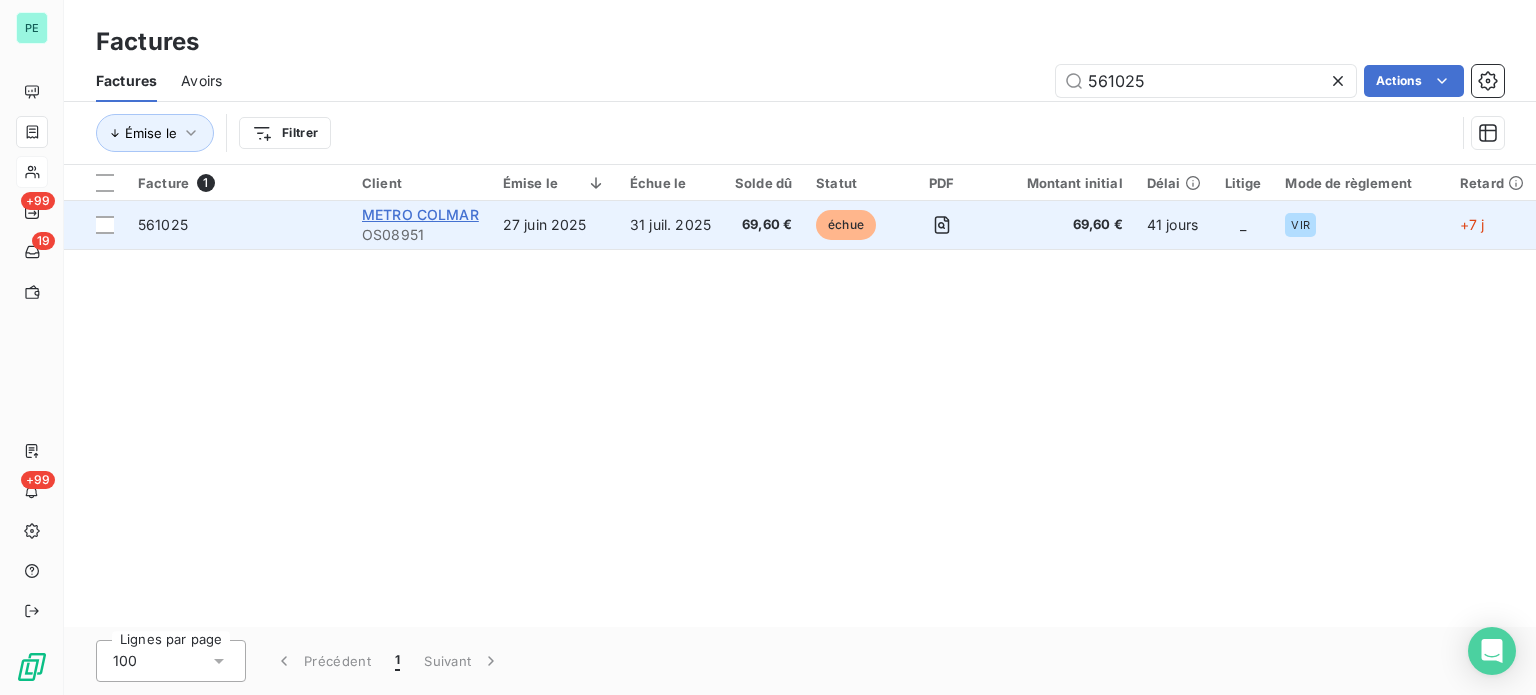 type on "561025" 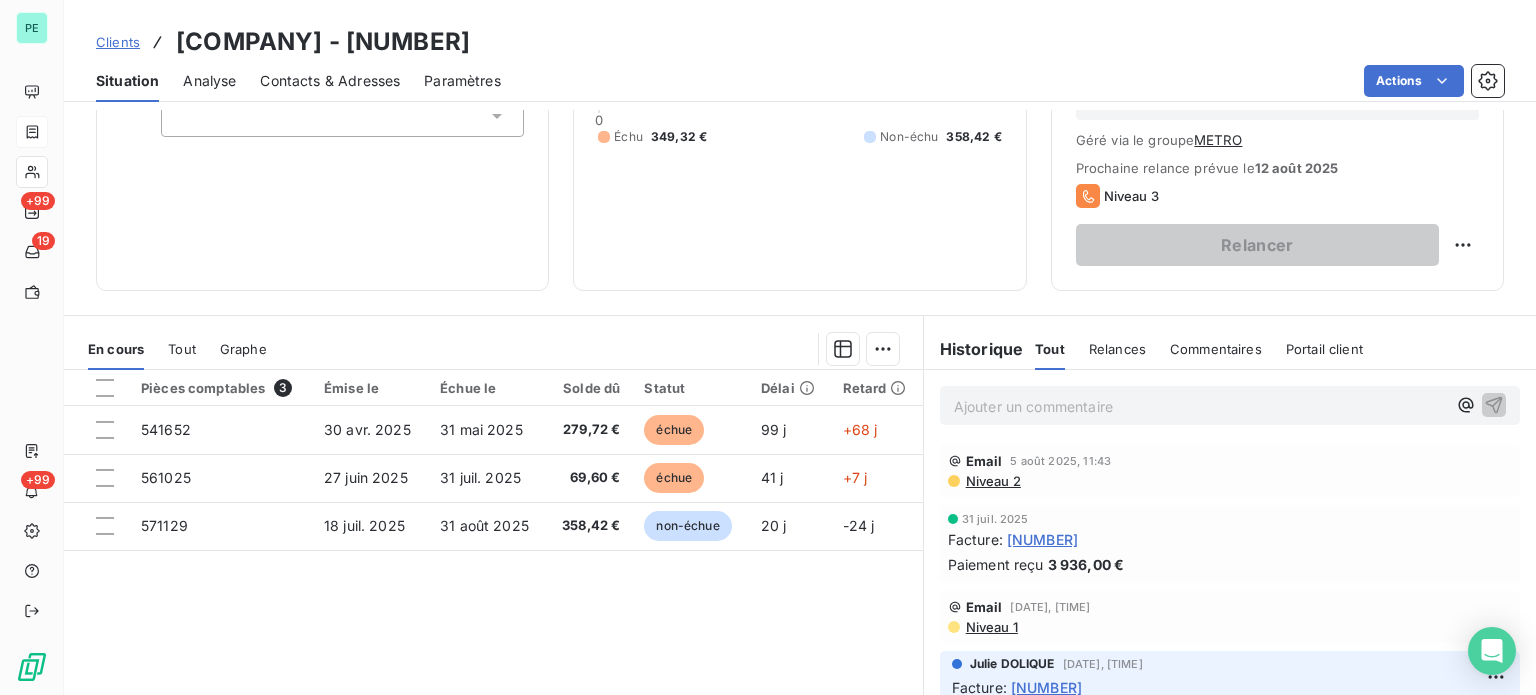 scroll, scrollTop: 300, scrollLeft: 0, axis: vertical 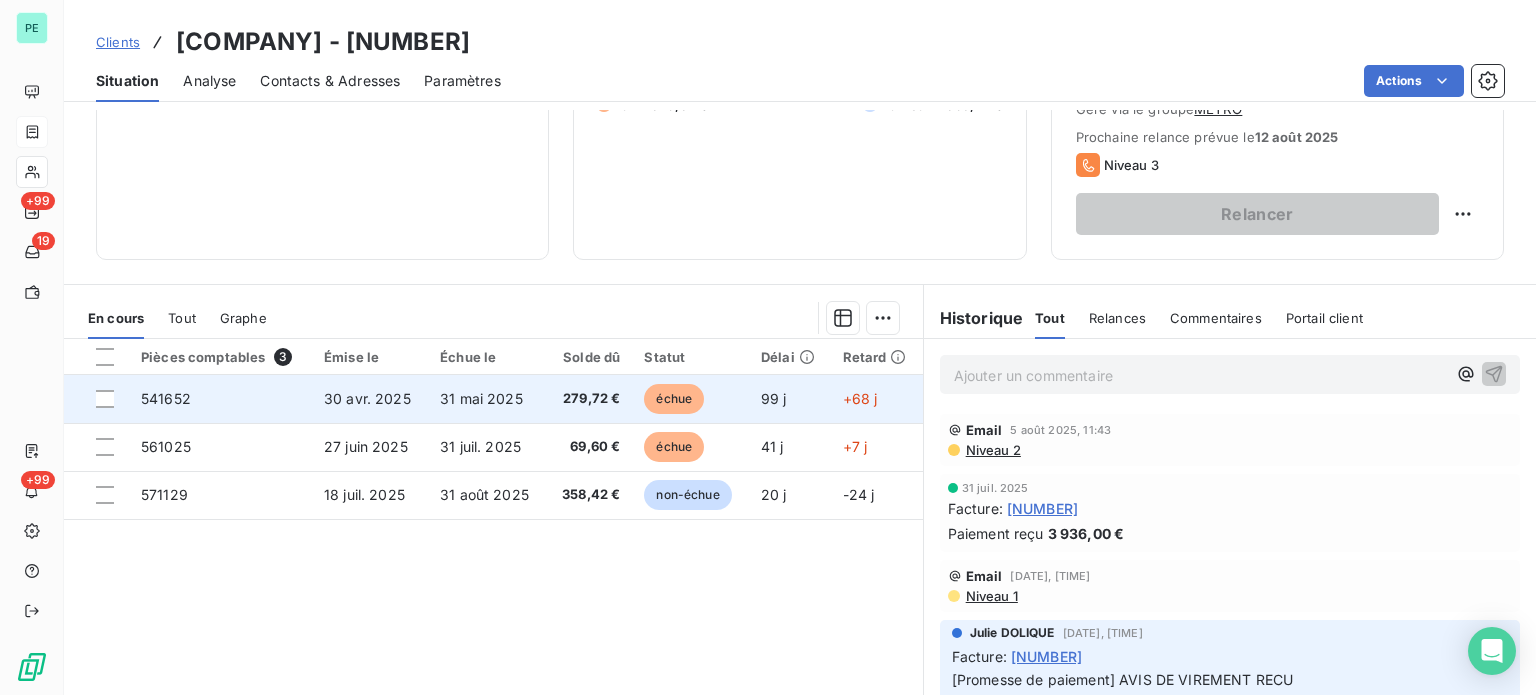 drag, startPoint x: 101, startPoint y: 444, endPoint x: 271, endPoint y: 418, distance: 171.97675 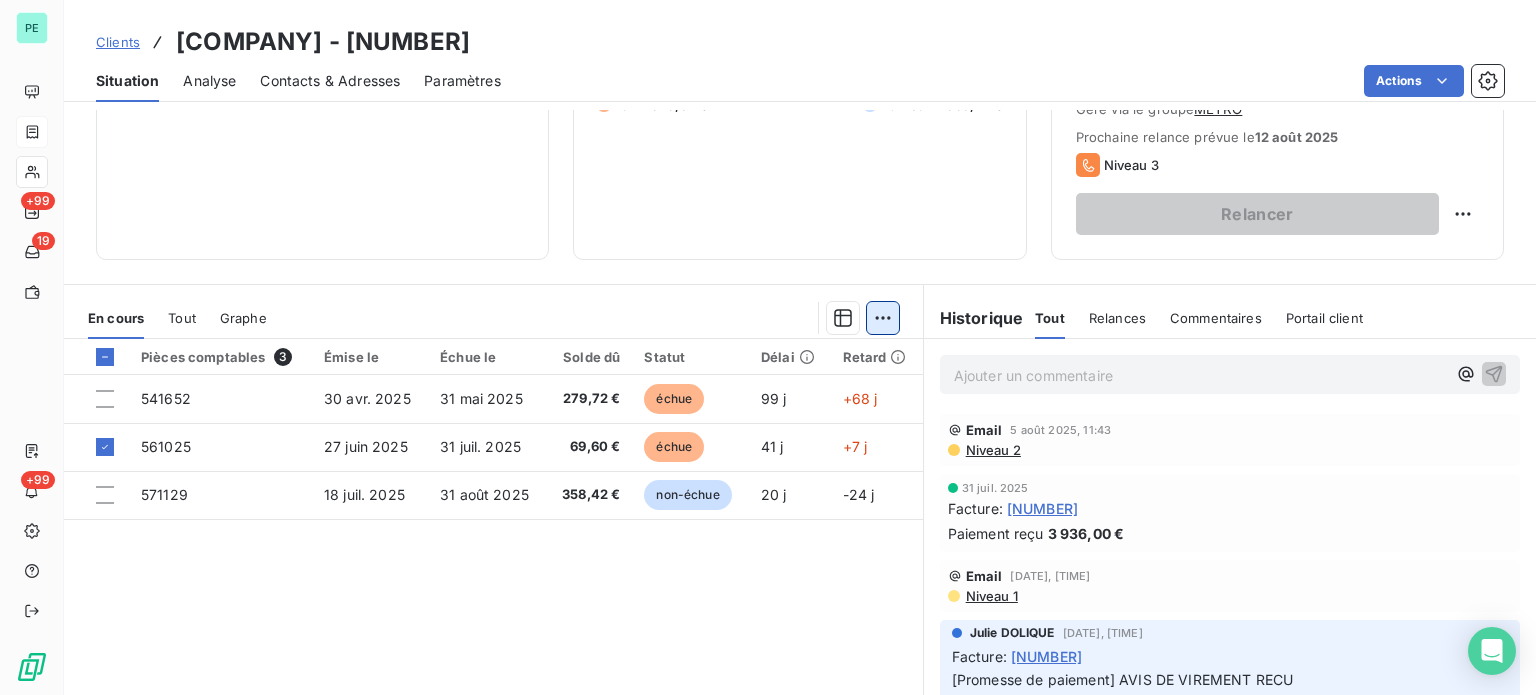 click on "PE +99 19 +99 Clients METRO COLMAR  - OS08951 Situation Analyse Contacts & Adresses Paramètres Actions Informations client Propriétés Client liquidation judiciaire Redressement Judiciaire RECOUVREMENT SCP TEMPLIER Encours client   707,74 € 0 Échu 349,32 € Non-échu 358,42 €     Limite d’encours Ajouter une limite d’encours autorisé Gestion du risque Surveiller ce client en intégrant votre outil de gestion des risques client. Relance groupée à effectuer Plan de relance Plan de relance Géré via le groupe  METRO Prochaine relance prévue le  [DATE] Niveau 3 Relancer En cours Tout Graphe Pièces comptables 3 Émise le Échue le Solde dû Statut Délai   Retard   541652 [DATE] [DATE] 279,72 € échue 99 j +68 j 561025 [DATE] [DATE] 69,60 € échue 41 j +7 j 571129 [DATE] [DATE] 358,42 € non-échue 20 j -24 j Lignes par page 25 Précédent 1 Suivant Historique Tout Relances Commentaires Portail client Tout Relances ﻿ Email" at bounding box center [768, 347] 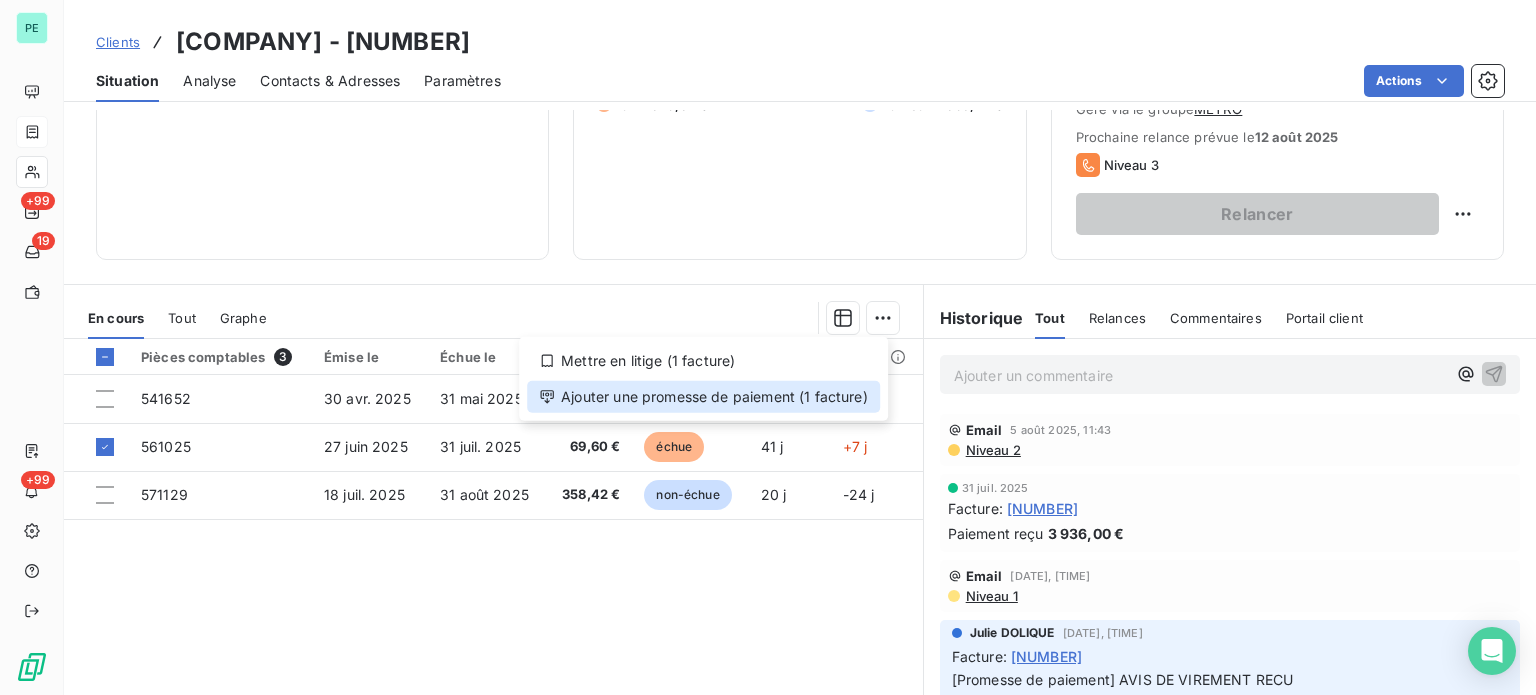 click on "Ajouter une promesse de paiement (1 facture)" at bounding box center (703, 397) 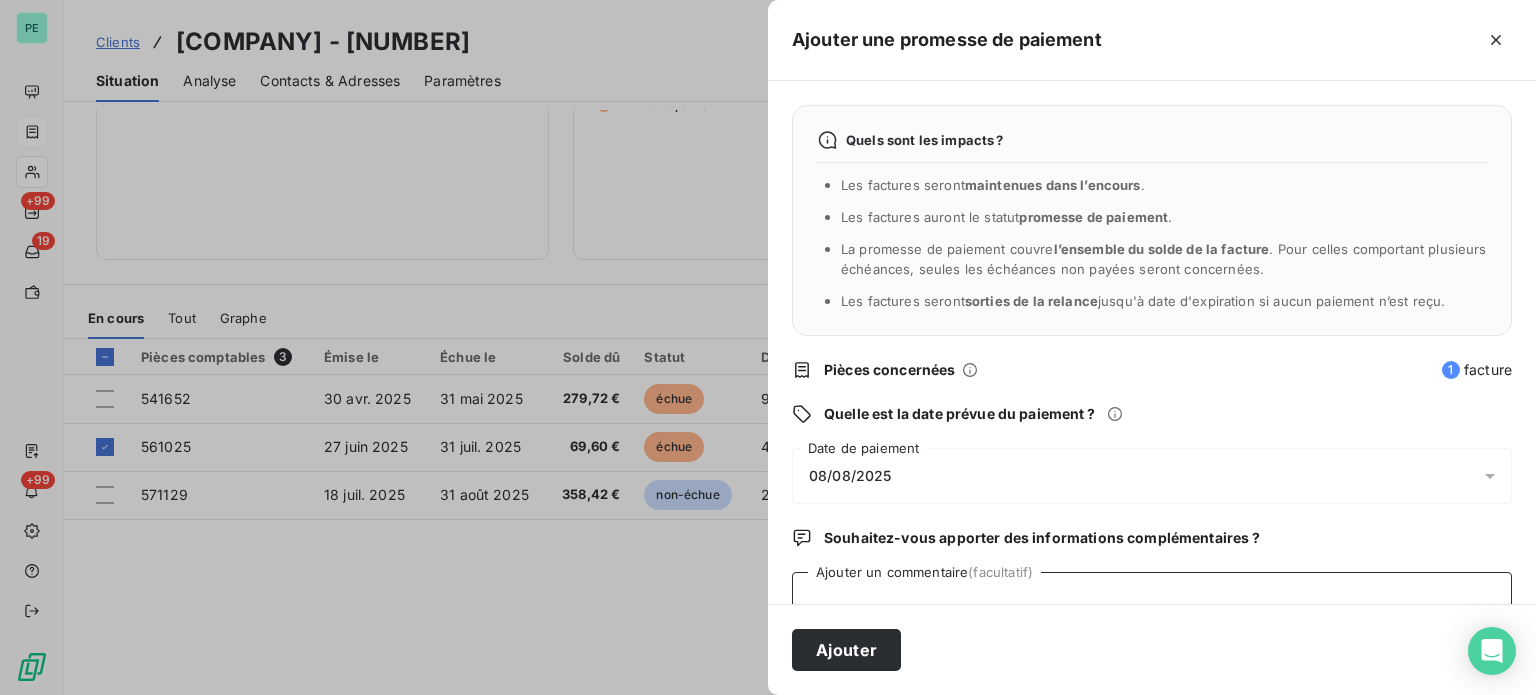 click on "Ajouter un commentaire  (facultatif)" at bounding box center (1152, 610) 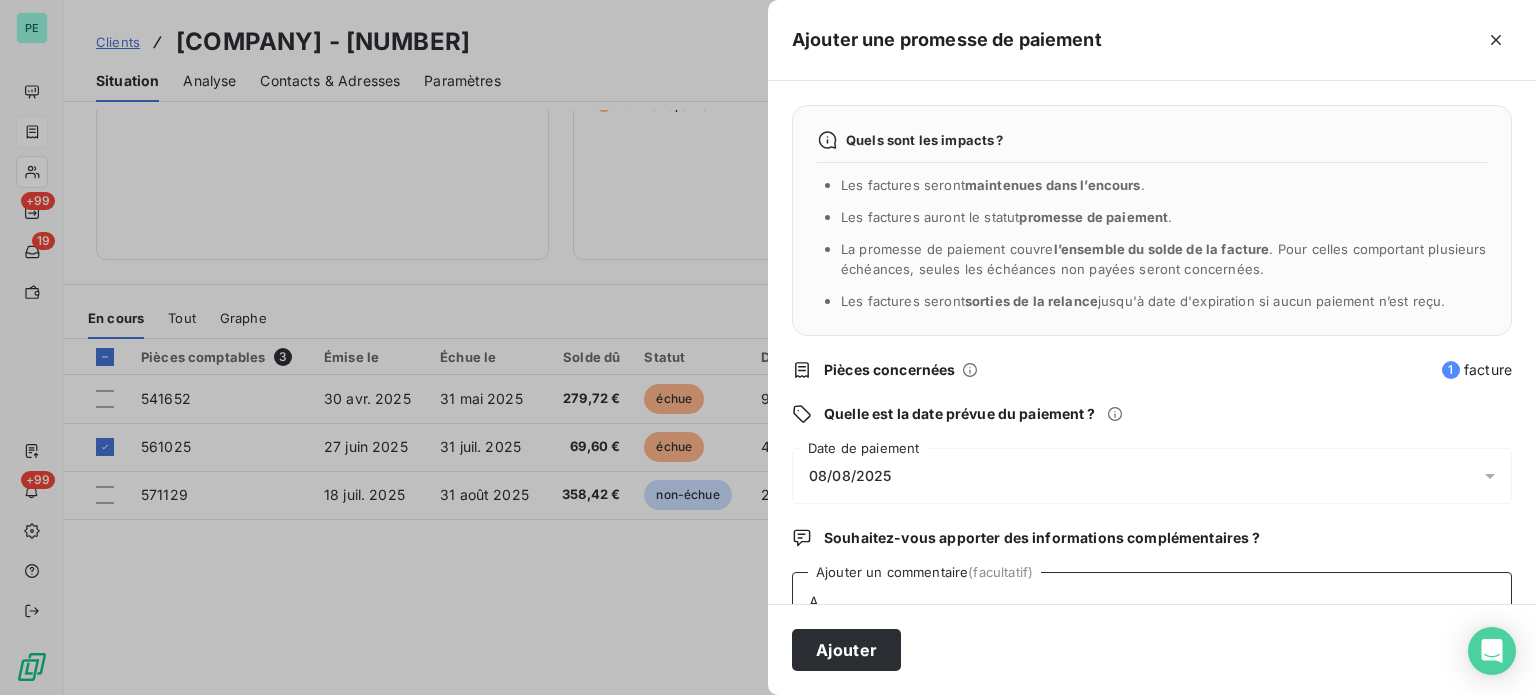 scroll, scrollTop: 5, scrollLeft: 0, axis: vertical 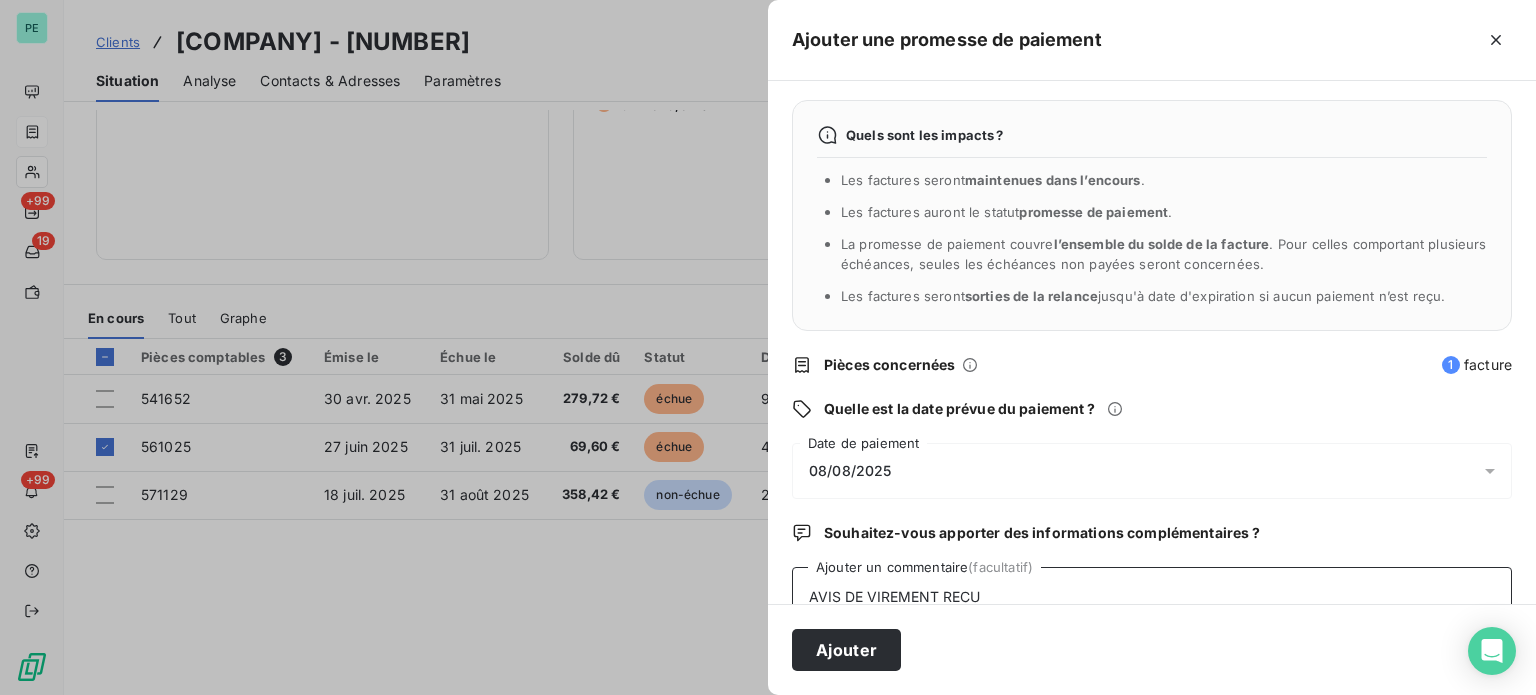 type on "AVIS DE VIREMENT RECU" 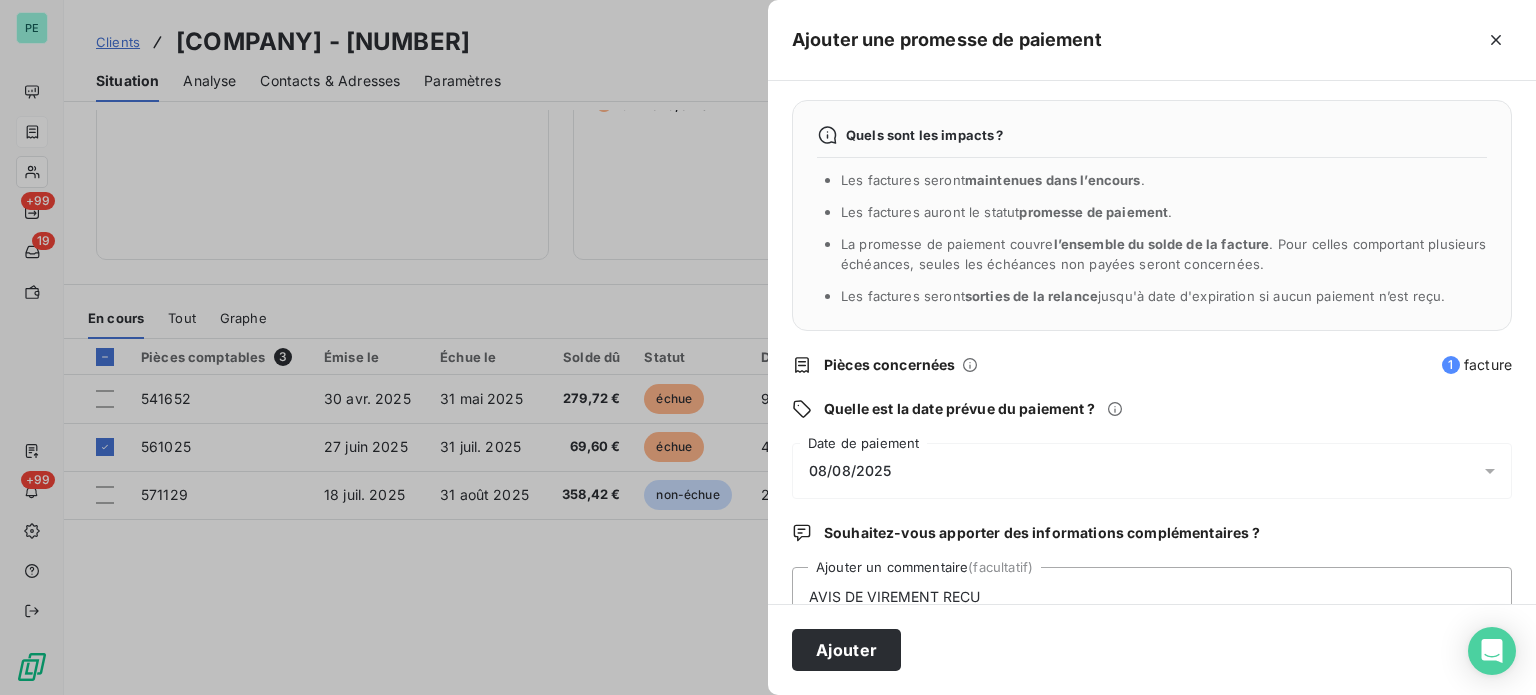click on "08/08/2025" at bounding box center (850, 471) 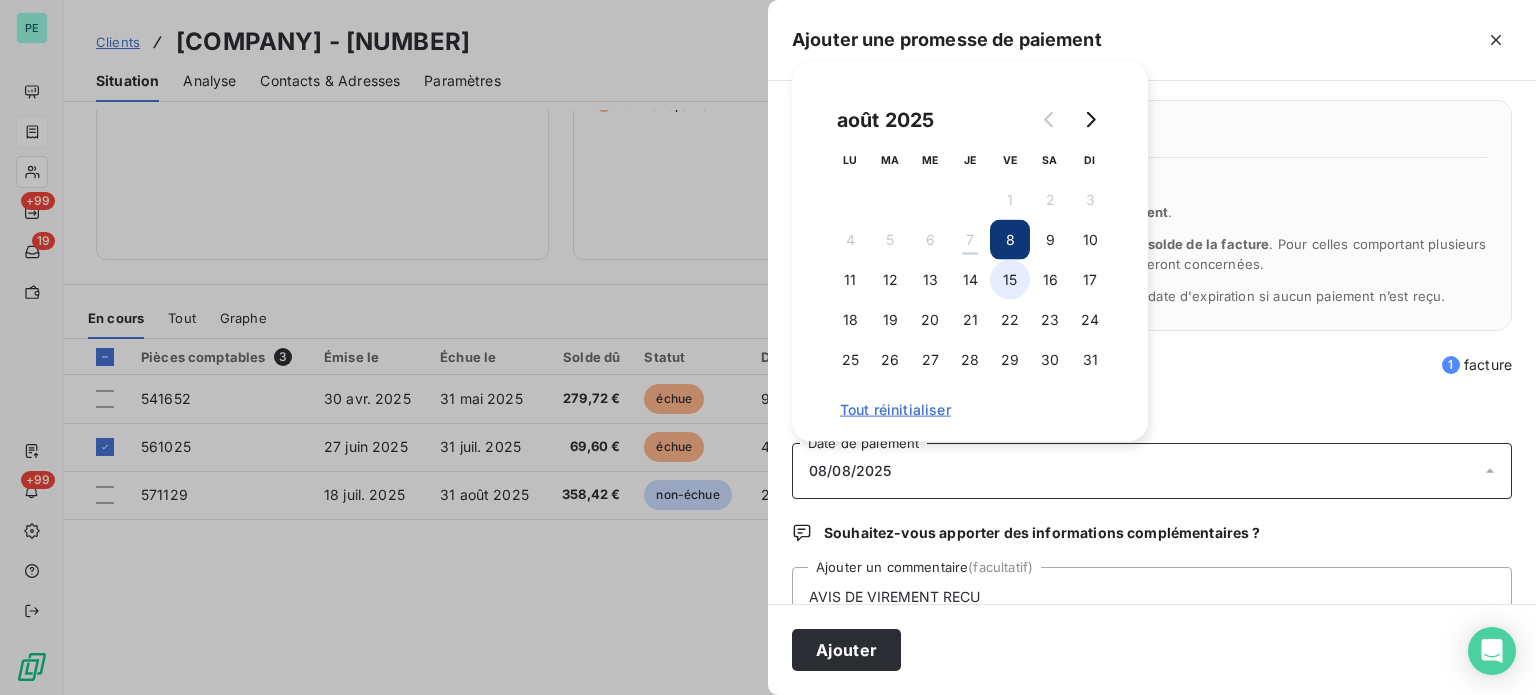 click on "15" at bounding box center [1010, 280] 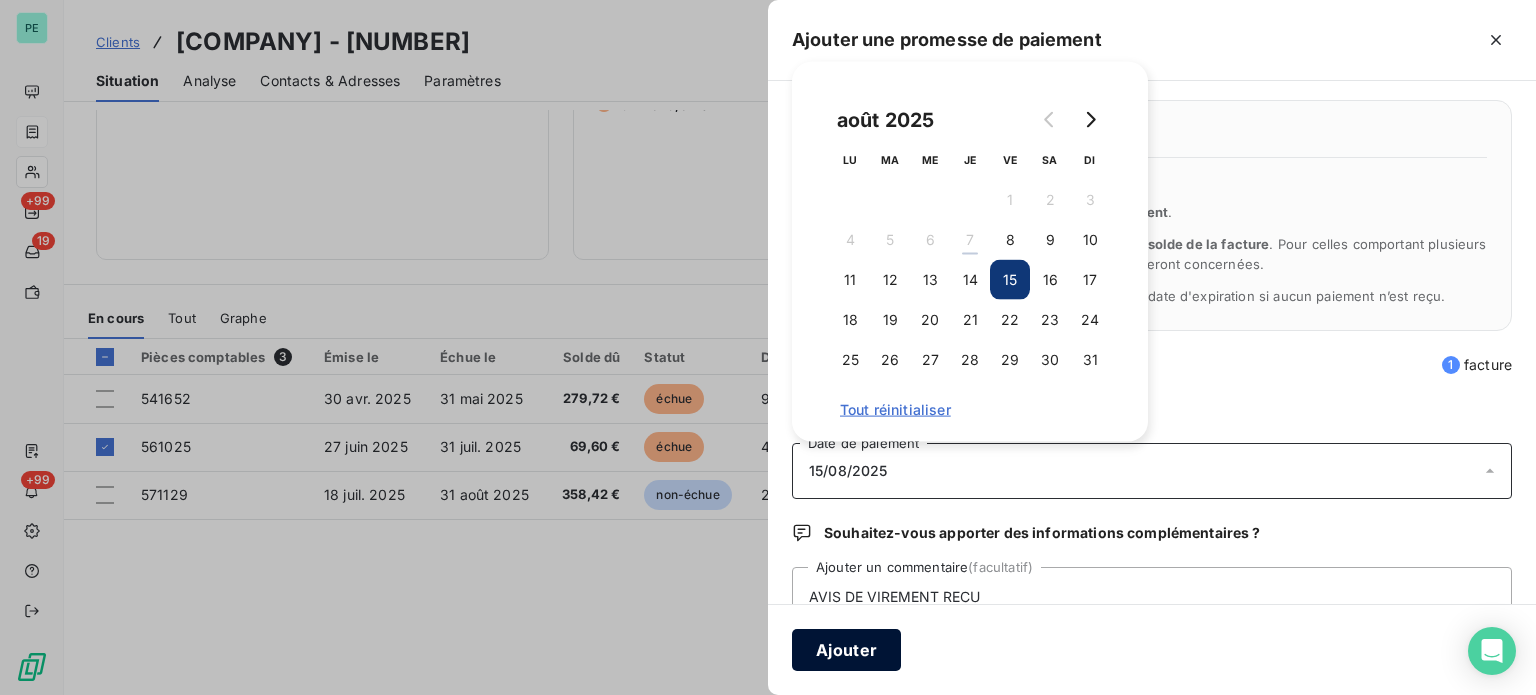 click on "Ajouter" at bounding box center (846, 650) 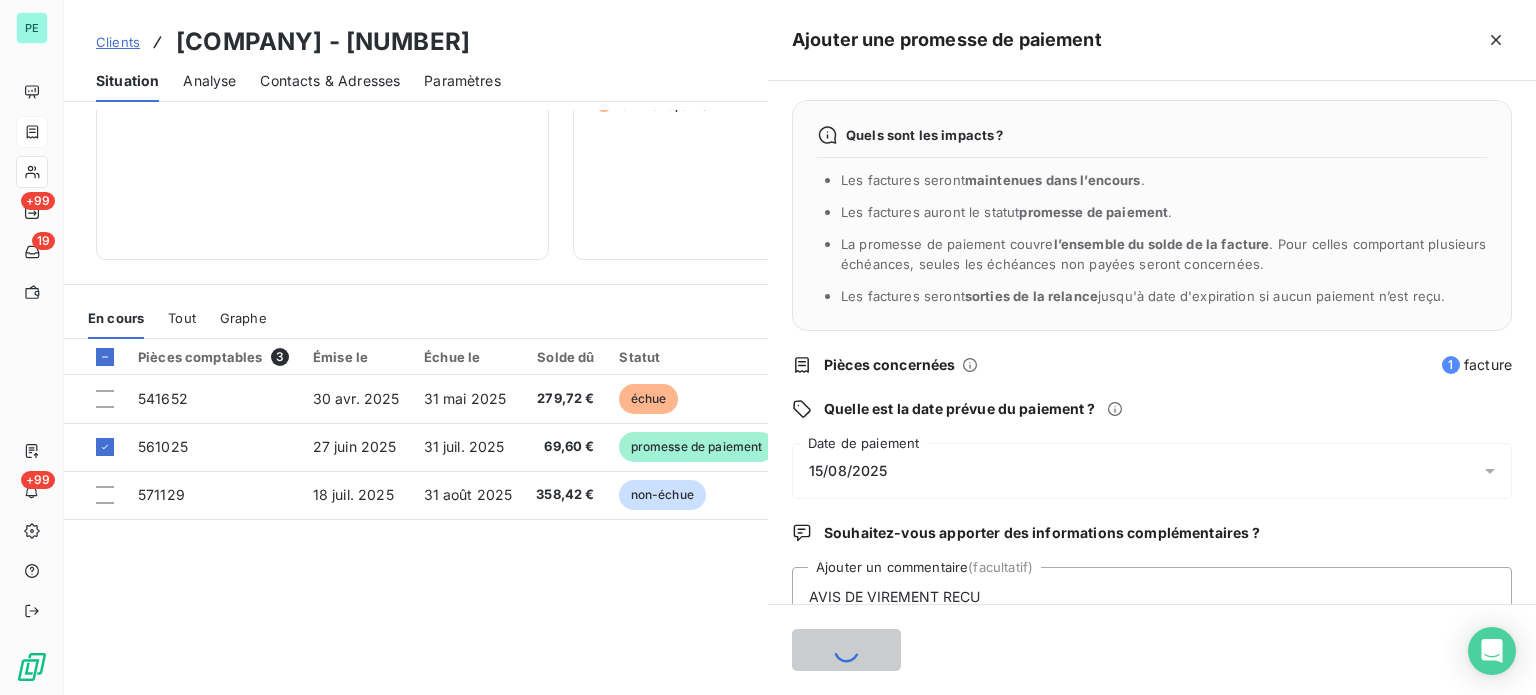 type 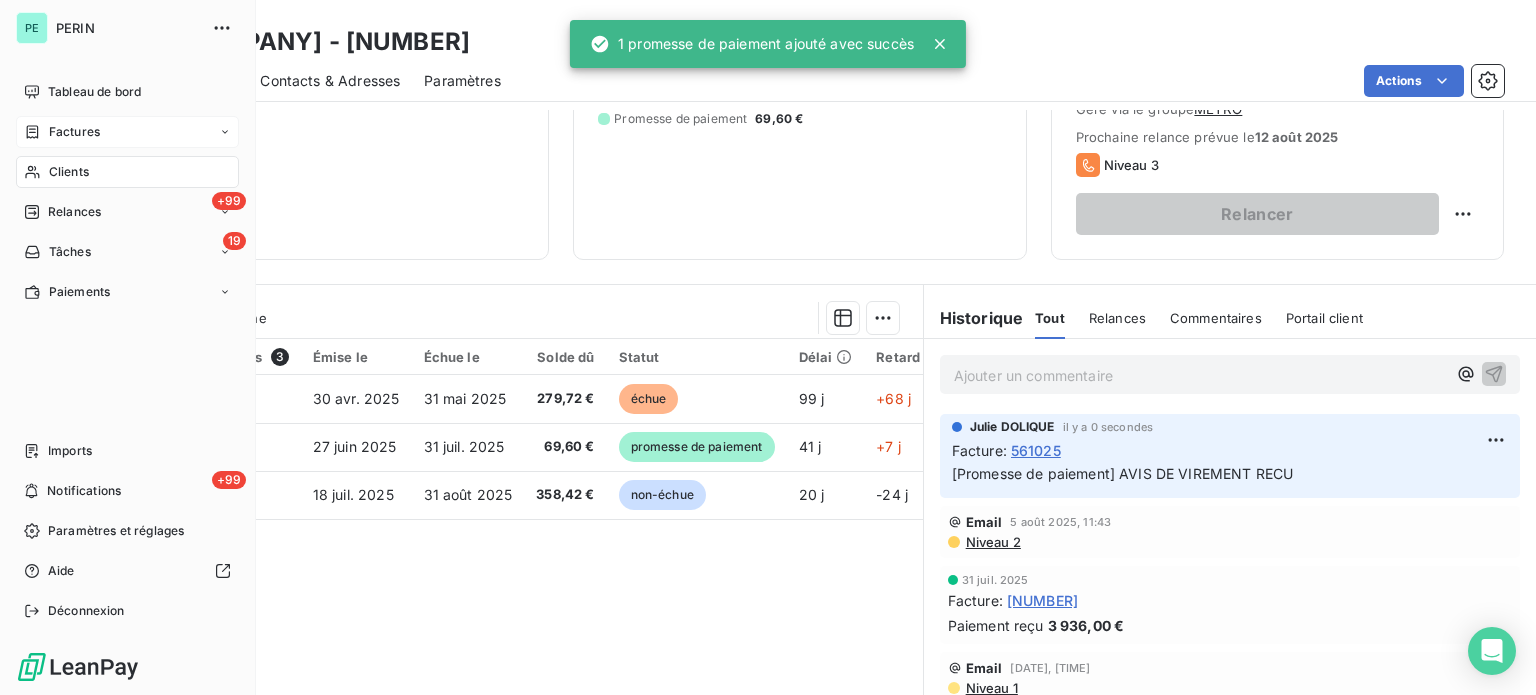 click on "Factures" at bounding box center [127, 132] 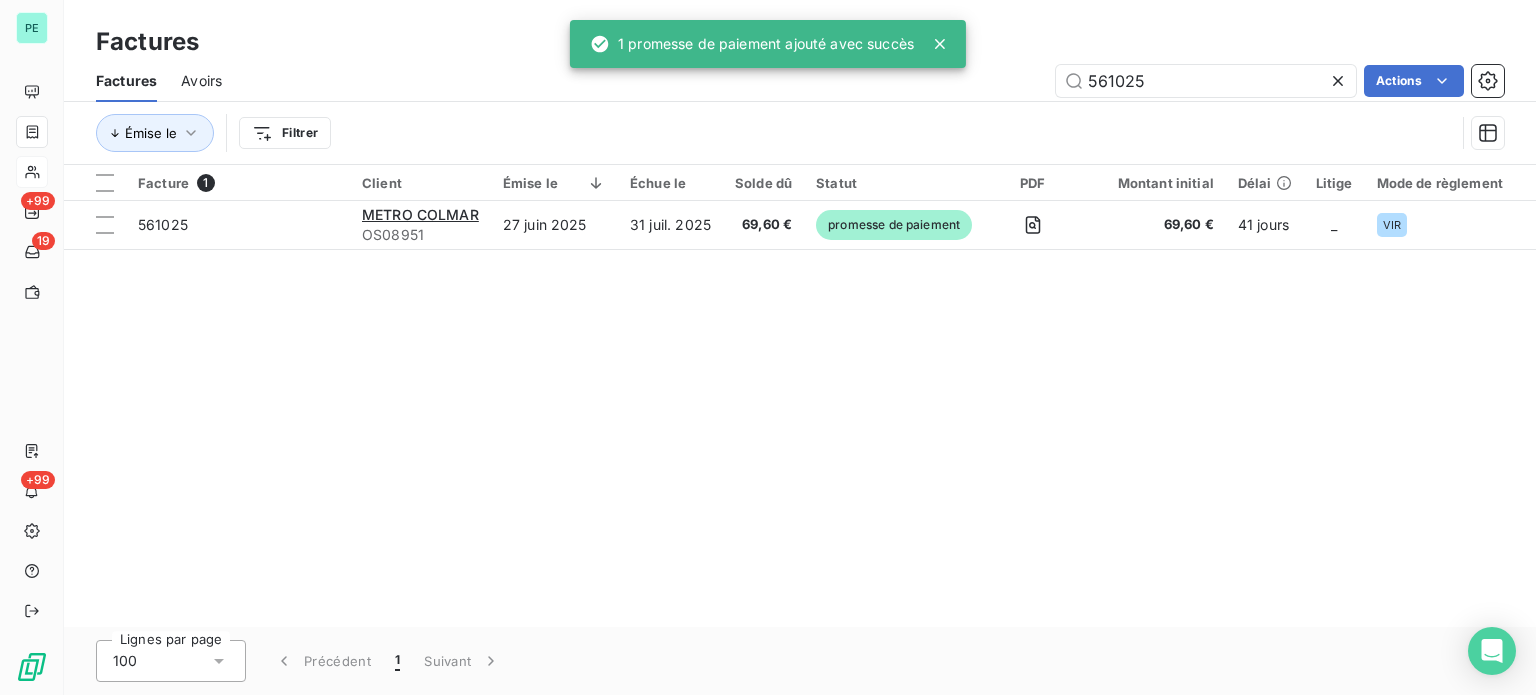 drag, startPoint x: 1151, startPoint y: 84, endPoint x: 1031, endPoint y: 83, distance: 120.004166 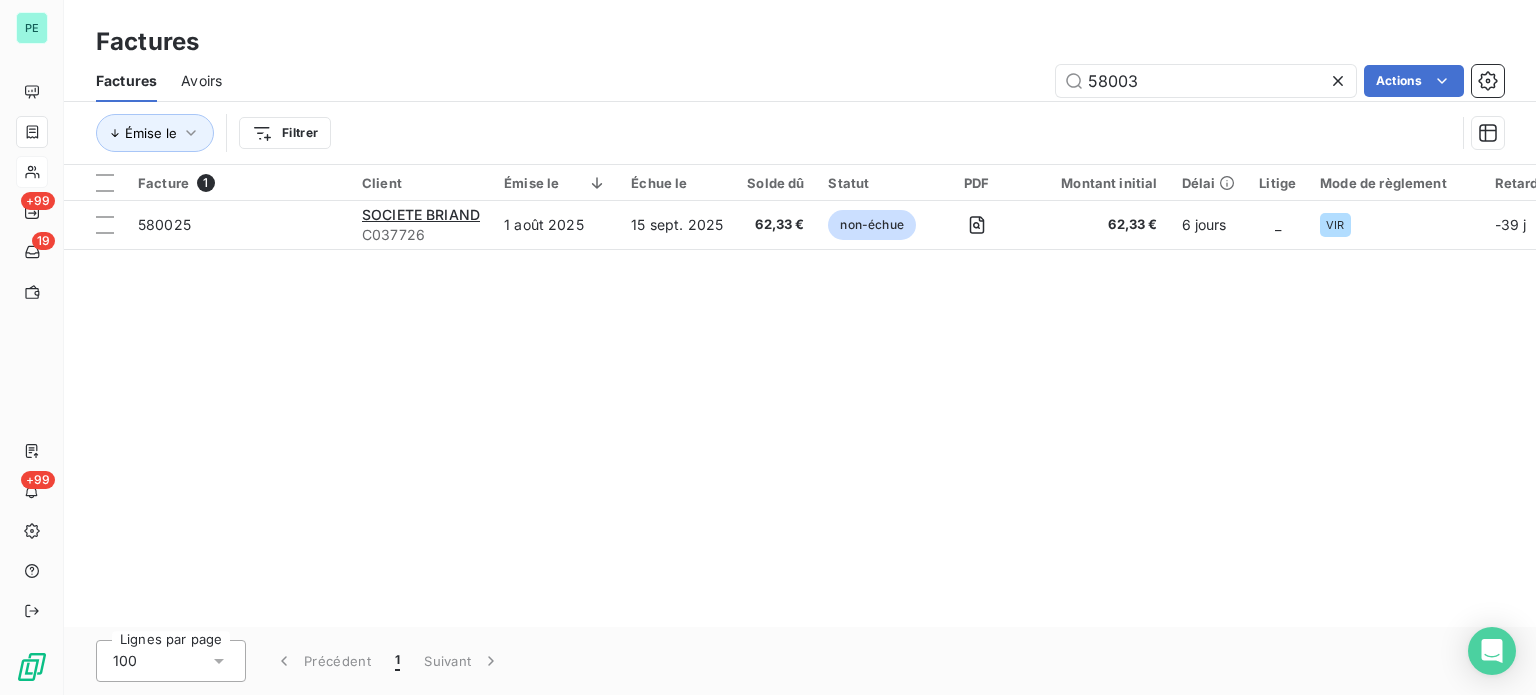 type on "580032" 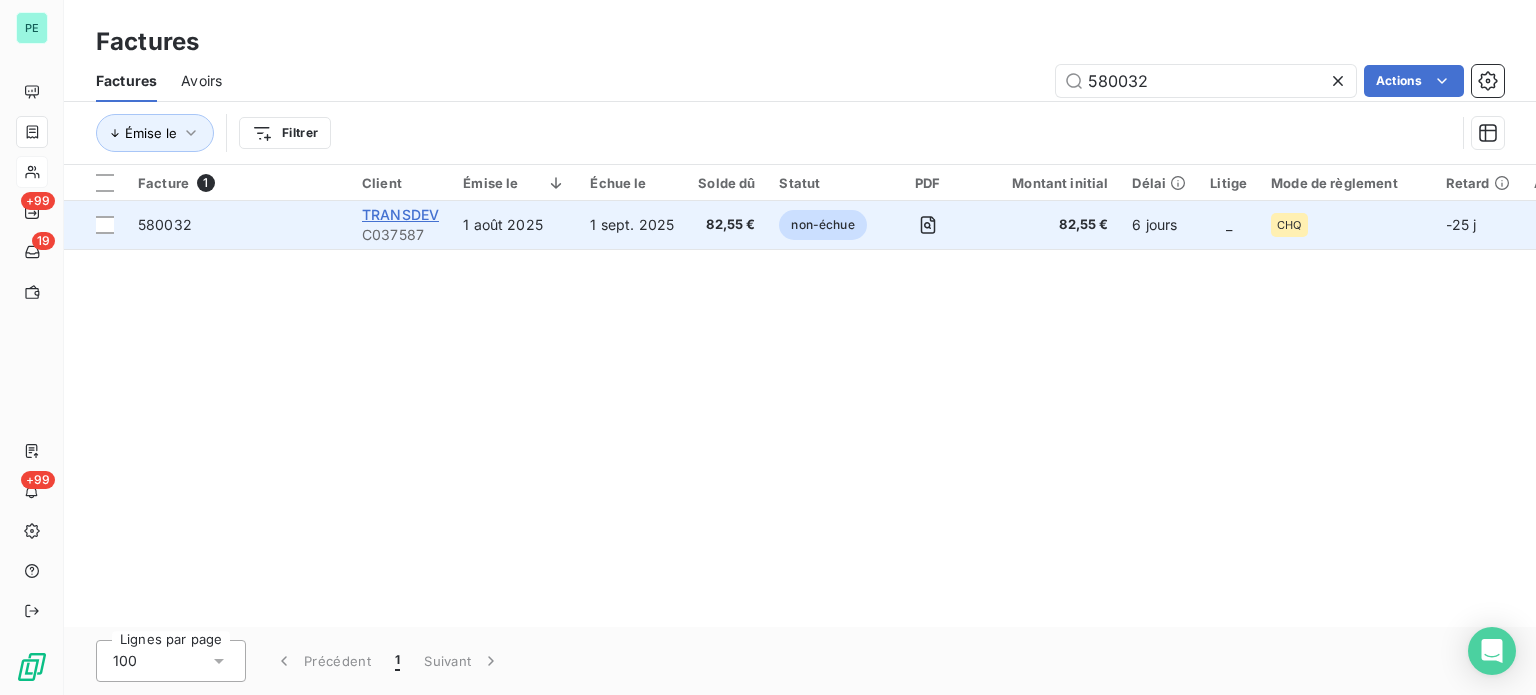 click on "TRANSDEV" at bounding box center (400, 214) 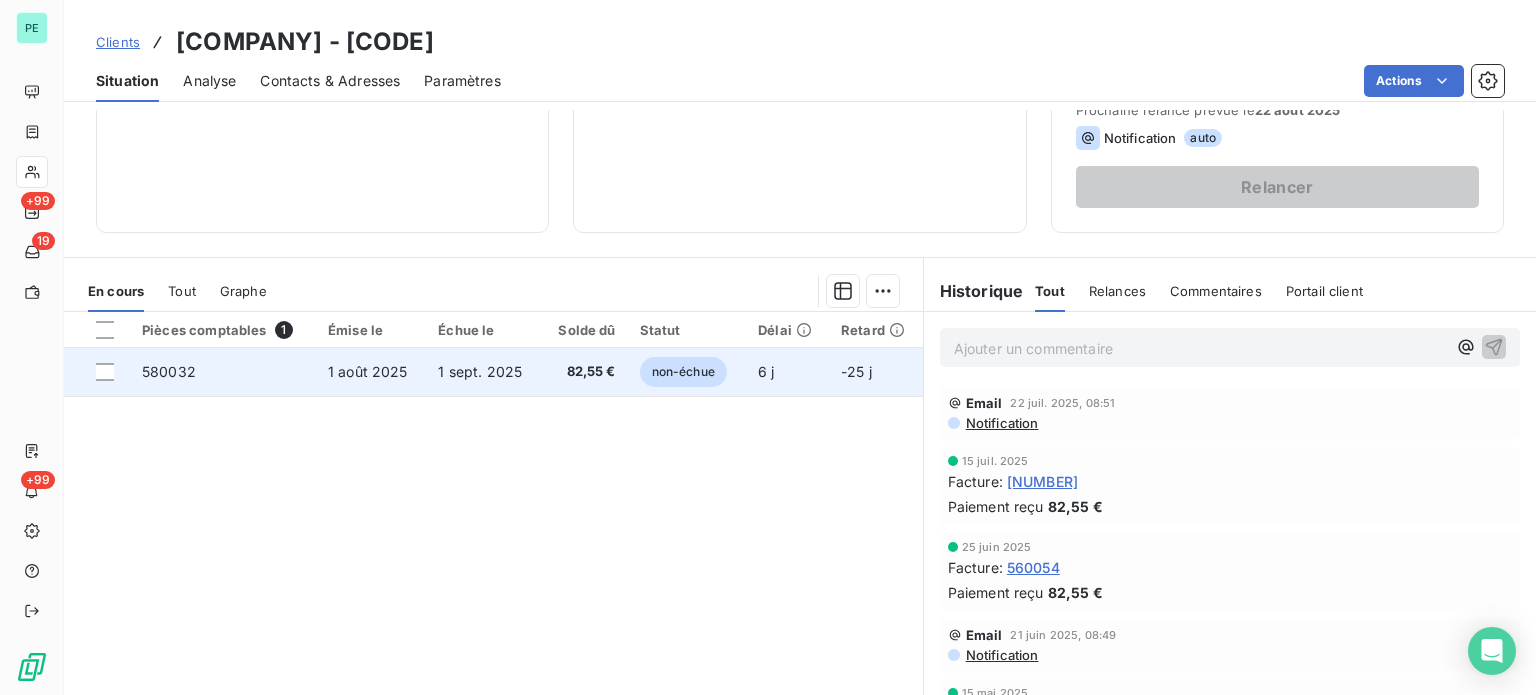 scroll, scrollTop: 300, scrollLeft: 0, axis: vertical 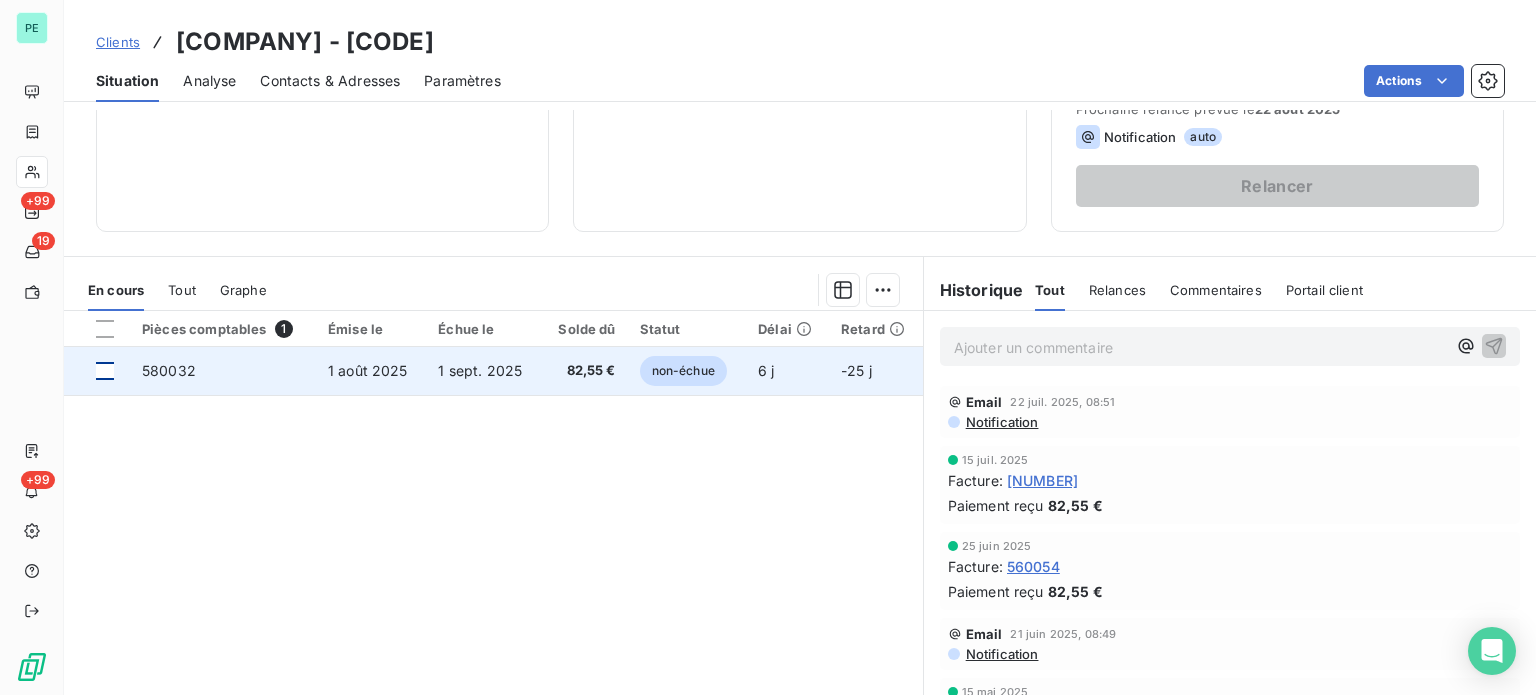 click at bounding box center [105, 371] 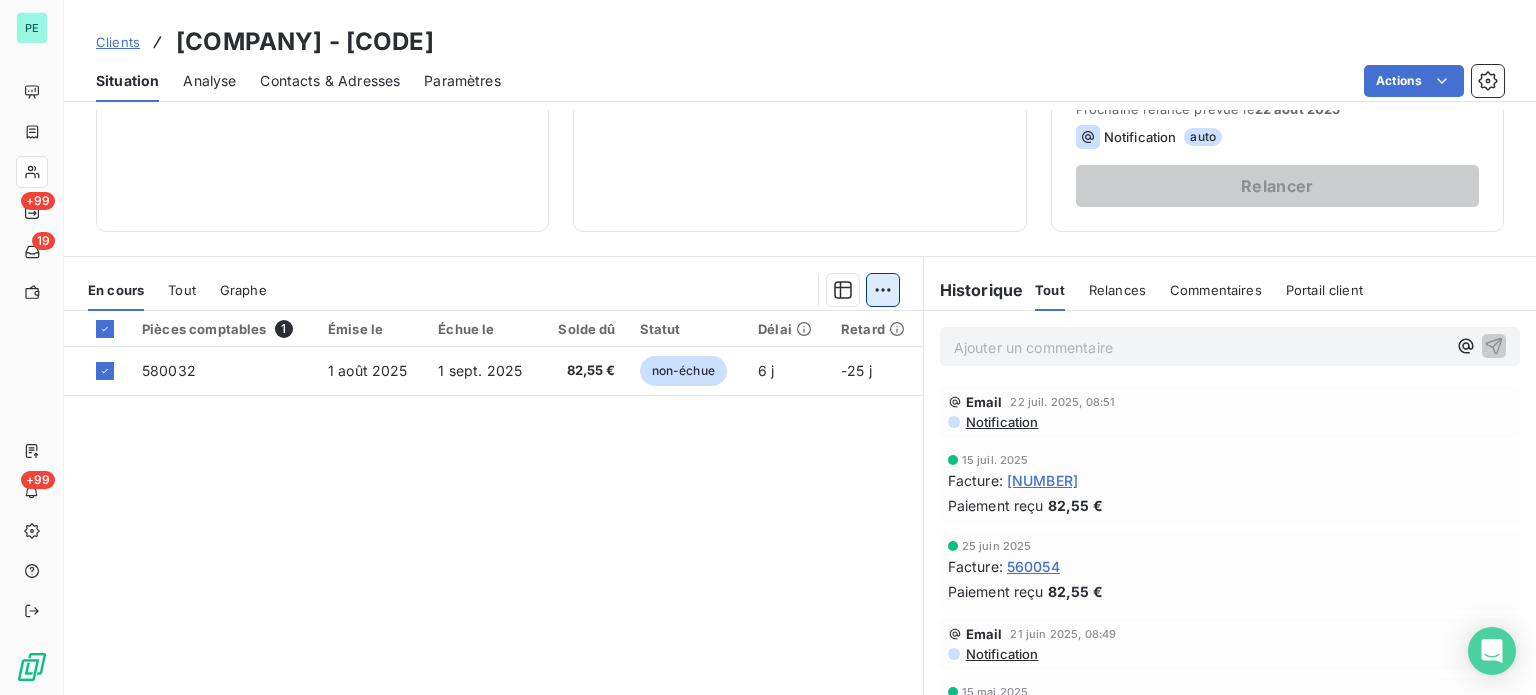 click on "PE +[NUMBER] [NUMBER] Clients [COMPANY] - [CODE] Situation Analyse Contacts & Adresses Paramètres Actions Informations client Propriétés Client liquidation judiciaire Redressement Judiciaire RECOUVREMENT SCP TEMPLIER Encours client   [PRICE] [NUMBER] Échu [PRICE] Non-échu [PRICE]     Limite d’encours Ajouter une limite d’encours autorisé Gestion du risque Surveiller ce client en intégrant votre outil de gestion des risques client. Relance Plan de relance Plan de relance Prochaine relance prévue le  [DAY] [MONTH] [YEAR] Notification auto Relancer En cours Tout Graphe Pièces comptables [NUMBER] Émise le Échue le Solde dû Statut Délai   Retard   [CODE] [DAY] [MONTH] [YEAR] [DAY] [MONTH] [YEAR] [PRICE] non-échue [NUMBER] j -[NUMBER] j Lignes par page [NUMBER] Précédent [NUMBER] Suivant Historique Tout Relances Commentaires Portail client Tout Relances Commentaires Portail client Ajouter un commentaire ﻿ Email [DAY] [MONTH] [YEAR], [HOUR]:[MINUTE] Notification [DAY] [MONTH] [YEAR] Facture  : [CODE] Paiement reçu [PRICE] [DAY] [MONTH] [YEAR] Facture  : [CODE]  :" at bounding box center (768, 347) 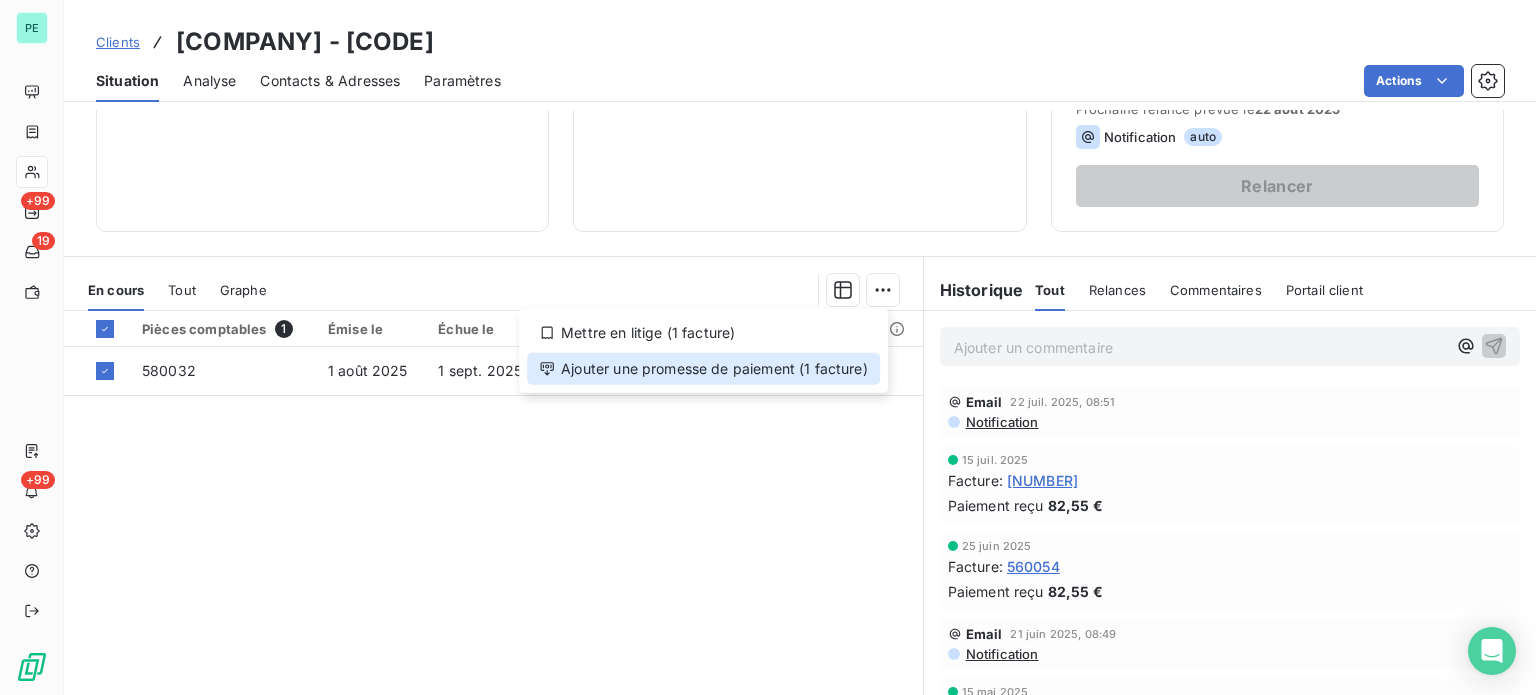 click on "Ajouter une promesse de paiement (1 facture)" at bounding box center (703, 369) 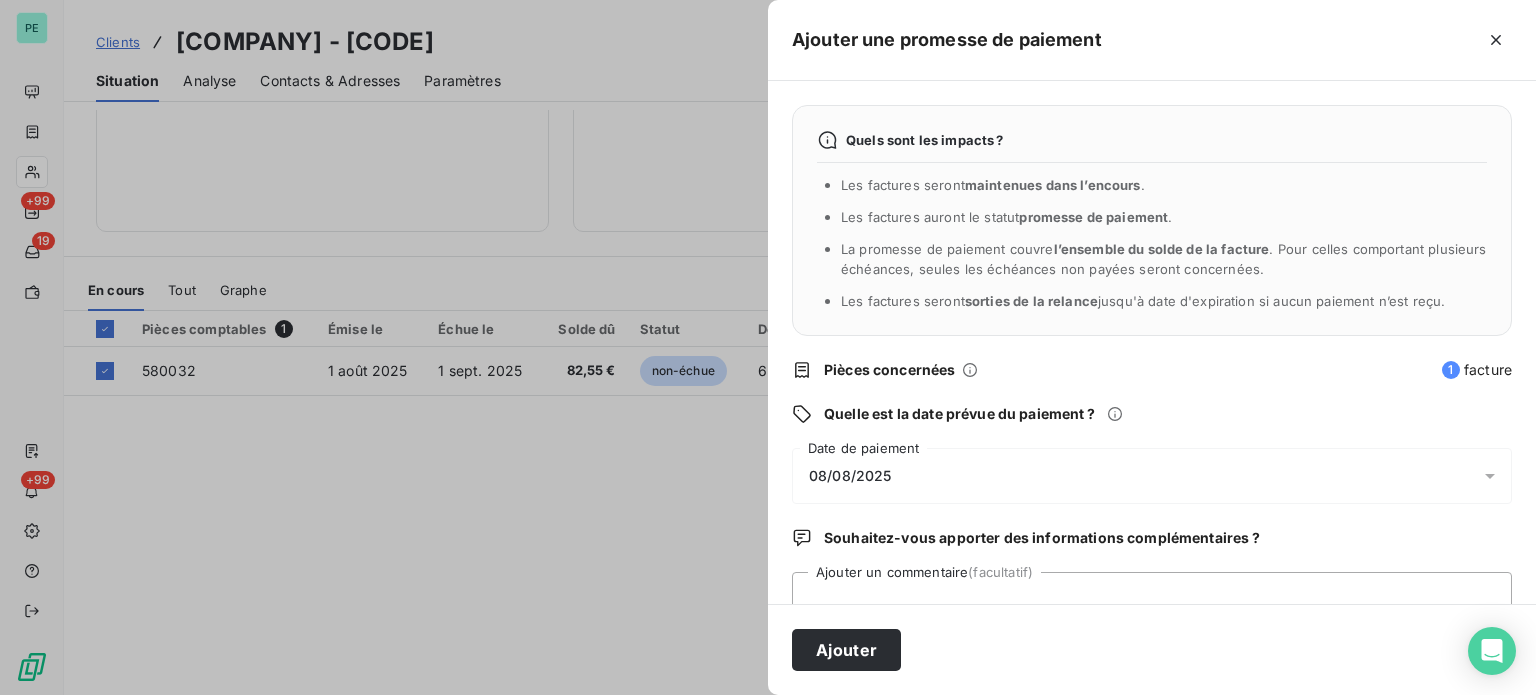 click on "08/08/2025" at bounding box center (1152, 476) 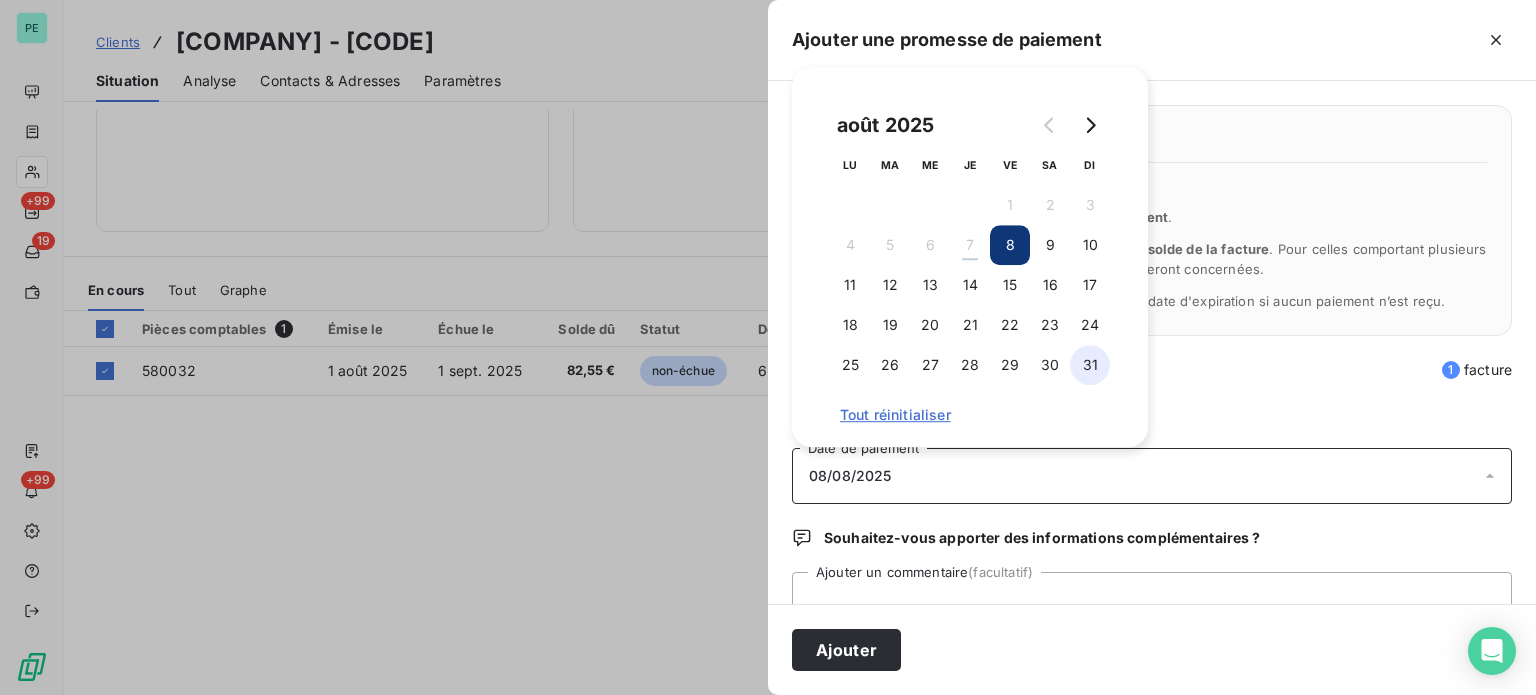 click on "31" at bounding box center (1090, 365) 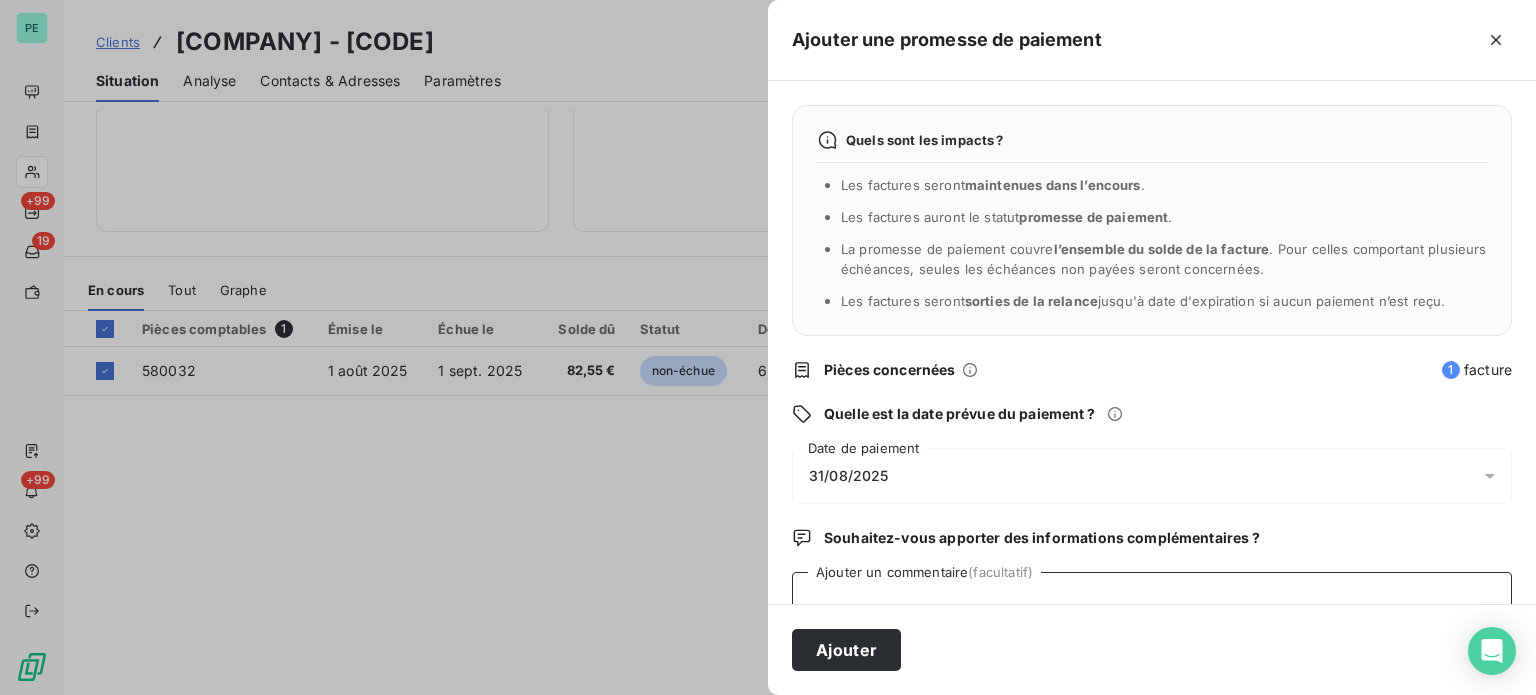 click on "Ajouter un commentaire  (facultatif)" at bounding box center [1152, 610] 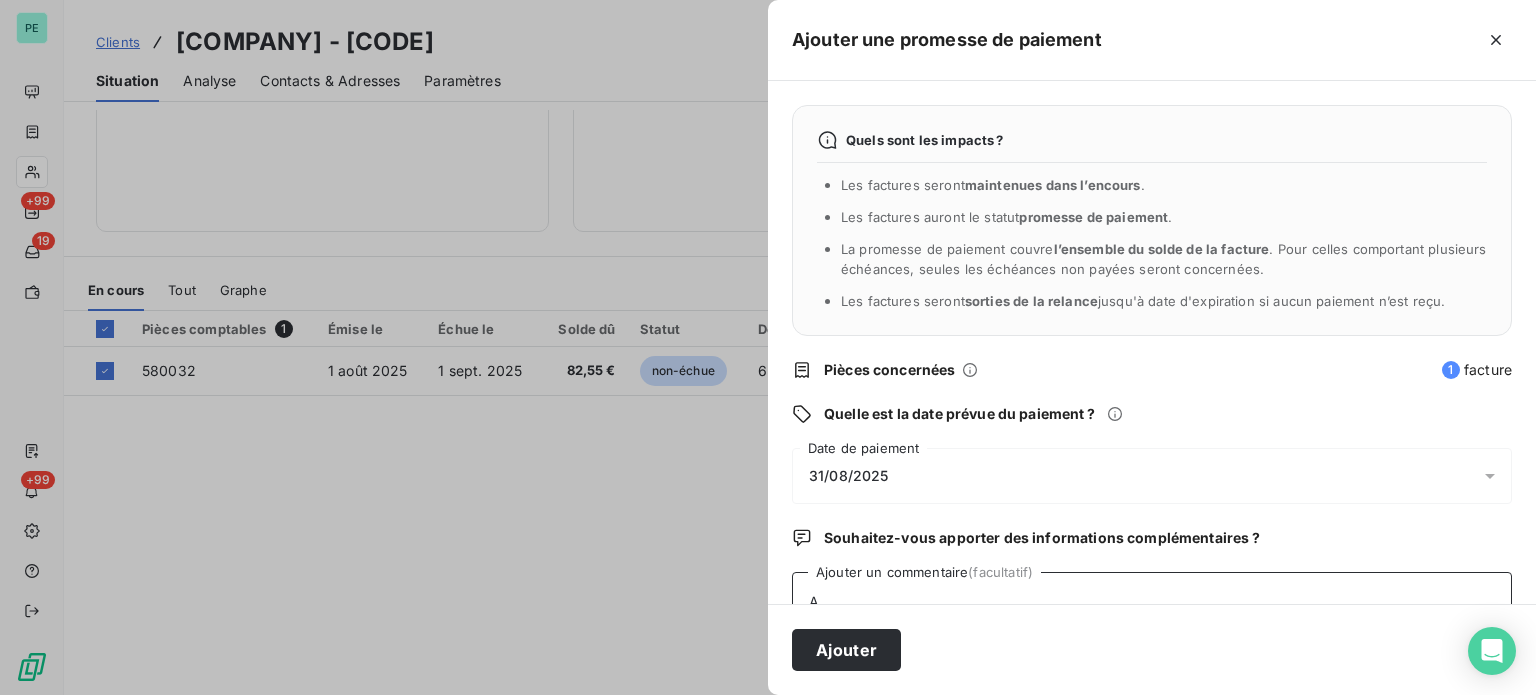 scroll, scrollTop: 5, scrollLeft: 0, axis: vertical 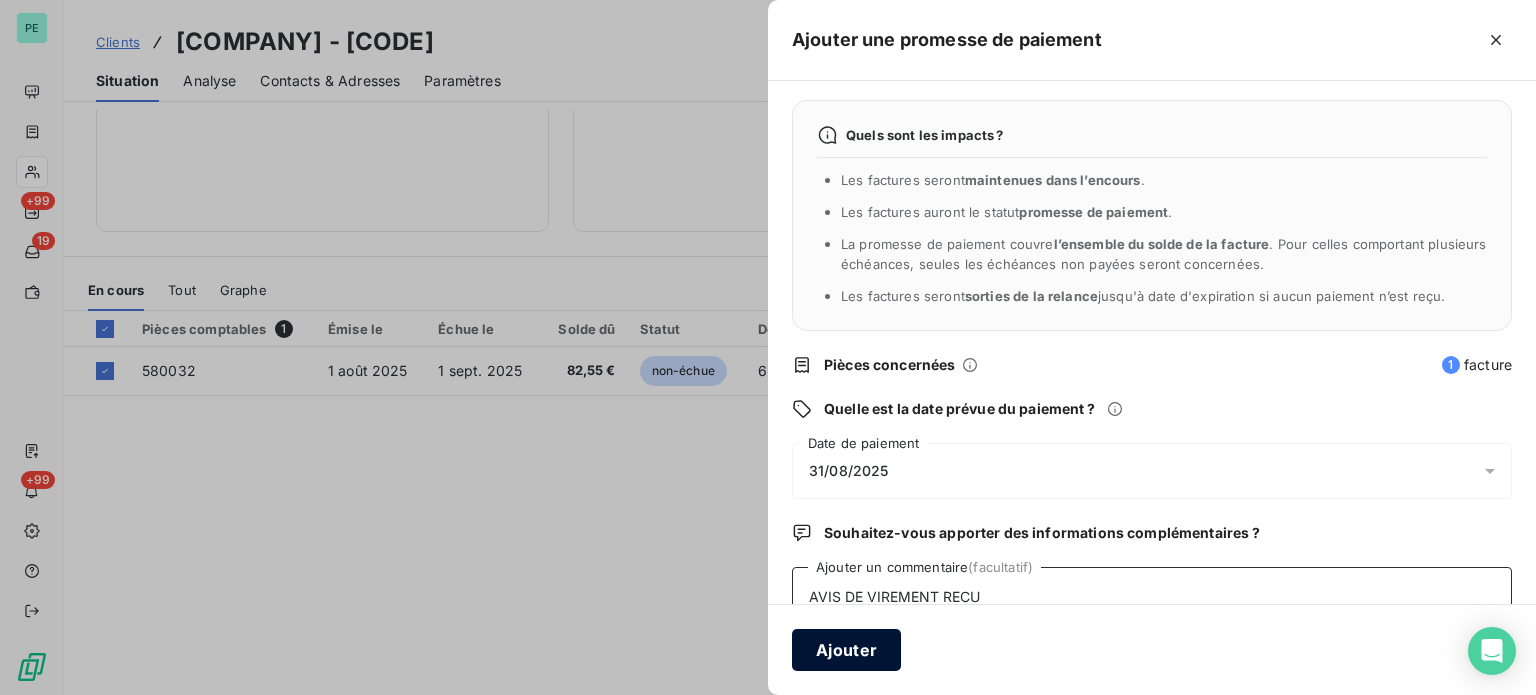type on "AVIS DE VIREMENT RECU" 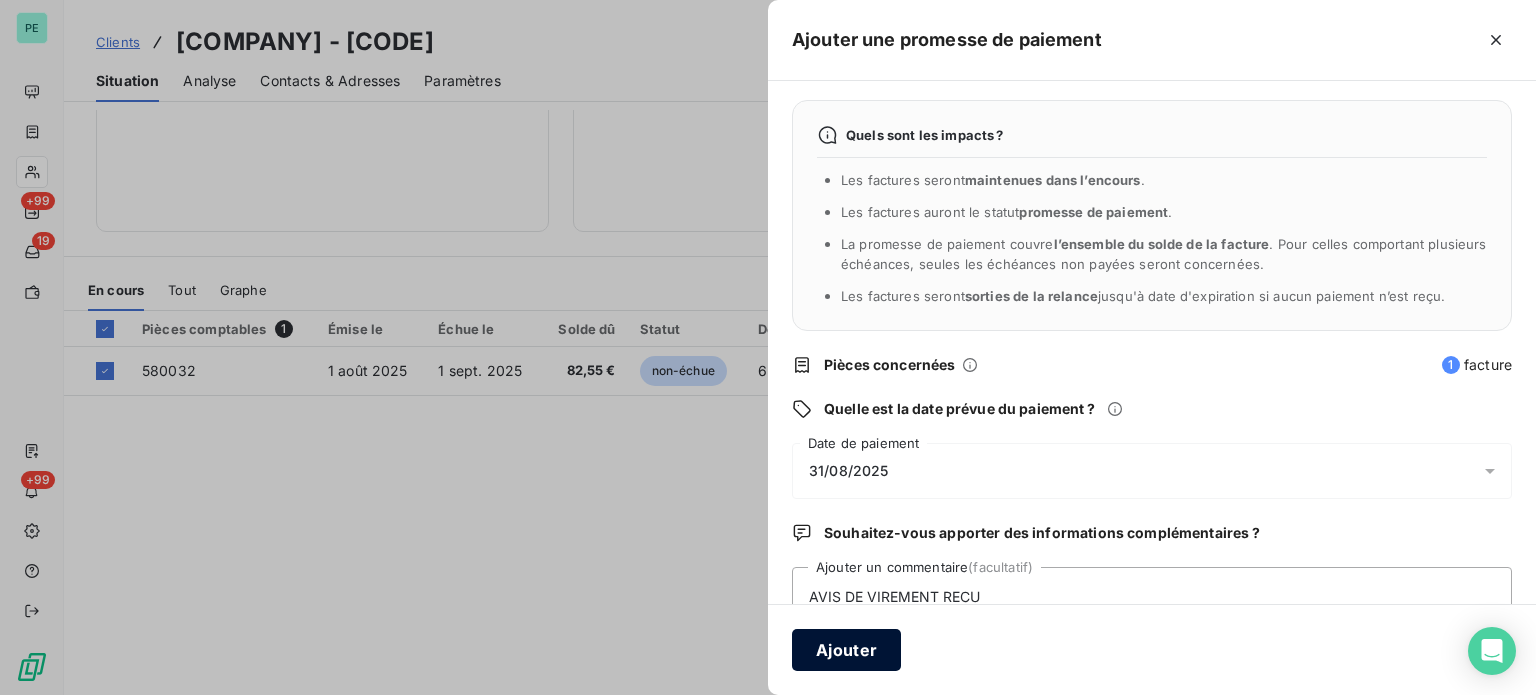 click on "Ajouter" at bounding box center (846, 650) 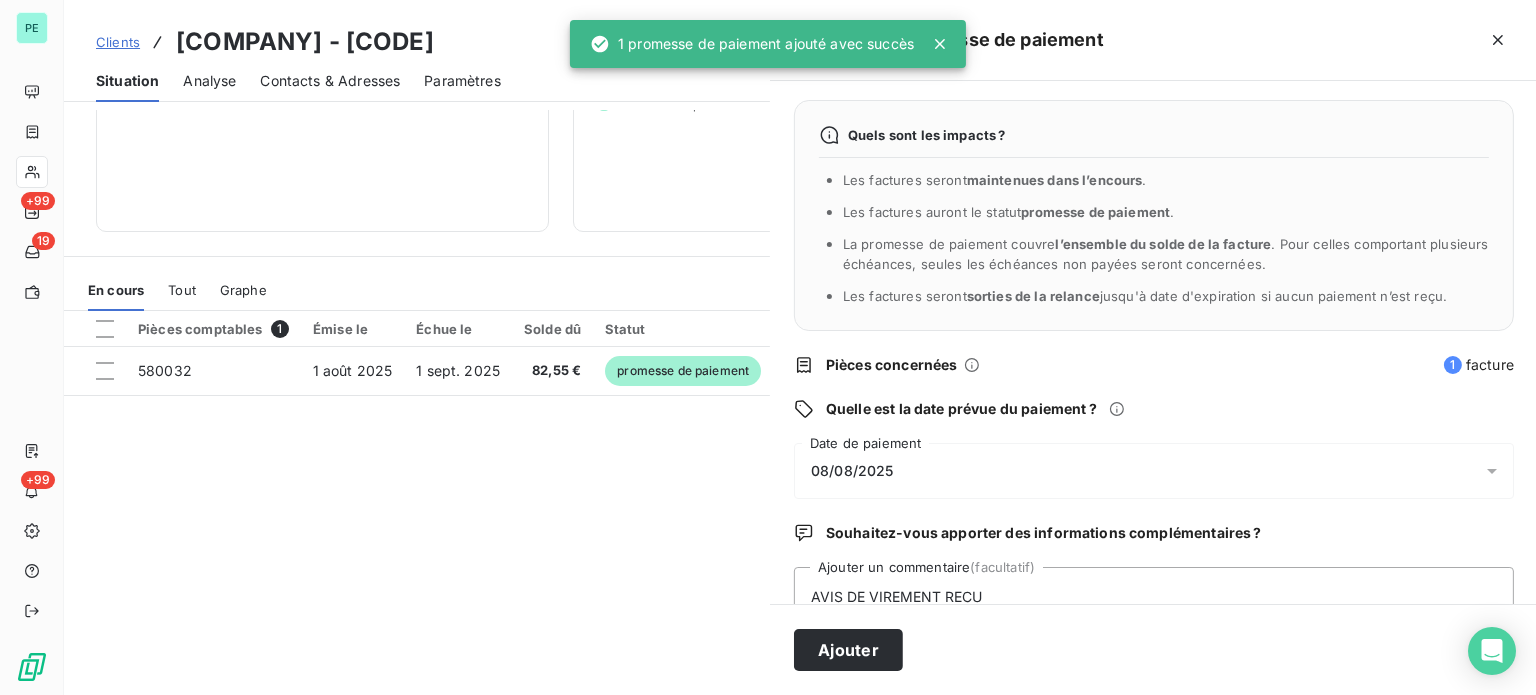 type 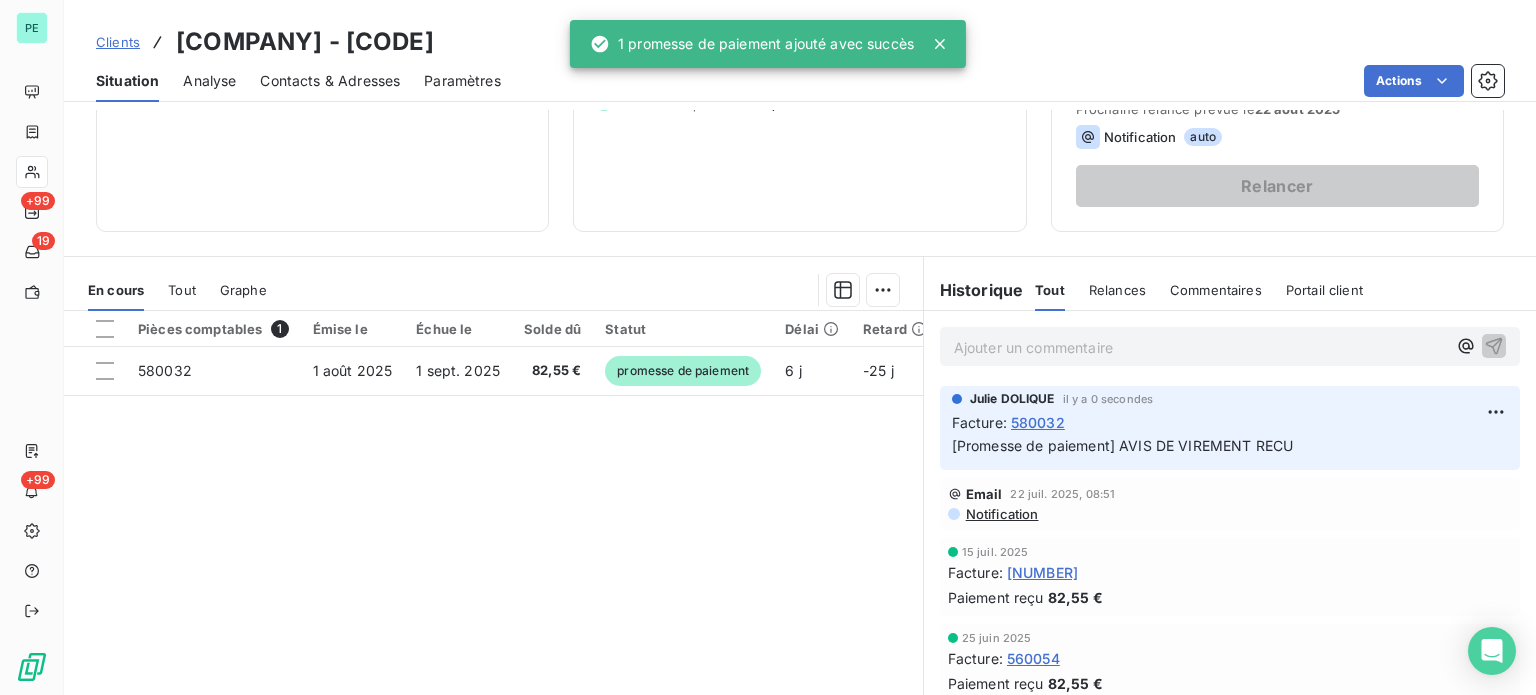 scroll, scrollTop: 289, scrollLeft: 0, axis: vertical 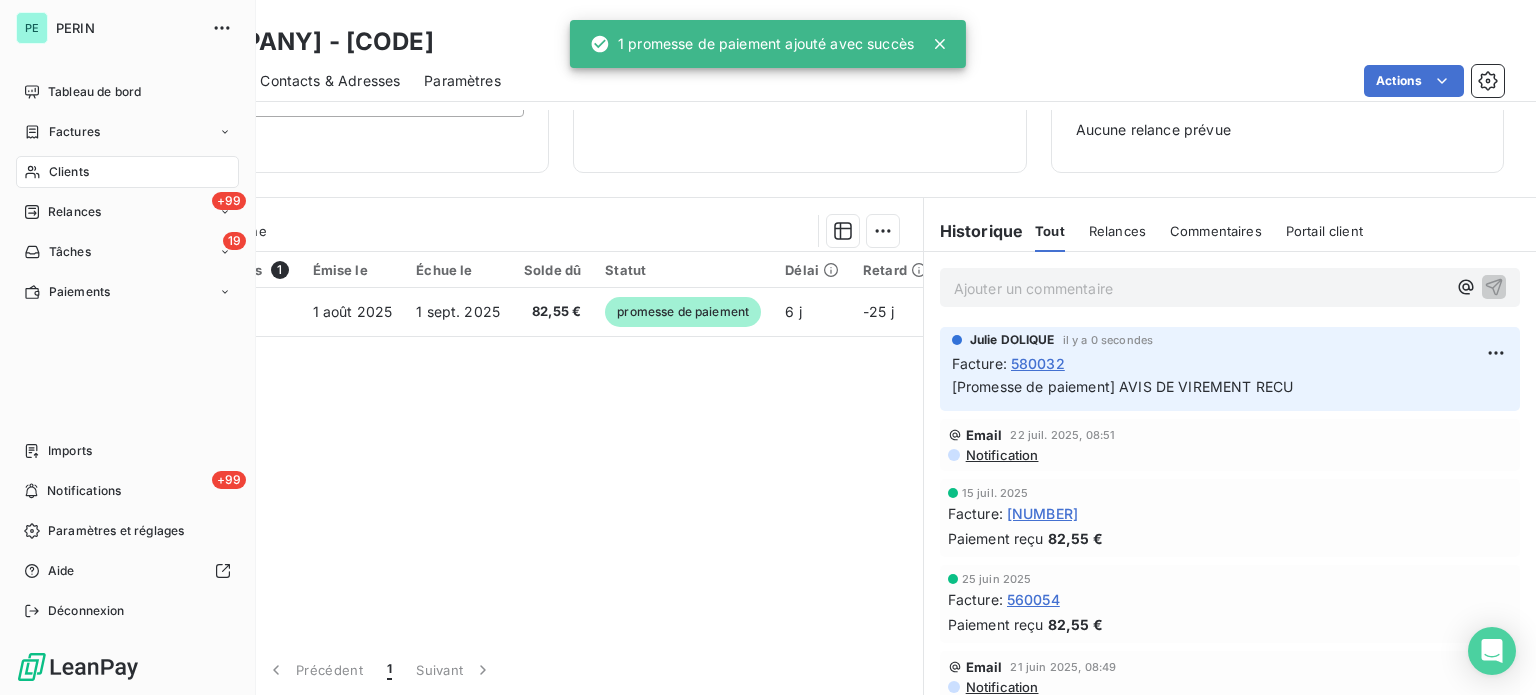 click on "Factures" at bounding box center (74, 132) 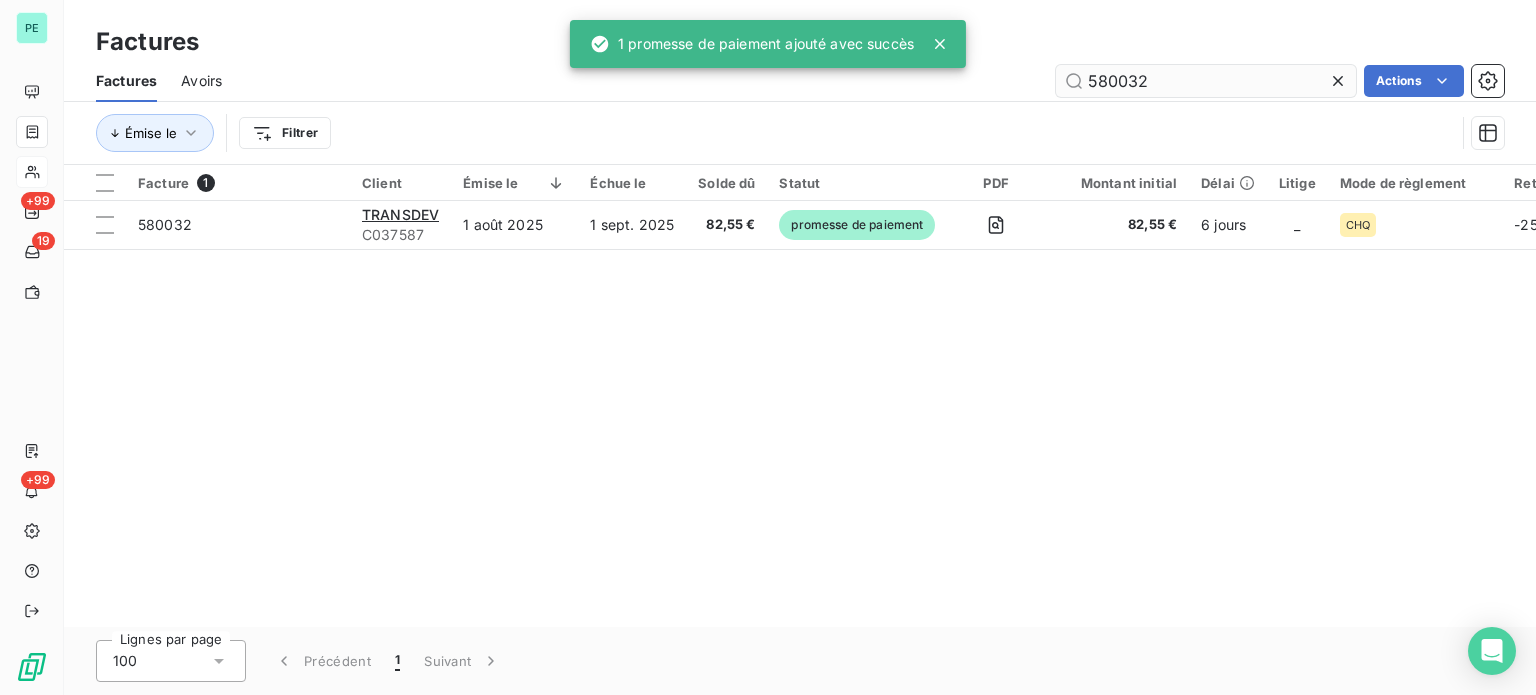 click on "580032" at bounding box center [1206, 81] 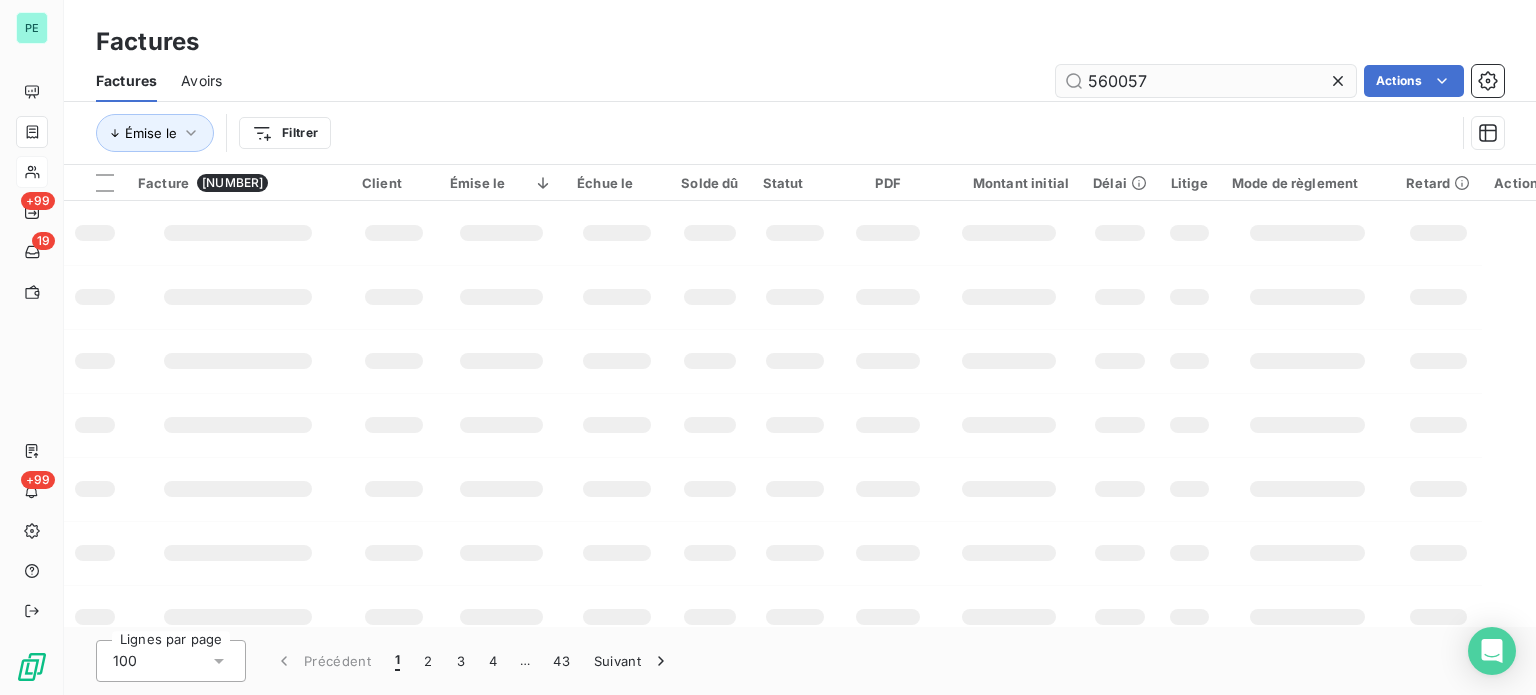 type on "560057" 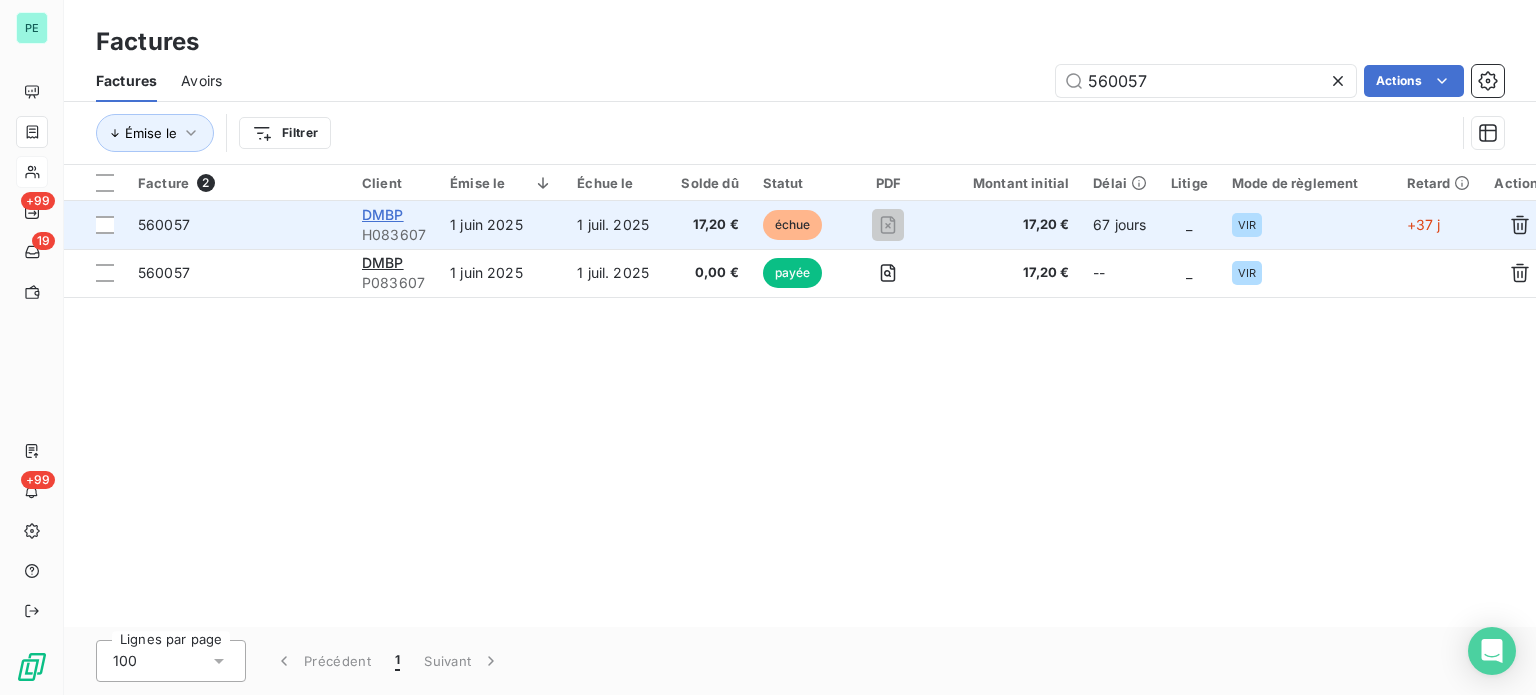 click on "DMBP" at bounding box center (383, 214) 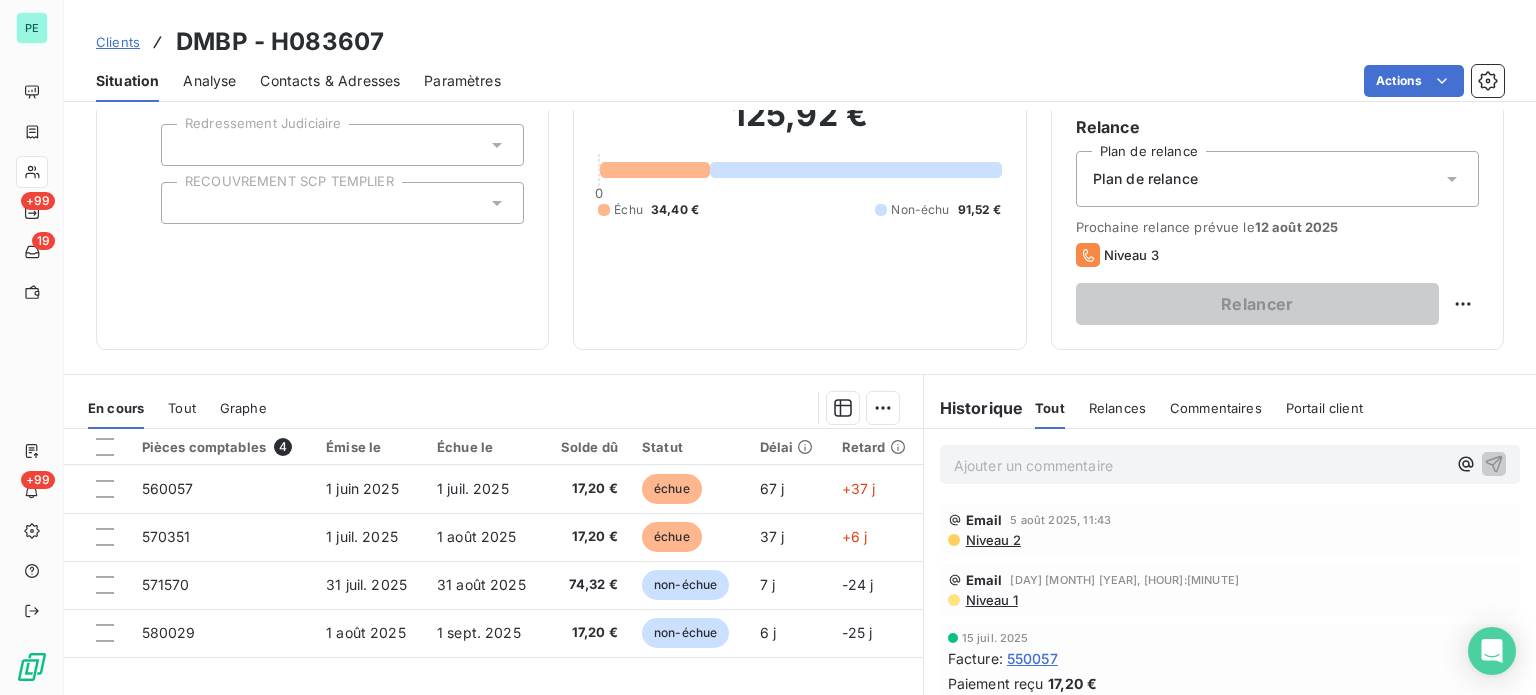 scroll, scrollTop: 200, scrollLeft: 0, axis: vertical 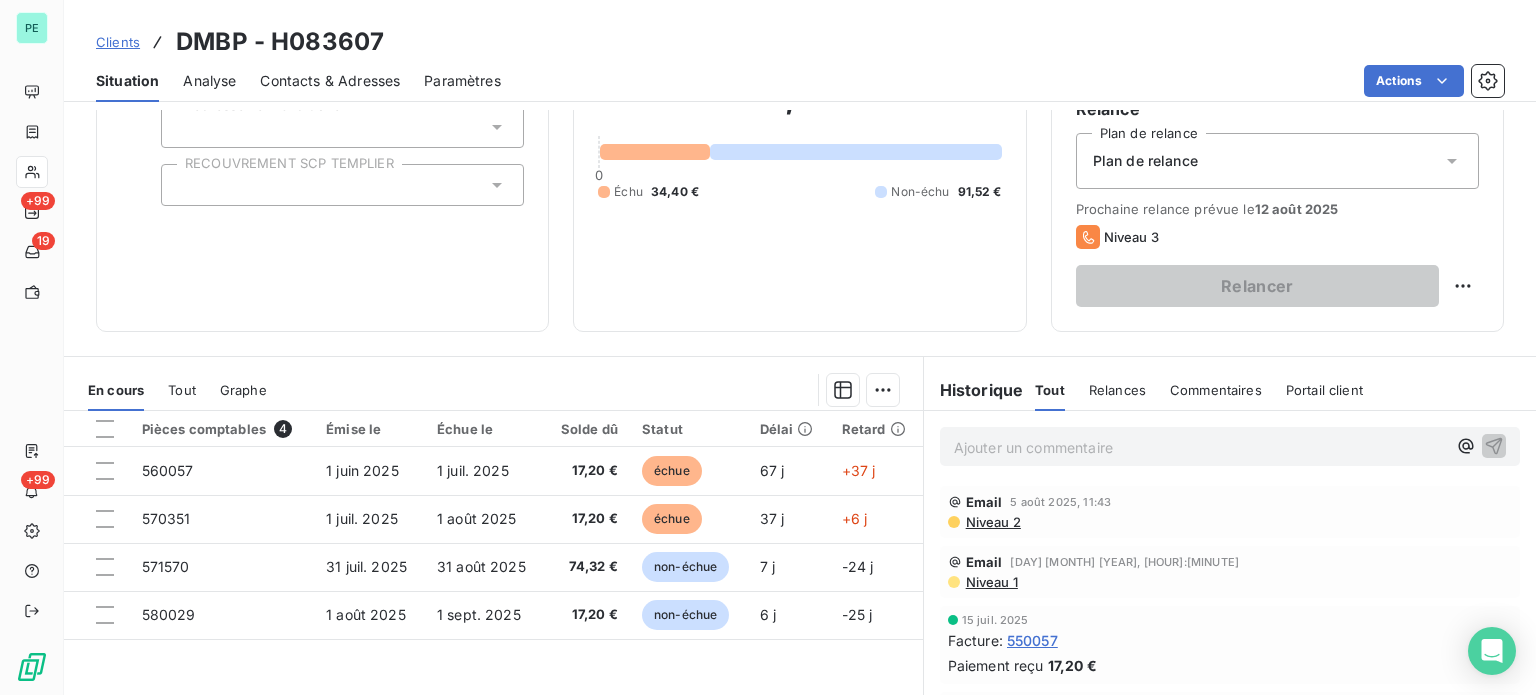 drag, startPoint x: 106, startPoint y: 472, endPoint x: 258, endPoint y: 442, distance: 154.93224 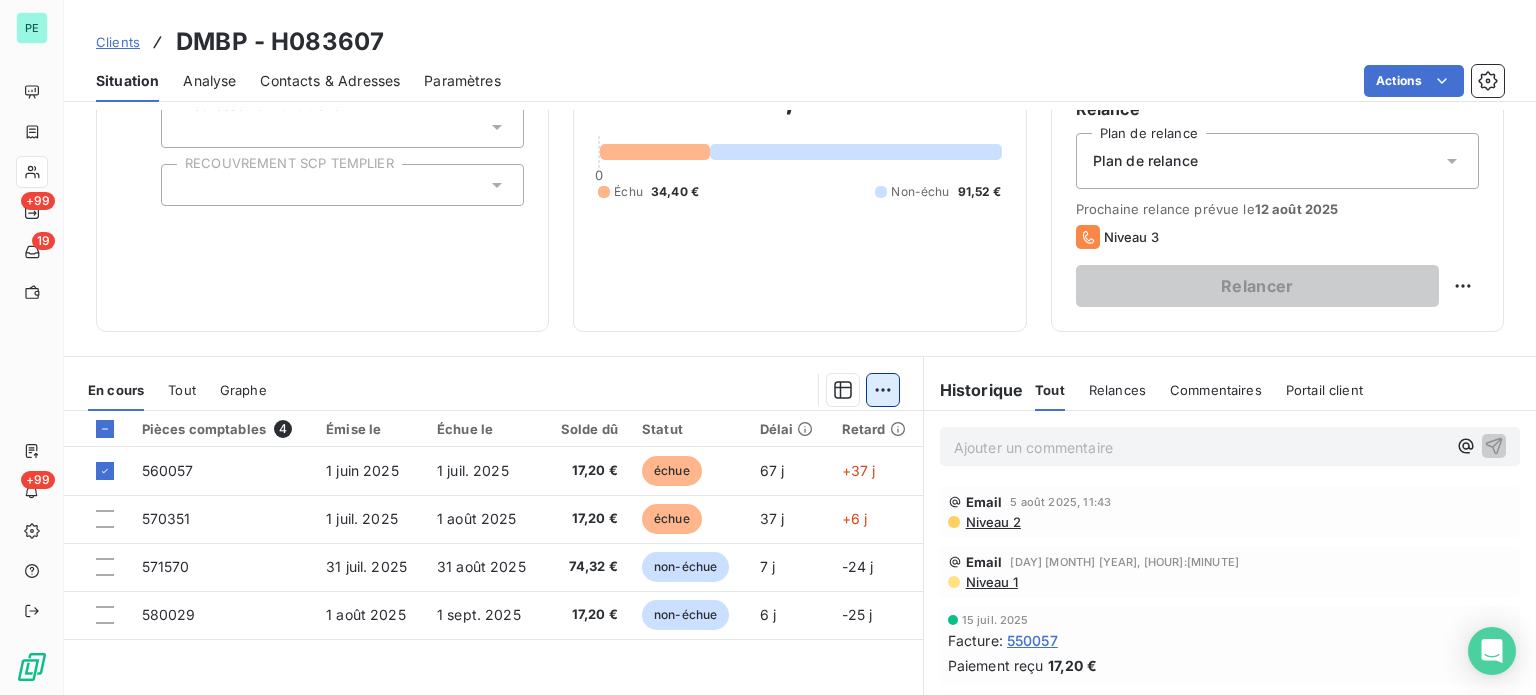 click on "PE +99 19 +99 Clients DMBP - [NUMBER] Situation Analyse Contacts & Adresses Paramètres Actions Informations client Propriétés Client liquidation judiciaire Redressement Judiciaire RECOUVREMENT SCP TEMPLIER Encours client [AMOUNT] 0 Échu [AMOUNT] Non-échu [AMOUNT] Limite d’encours Ajouter une limite d’encours autorisé Gestion du risque Surveiller ce client en intégrant votre outil de gestion des risques client. Relance Plan de relance Plan de relance Prochaine relance prévue le [DATE] Niveau 3 Relancer En cours Tout Graphe Pièces comptables 4 Émise le Échue le Solde dû Statut Délai Retard 560057 [DATE] [DATE] [AMOUNT] échue 67 j +37 j 570351 [DATE] [DATE] [AMOUNT] échue 37 j +6 j 571570 [DATE] [DATE] [AMOUNT] non-échue 7 j -24 j 580029 [DATE] [DATE] [AMOUNT] non-échue 6 j -25 j Lignes par page 25 Précédent 1 Suivant Historique Tout Relances Commentaires Portail client Tout Relances ﻿ Email" at bounding box center [768, 347] 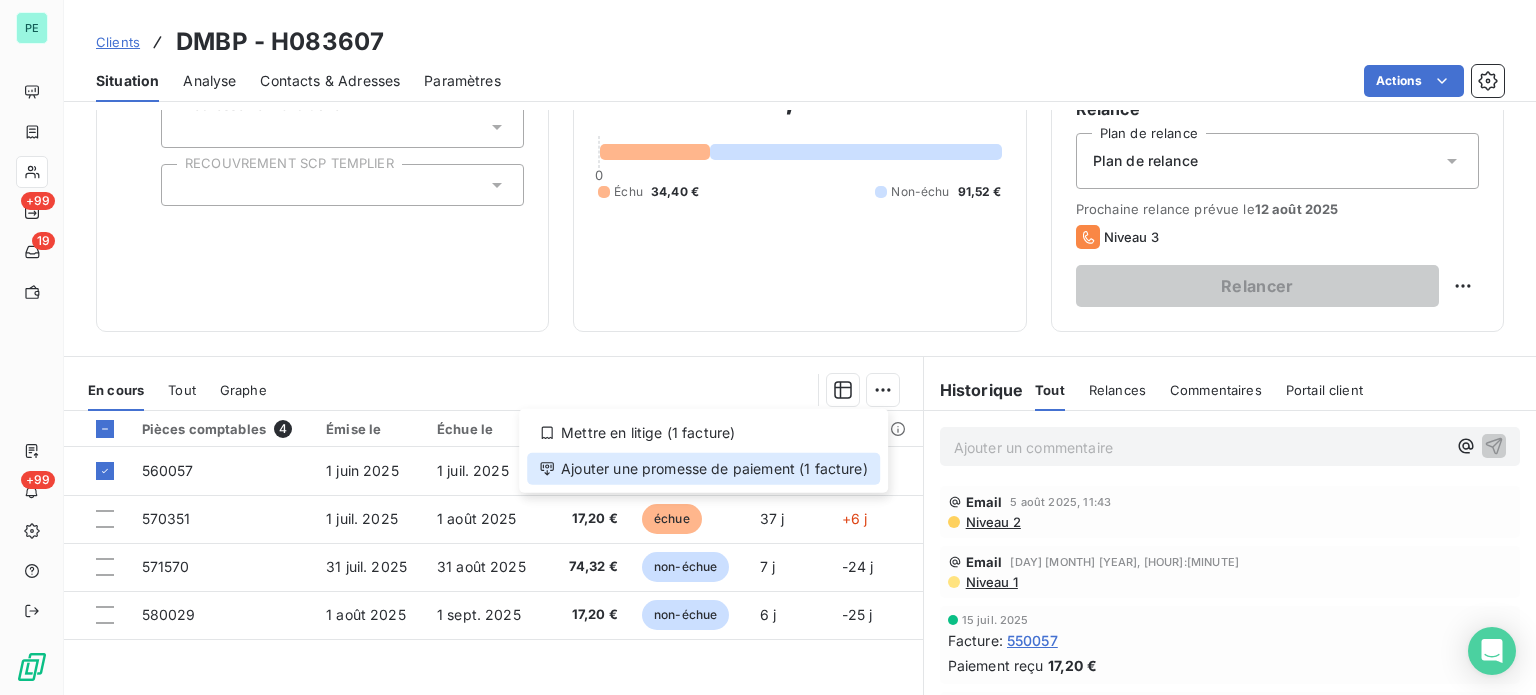 click on "Ajouter une promesse de paiement (1 facture)" at bounding box center [703, 469] 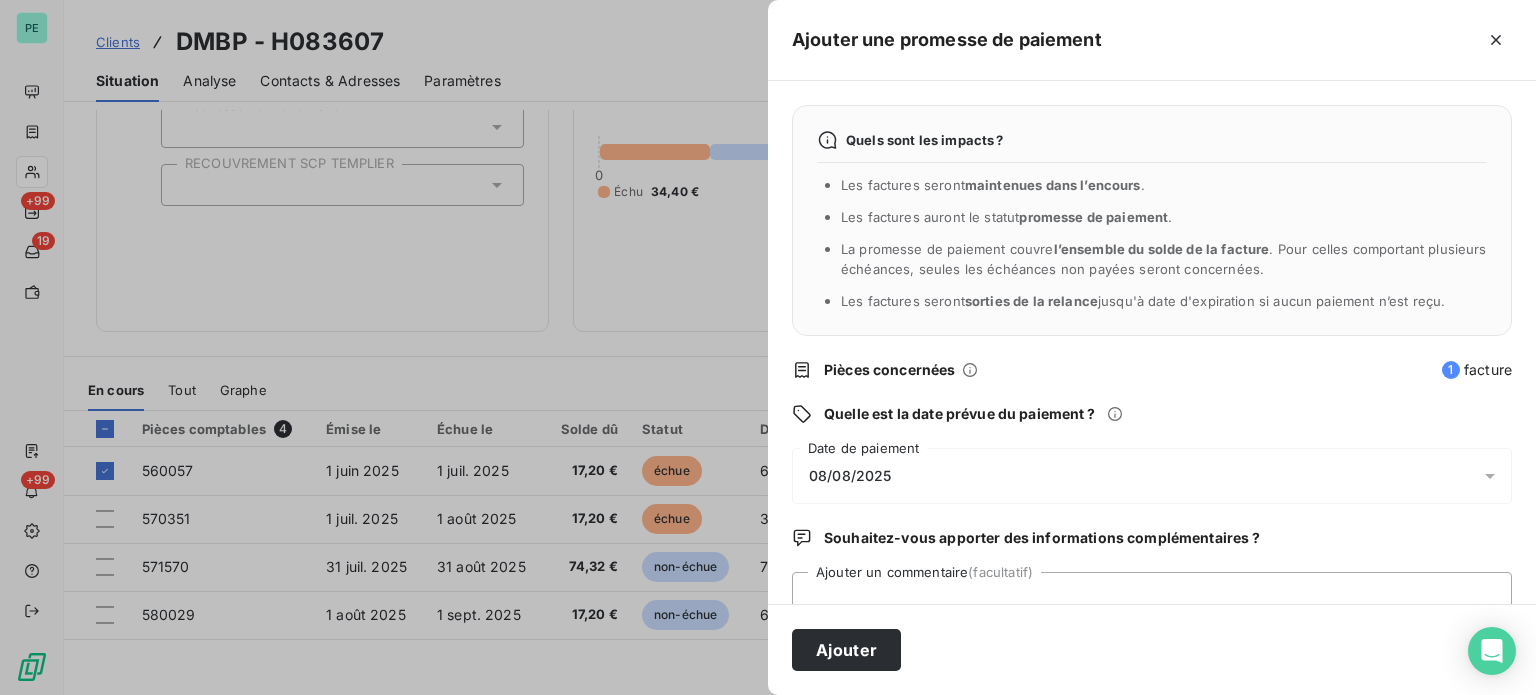 click on "08/08/2025" at bounding box center [850, 476] 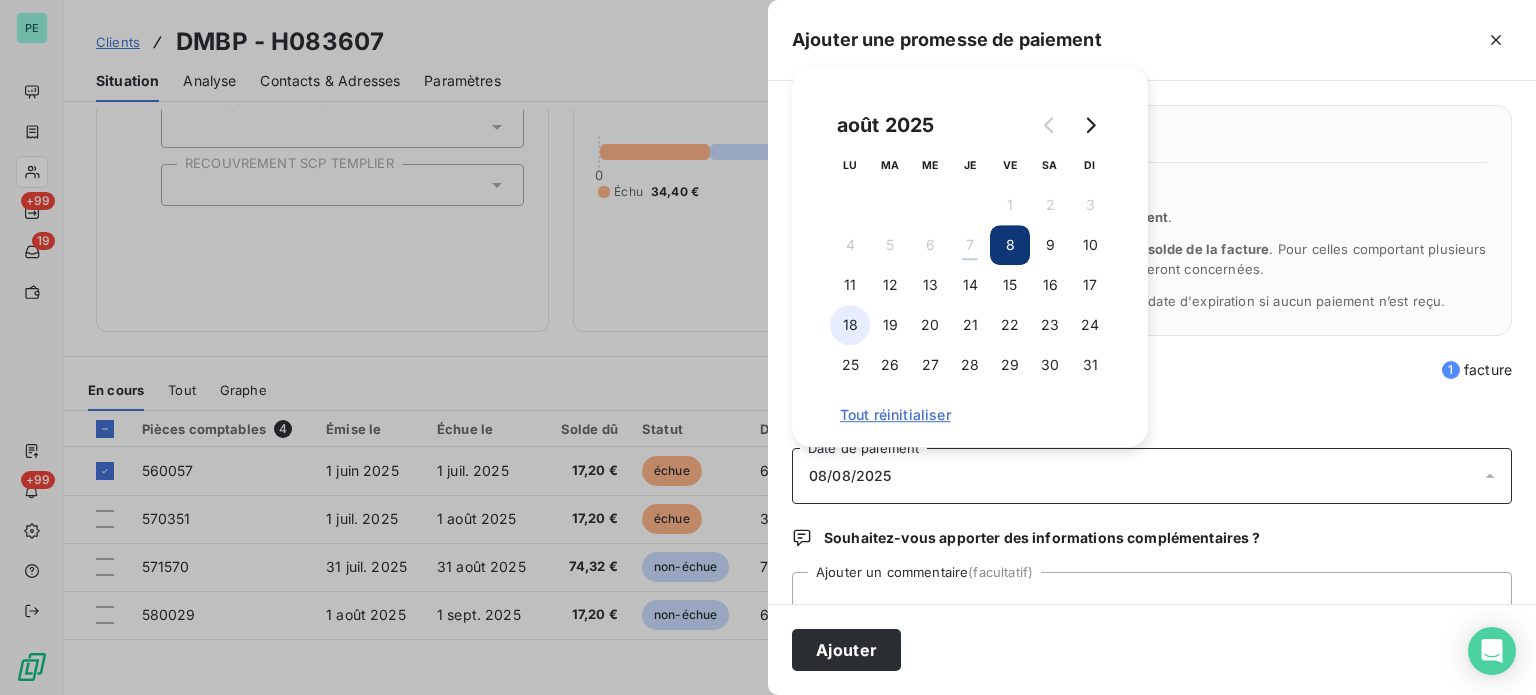 click on "18" at bounding box center (850, 325) 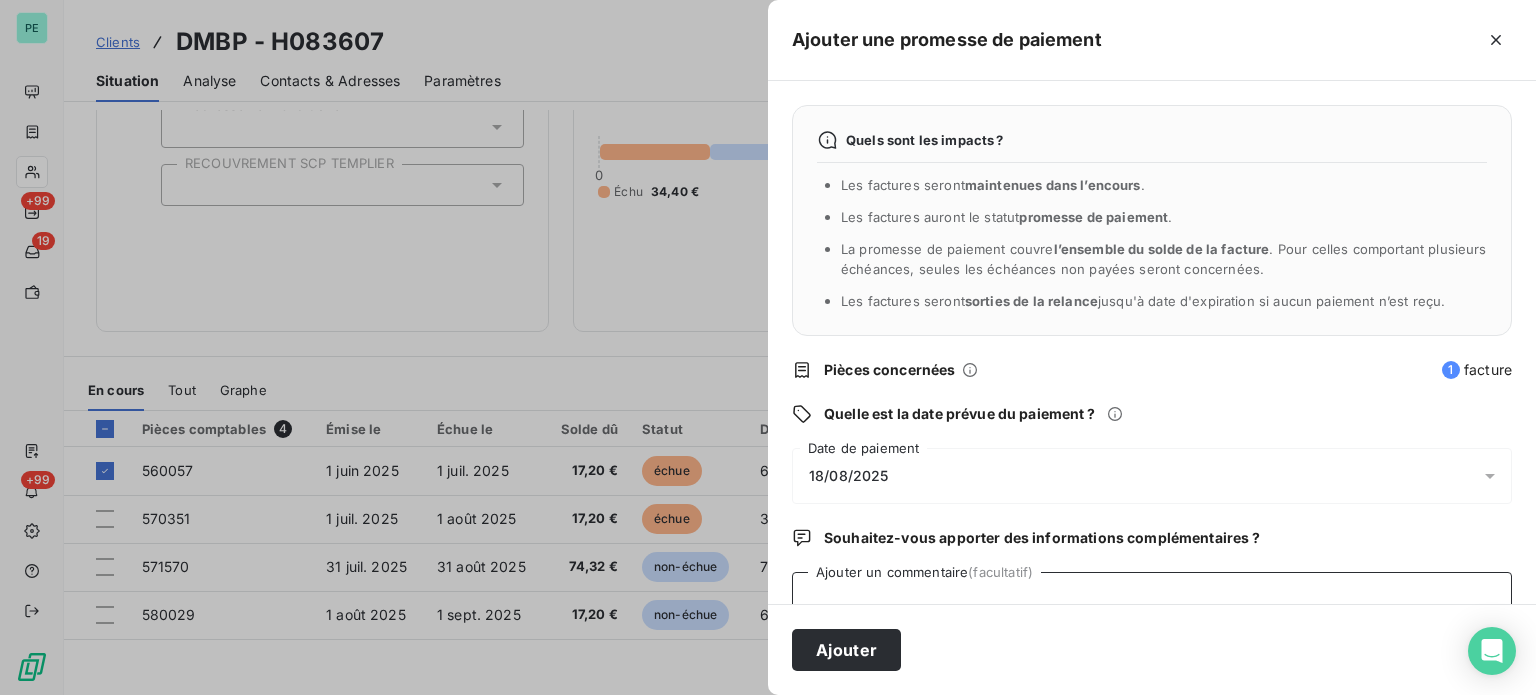 click on "Ajouter un commentaire  (facultatif)" at bounding box center [1152, 610] 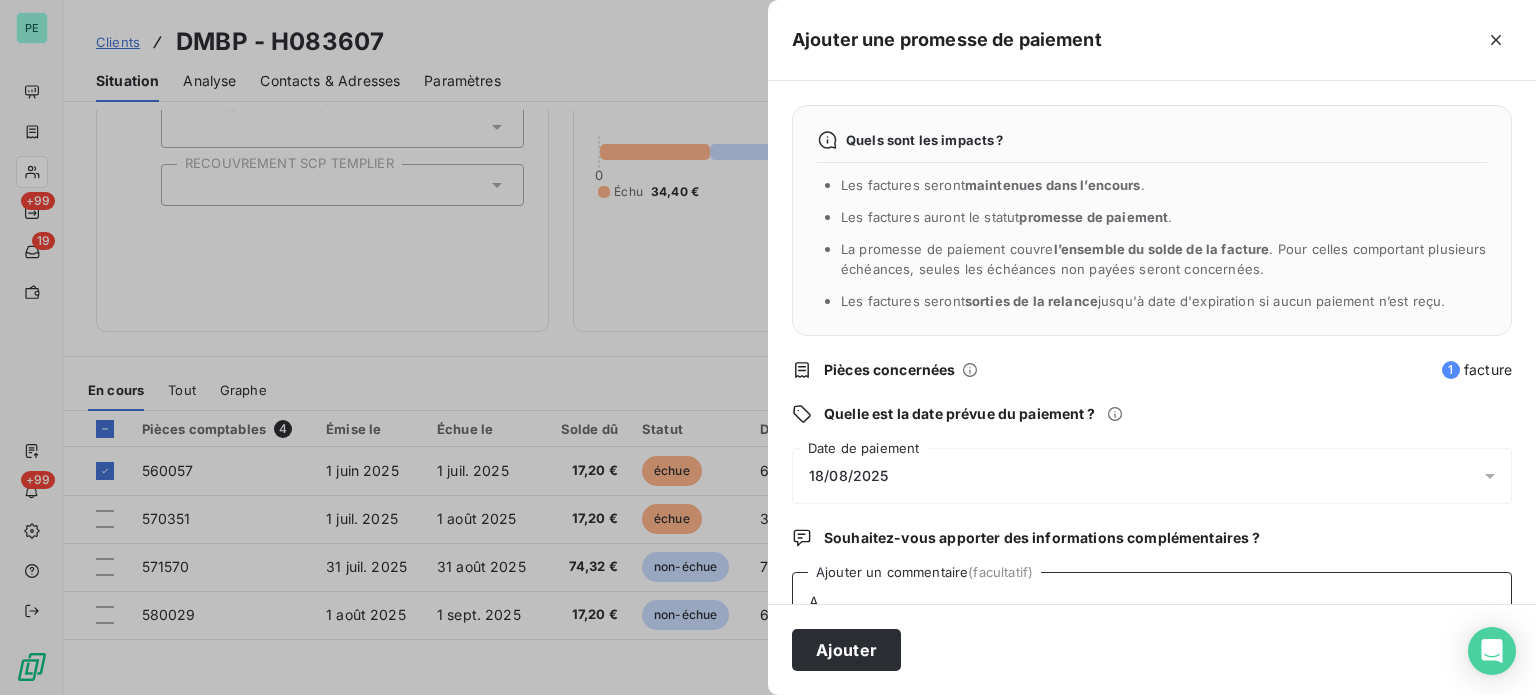 scroll, scrollTop: 5, scrollLeft: 0, axis: vertical 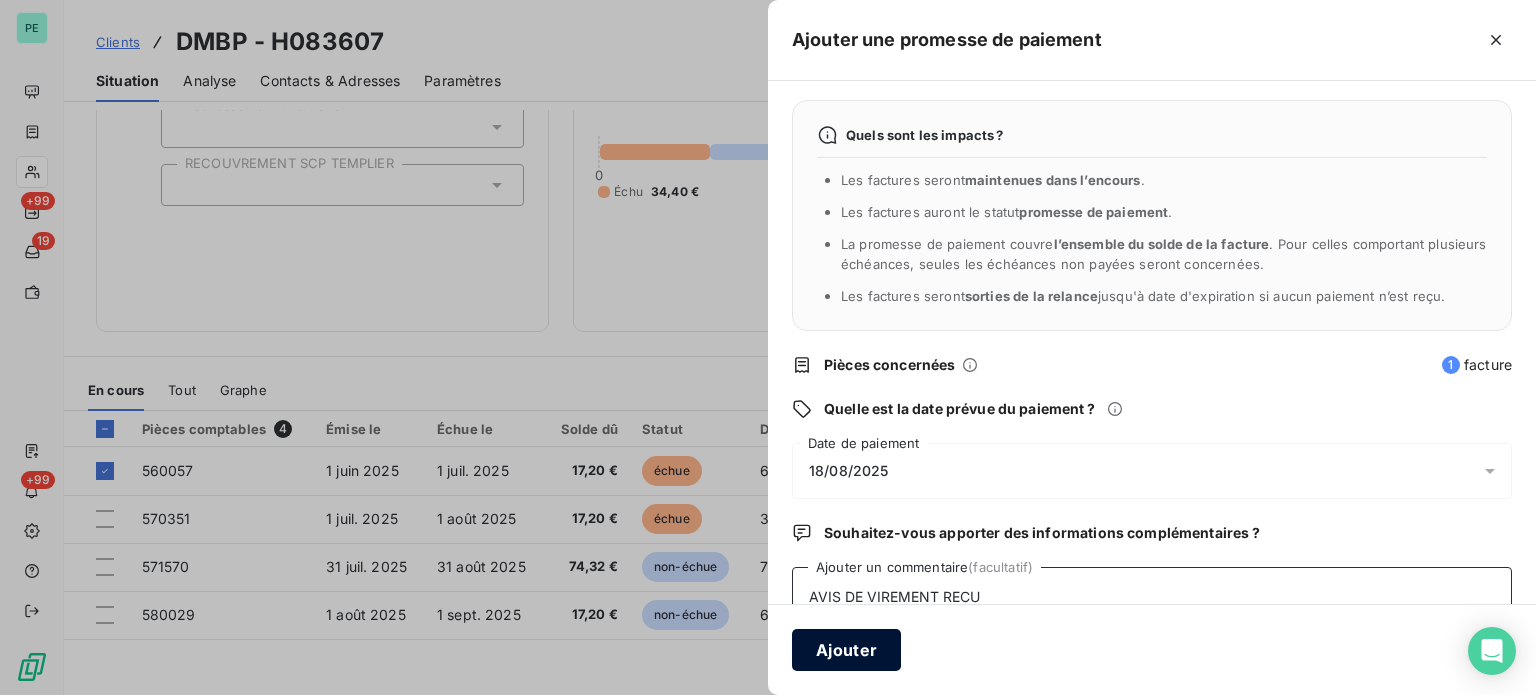 type on "AVIS DE VIREMENT RECU" 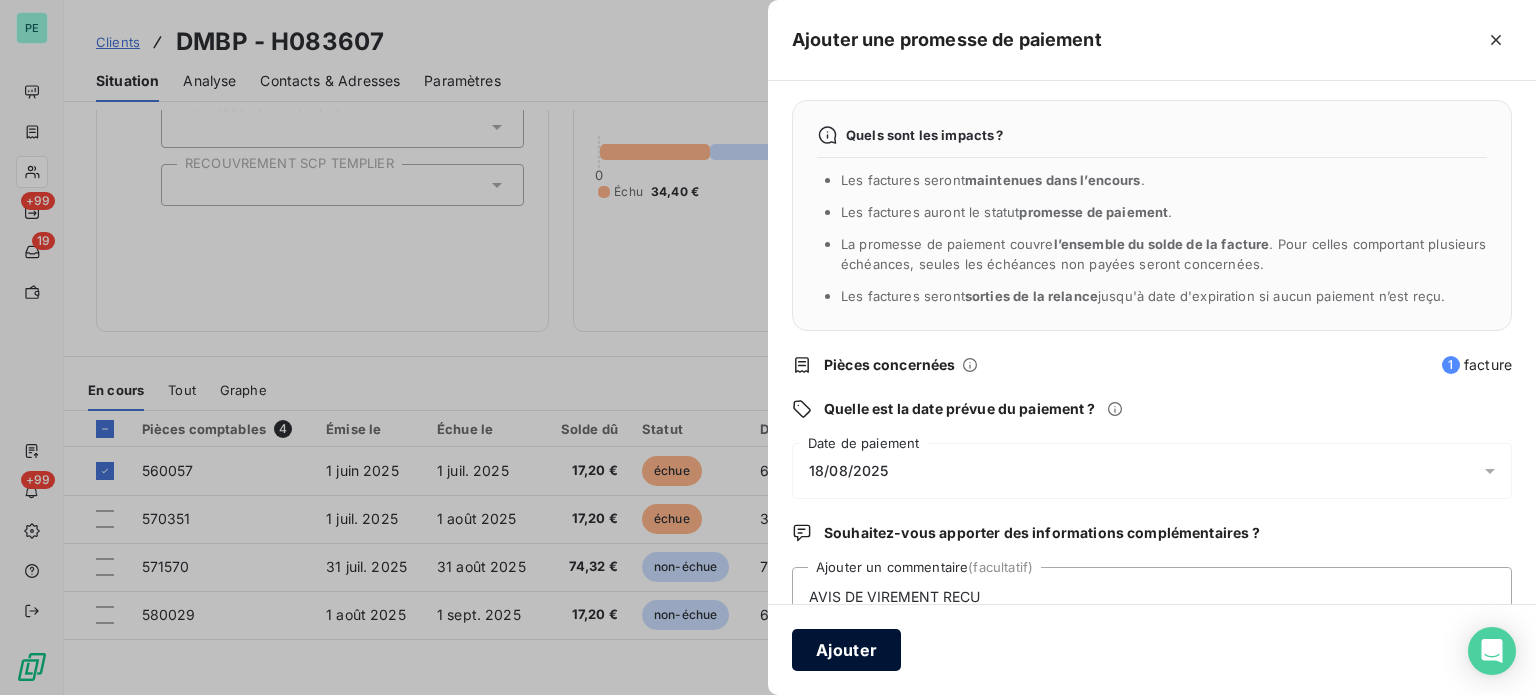 click on "Ajouter" at bounding box center [846, 650] 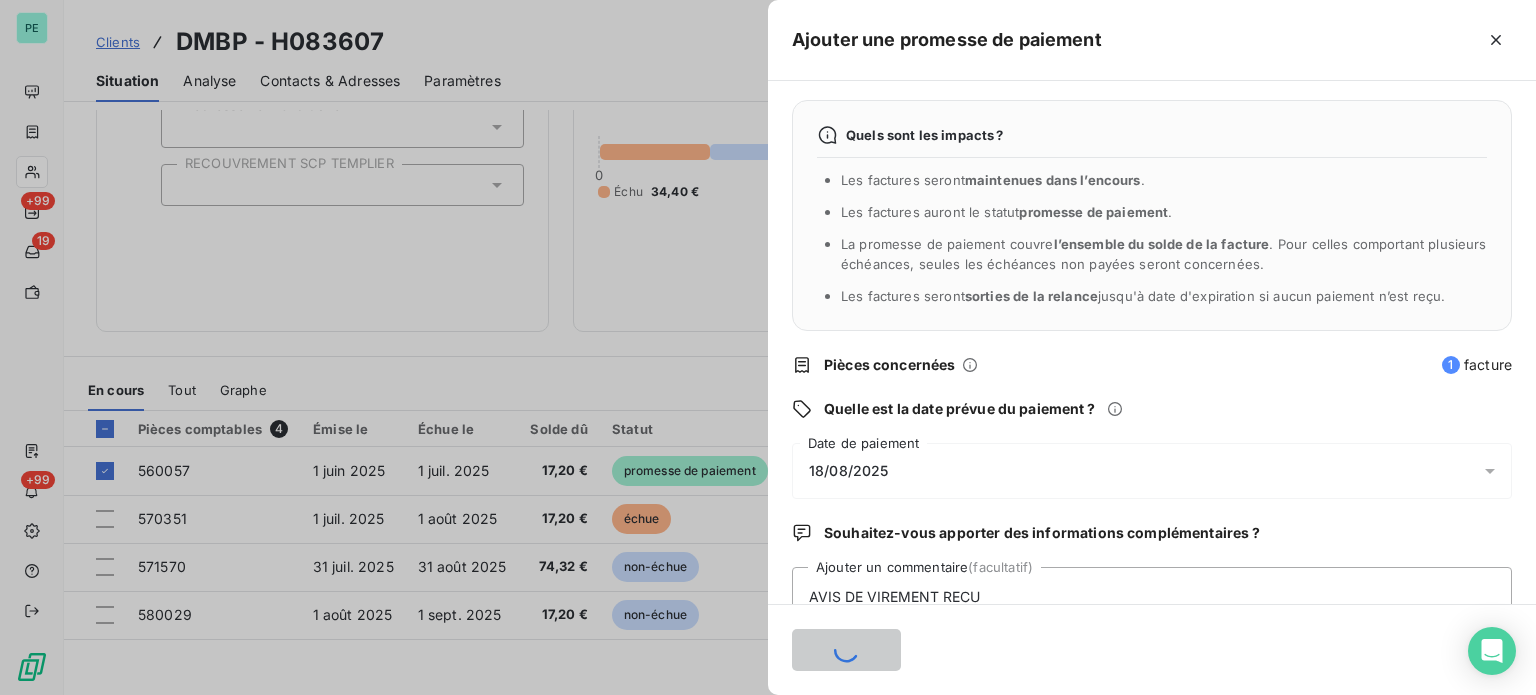 type 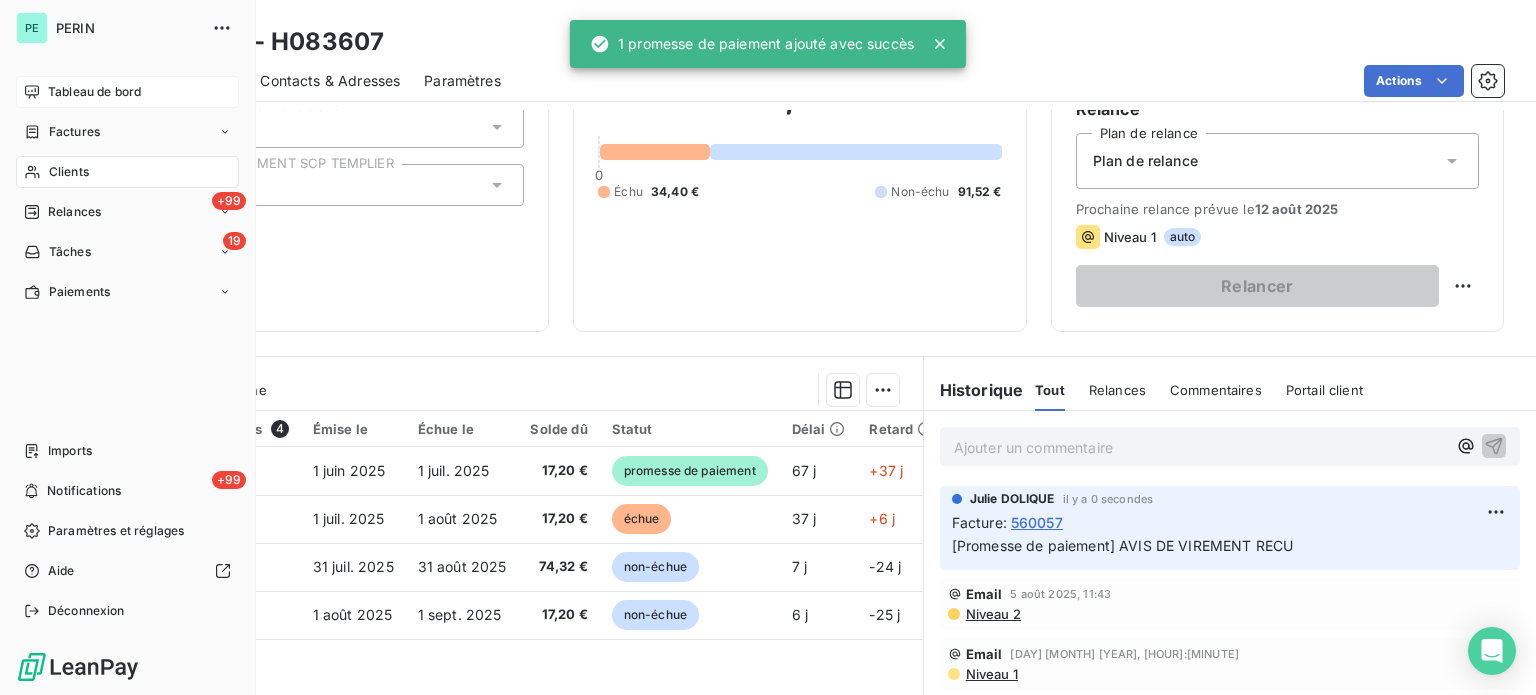 drag, startPoint x: 68, startPoint y: 133, endPoint x: 180, endPoint y: 98, distance: 117.341385 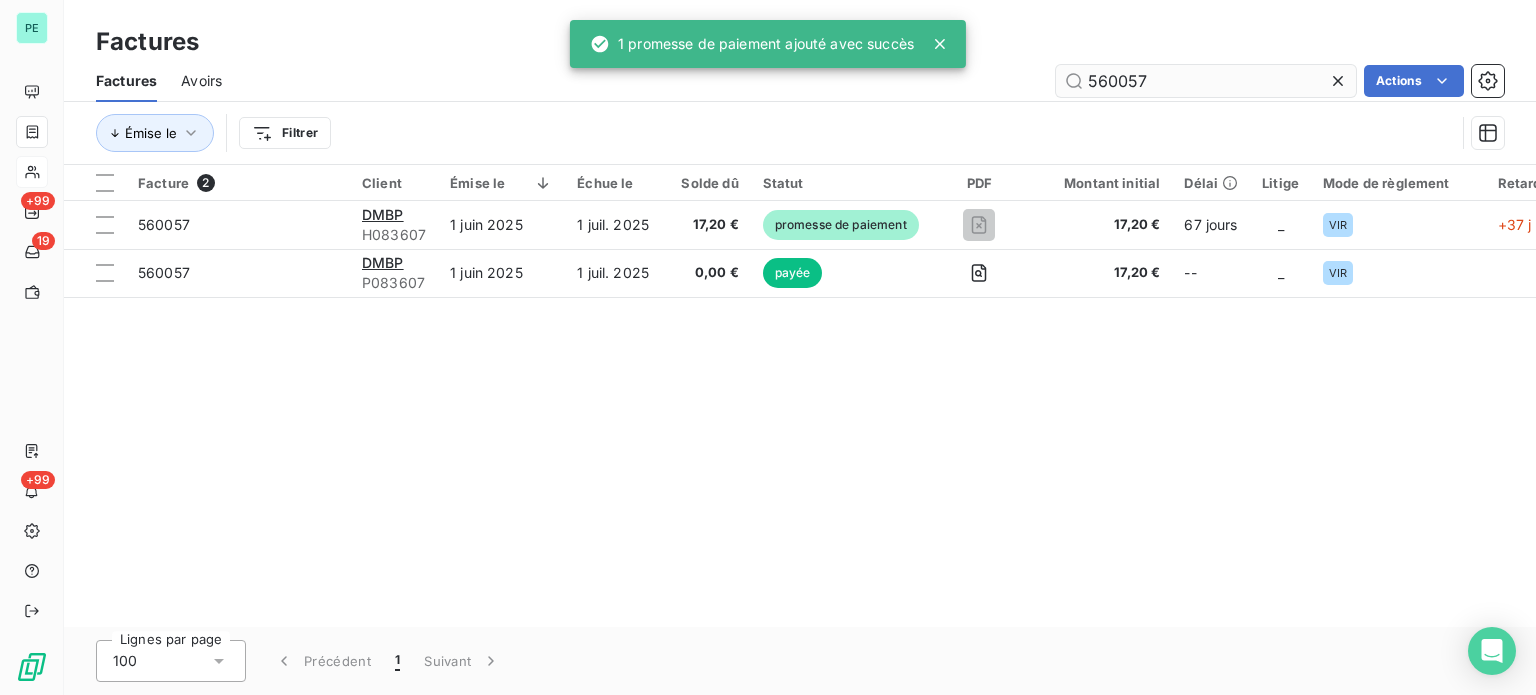 click on "560057" at bounding box center (1206, 81) 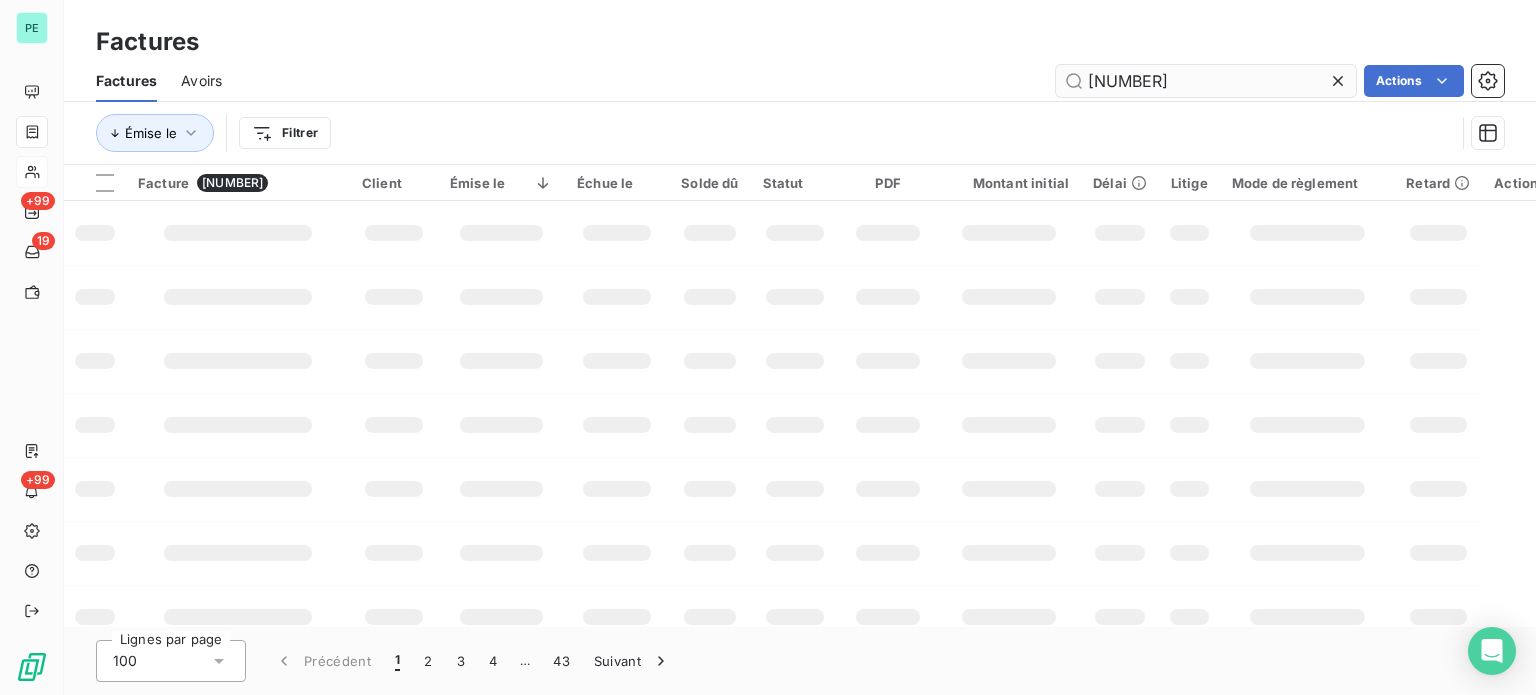 type on "[NUMBER]" 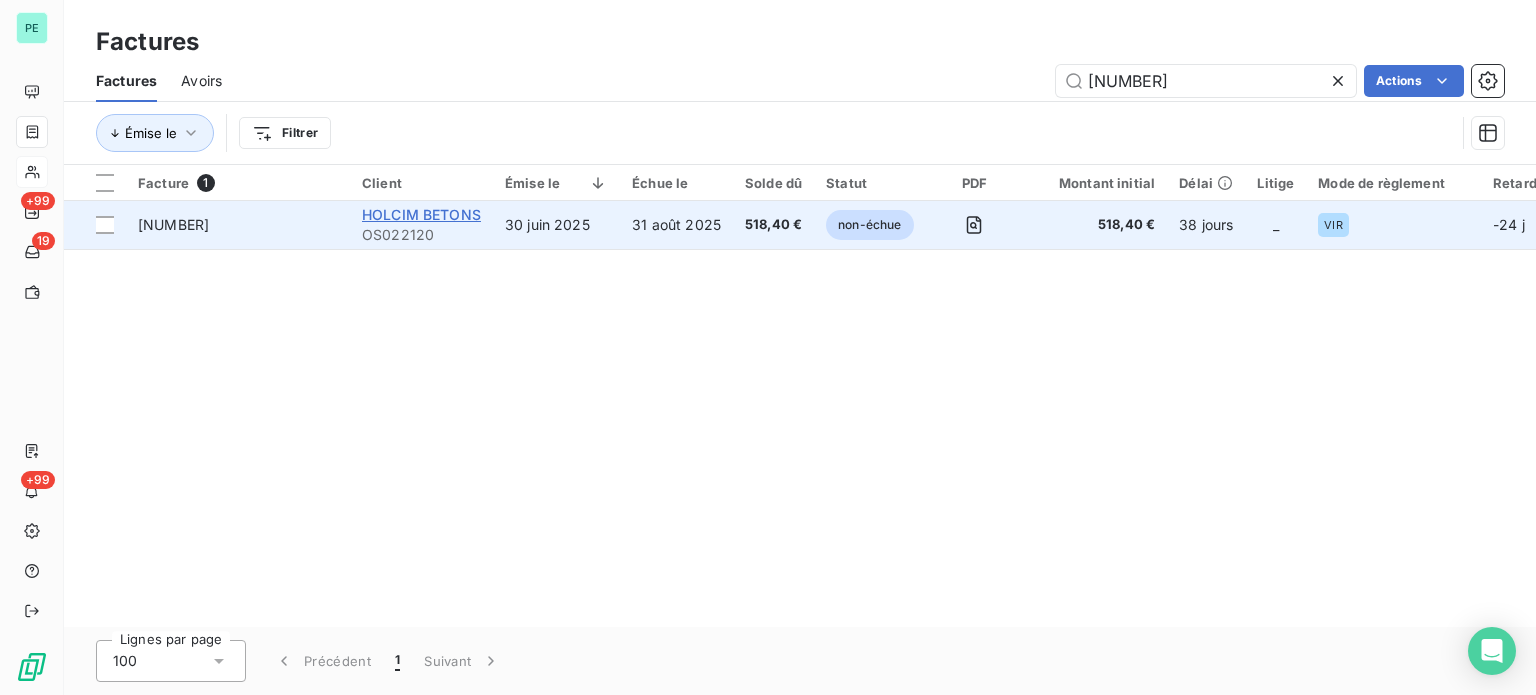 click on "HOLCIM BETONS" at bounding box center (421, 214) 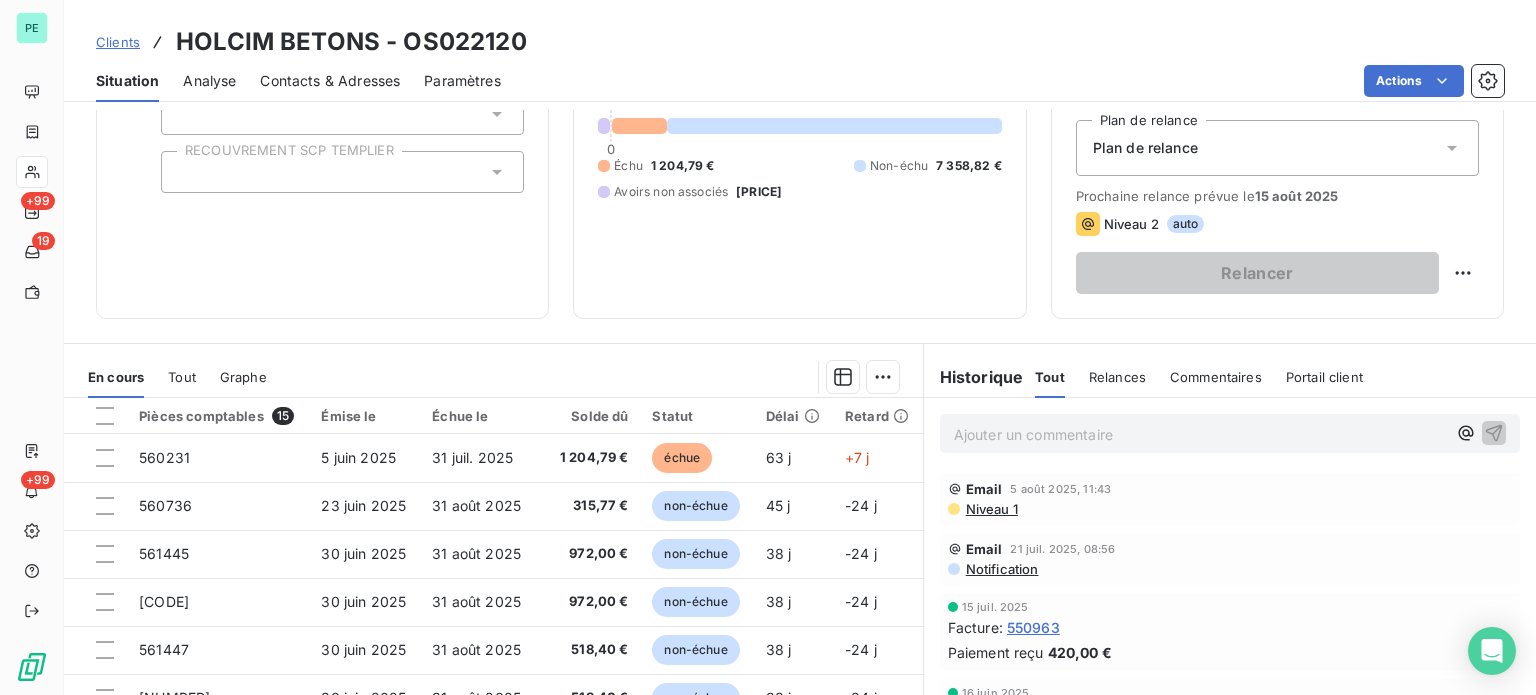 scroll, scrollTop: 300, scrollLeft: 0, axis: vertical 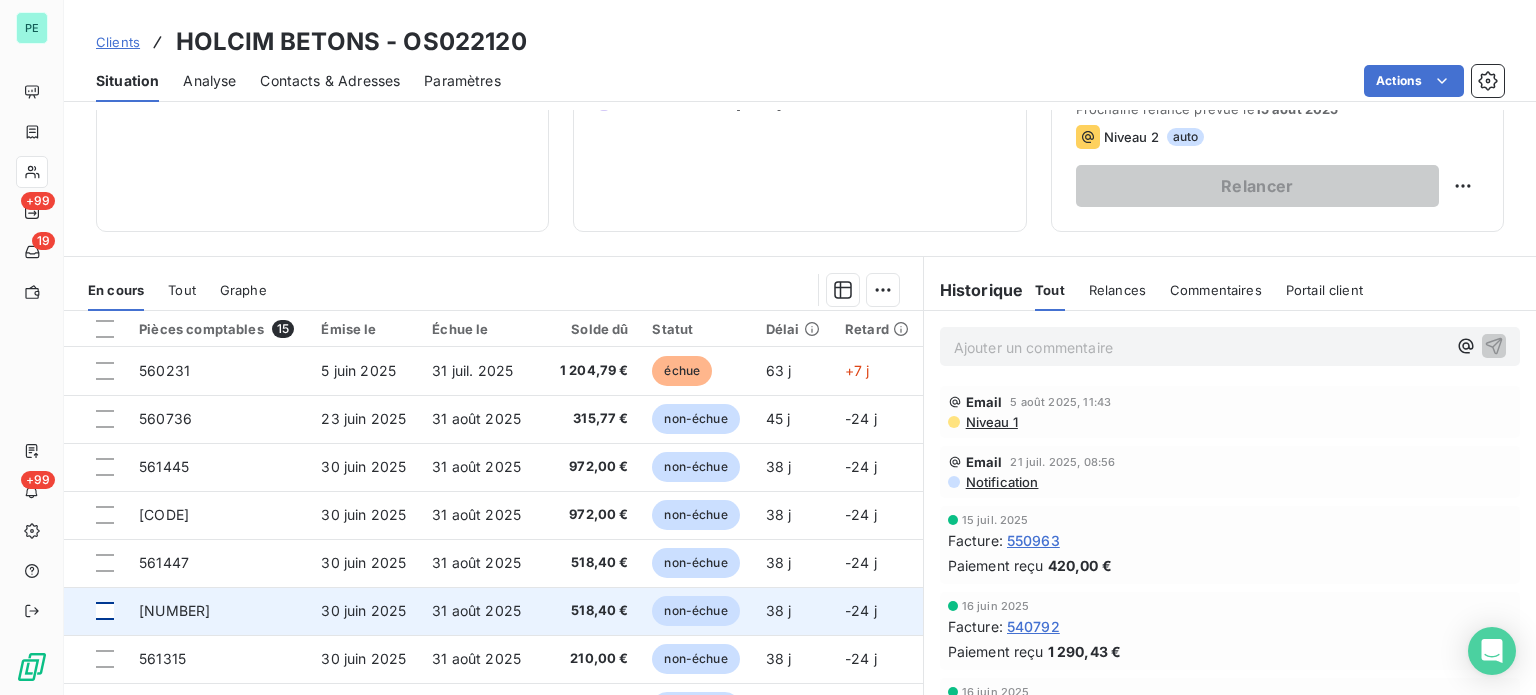 click at bounding box center (105, 611) 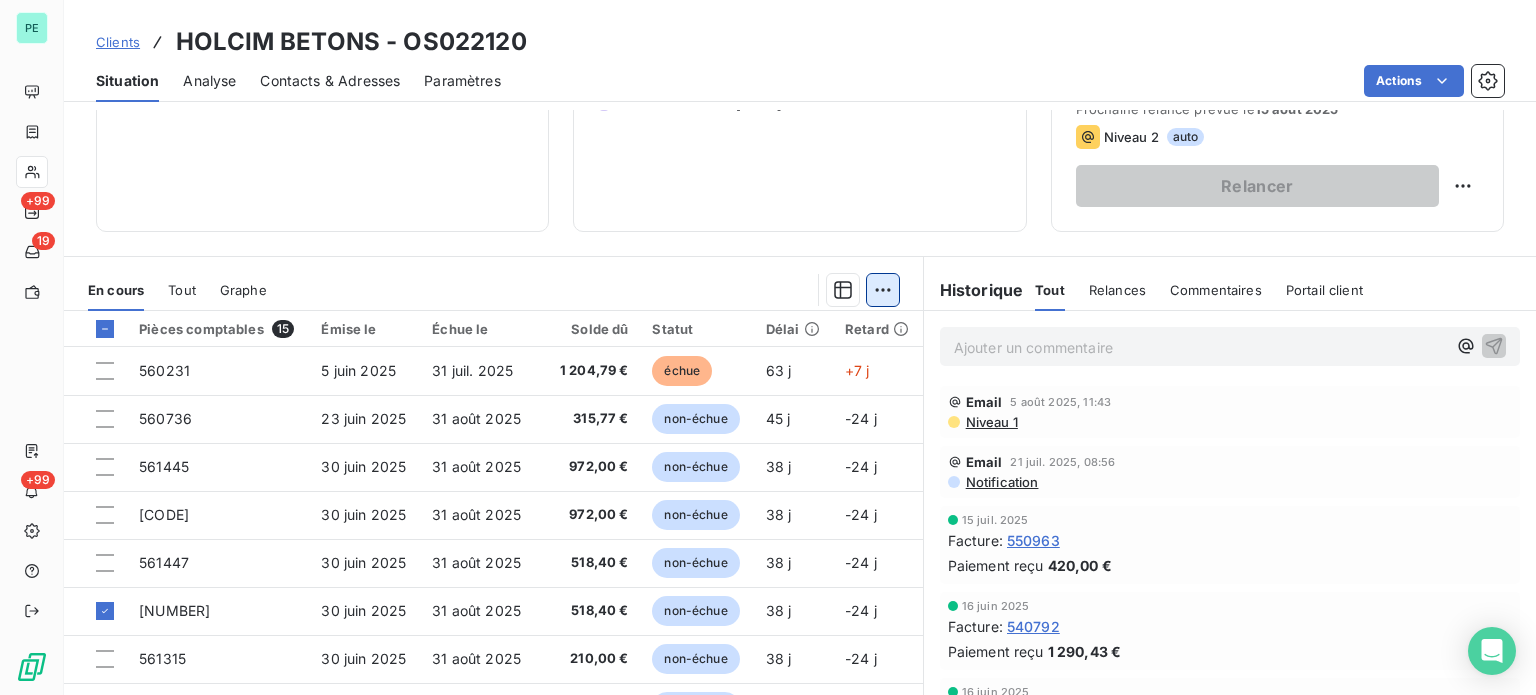 click on "PE +99 19 +99 Clients HOLCIM BETONS - [NUMBER] Situation Analyse Contacts & Adresses Paramètres Actions Informations client Propriétés Client liquidation judiciaire Redressement Judiciaire RECOUVREMENT SCP TEMPLIER Encours client [AMOUNT] 0 Échu [AMOUNT] Non-échu [AMOUNT] Avoirs non associés [AMOUNT] Limite d’encours Ajouter une limite d’encours autorisé Gestion du risque Surveiller ce client en intégrant votre outil de gestion des risques client. Relance Plan de relance Plan de relance Prochaine relance prévue le [DATE] Niveau 2 auto Relancer En cours Tout Graphe Pièces comptables 15 Émise le Échue le Solde dû Statut Délai Retard 560231 [DATE] [DATE] [AMOUNT] échue 63 j +7 j 560736 [DATE] [DATE] [AMOUNT] non-échue 45 j -24 j 561445 [DATE] [DATE] [AMOUNT] non-échue 38 j -24 j 561446 [DATE] [DATE] [AMOUNT] non-échue 38 j -24 j 561447 [DATE] [AMOUNT] non-échue 38 j 25" at bounding box center (768, 347) 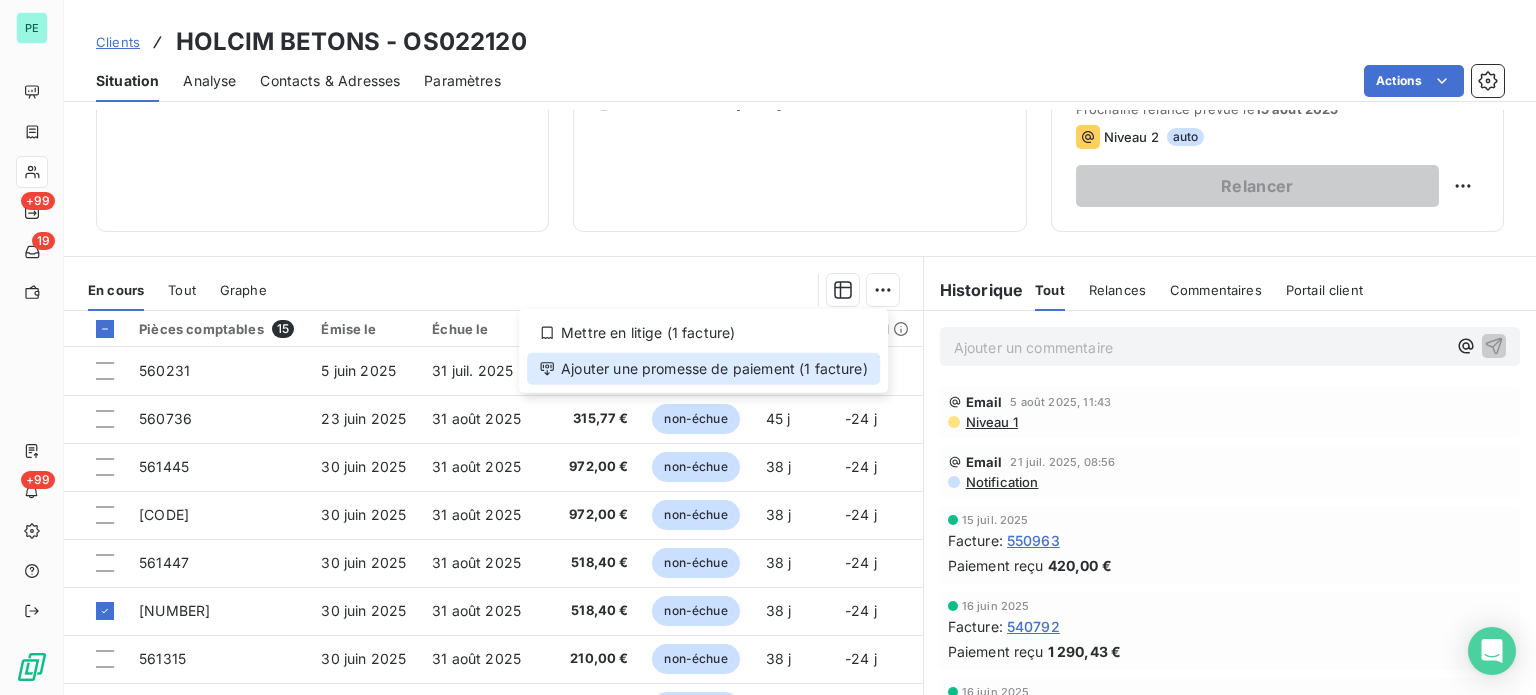 click on "Ajouter une promesse de paiement (1 facture)" at bounding box center [703, 369] 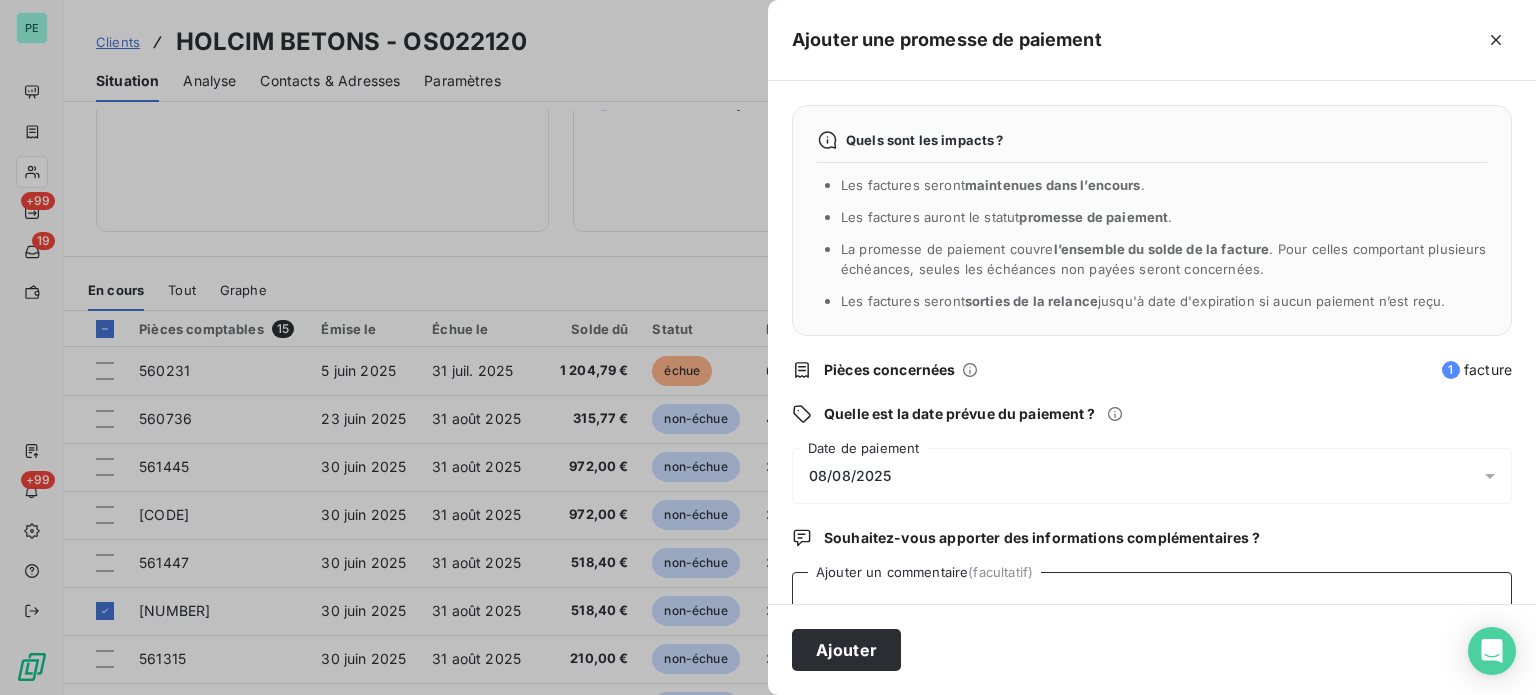 click on "Ajouter un commentaire  (facultatif)" at bounding box center [1152, 610] 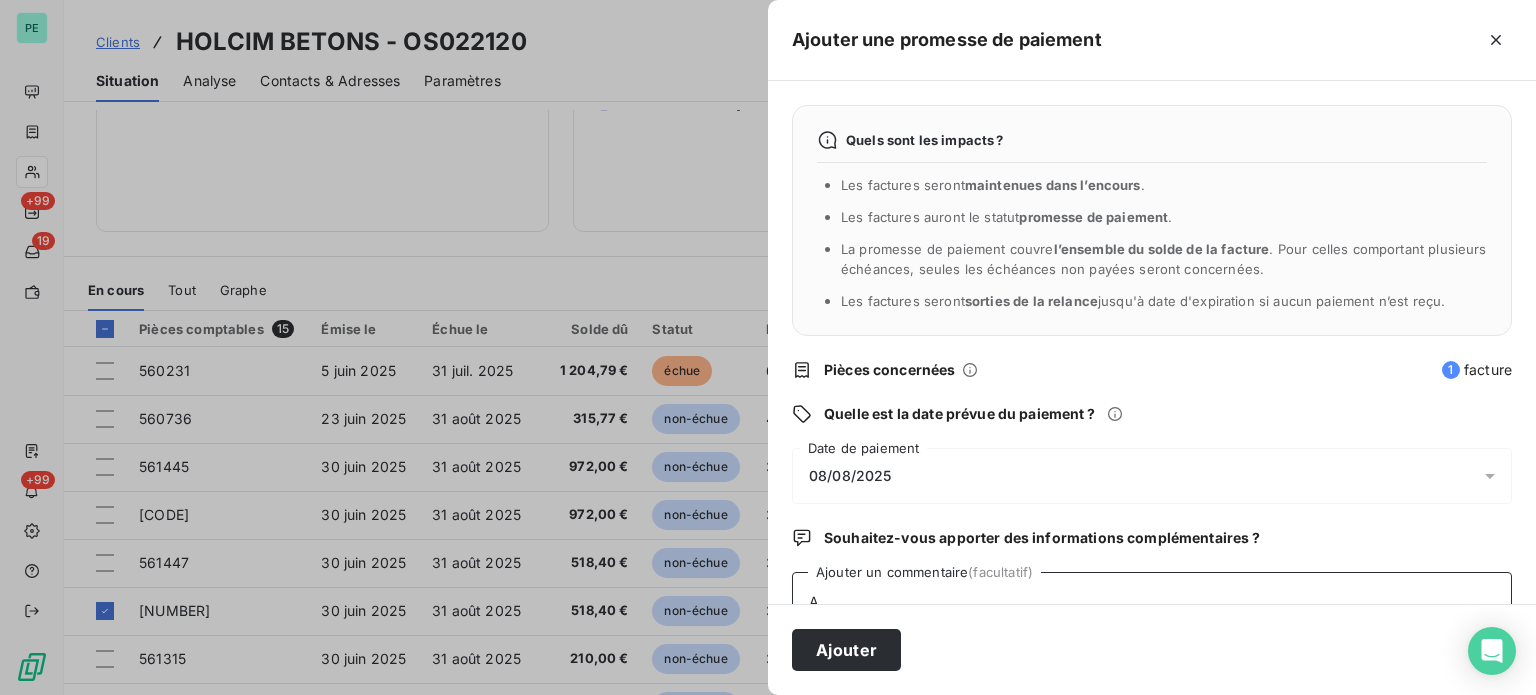 scroll, scrollTop: 5, scrollLeft: 0, axis: vertical 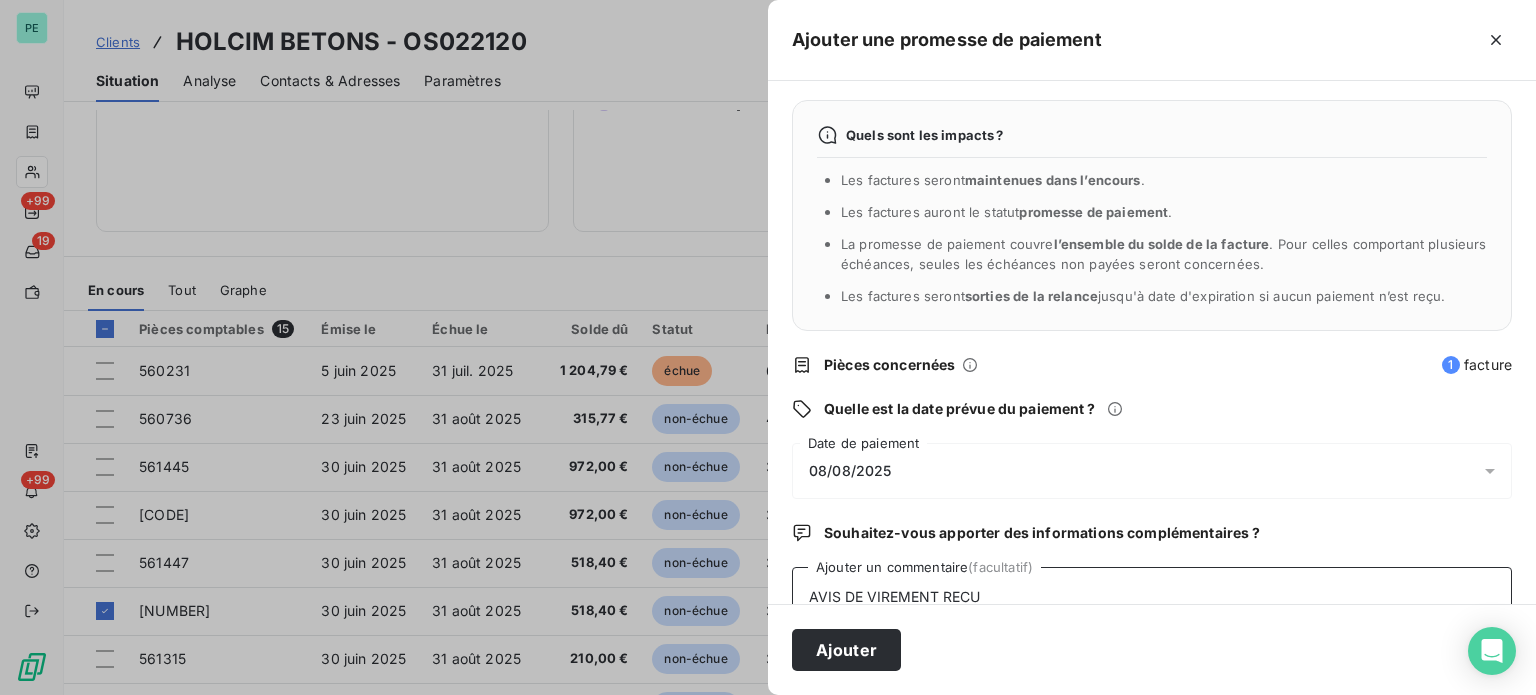 type on "AVIS DE VIREMENT RECU" 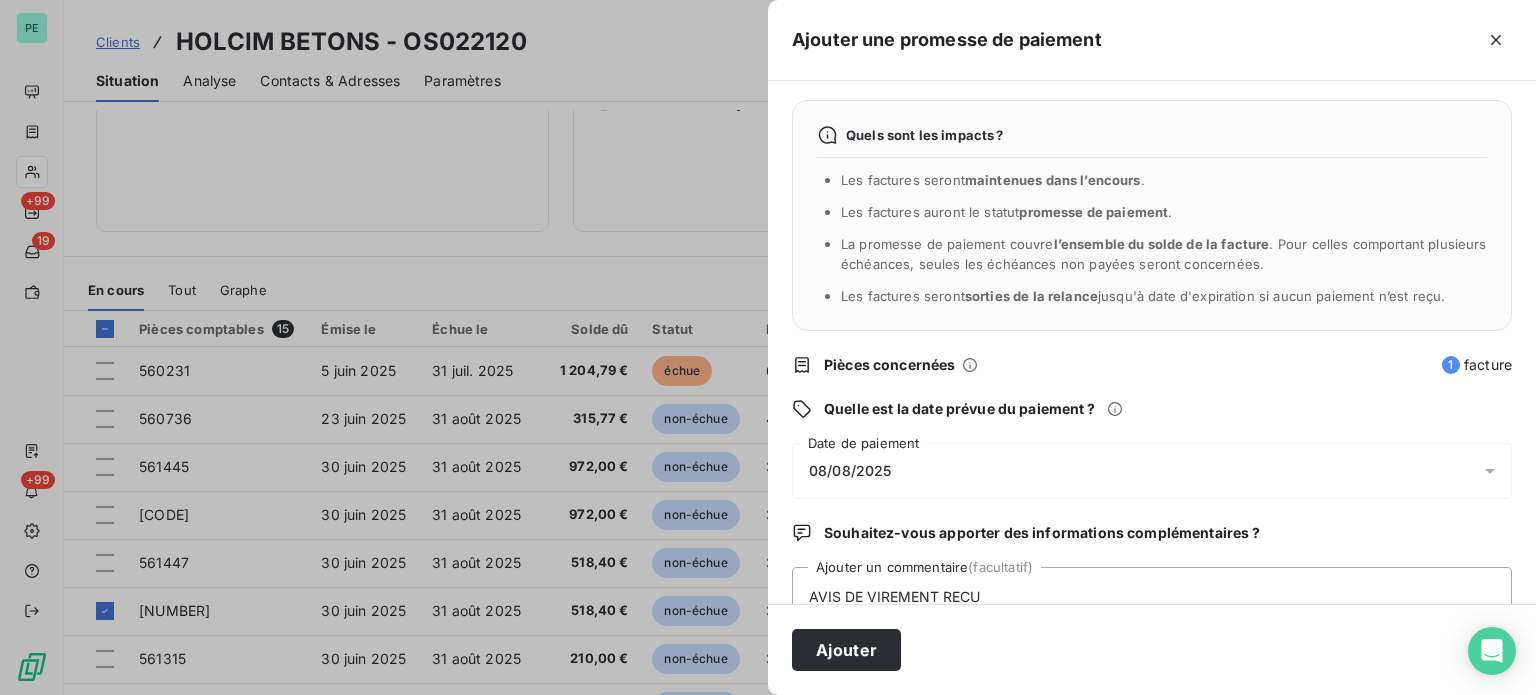 click on "08/08/2025" at bounding box center [850, 471] 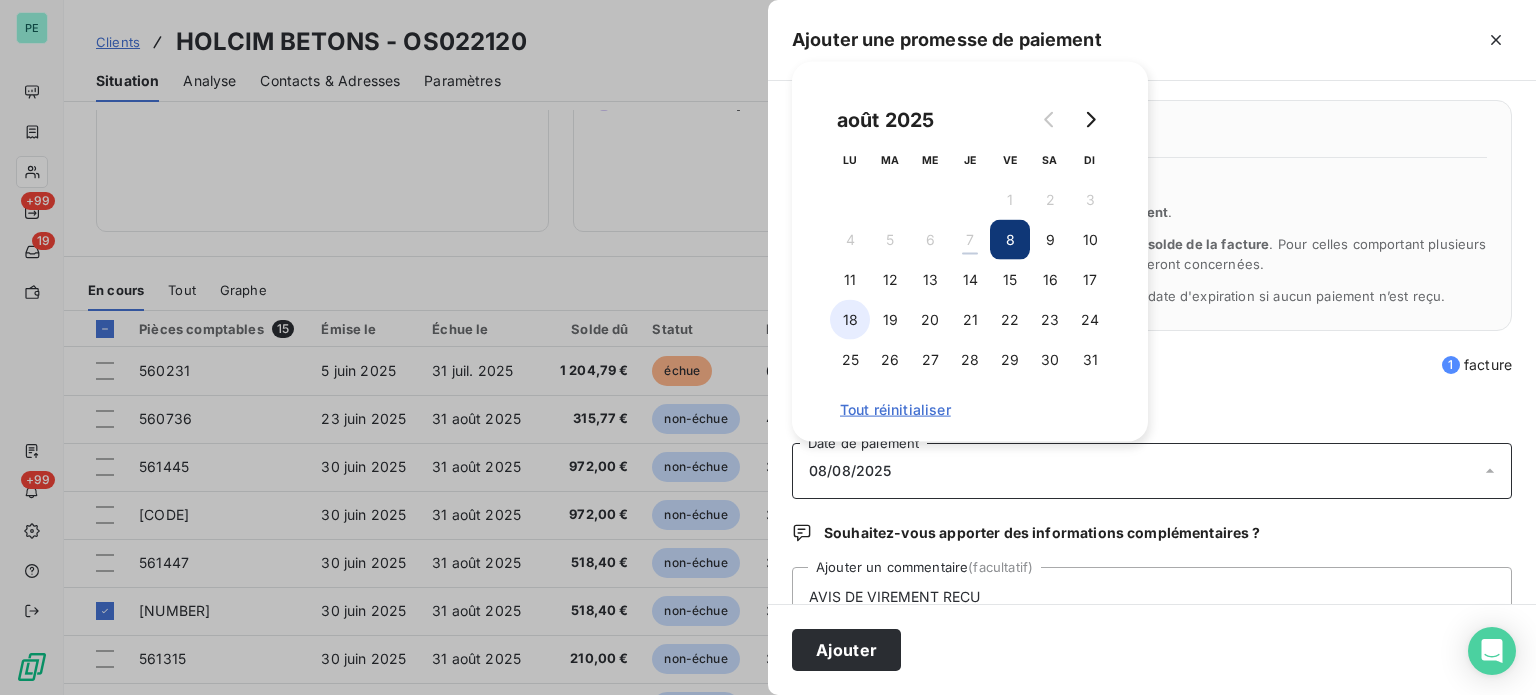 click on "18" at bounding box center [850, 320] 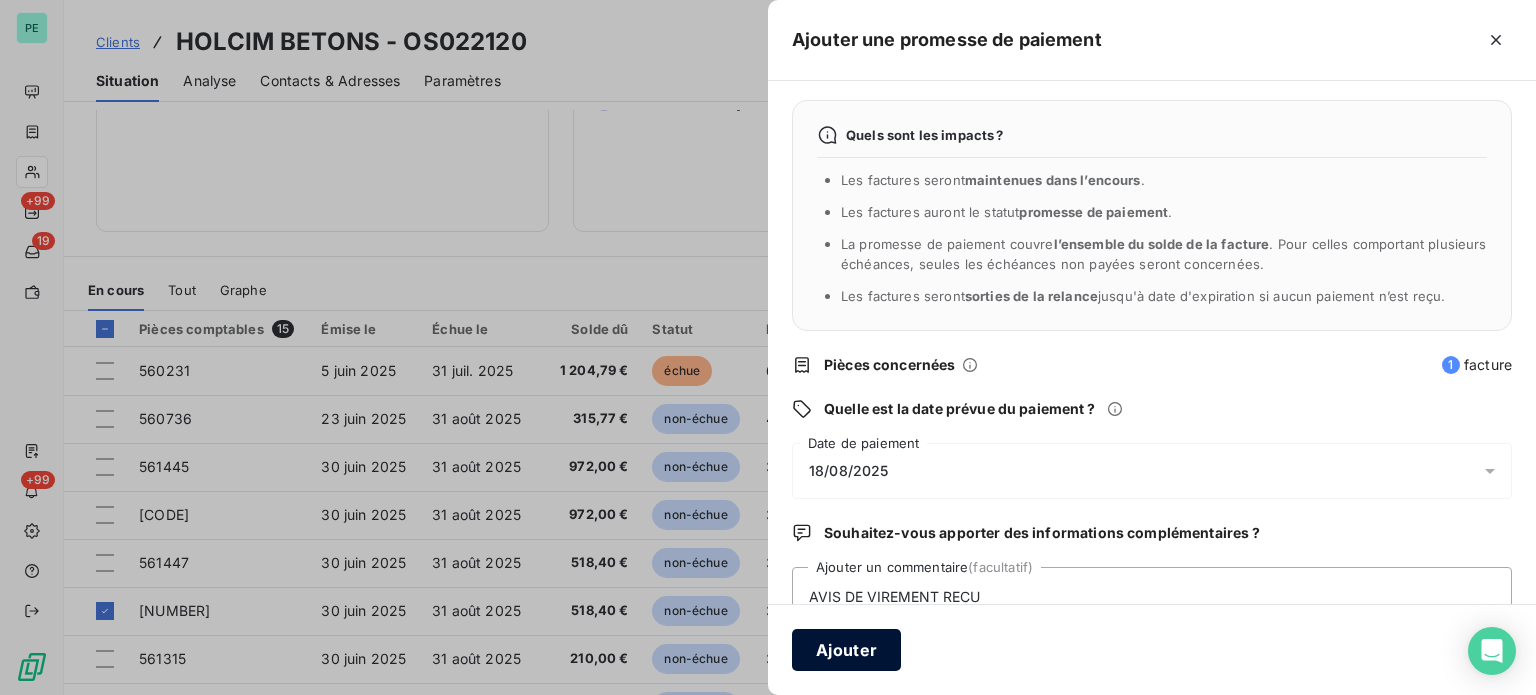 click on "Ajouter" at bounding box center (846, 650) 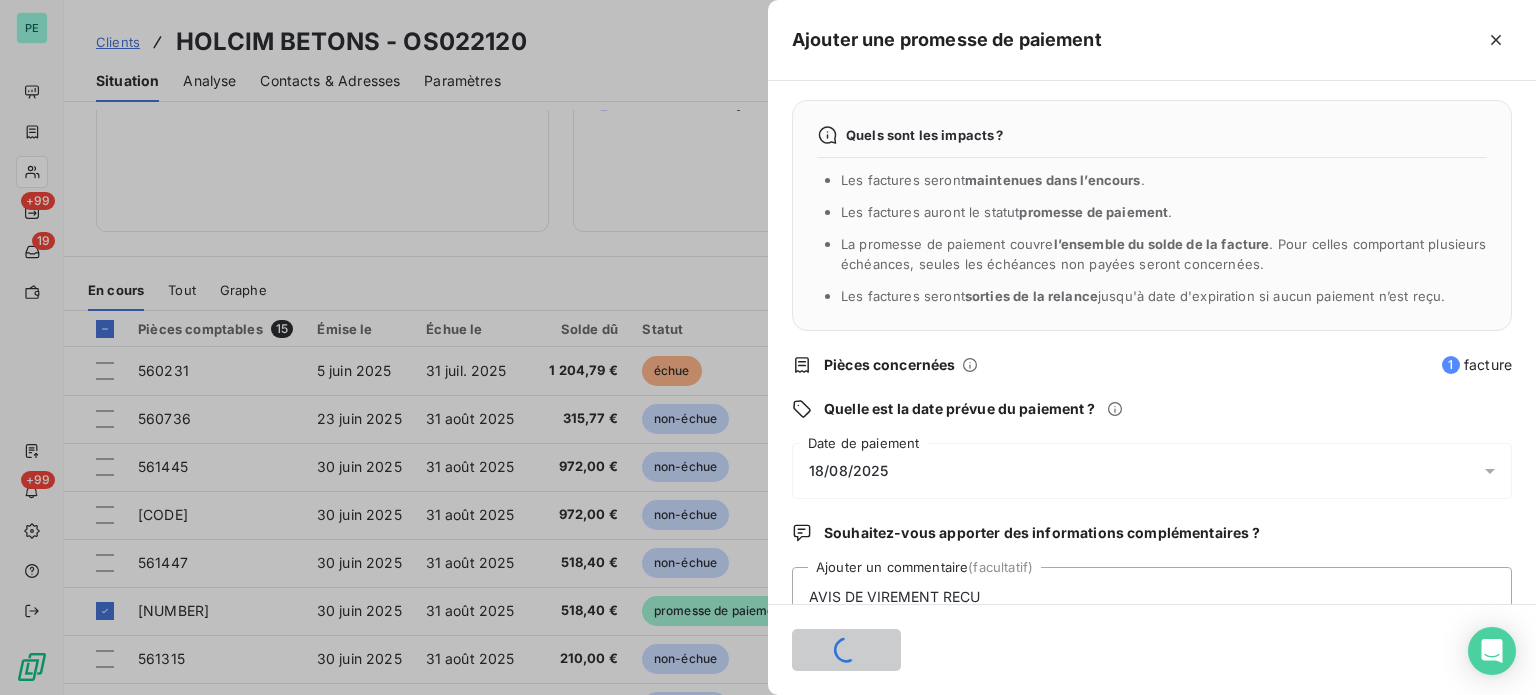type 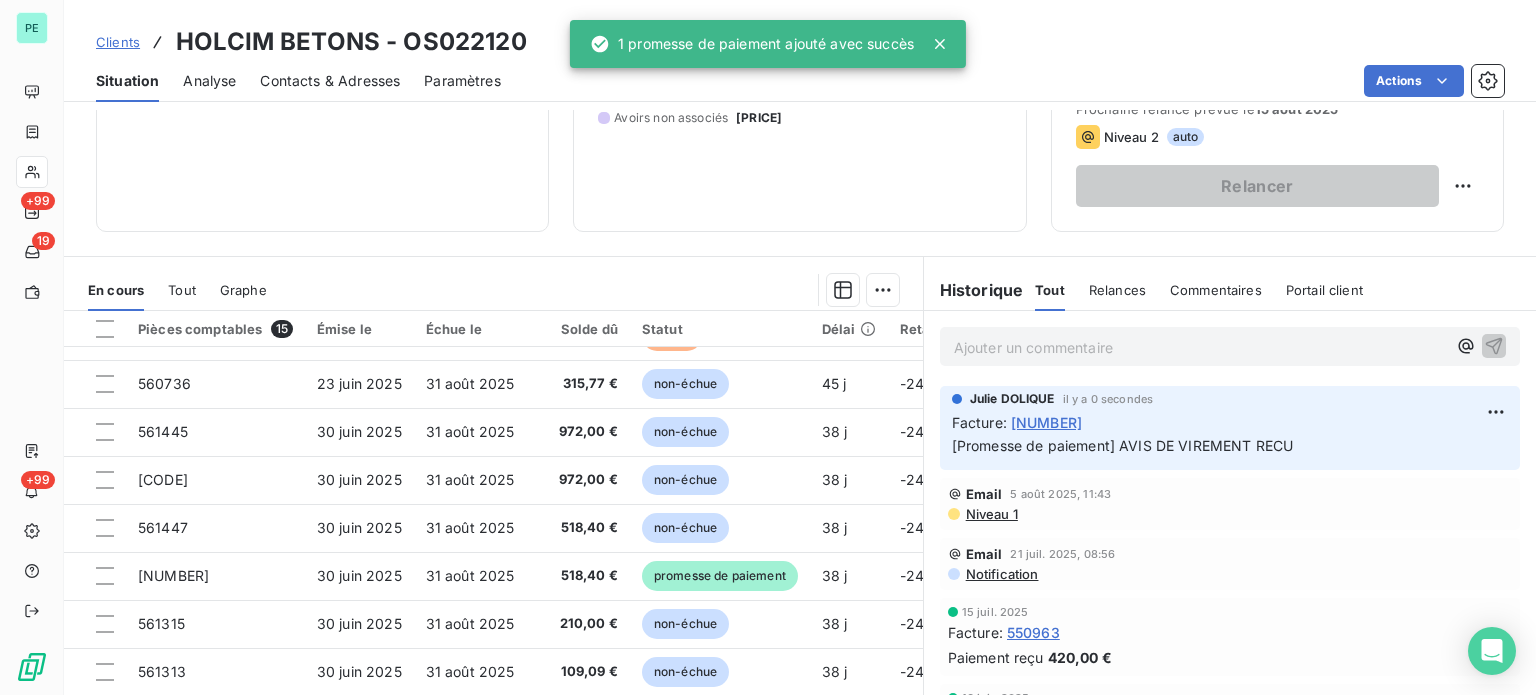 scroll, scrollTop: 0, scrollLeft: 0, axis: both 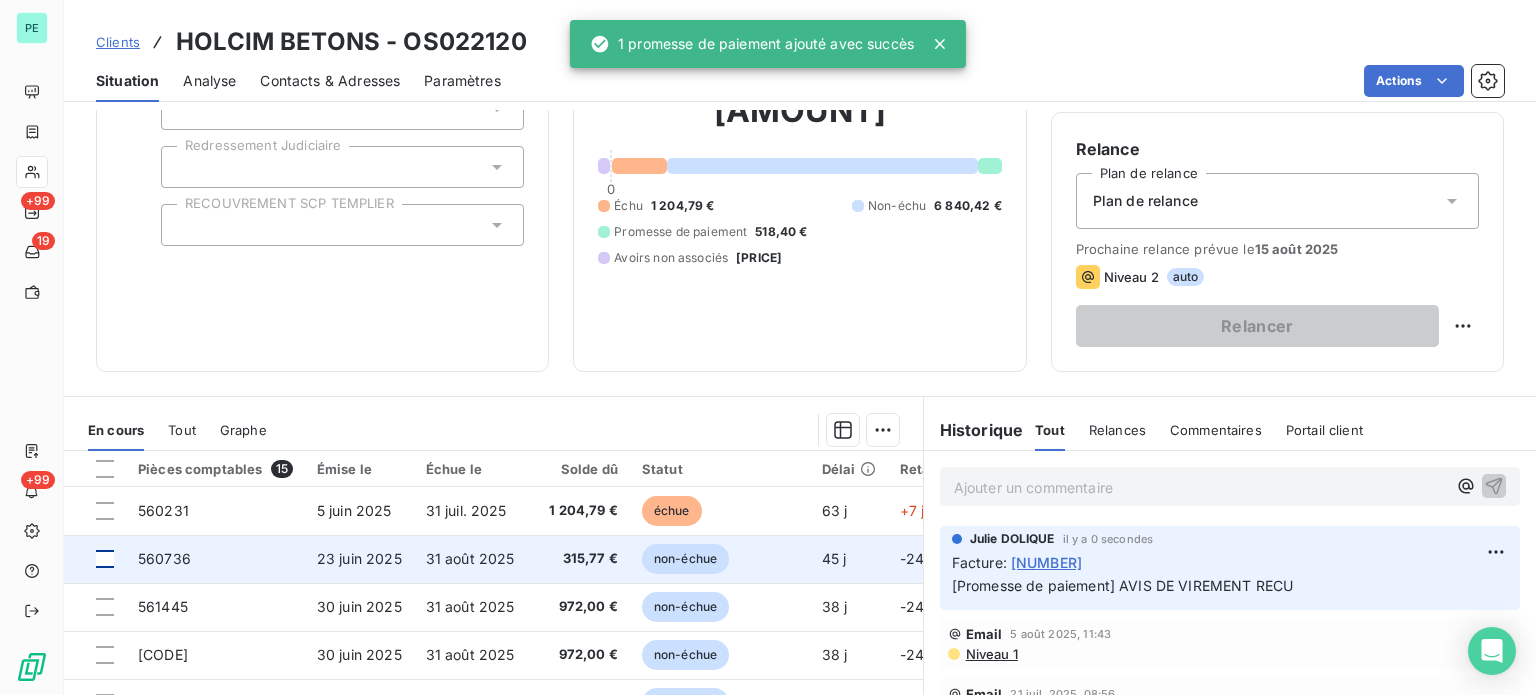 click at bounding box center [105, 559] 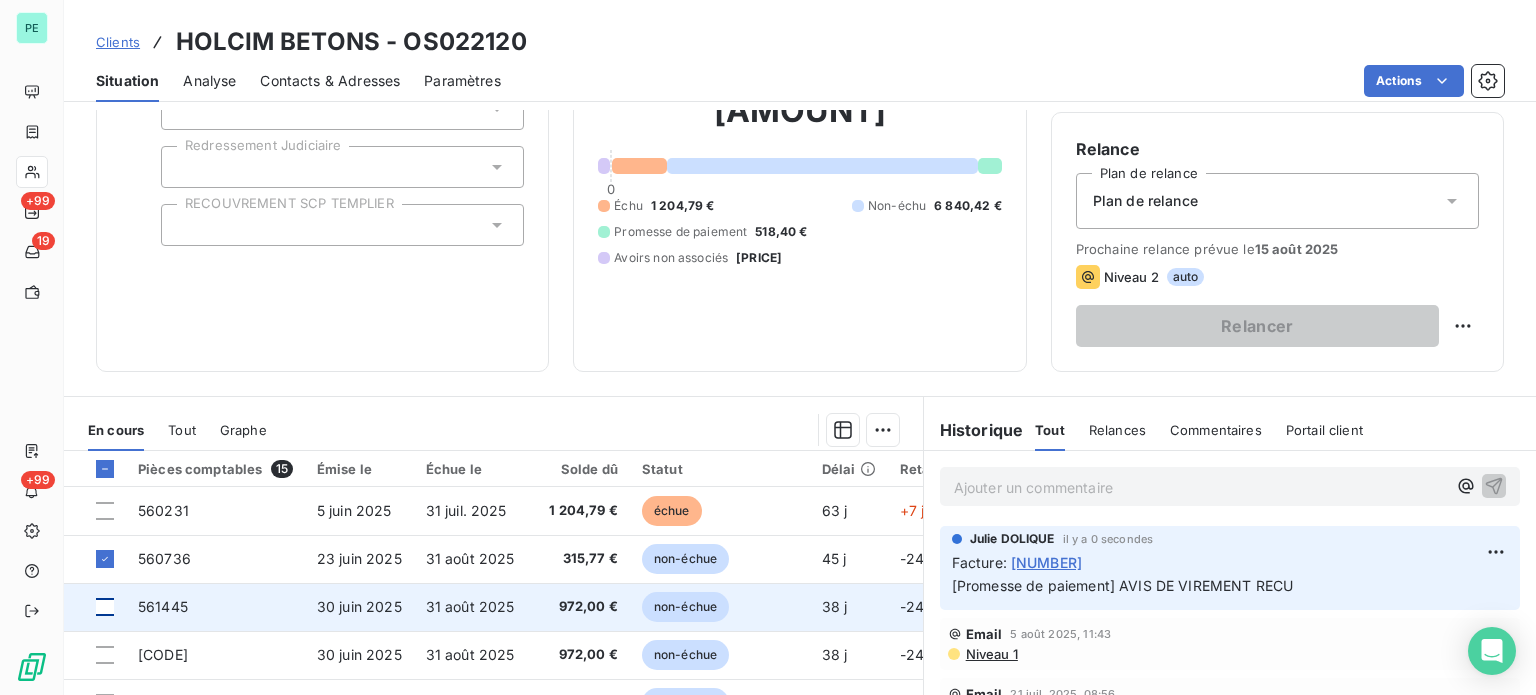 click at bounding box center [105, 607] 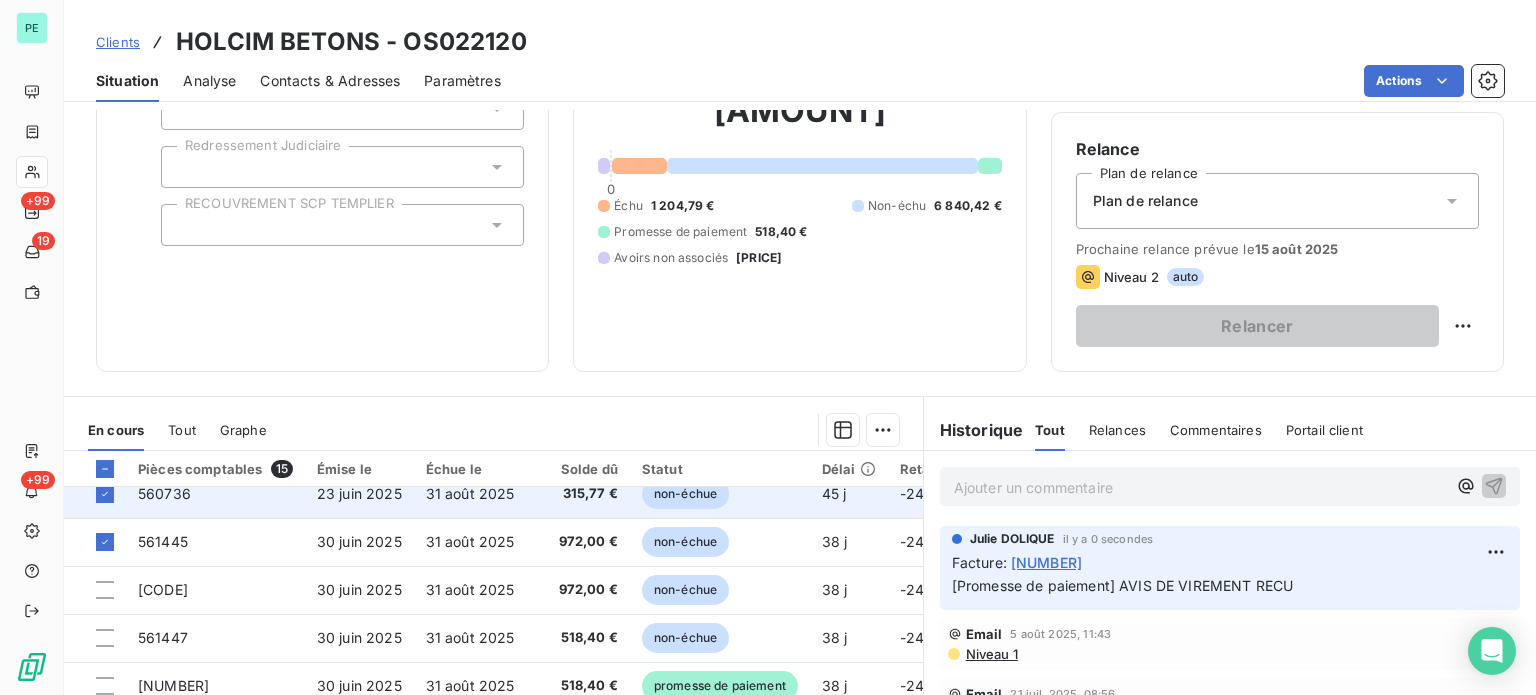 scroll, scrollTop: 100, scrollLeft: 0, axis: vertical 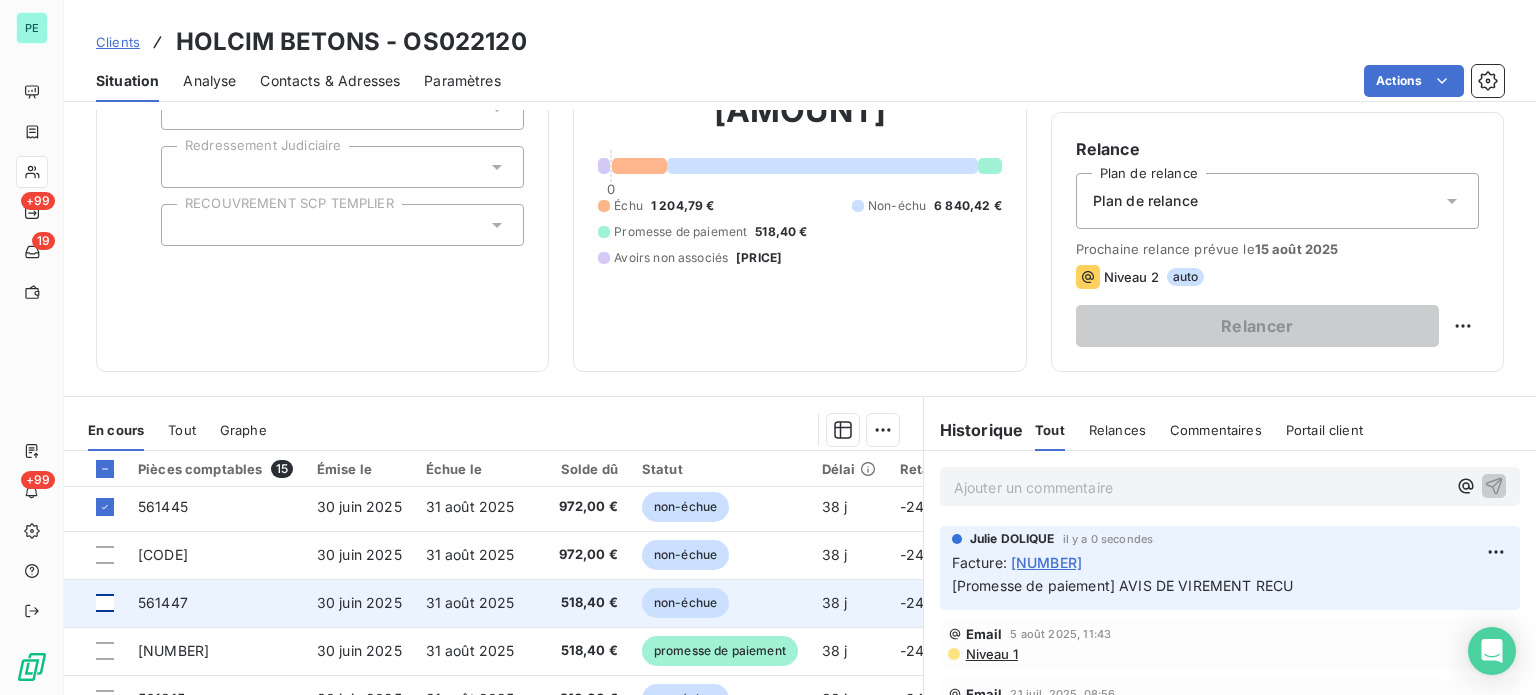 click at bounding box center [105, 603] 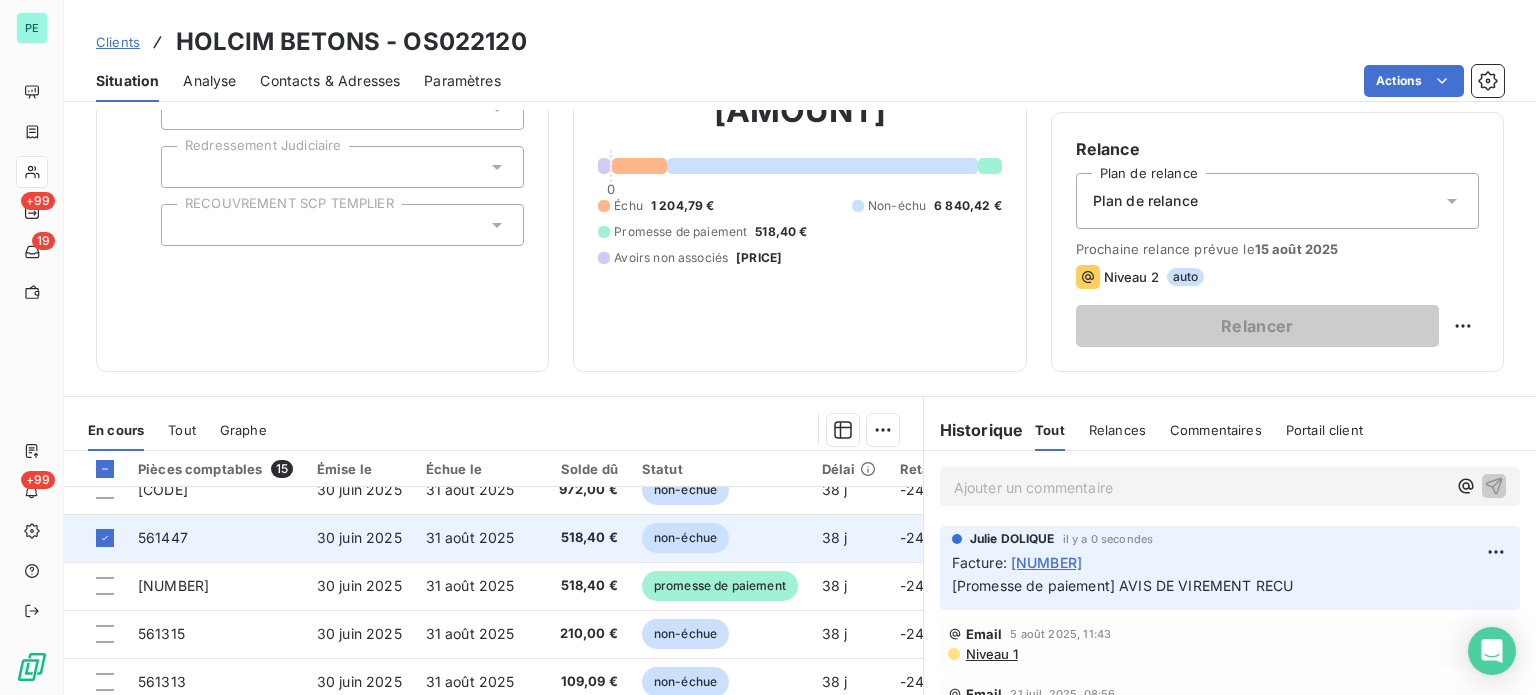 scroll, scrollTop: 200, scrollLeft: 0, axis: vertical 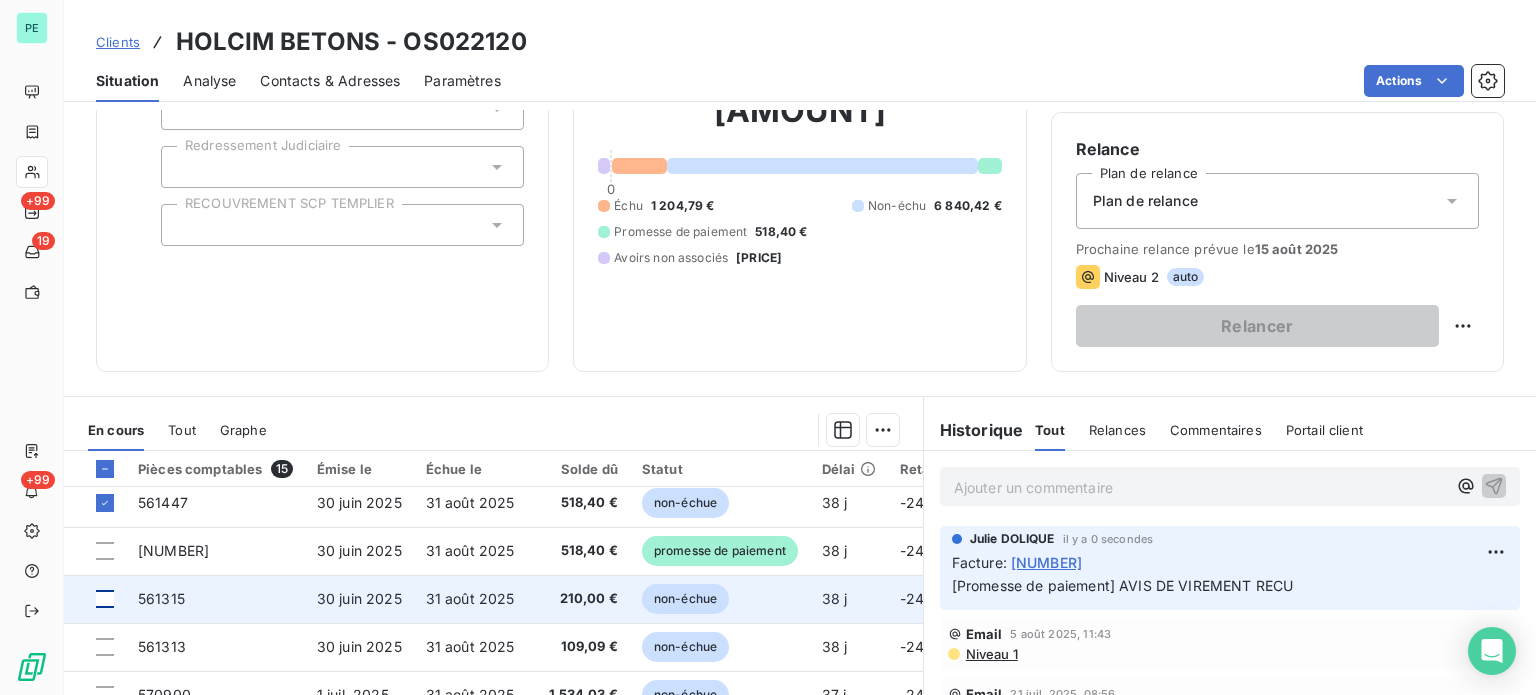 click at bounding box center [105, 599] 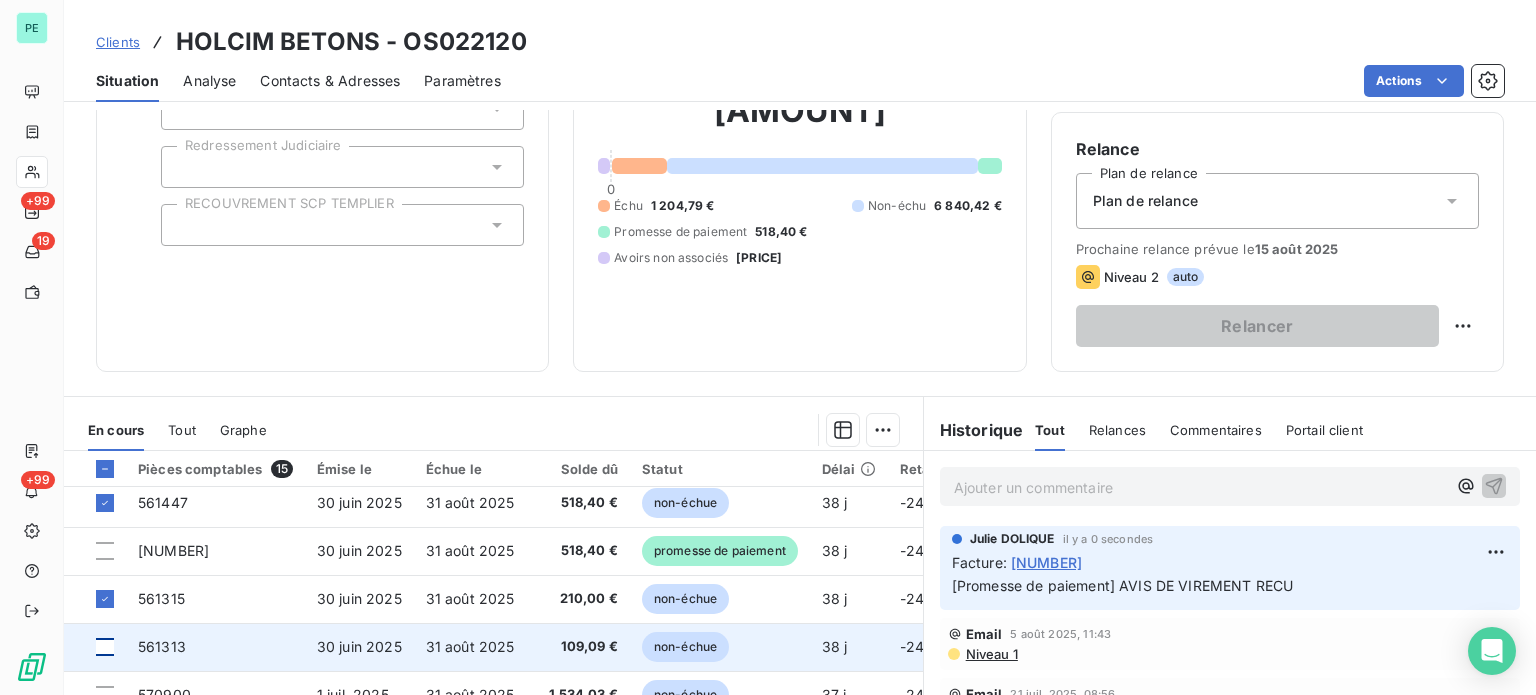 click at bounding box center [105, 647] 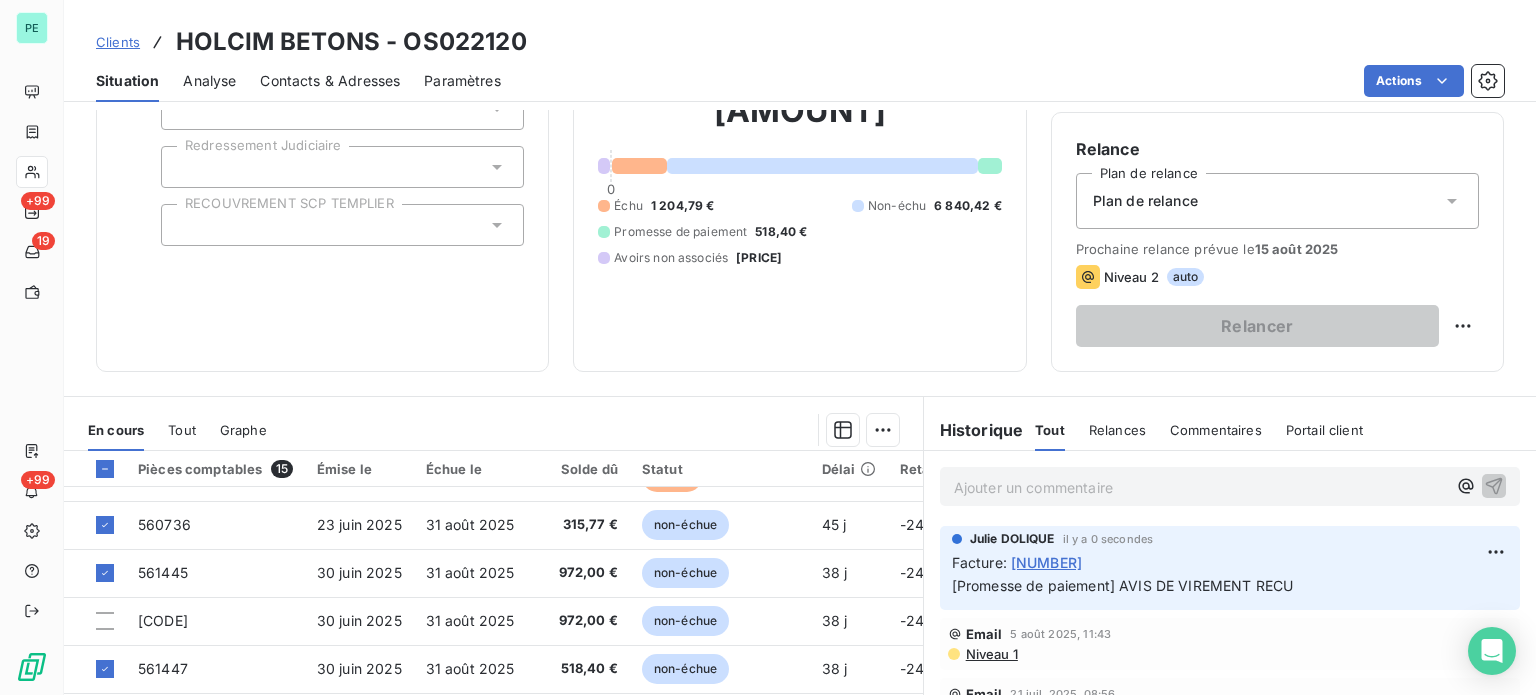 scroll, scrollTop: 0, scrollLeft: 0, axis: both 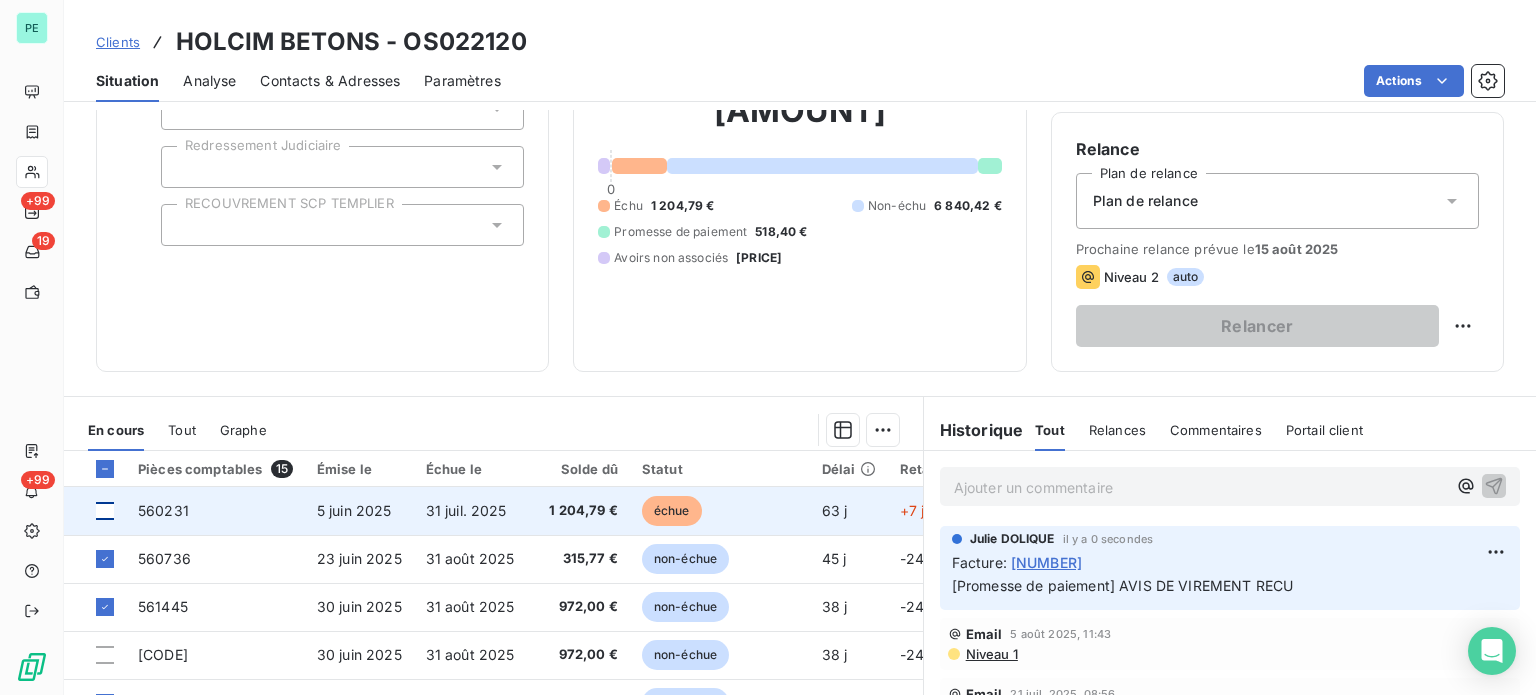 click at bounding box center [105, 511] 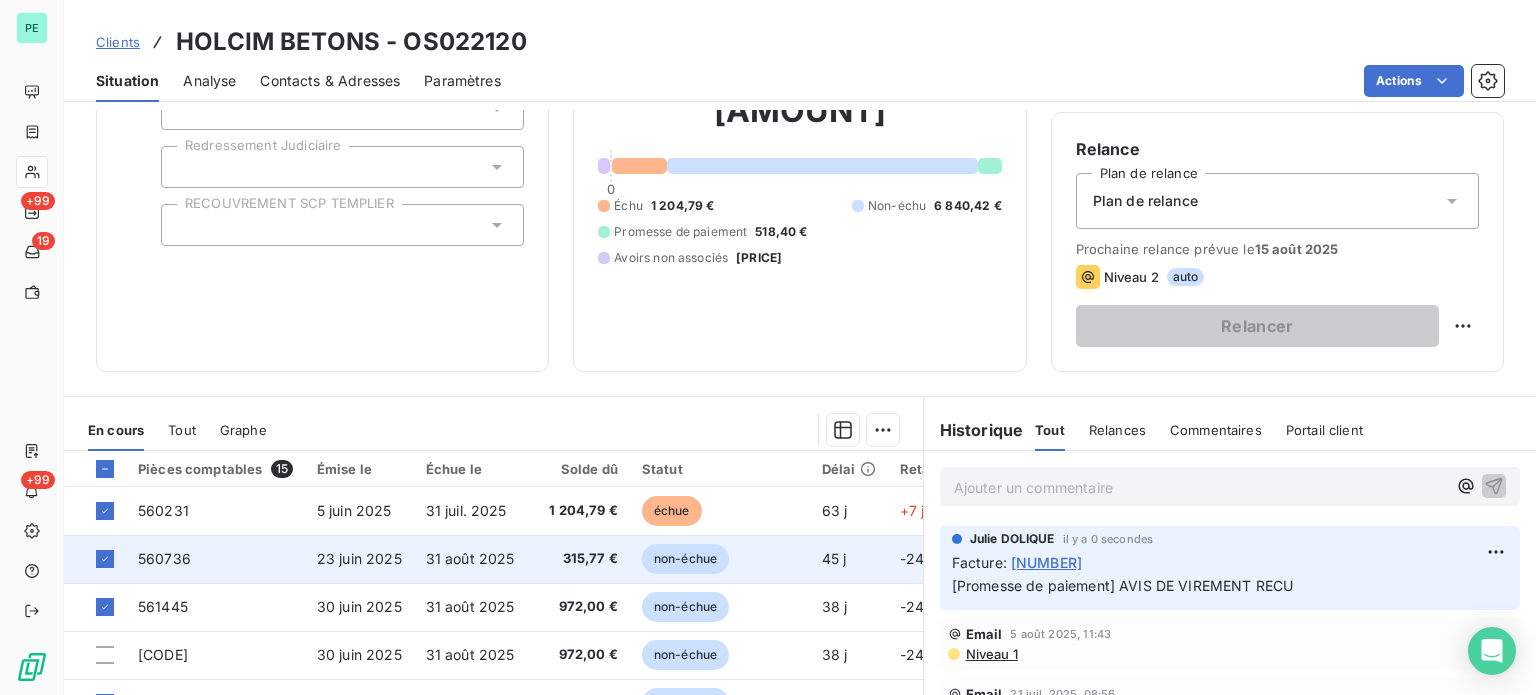 scroll, scrollTop: 100, scrollLeft: 0, axis: vertical 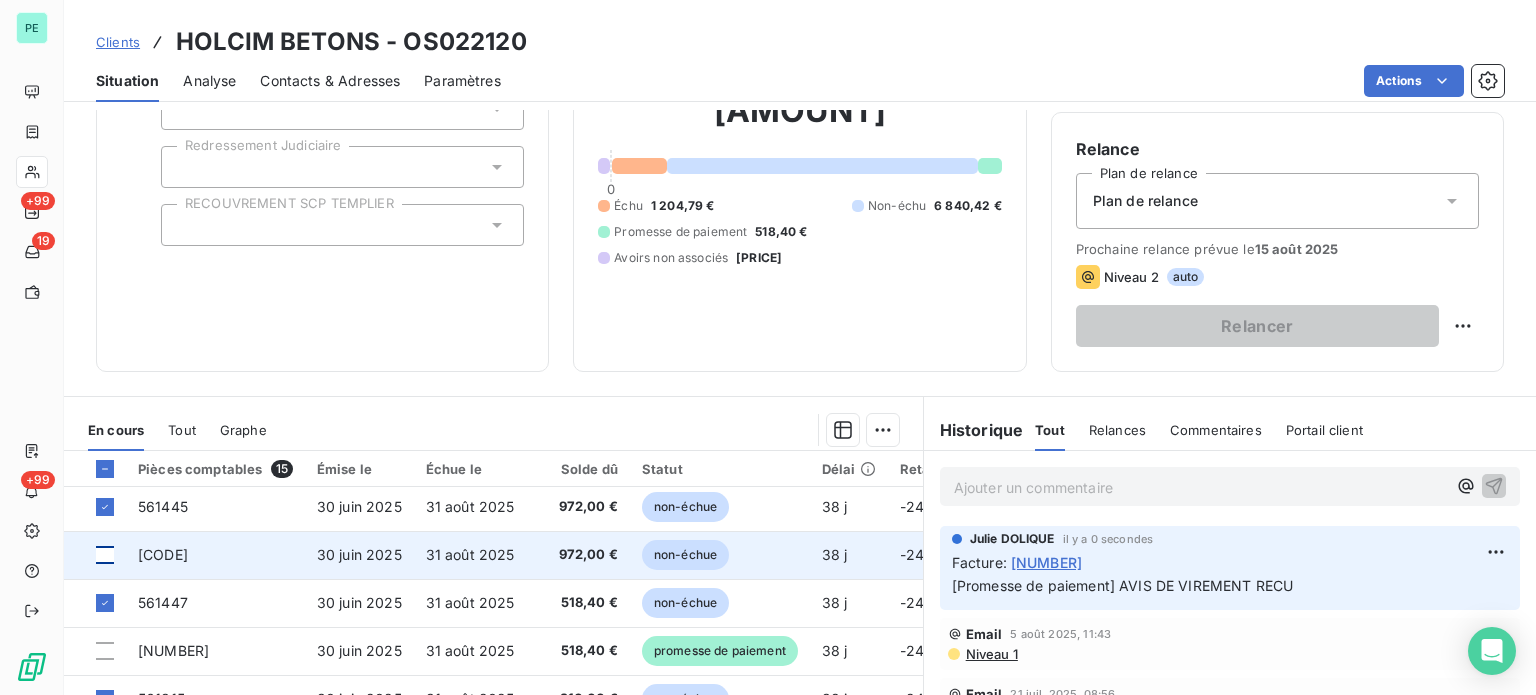 click at bounding box center (105, 555) 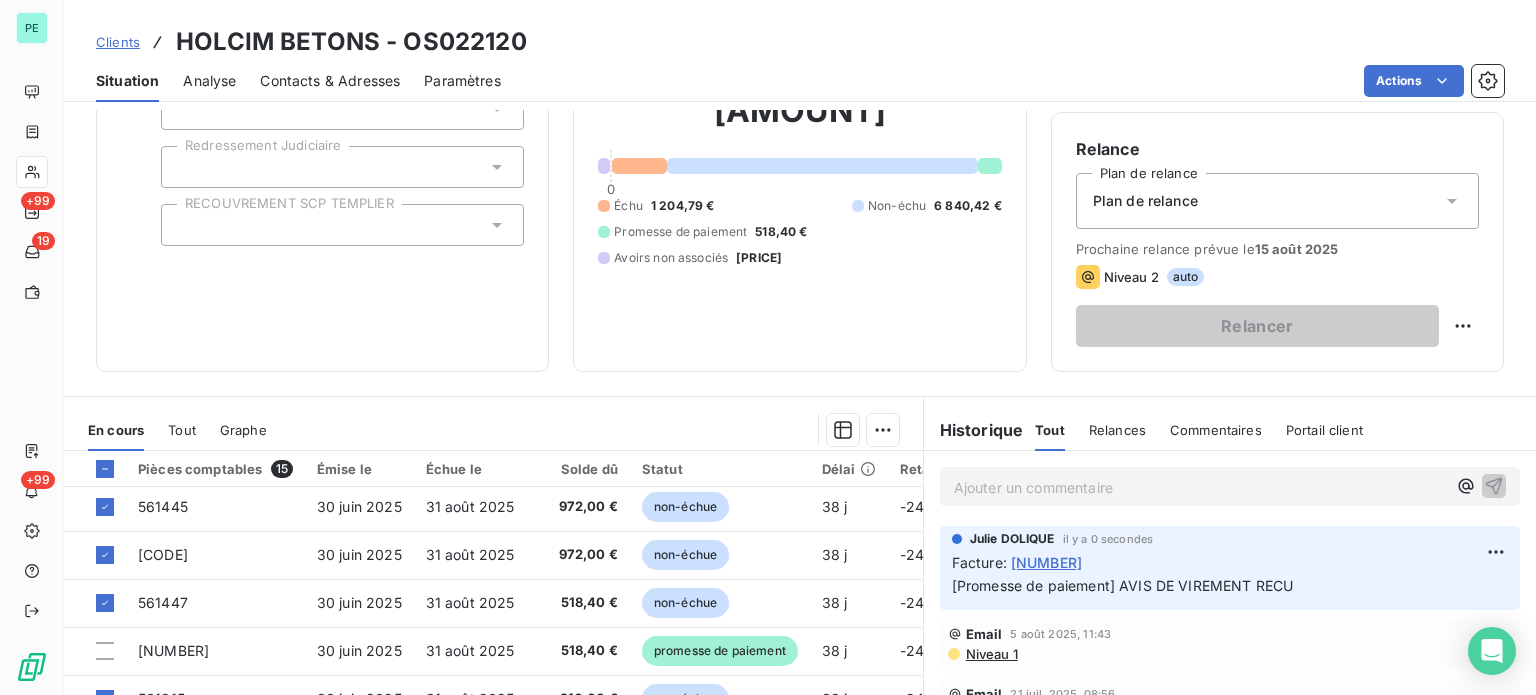 click on "PE +99 19 +99 Clients HOLCIM BETONS - OS022120 Situation Analyse Contacts & Adresses Paramètres Actions Informations client Propriétés Client liquidation judiciaire Redressement Judiciaire RECOUVREMENT SCP TEMPLIER Encours client 8 304,41 € 0 Échu 1 204,79 € Non-échu 6 840,42 € Promesse de paiement 518,40 € Avoirs non associés -259,20 € Limite d’encours Ajouter une limite d’encours autorisé Gestion du risque Surveiller ce client en intégrant votre outil de gestion des risques client. Relance Plan de relance Plan de relance Prochaine relance prévue le 15 août 2025 Niveau 2 auto Relancer En cours Tout Graphe Pièces comptables 15 Émise le Échue le Solde dû Statut Délai Retard 560231 5 juin 2025 31 juil. 2025 1 204,79 € échue 63 j +7 j 560736 23 juin 2025 31 août 2025 315,77 € non-échue 45 j -24 j 561445 30 juin 2025 31 août 2025 972,00 € non-échue 38 j -24 j 561446 30 juin 2025 31 août 2025 972,00 € non-échue 38 j -24 j 561447 1" at bounding box center (768, 347) 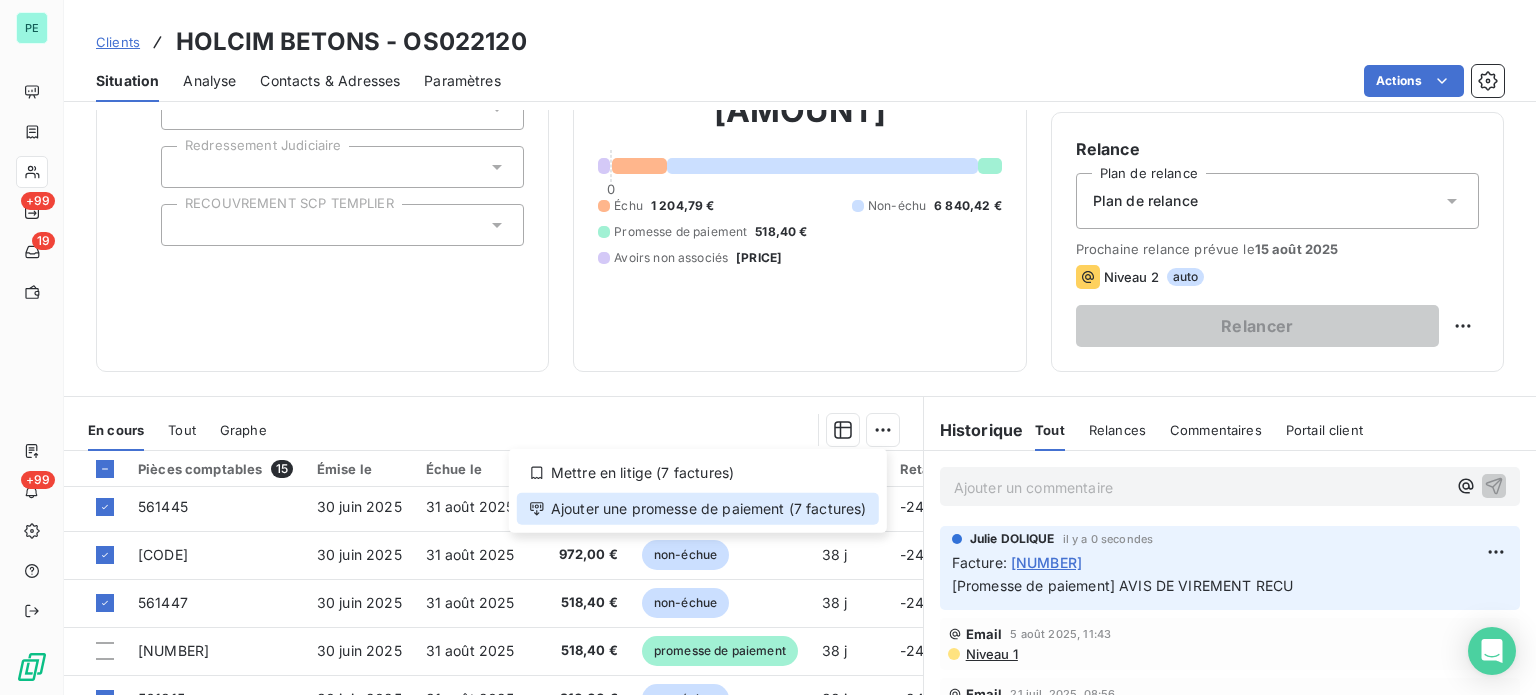 click on "Ajouter une promesse de paiement (7 factures)" at bounding box center (698, 509) 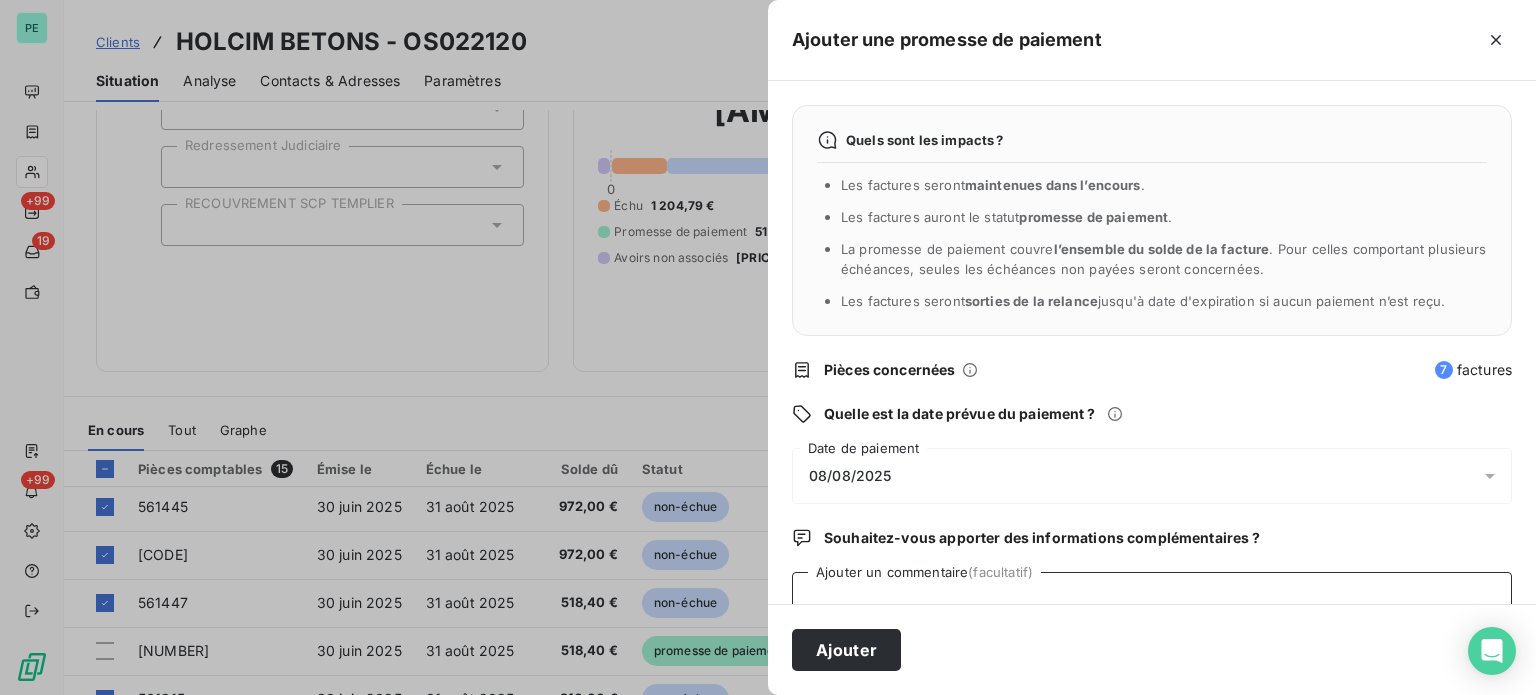 click on "Ajouter un commentaire  (facultatif)" at bounding box center [1152, 610] 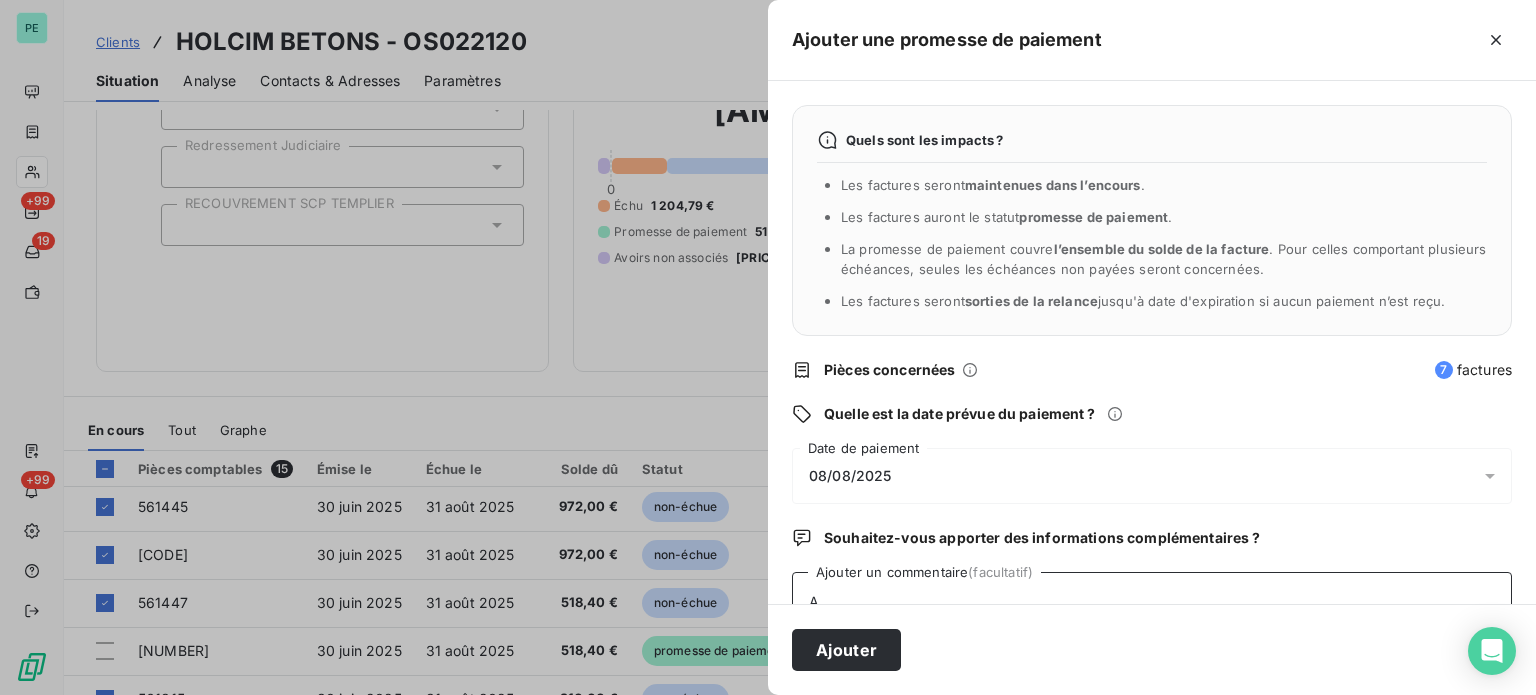 scroll, scrollTop: 5, scrollLeft: 0, axis: vertical 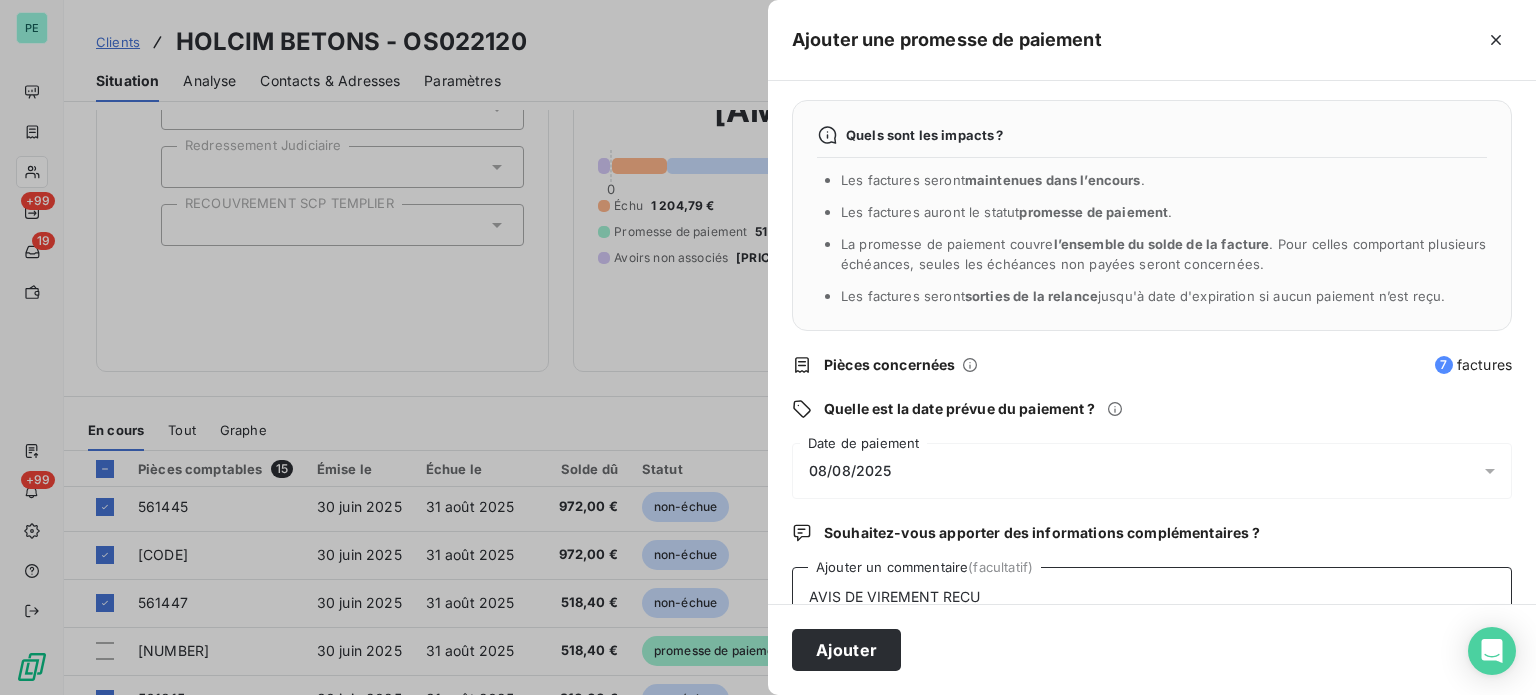 type on "AVIS DE VIREMENT RECU" 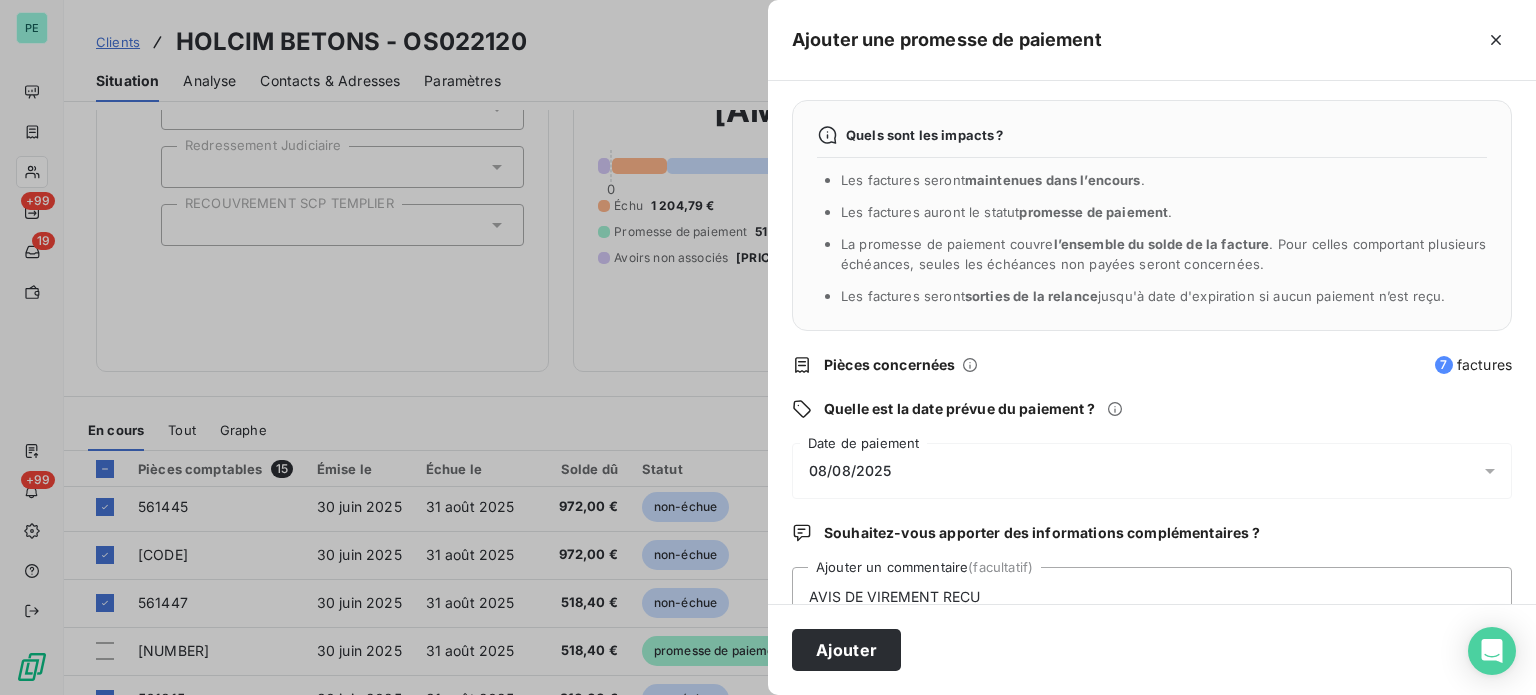 click on "08/08/2025" at bounding box center [850, 471] 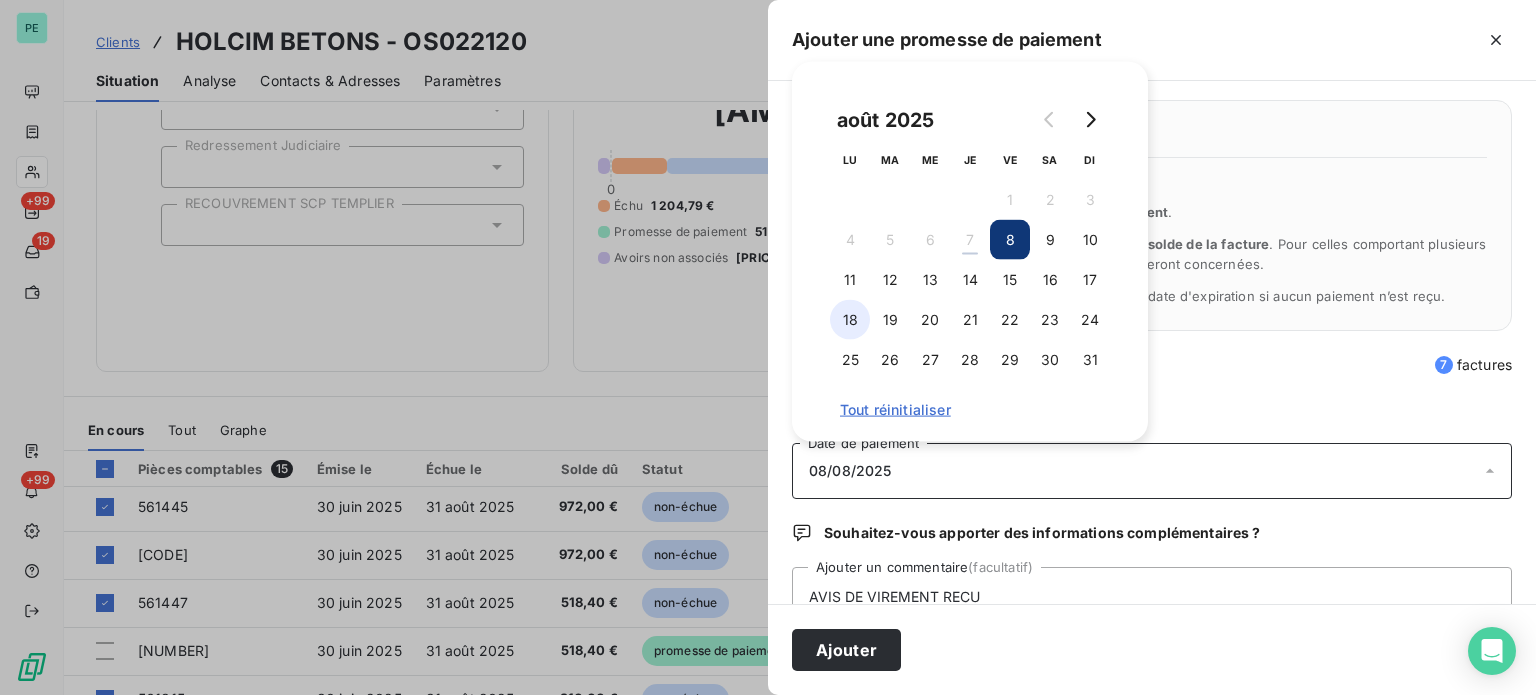 click on "18" at bounding box center [850, 320] 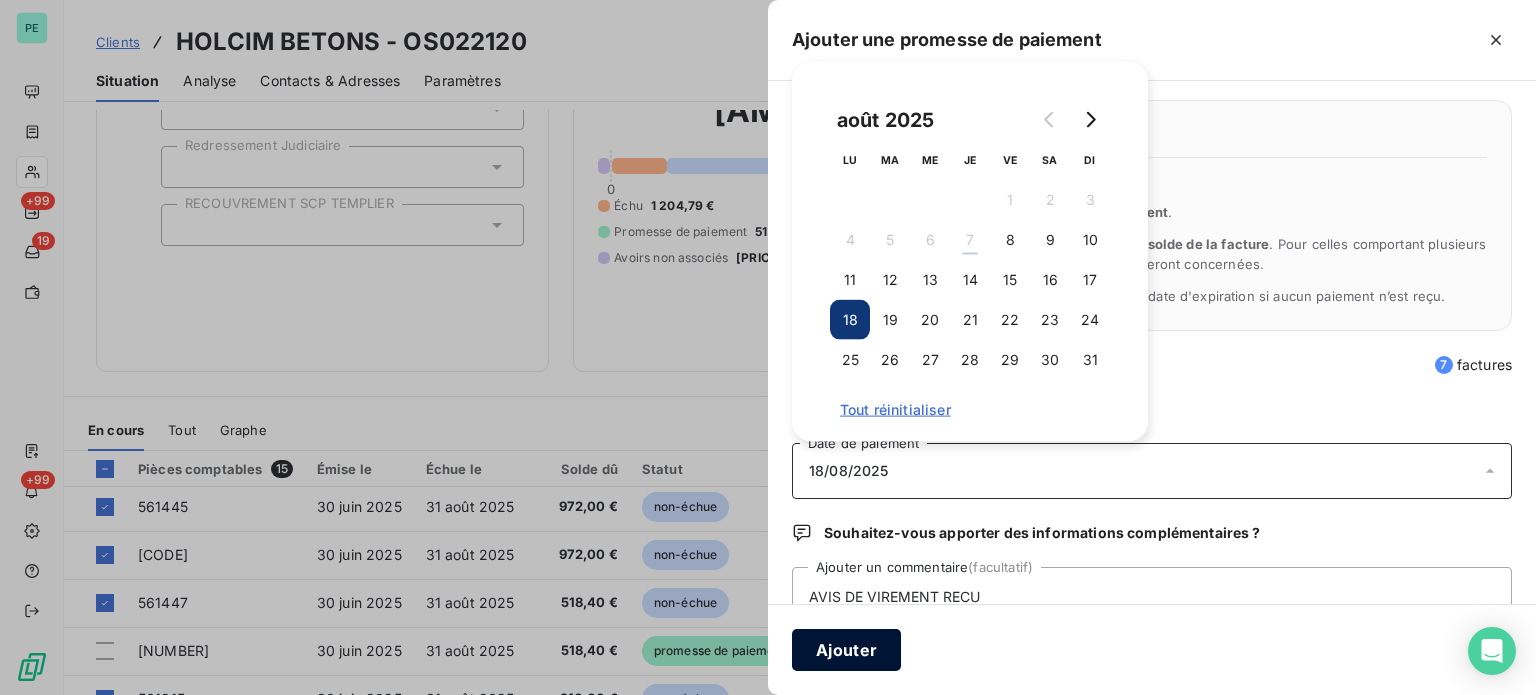 click on "Ajouter" at bounding box center (846, 650) 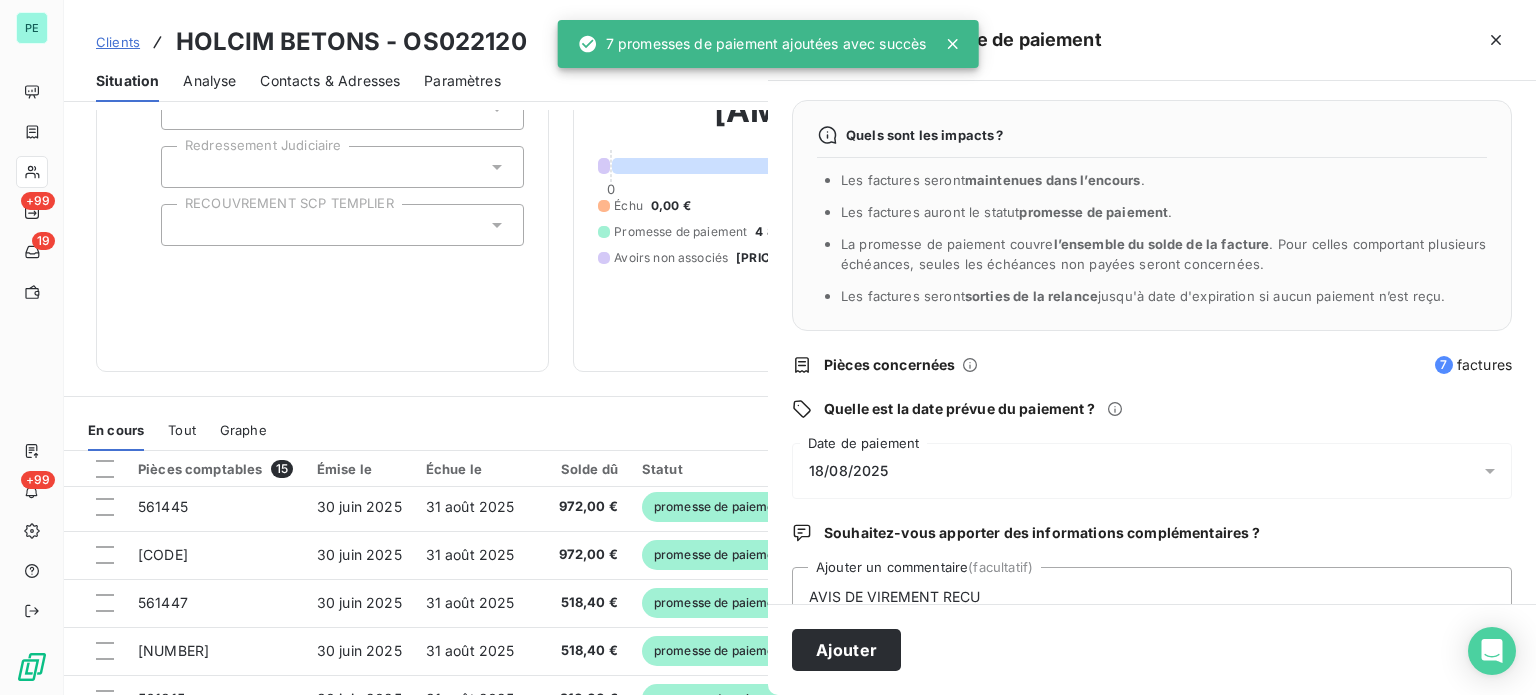 type 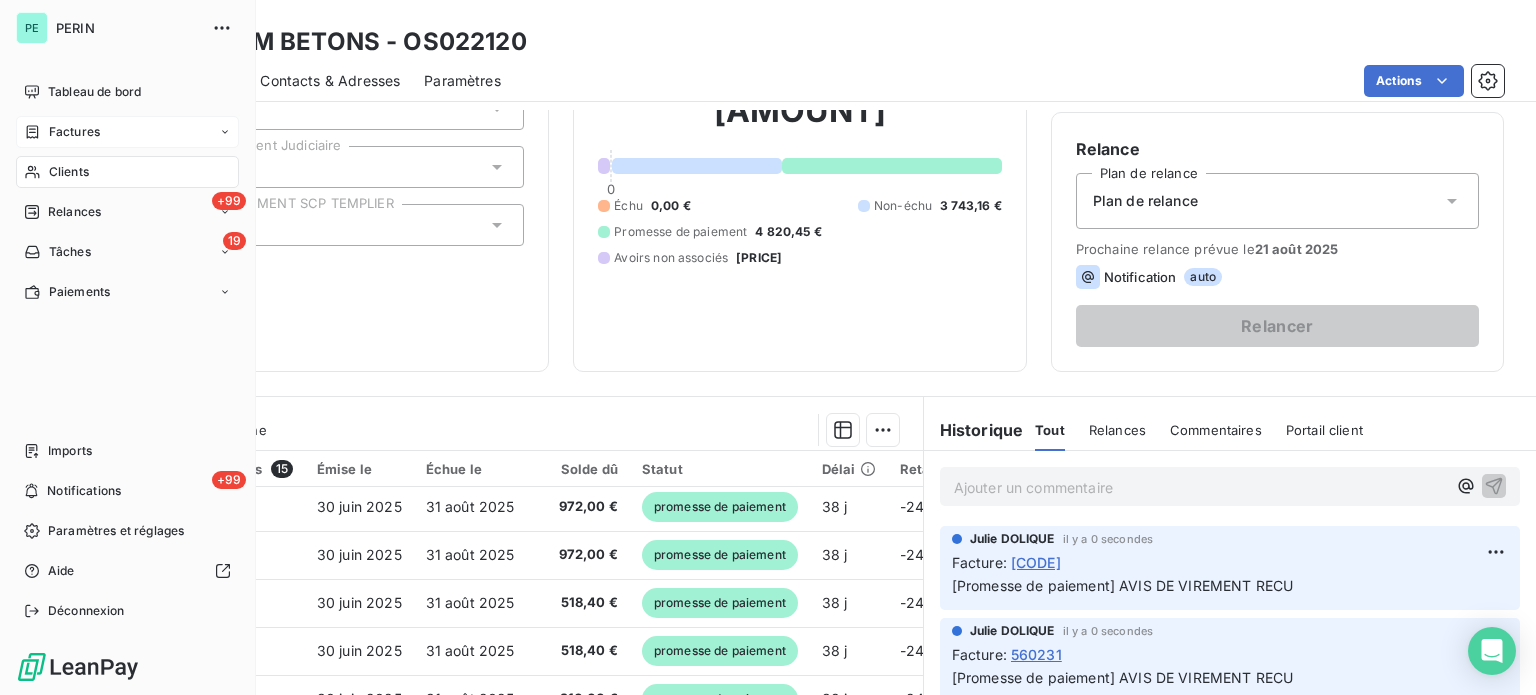 click on "Factures" at bounding box center [74, 132] 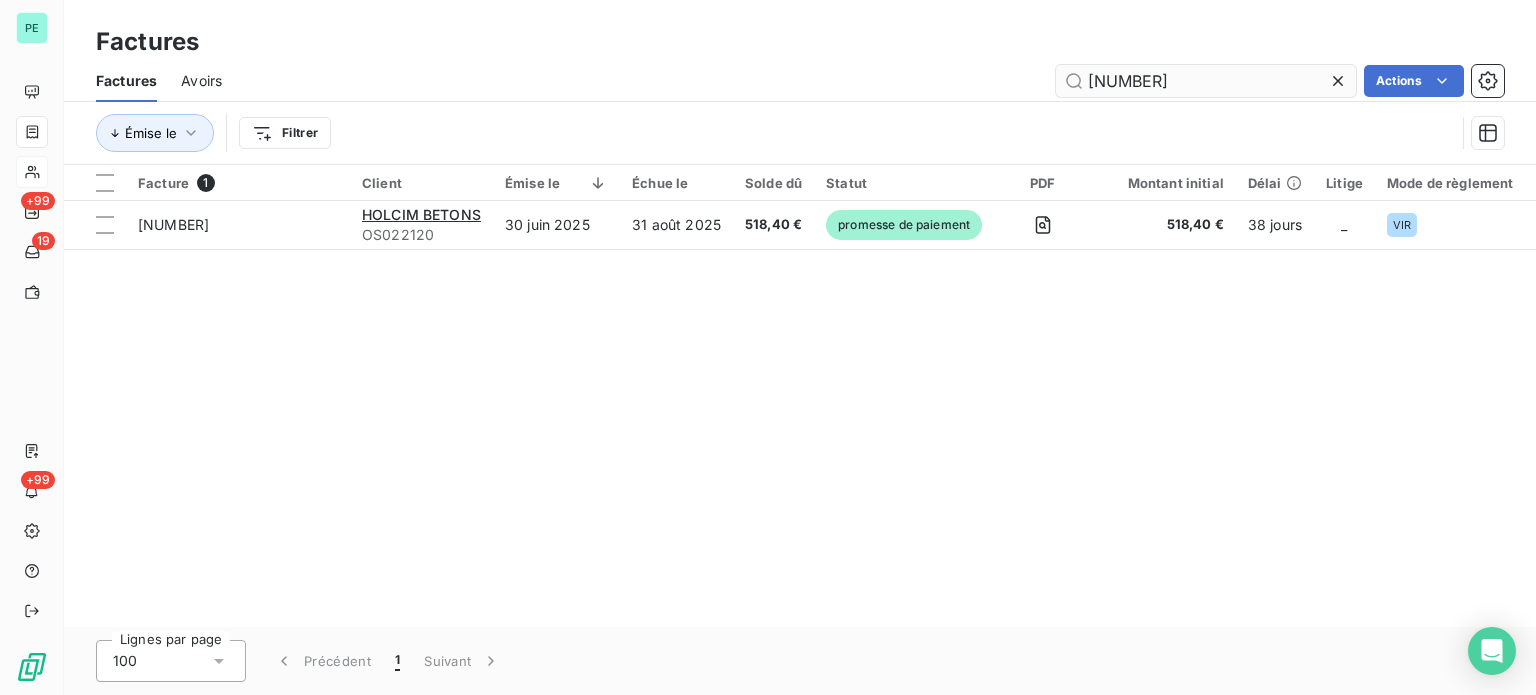 click on "[NUMBER]" at bounding box center (1206, 81) 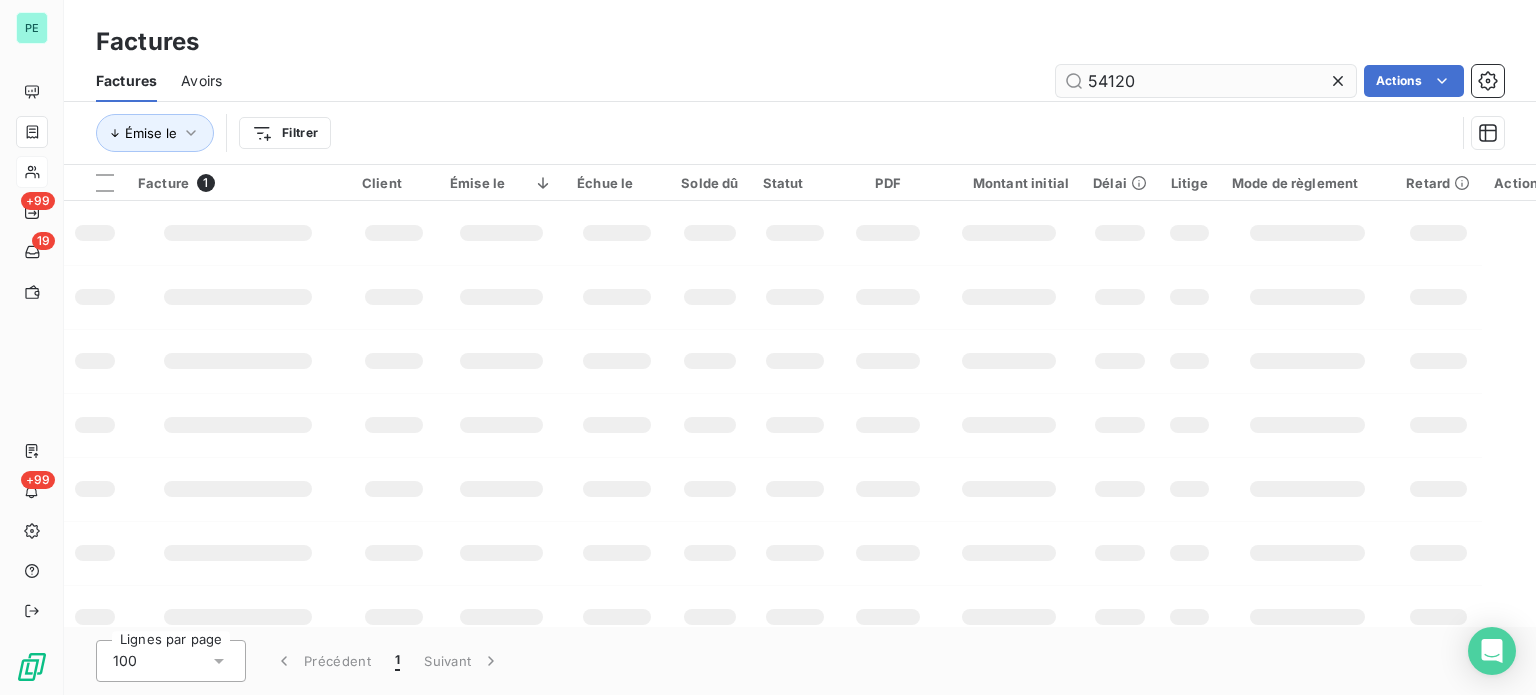type on "[NUMBER]" 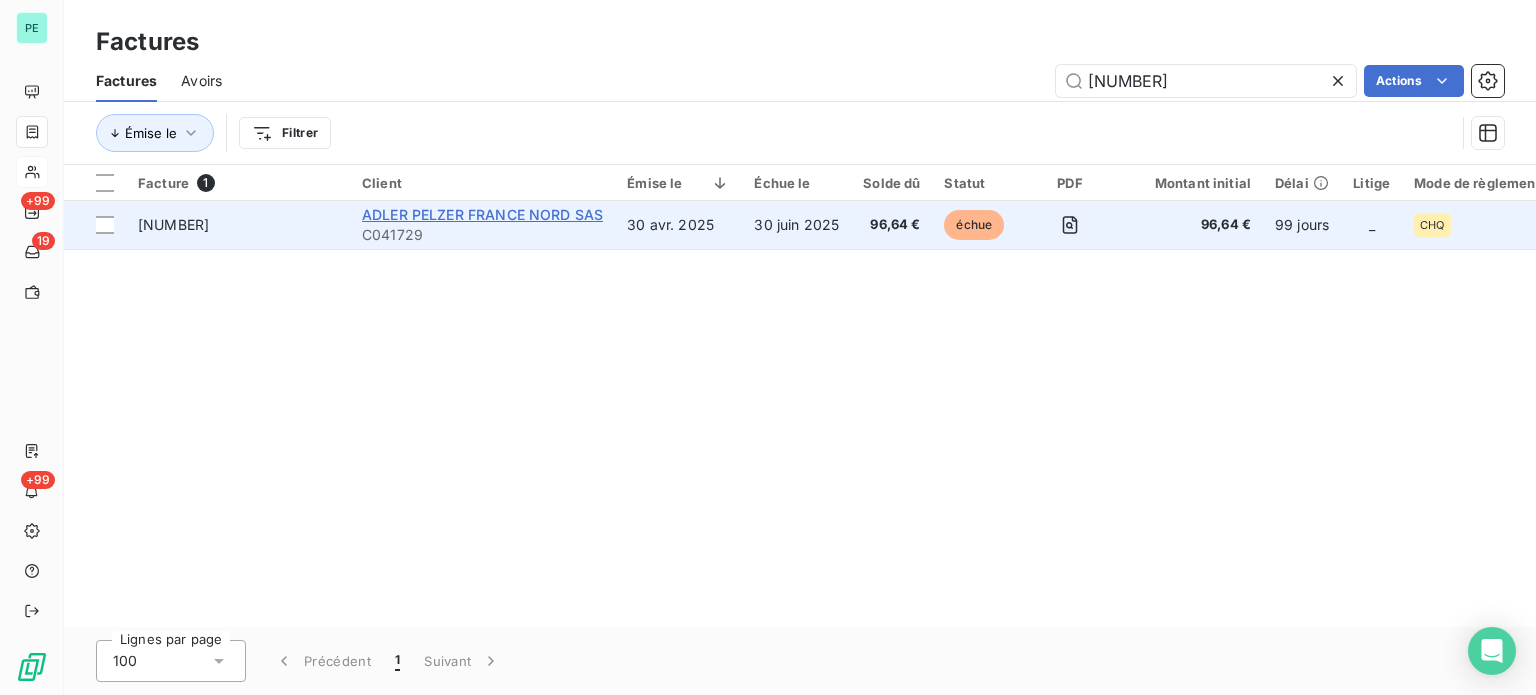 click on "ADLER PELZER FRANCE NORD SAS" at bounding box center (482, 214) 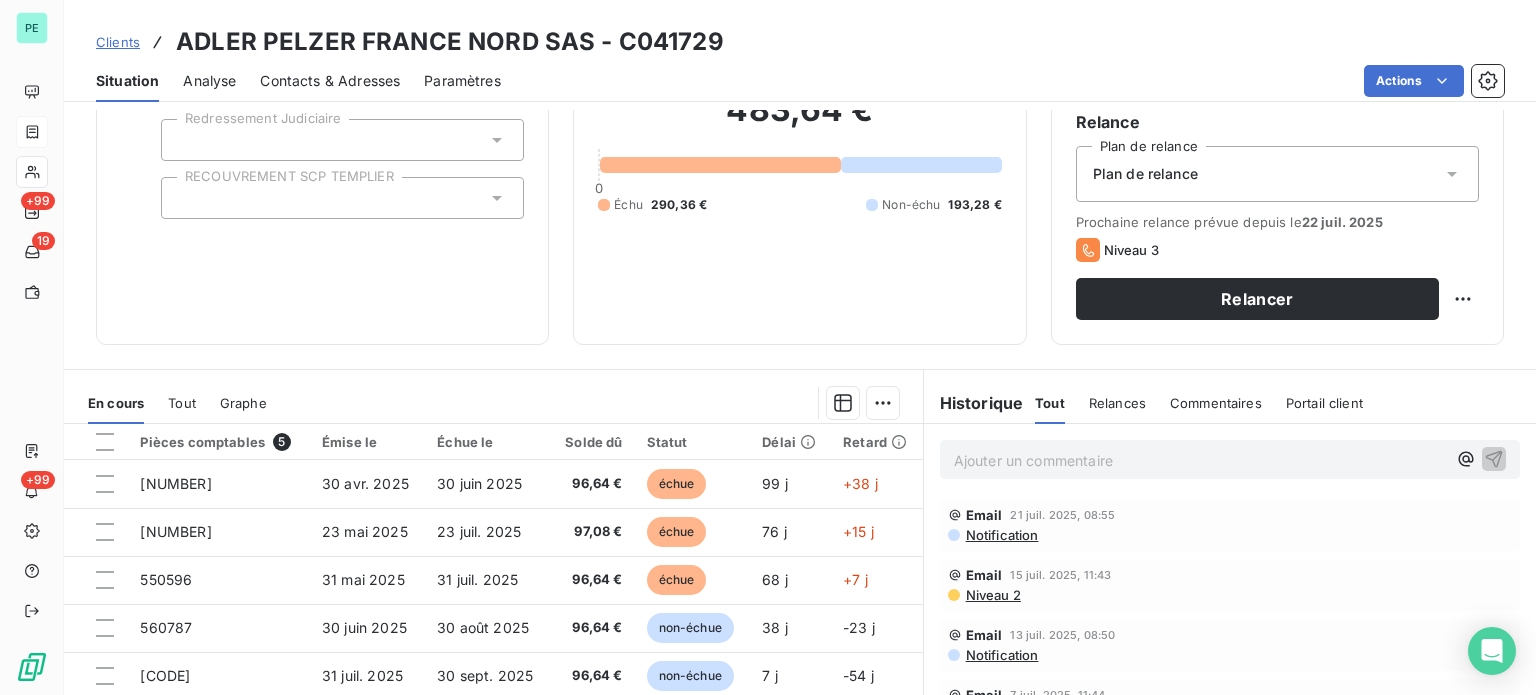 scroll, scrollTop: 200, scrollLeft: 0, axis: vertical 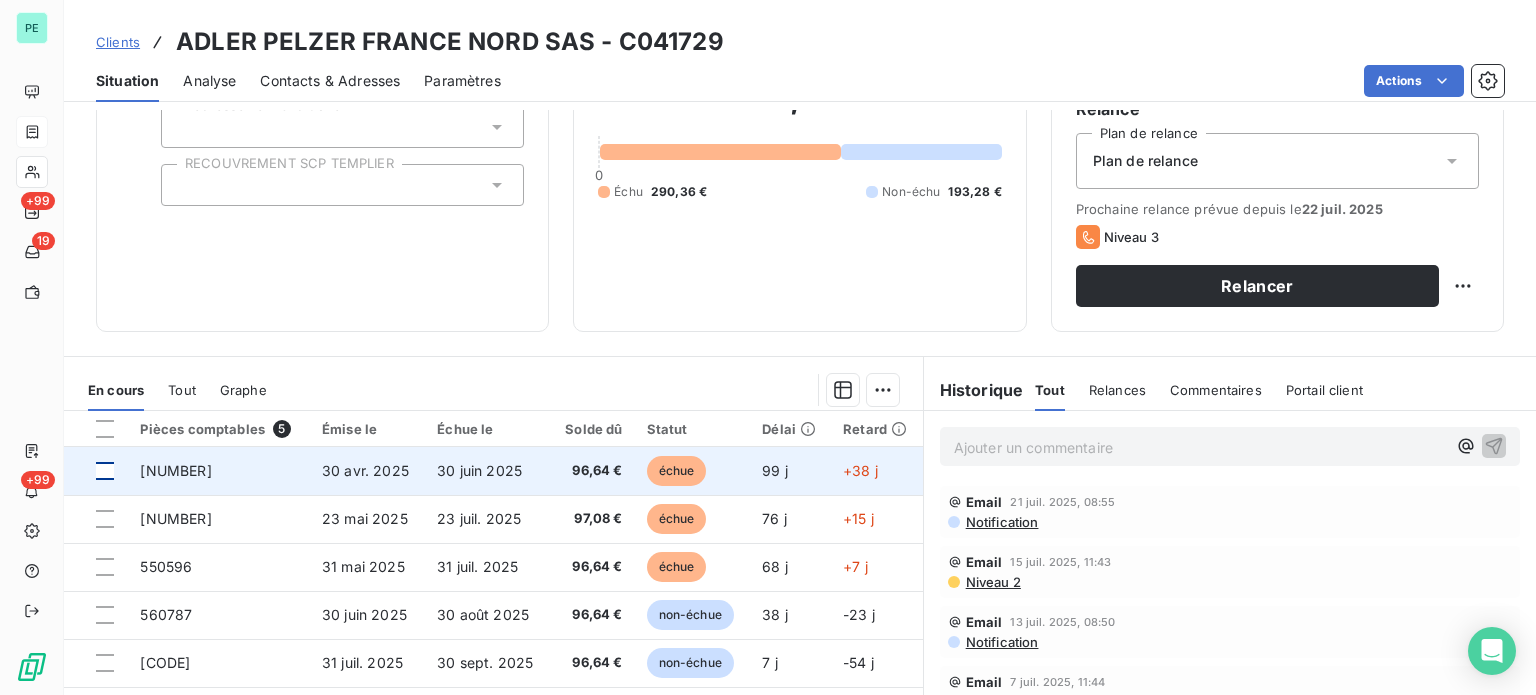 click at bounding box center [105, 471] 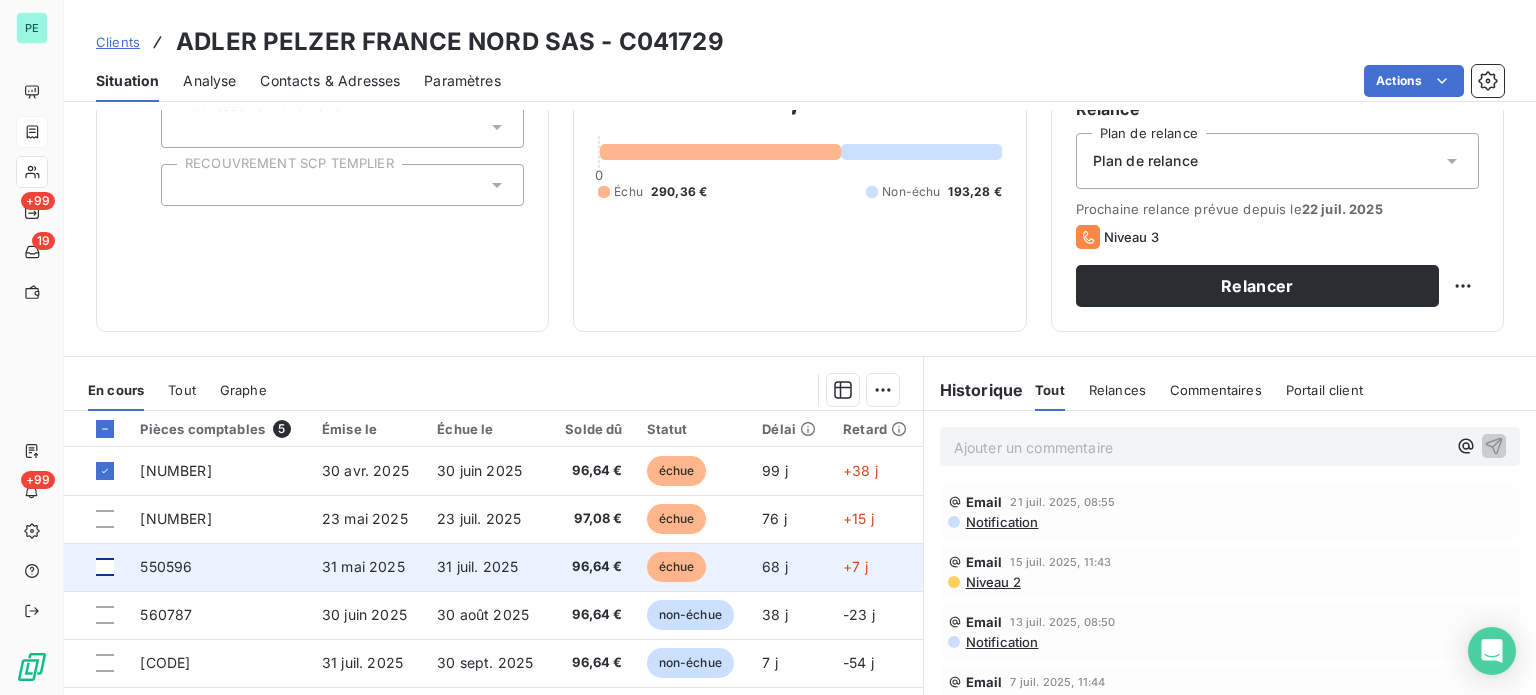 click at bounding box center [105, 567] 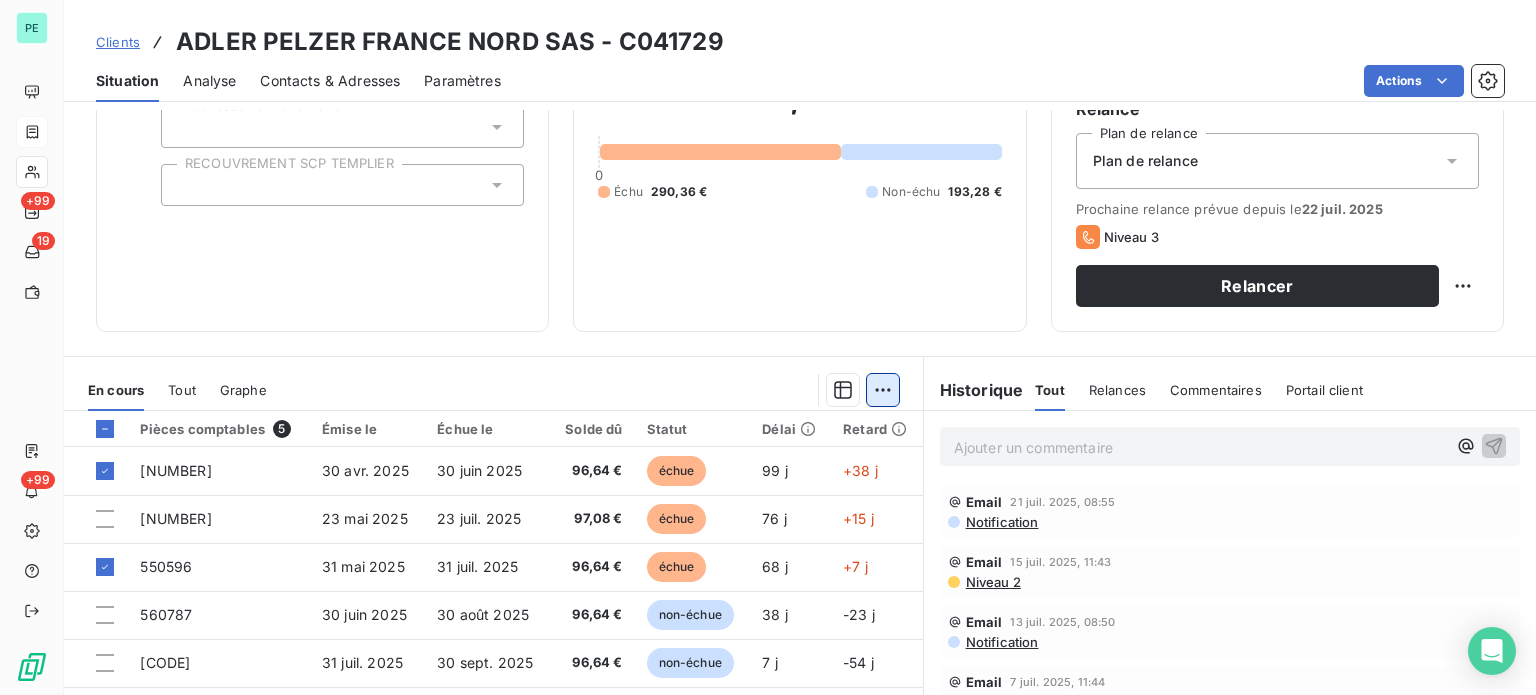 click on "PE +99 19 +99 Clients ADLER PELZER FRANCE NORD SAS - C041729 Situation Analyse Contacts & Adresses Paramètres Actions Informations client Propriétés Client liquidation judiciaire Redressement Judiciaire RECOUVREMENT SCP TEMPLIER Encours client   483,64 € 0 Échu 290,36 € Non-échu 193,28 €     Limite d’encours Ajouter une limite d’encours autorisé Gestion du risque Surveiller ce client en intégrant votre outil de gestion des risques client. Relance Plan de relance Plan de relance Prochaine relance prévue depuis le  [DATE] Niveau 3 Relancer En cours Tout Graphe Pièces comptables 5 Émise le Échue le Solde dû Statut Délai   Retard   541206 [DATE] [DATE] 96,64 € échue 99 j +38 j 550490 [DATE] [DATE] 97,08 € échue 76 j +15 j 550596 [DATE] [DATE] 96,64 € échue 68 j +7 j 560787 [DATE] [DATE] 96,64 € non-échue 38 j -23 j 571261 [DATE] [DATE] 96,64 € non-échue 7 j -54 j Lignes par page 25" at bounding box center (768, 347) 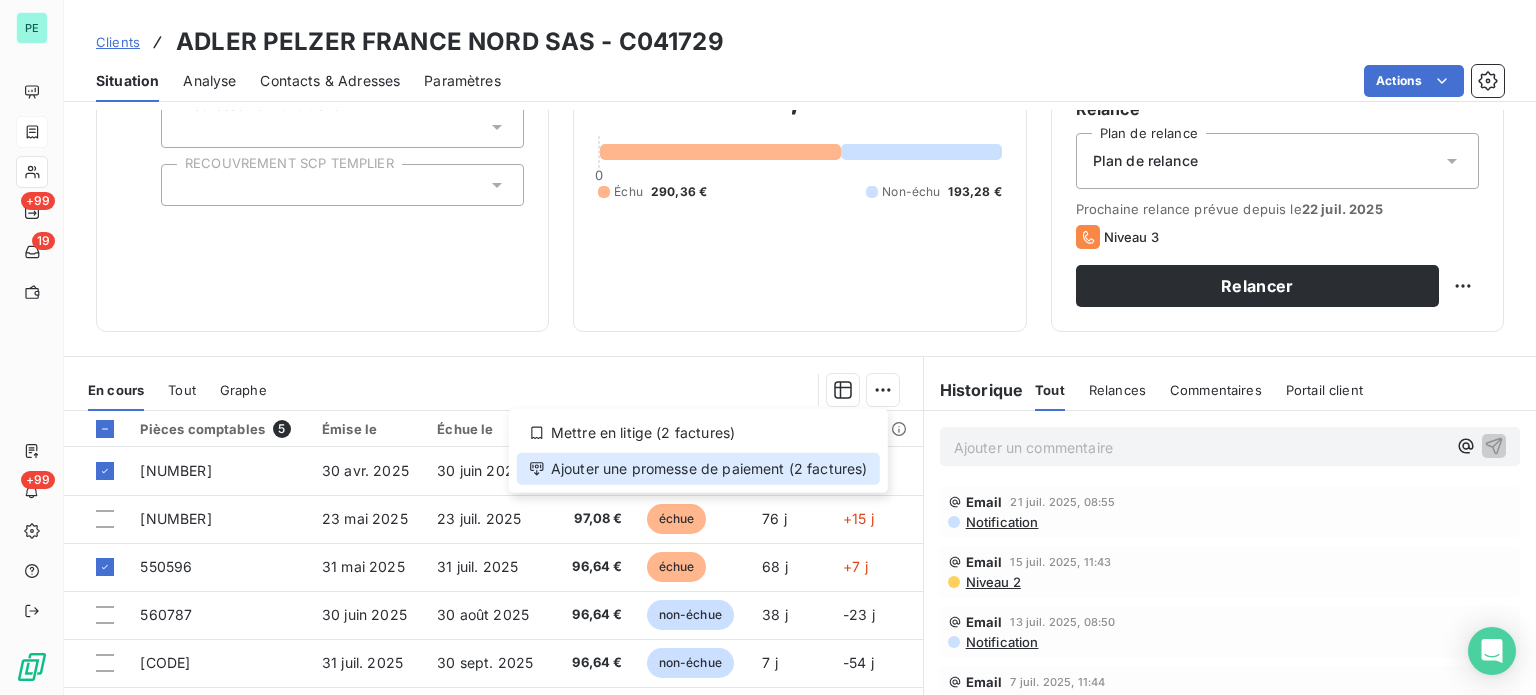 click on "Ajouter une promesse de paiement (2 factures)" at bounding box center [698, 469] 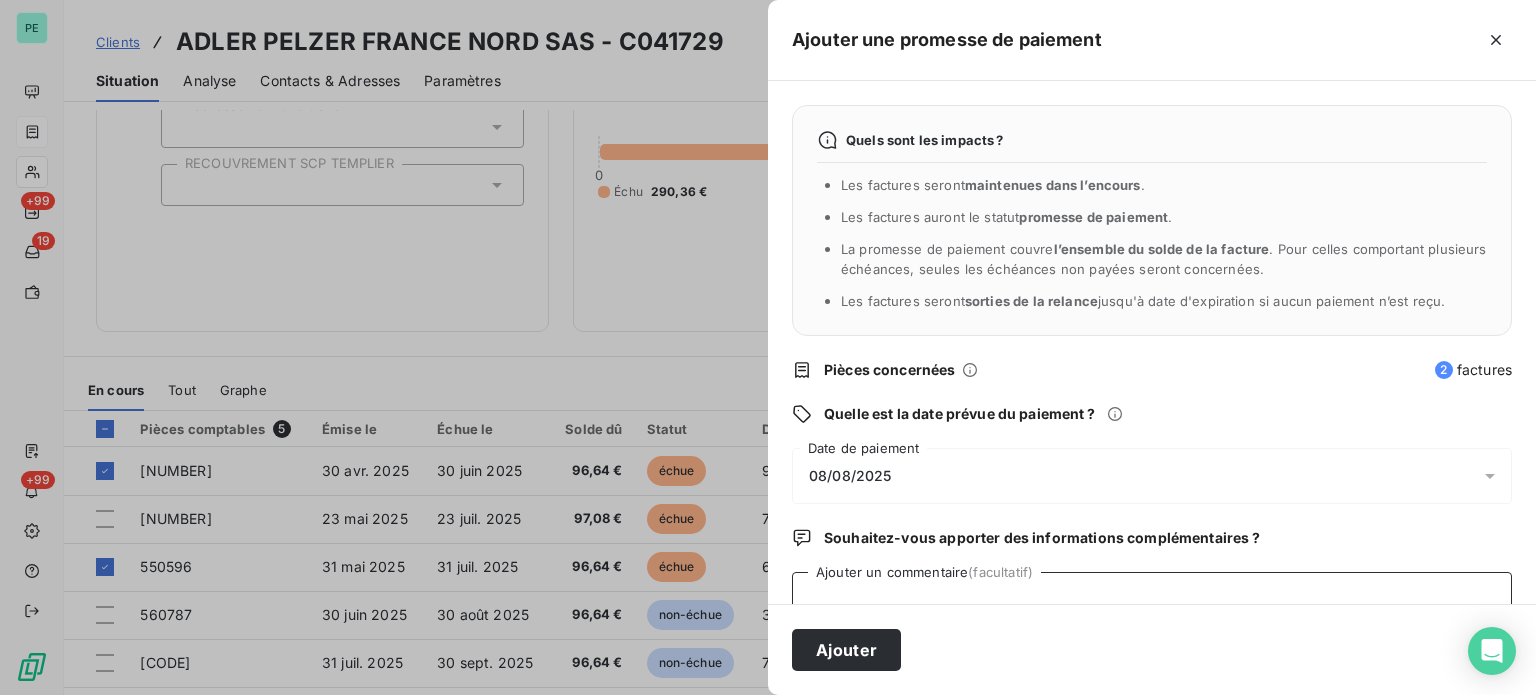 click on "Ajouter un commentaire  (facultatif)" at bounding box center (1152, 610) 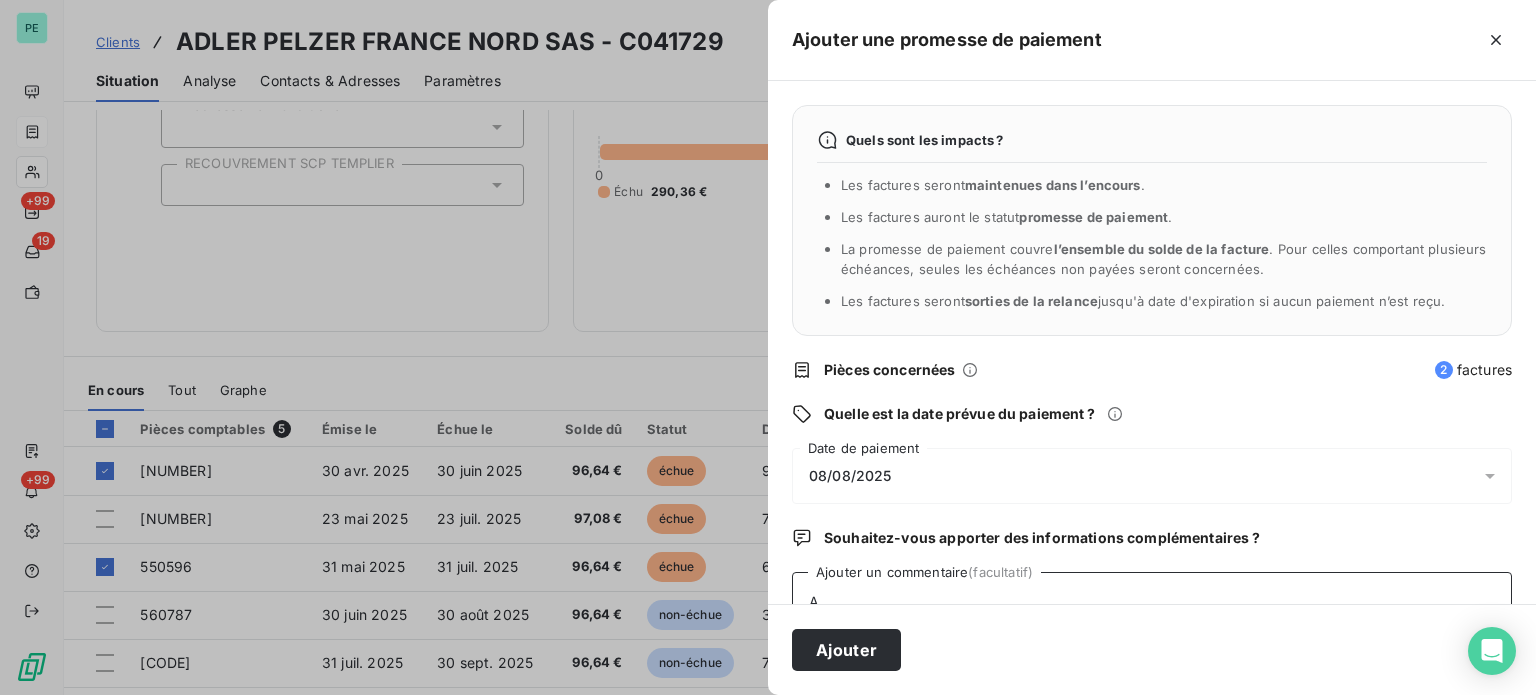 scroll, scrollTop: 5, scrollLeft: 0, axis: vertical 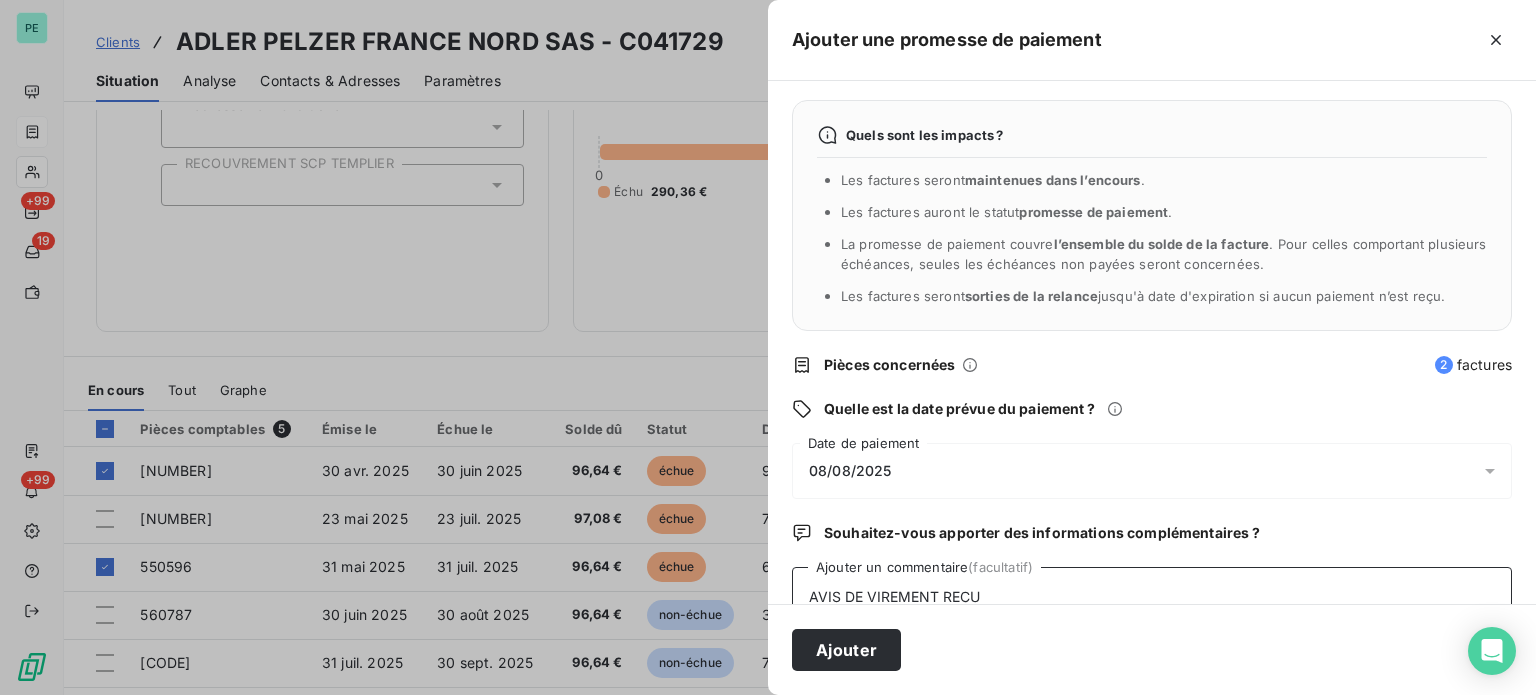 type on "AVIS DE VIREMENT RECU" 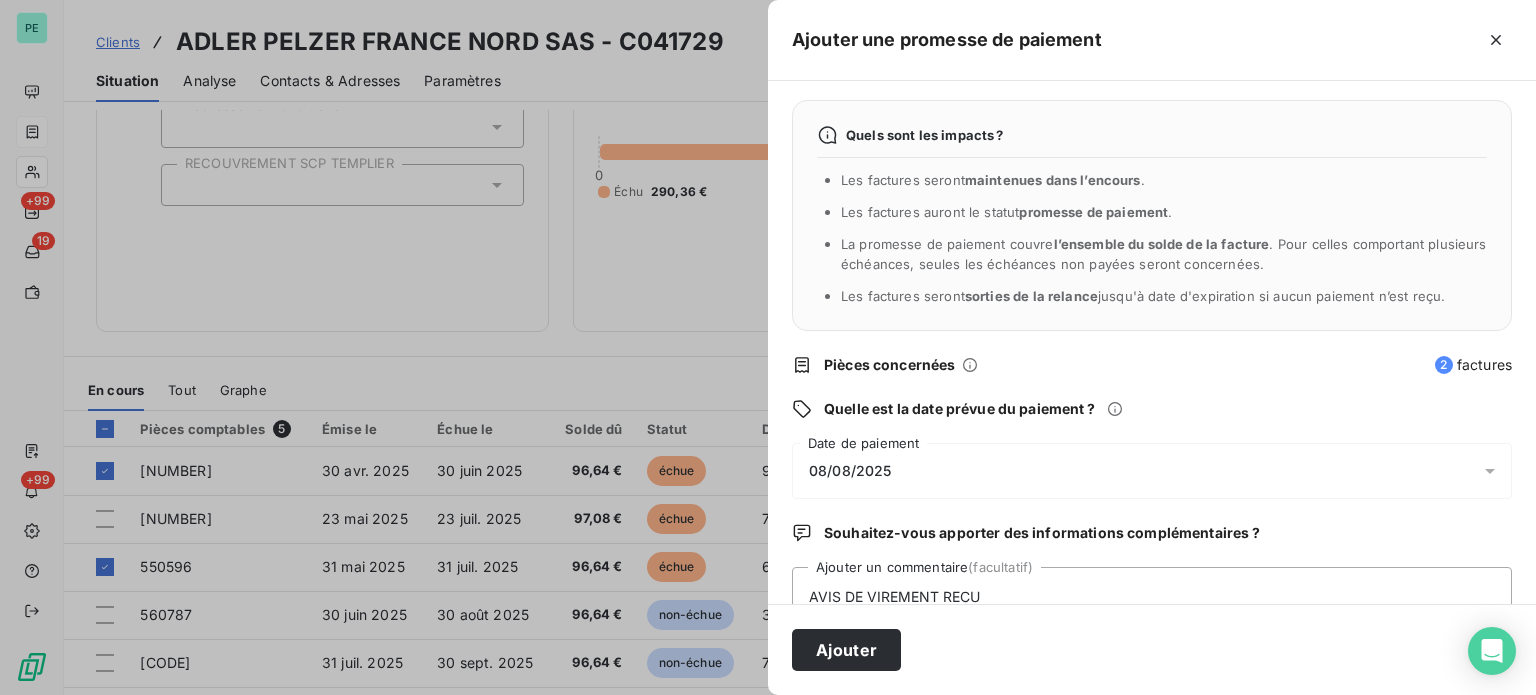 click on "08/08/2025" at bounding box center [850, 471] 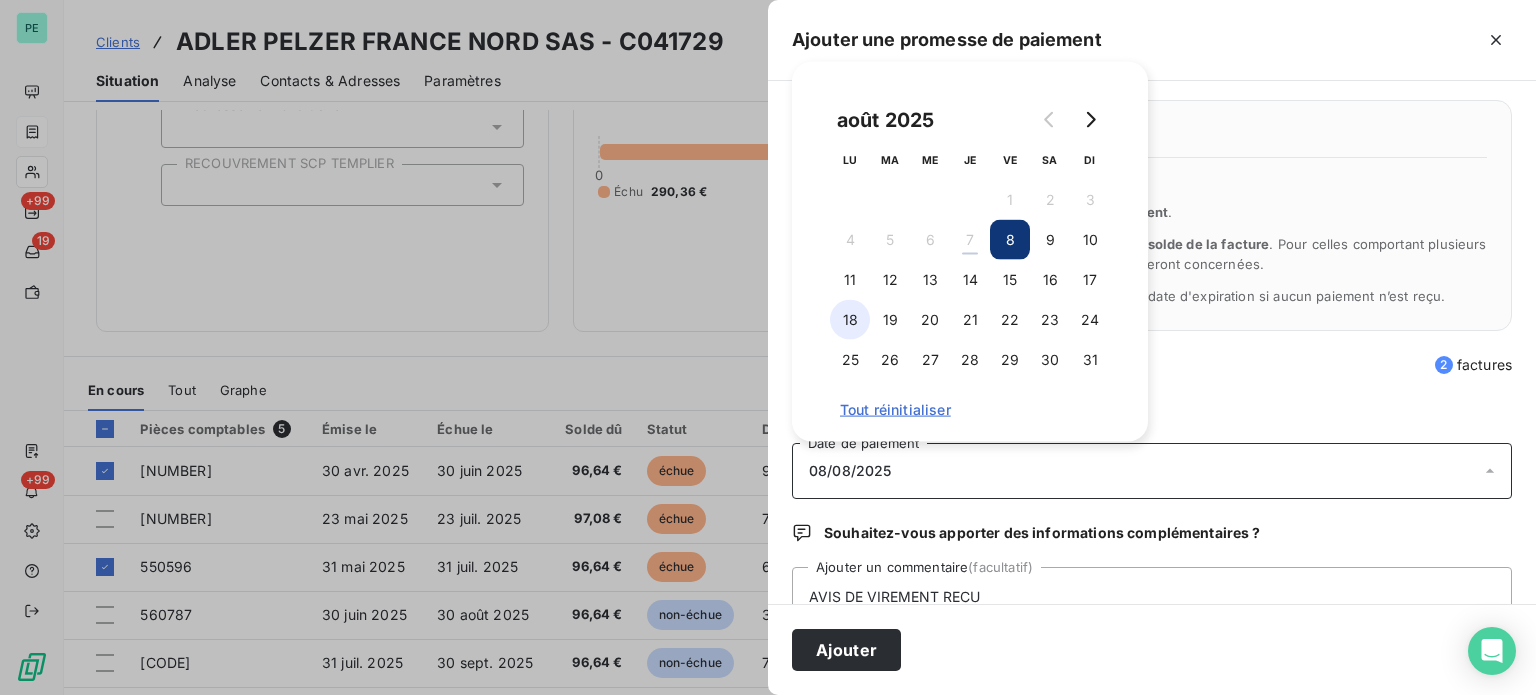 click on "18" at bounding box center (850, 320) 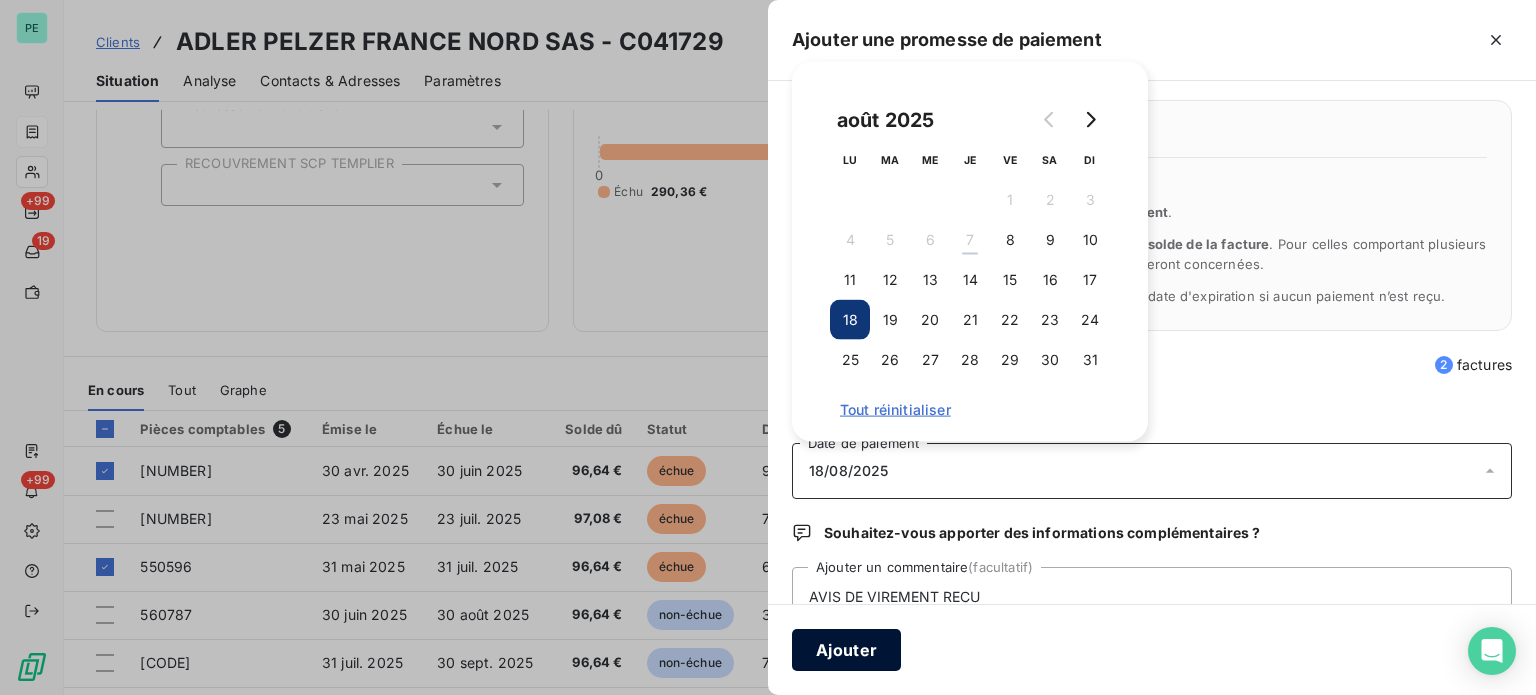 click on "Ajouter" at bounding box center (846, 650) 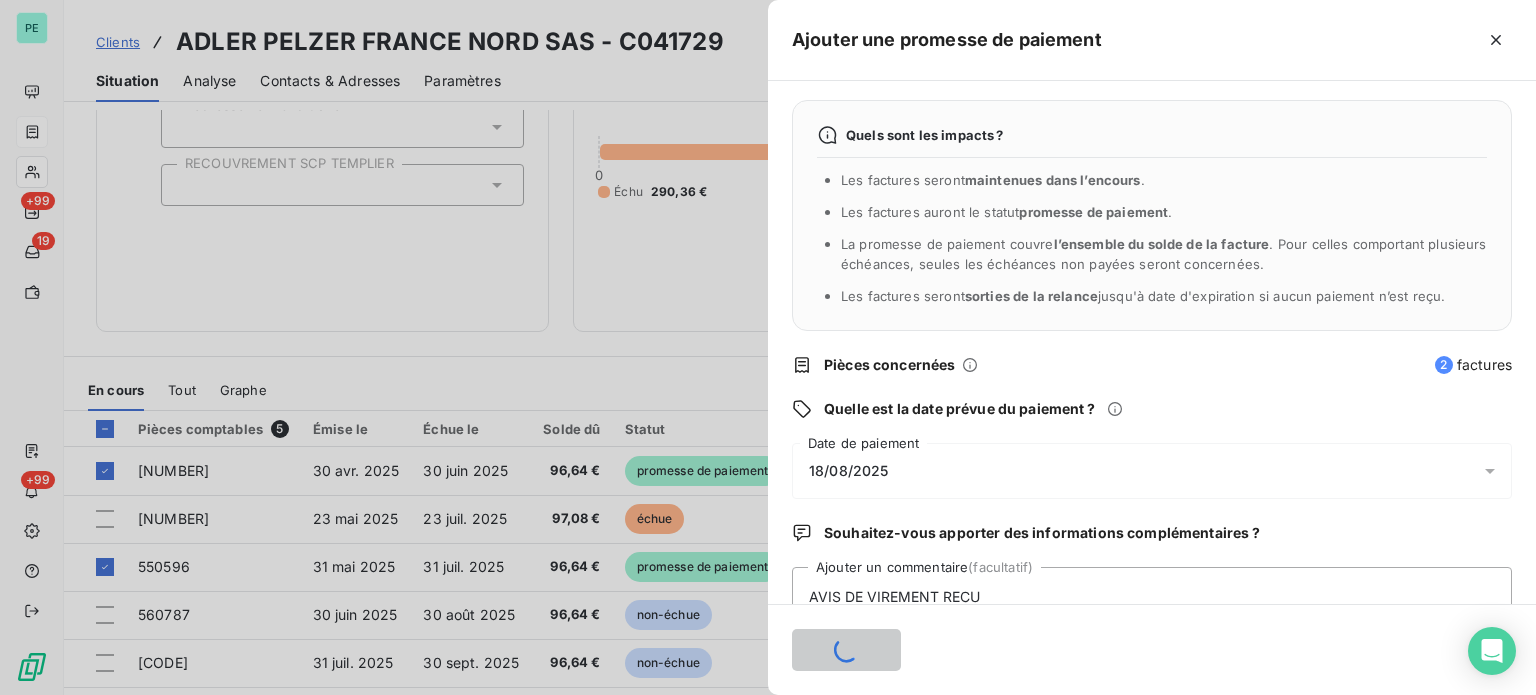 type 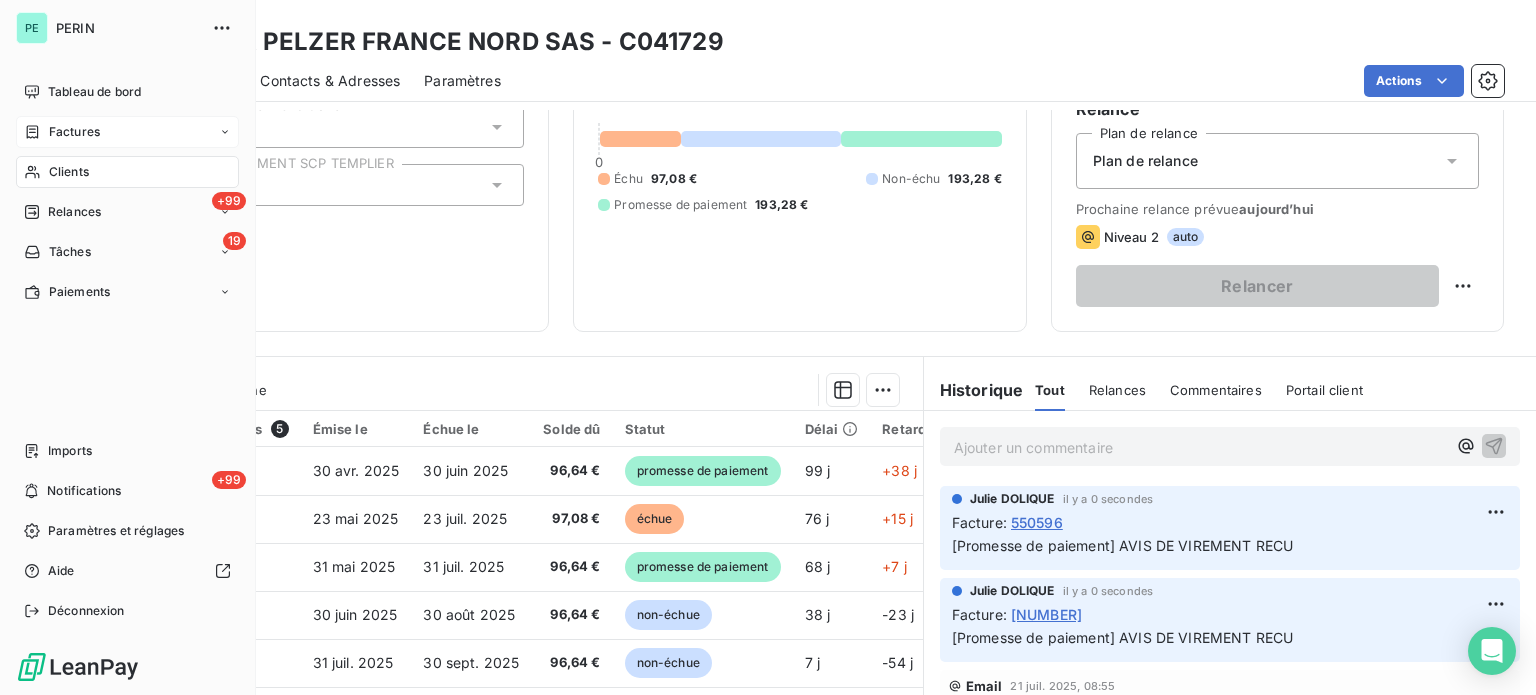 drag, startPoint x: 79, startPoint y: 134, endPoint x: 145, endPoint y: 132, distance: 66.0303 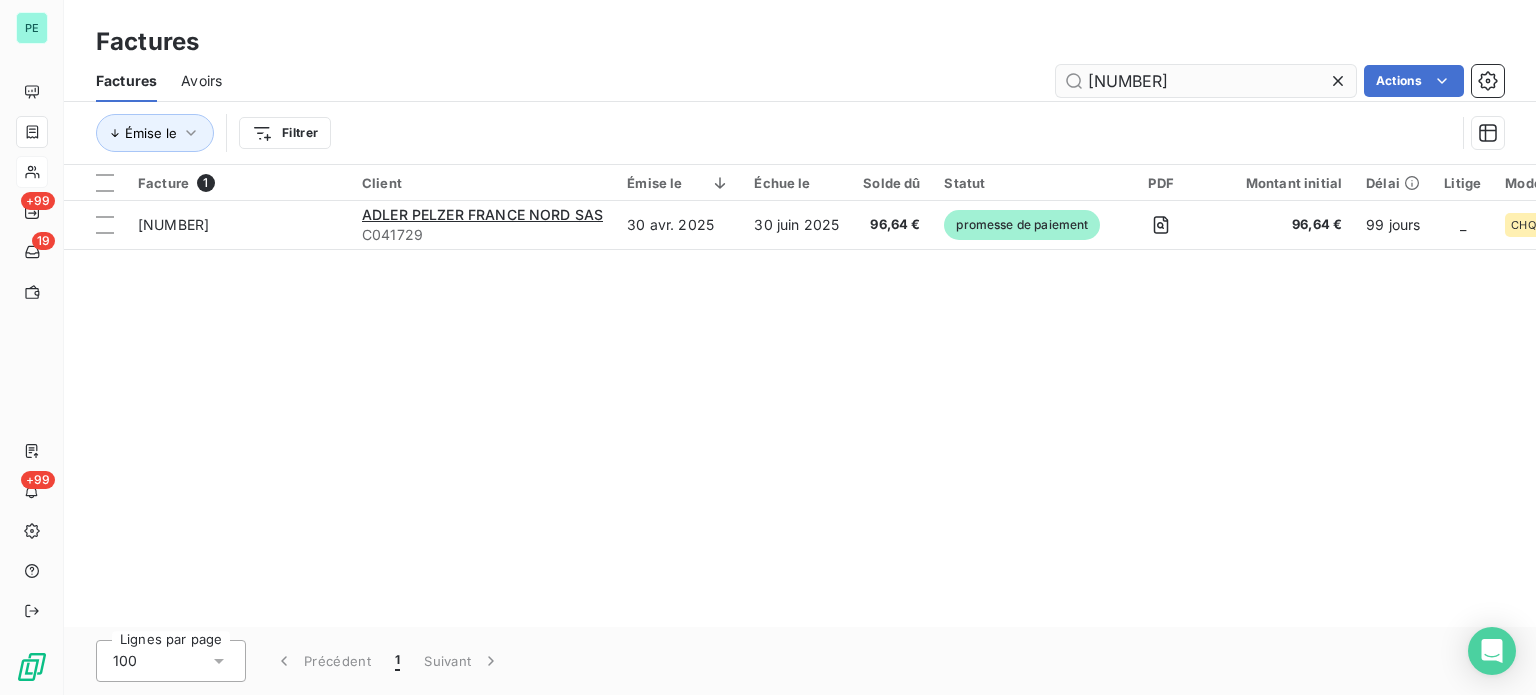 click on "[NUMBER]" at bounding box center [1206, 81] 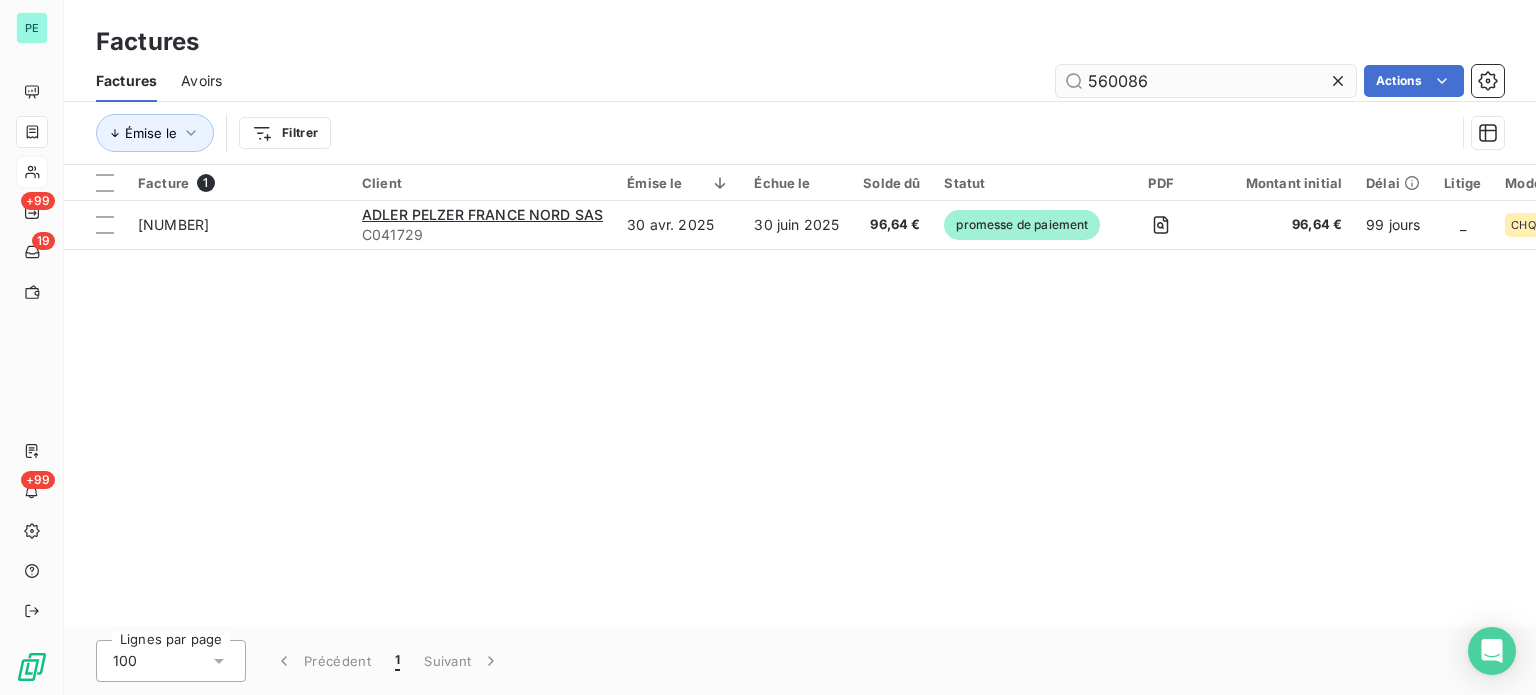 type on "560086" 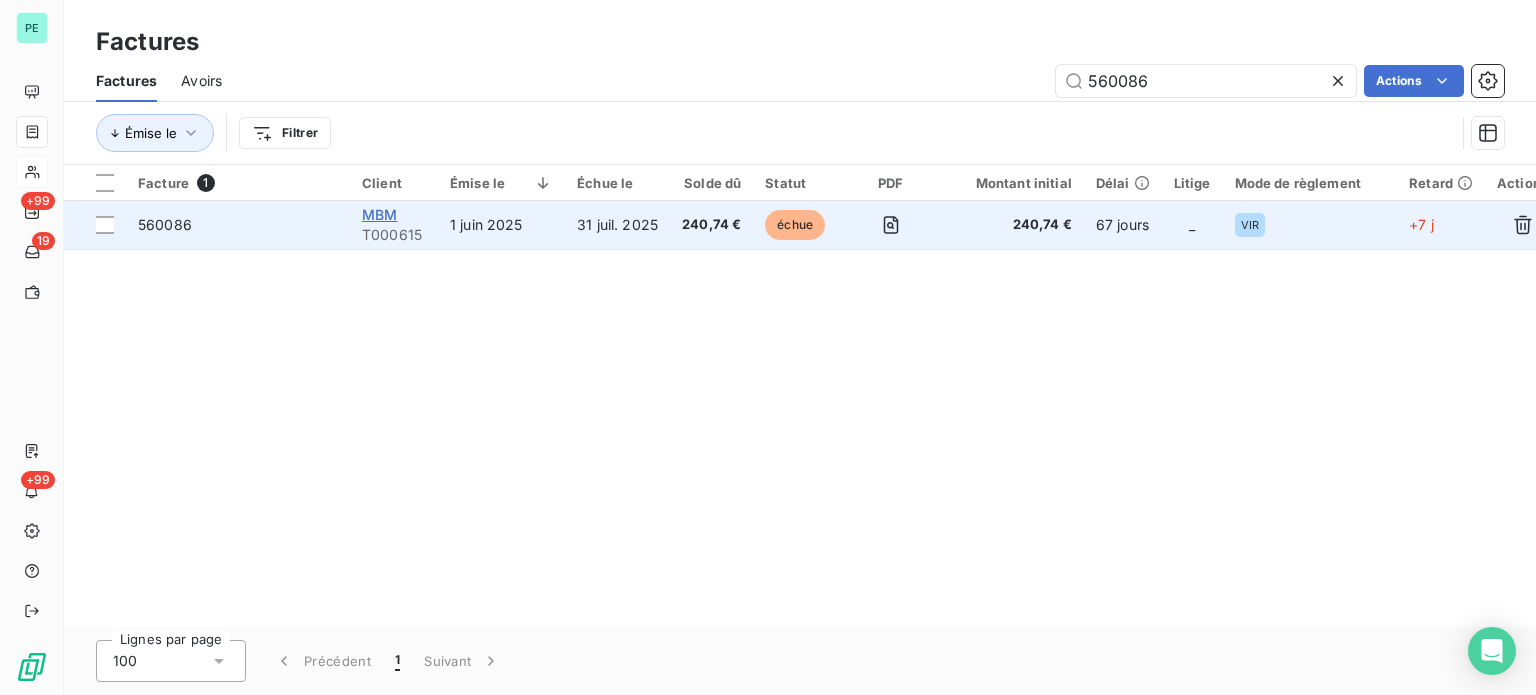 click on "MBM" at bounding box center (379, 214) 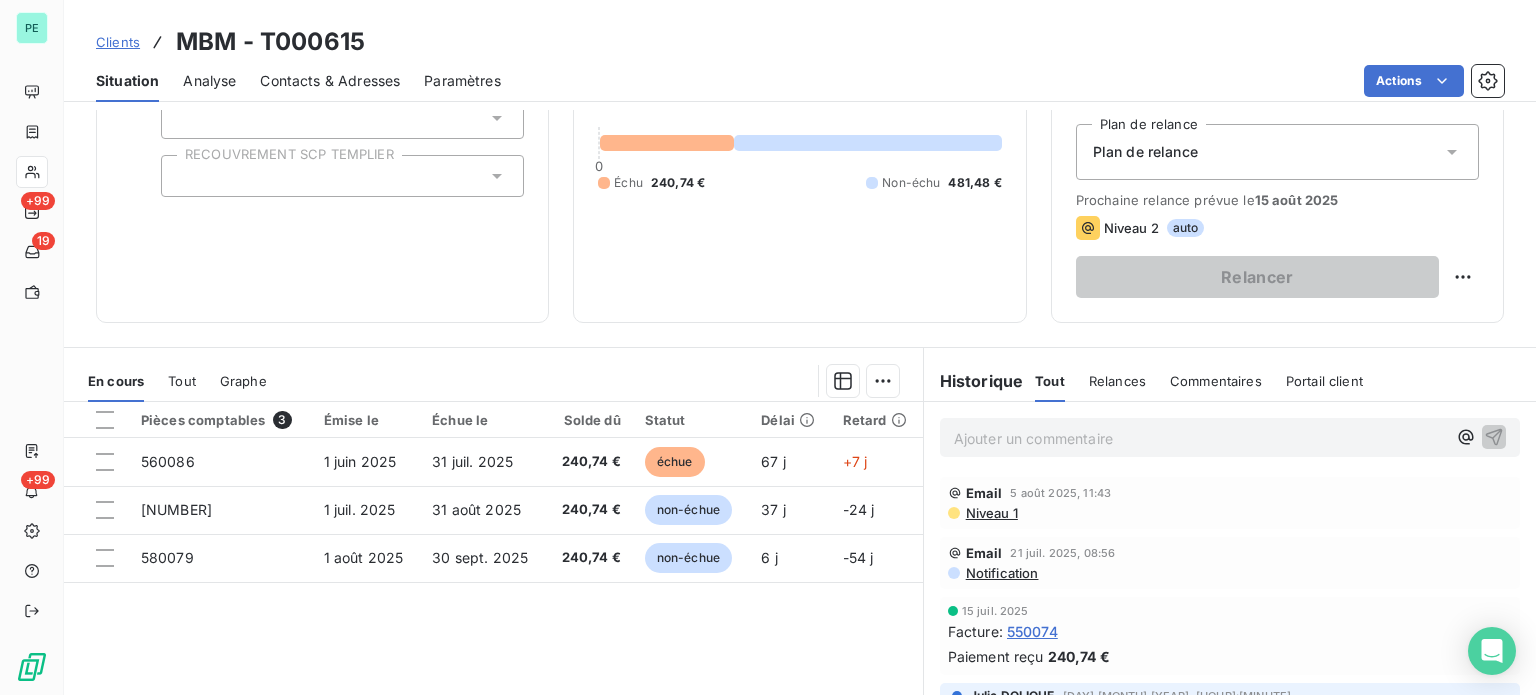 scroll, scrollTop: 300, scrollLeft: 0, axis: vertical 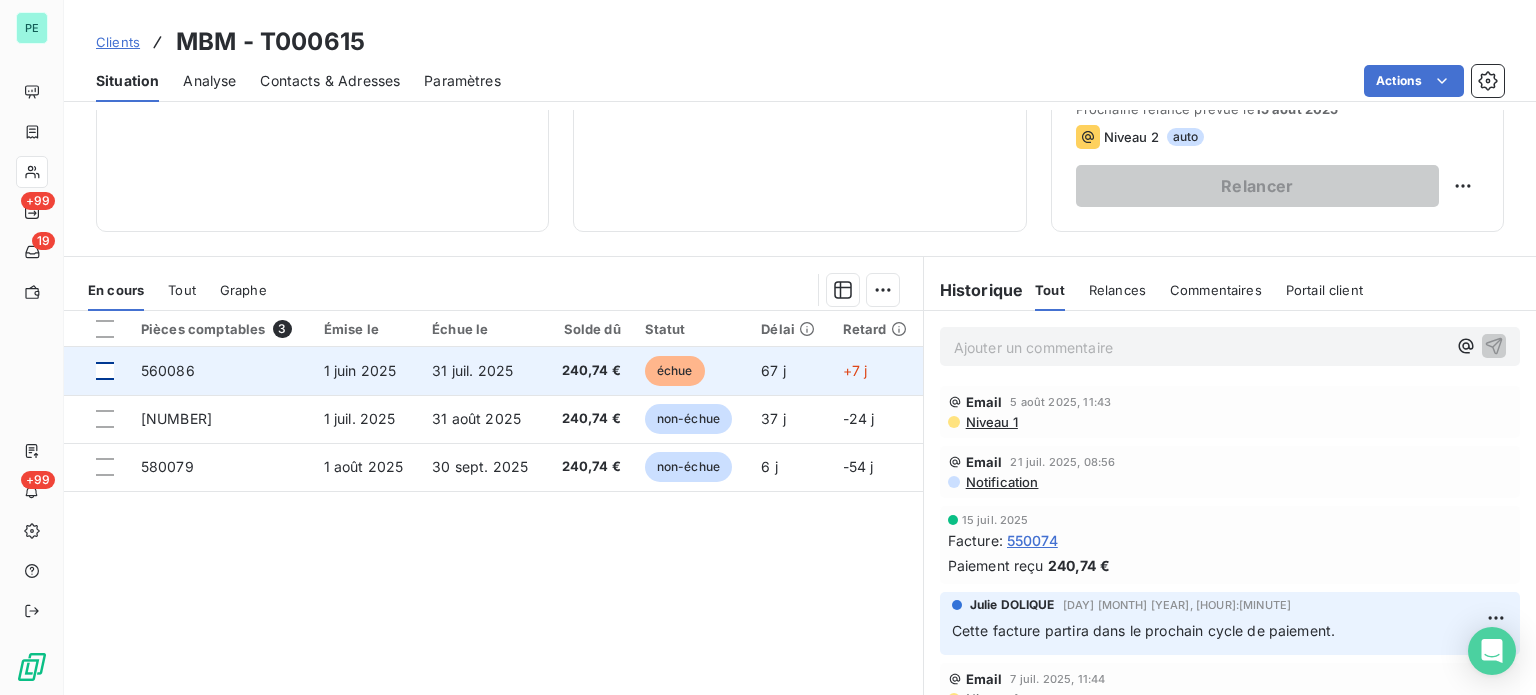 click at bounding box center [105, 371] 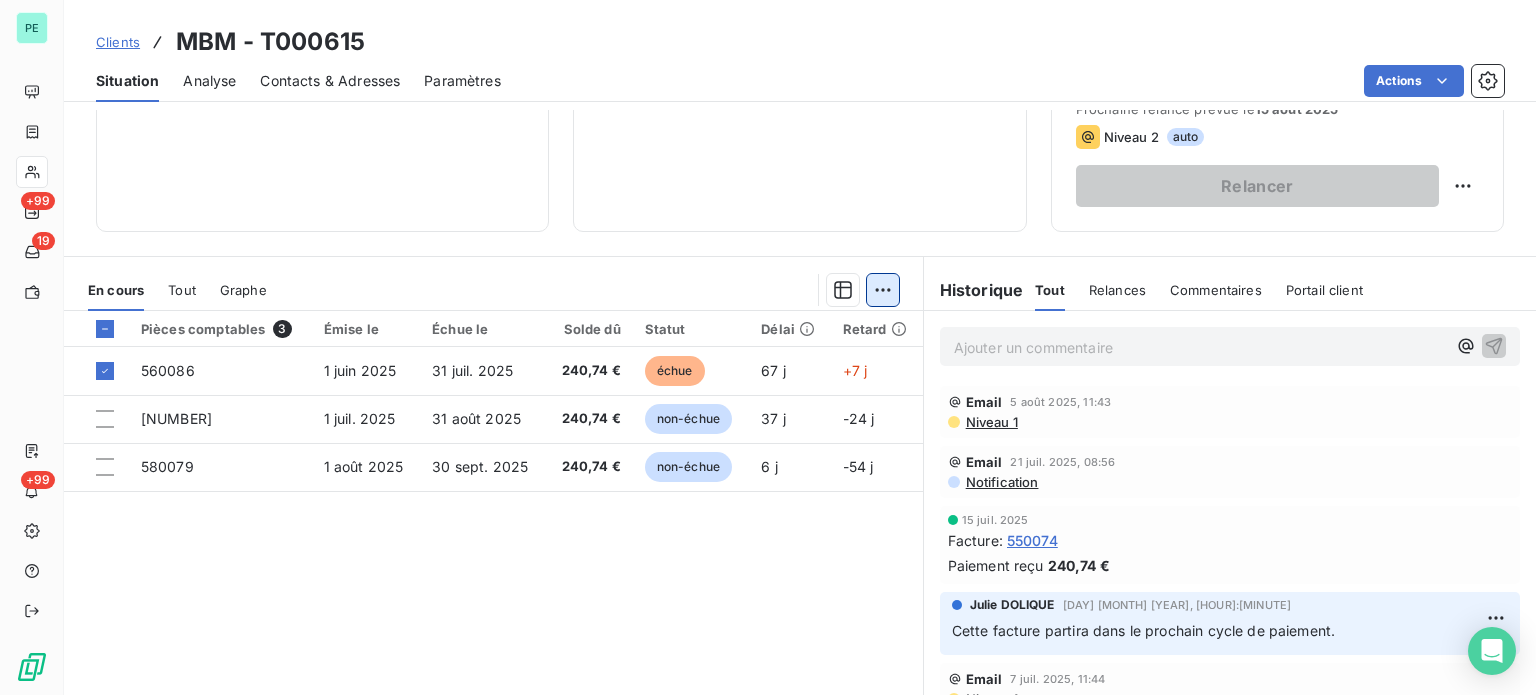 click on "MAIRIE DE VOUZIERS" at bounding box center (768, 347) 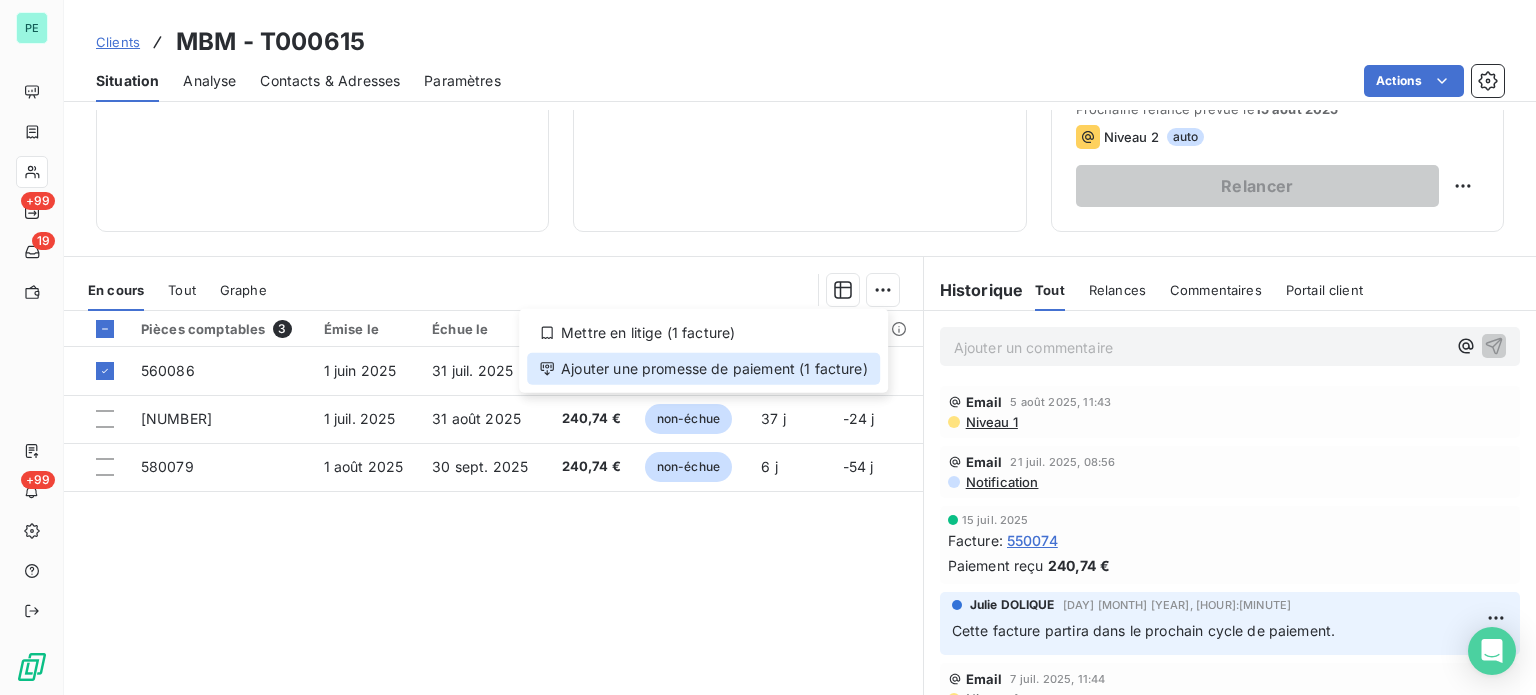 click on "Ajouter une promesse de paiement (1 facture)" at bounding box center [703, 369] 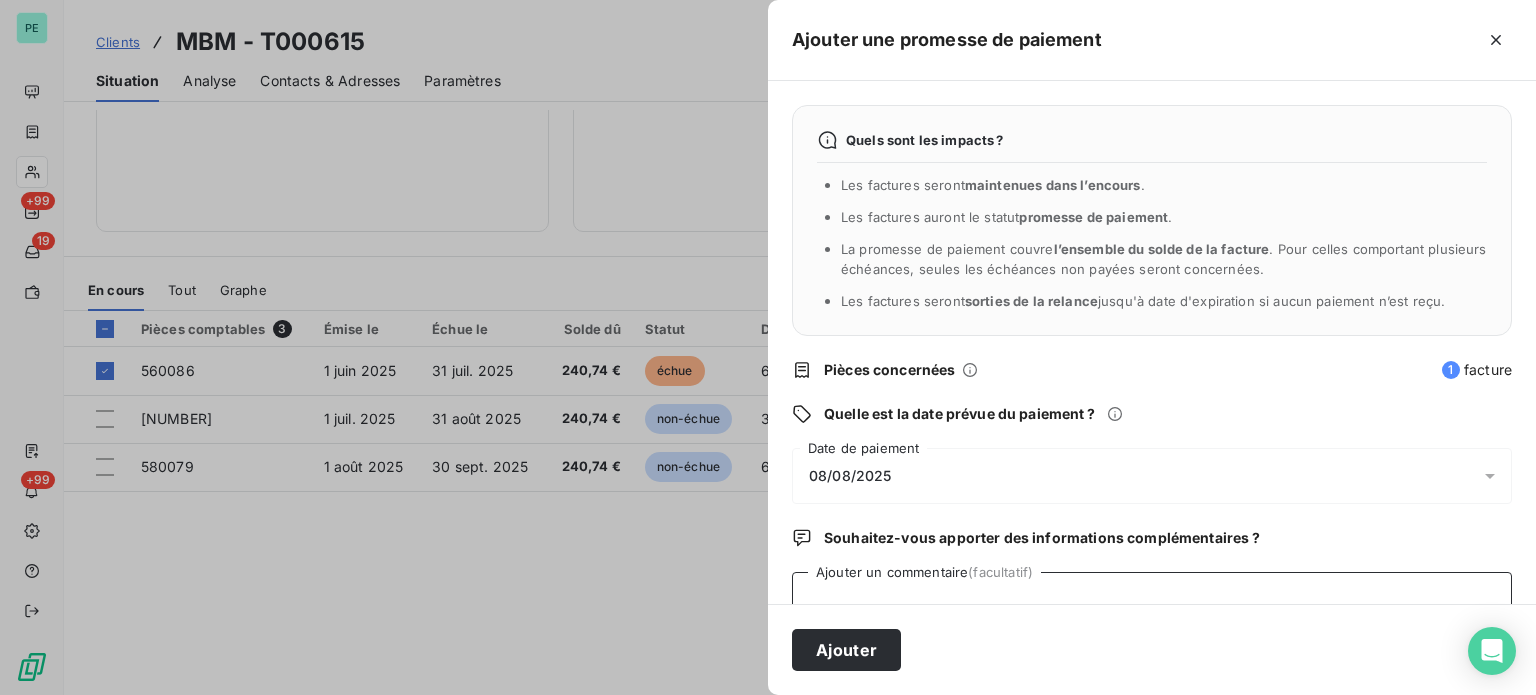 click on "Ajouter un commentaire  (facultatif)" at bounding box center [1152, 610] 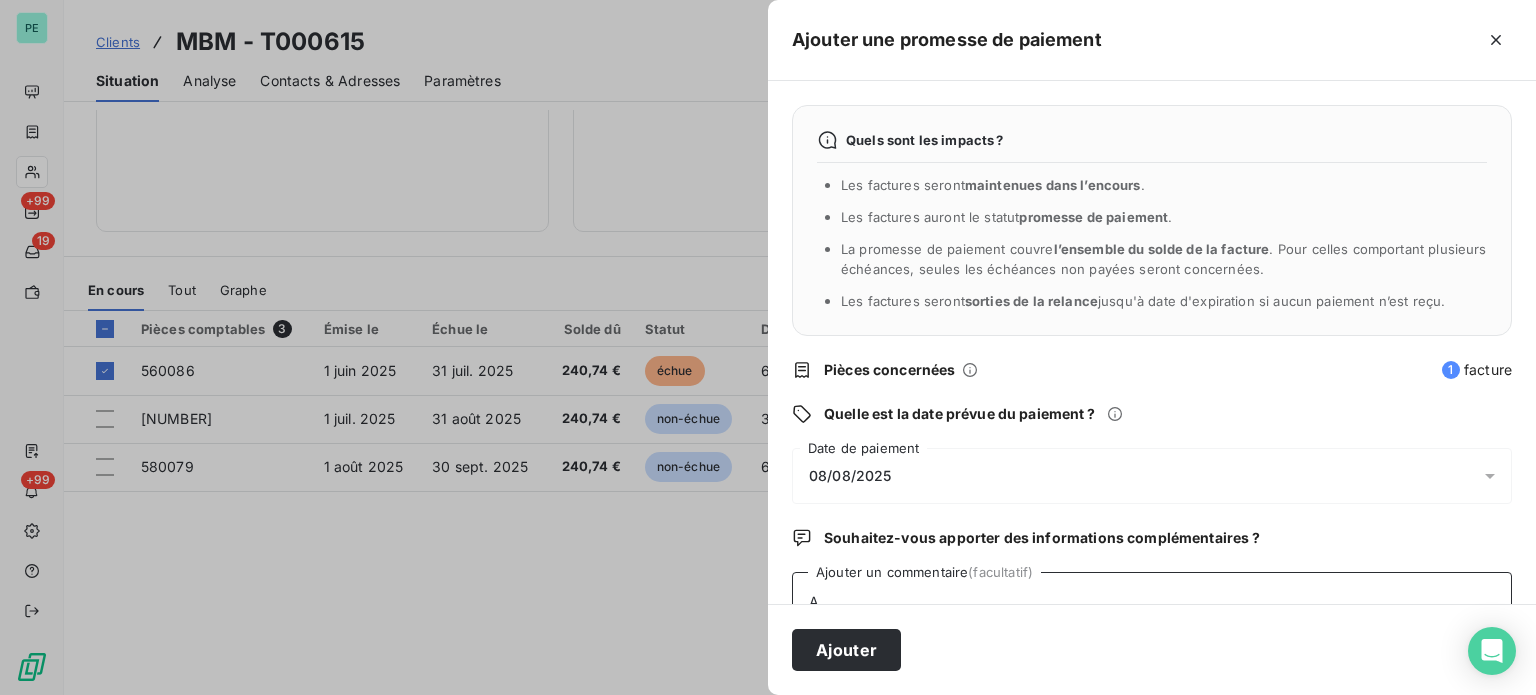 scroll, scrollTop: 5, scrollLeft: 0, axis: vertical 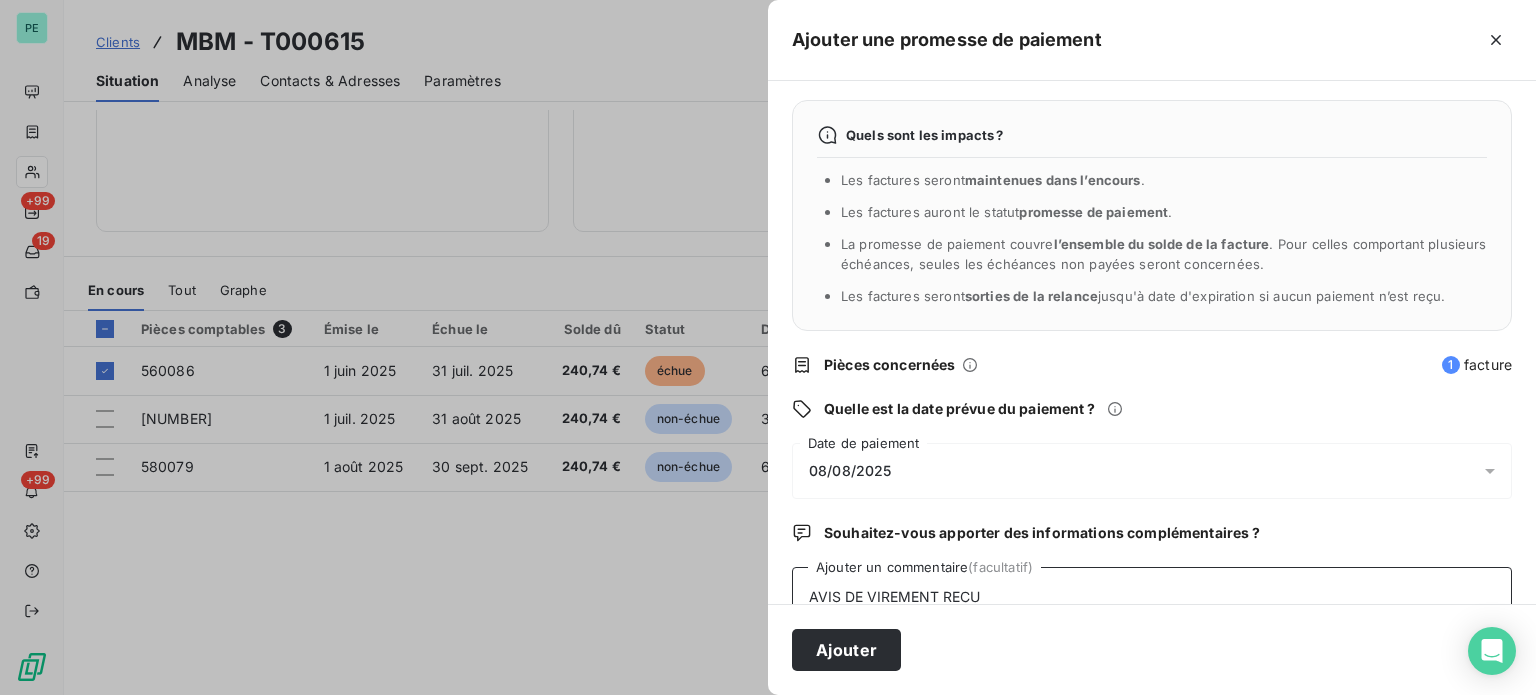 type on "AVIS DE VIREMENT RECU" 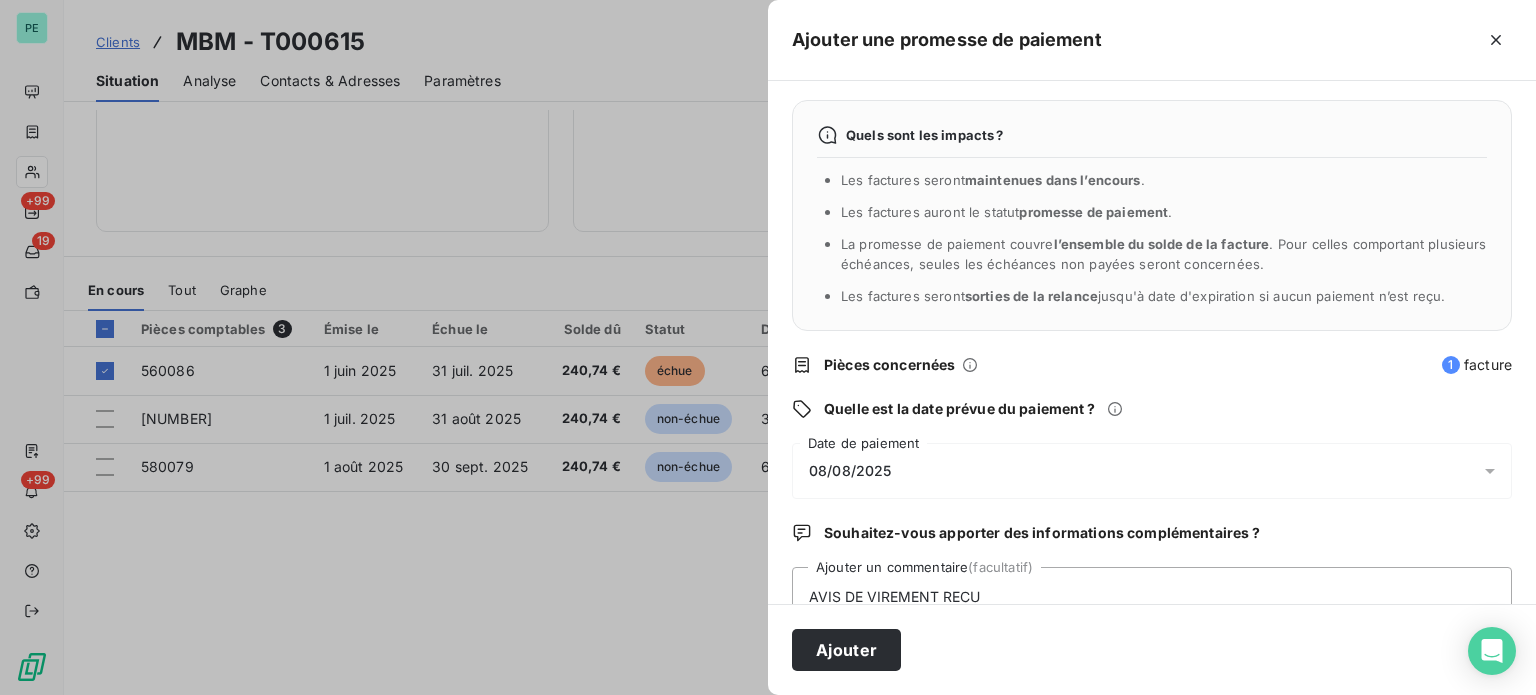 click on "08/08/2025" at bounding box center [850, 471] 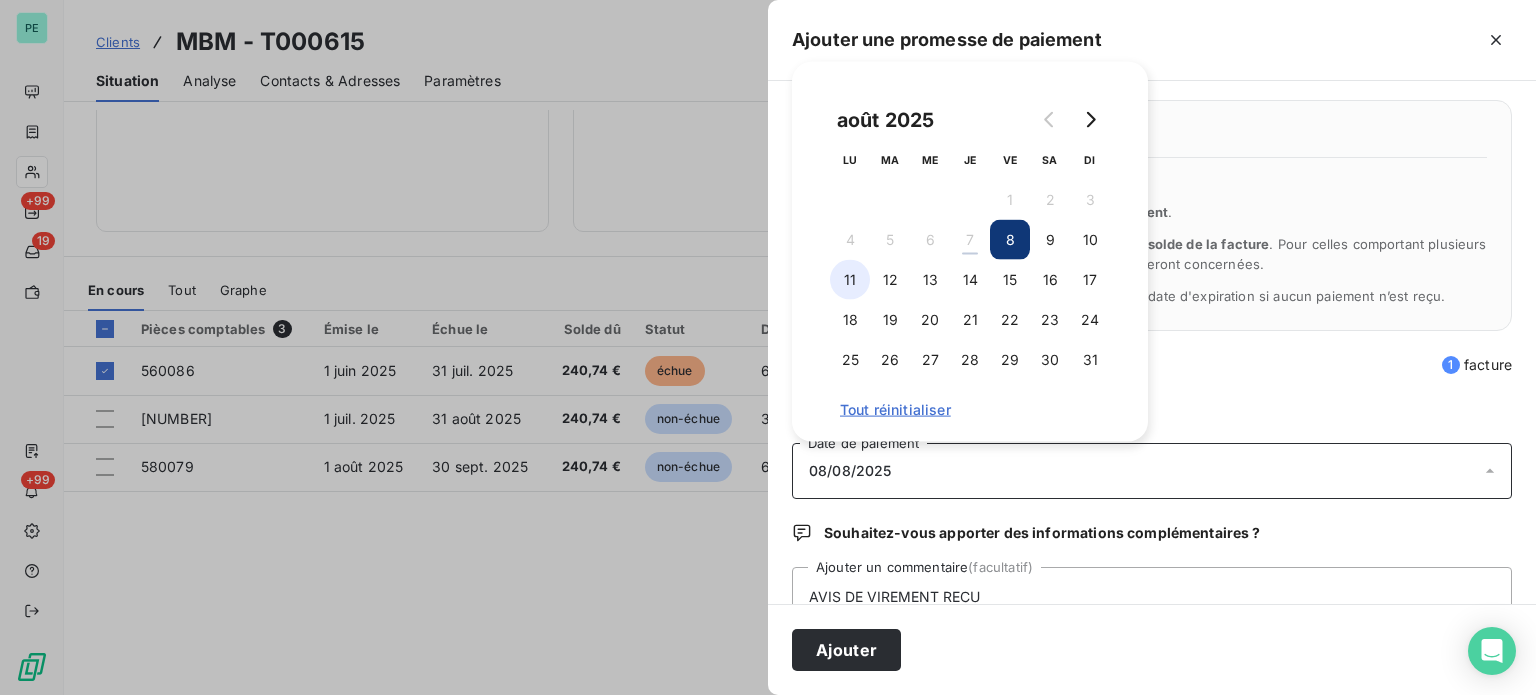 click on "11" at bounding box center [850, 280] 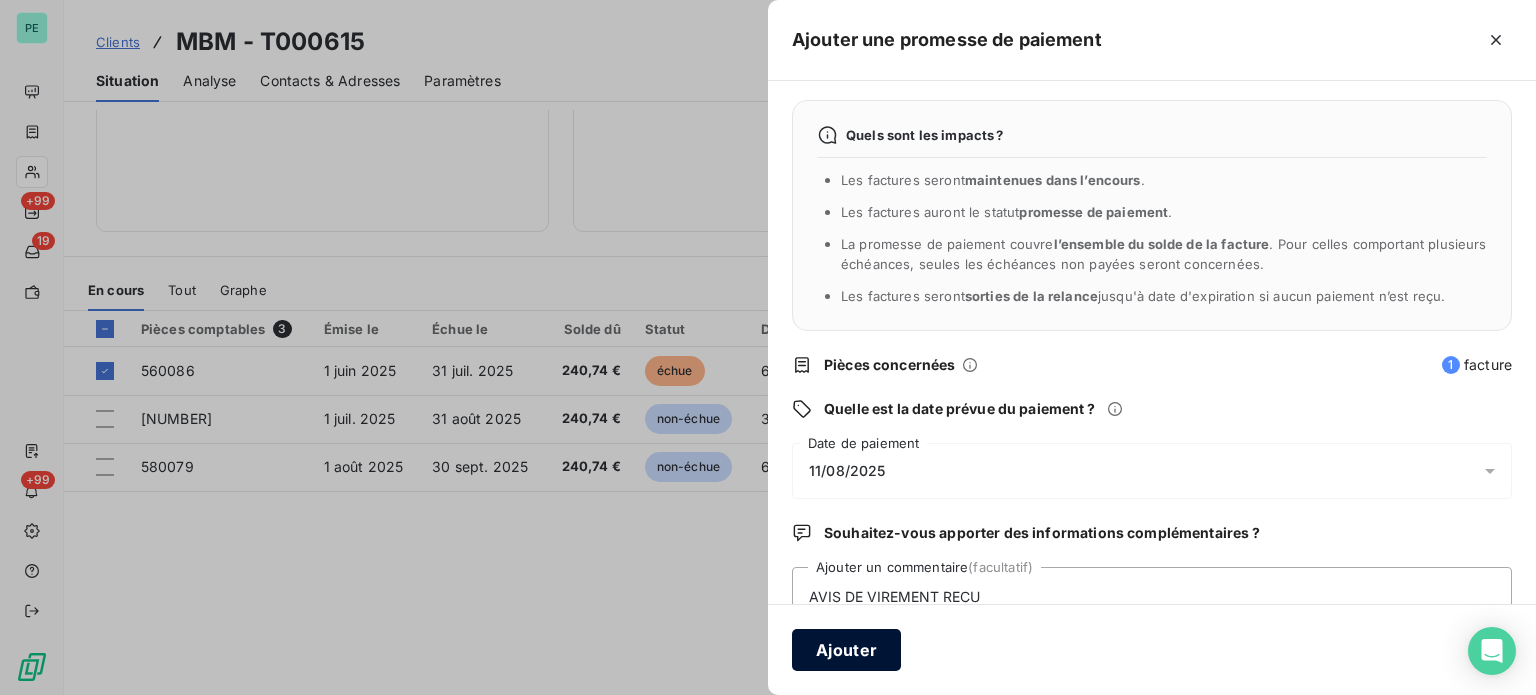 click on "Ajouter" at bounding box center [846, 650] 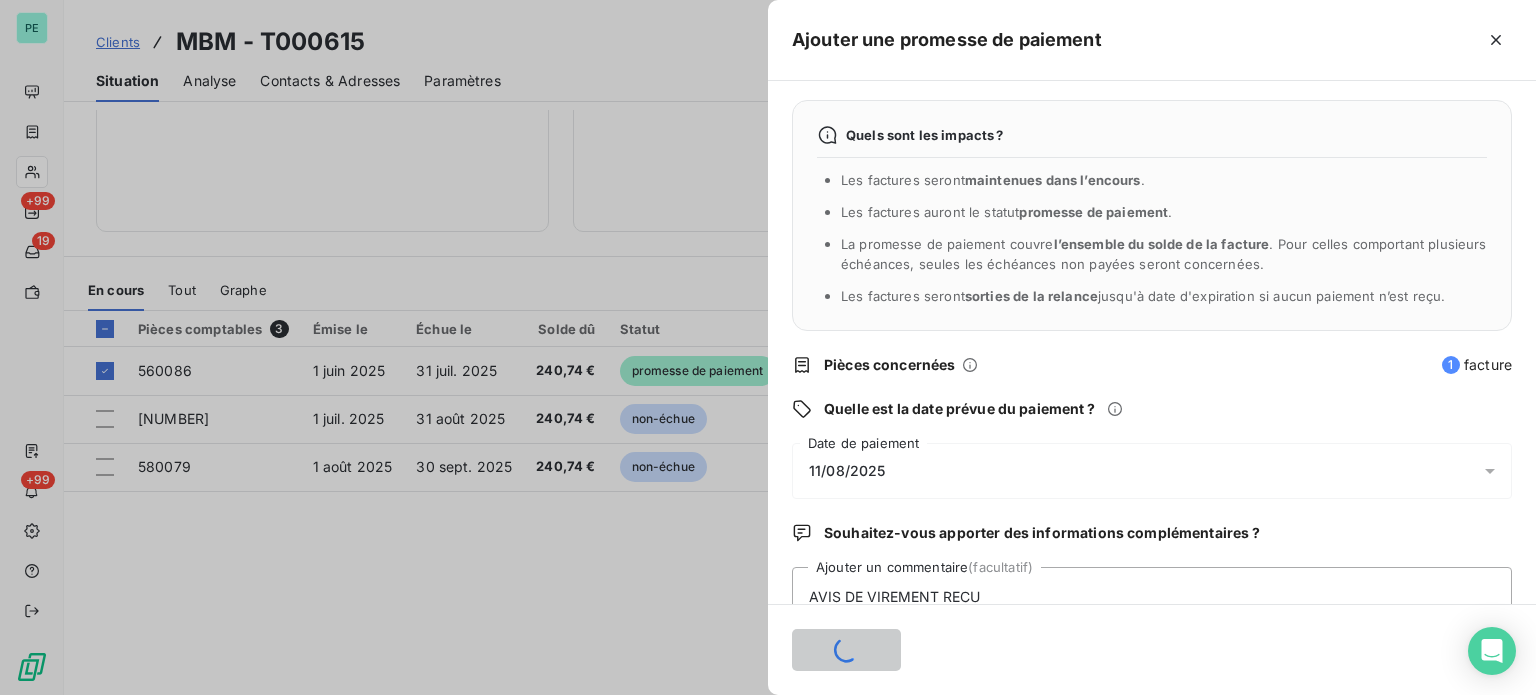 type 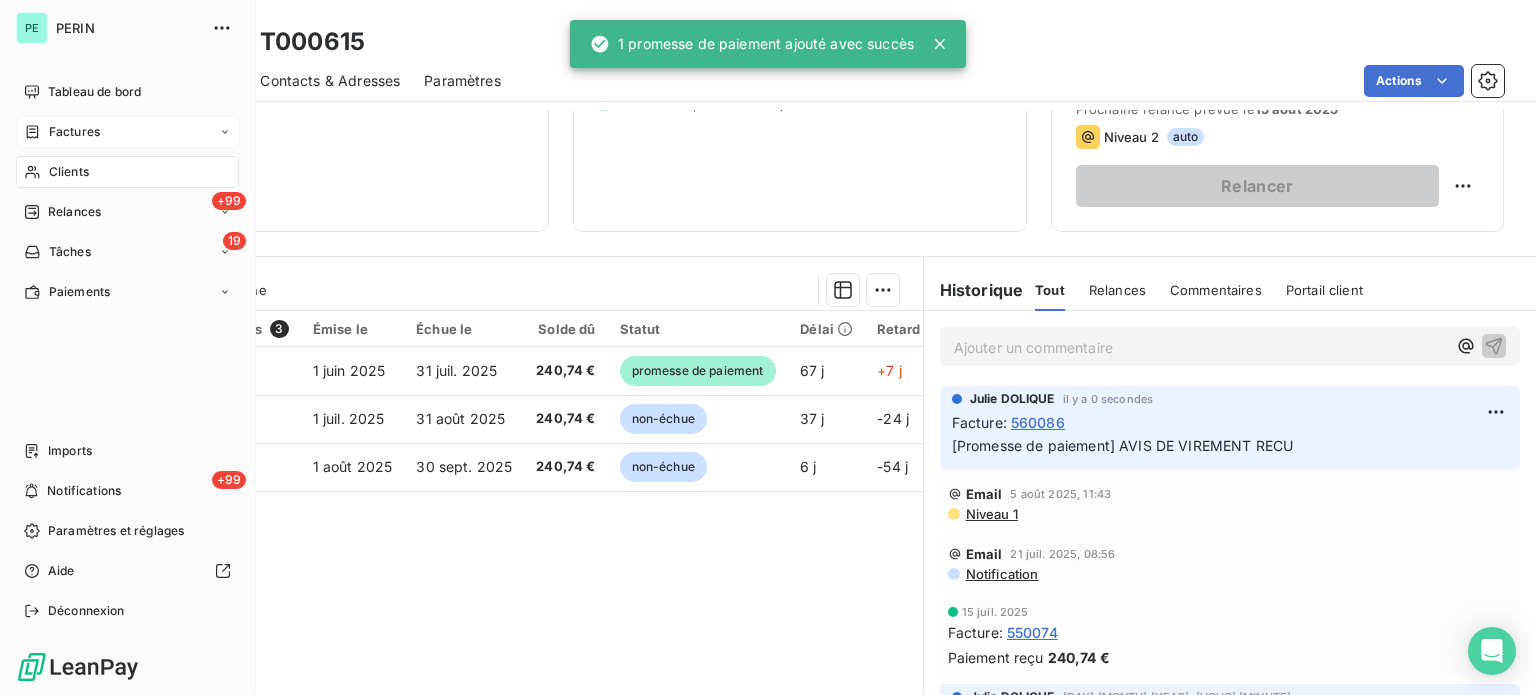click on "Factures" at bounding box center (74, 132) 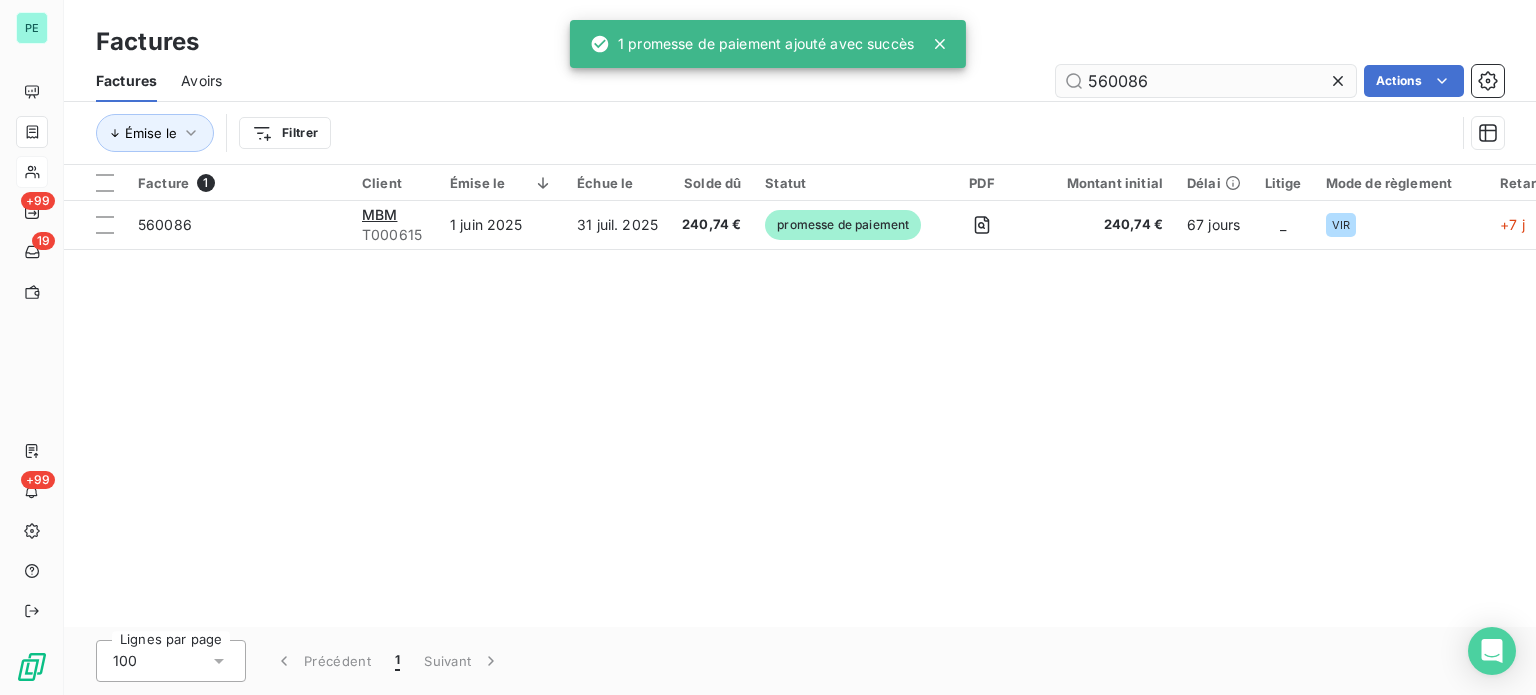 click on "560086" at bounding box center [1206, 81] 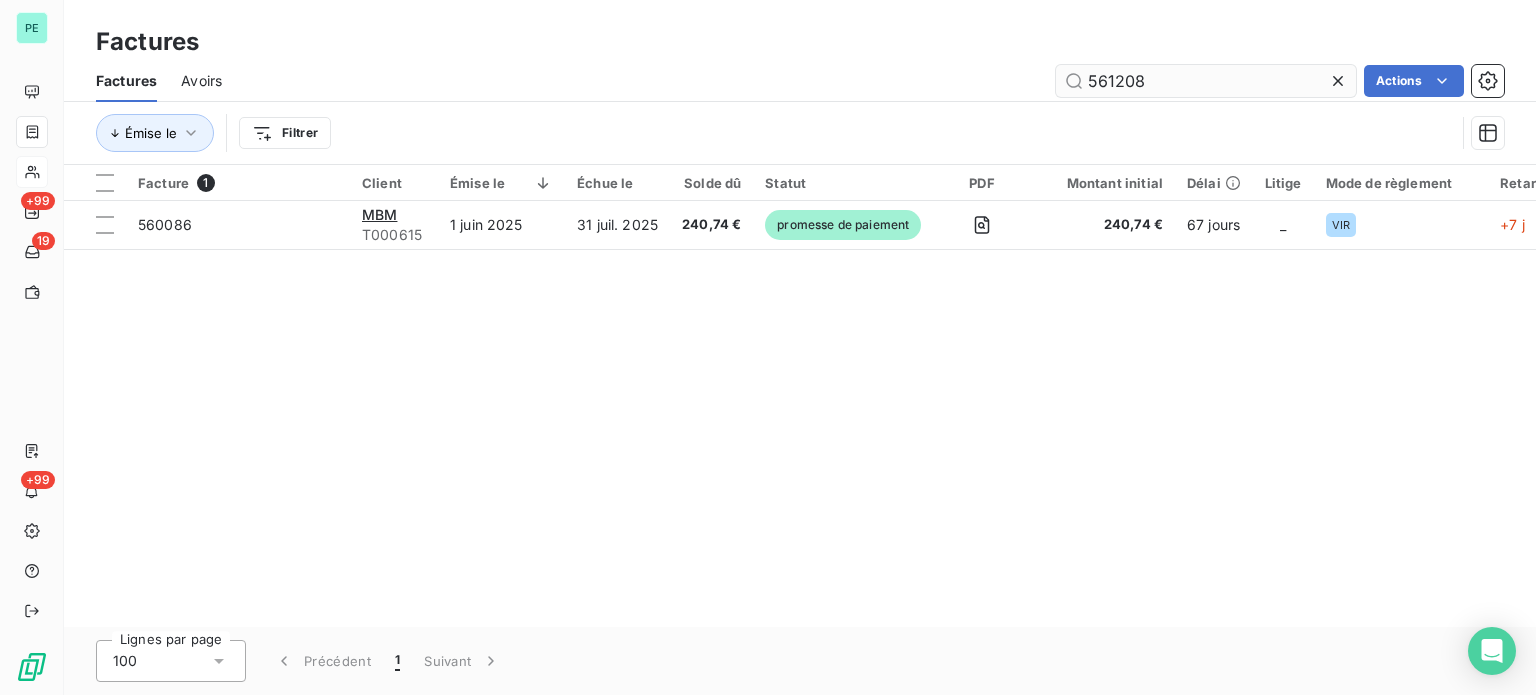 type on "561208" 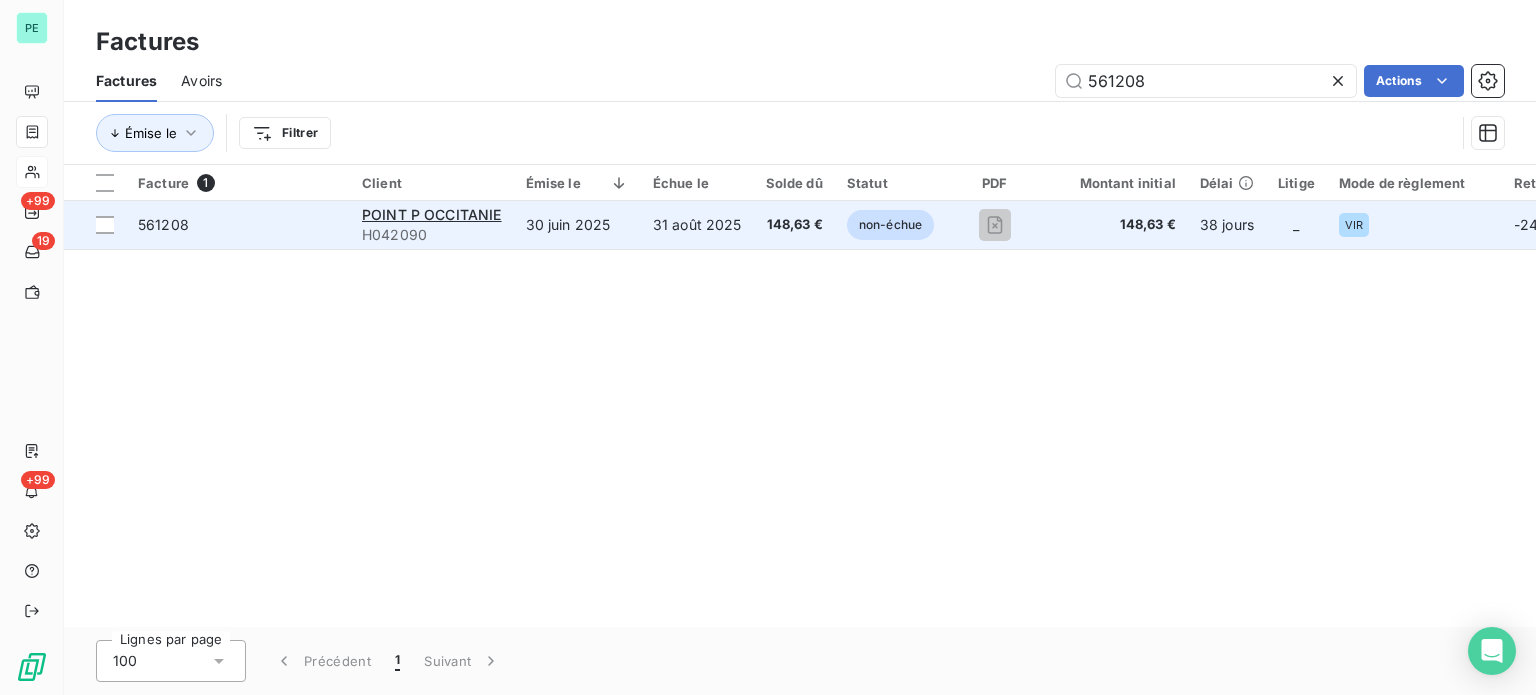 click on "POINT P OCCITANIE" at bounding box center [432, 215] 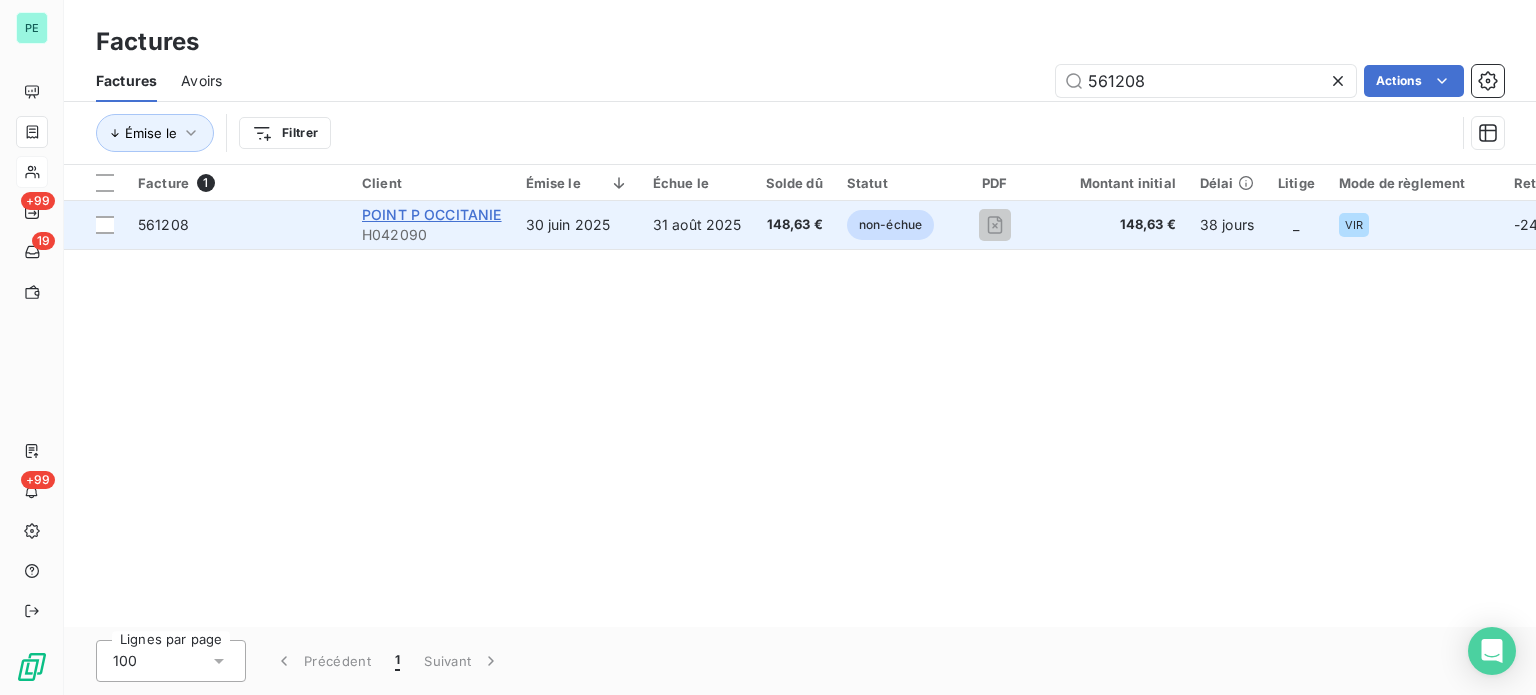 click on "POINT P OCCITANIE" at bounding box center [432, 214] 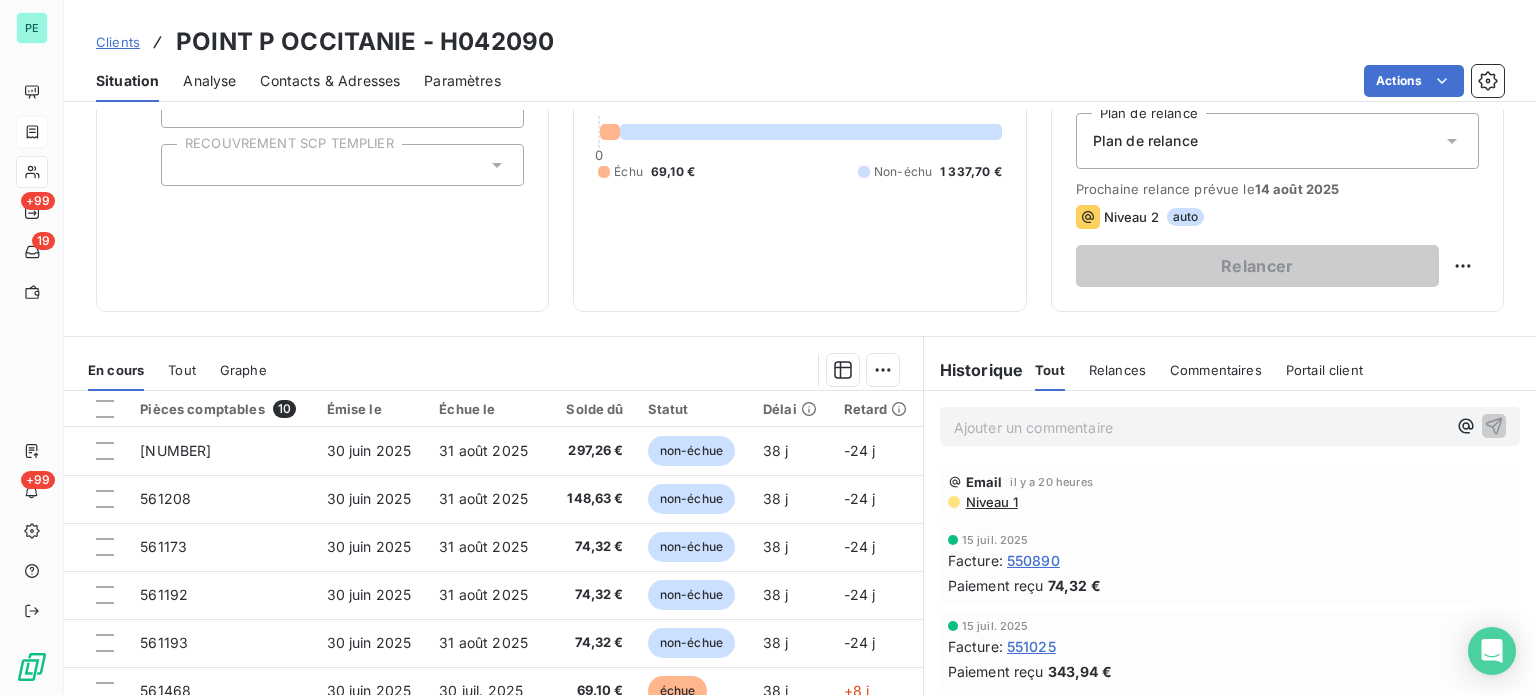 scroll, scrollTop: 300, scrollLeft: 0, axis: vertical 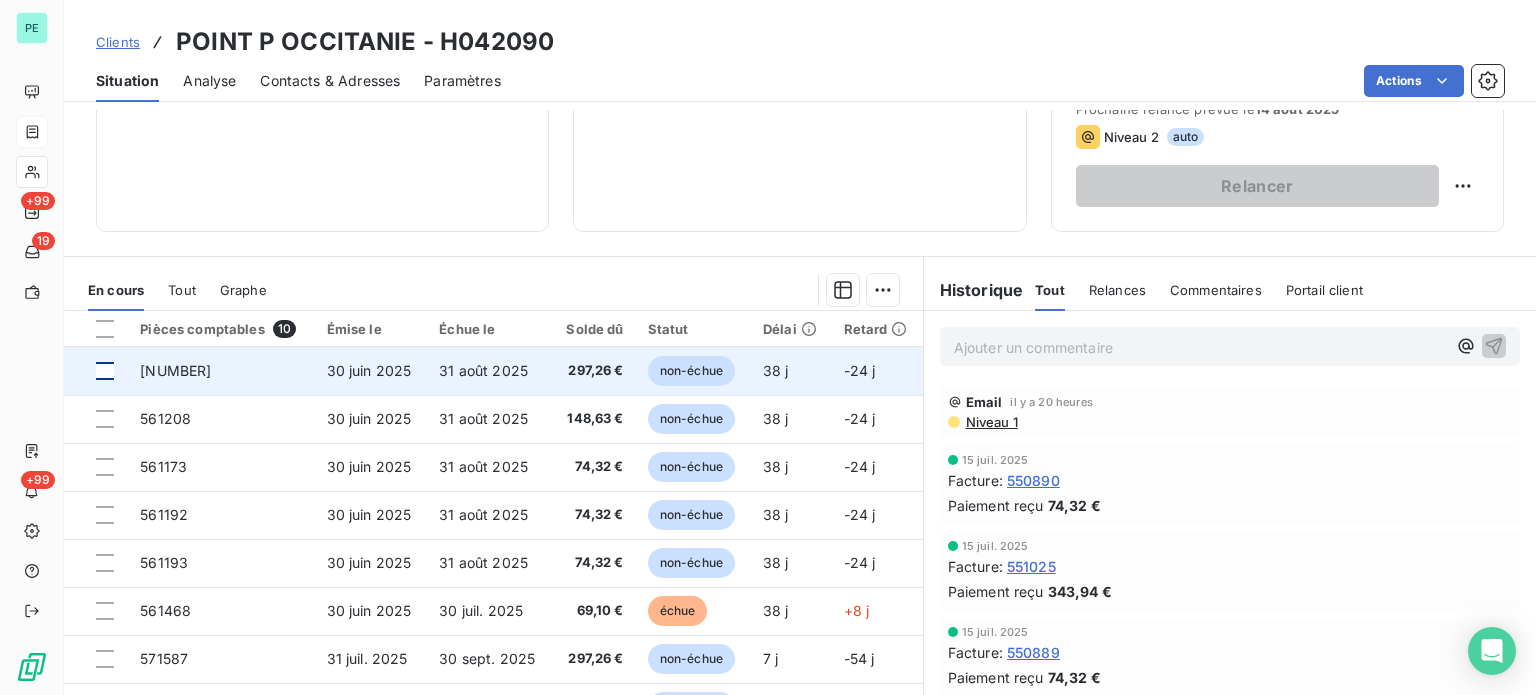 click at bounding box center [105, 371] 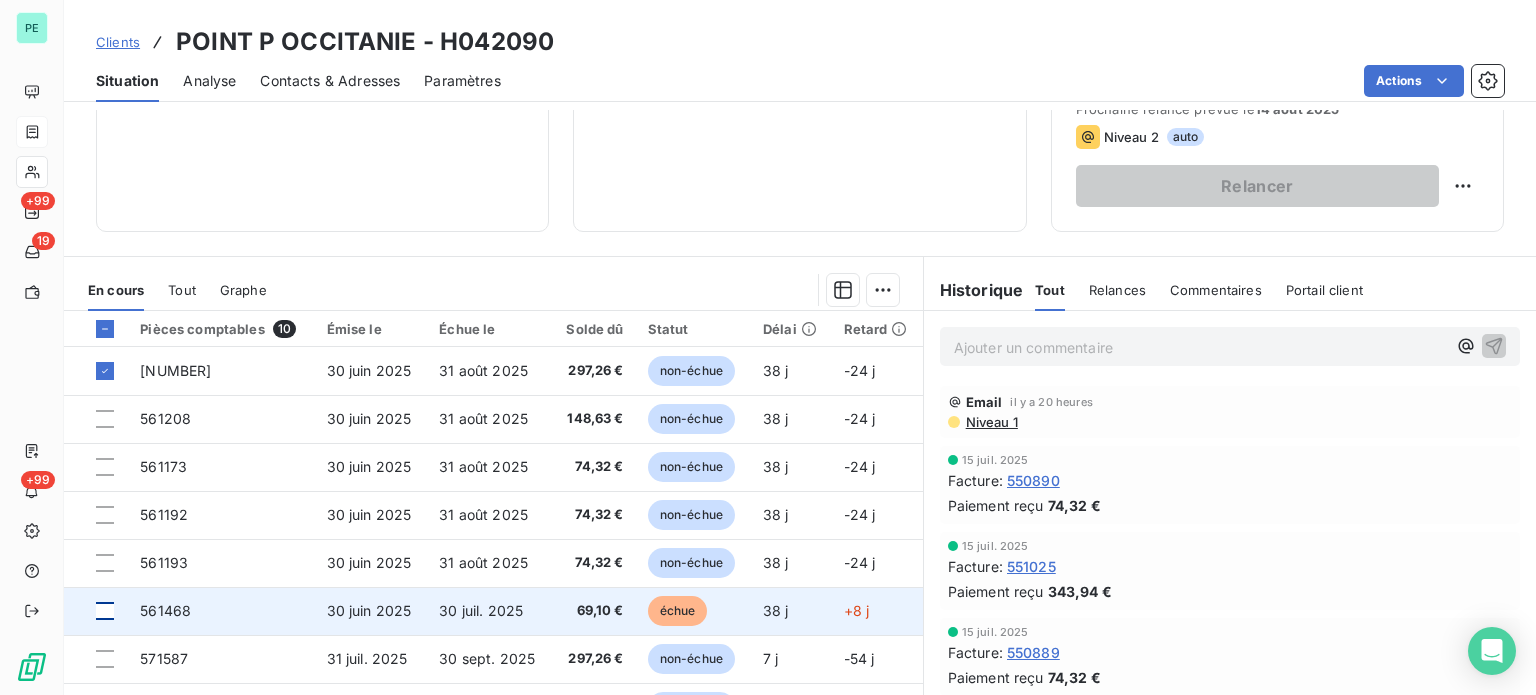 click at bounding box center [105, 611] 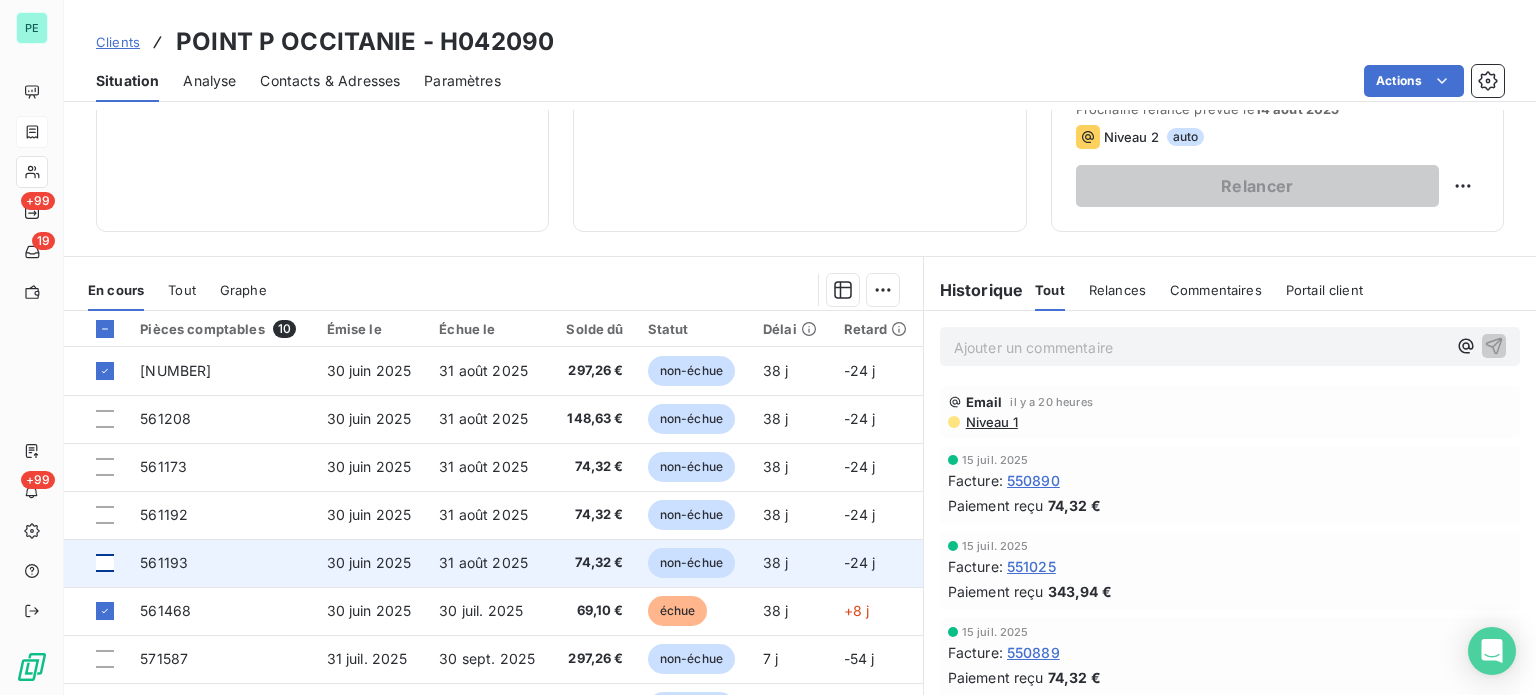 click at bounding box center (105, 563) 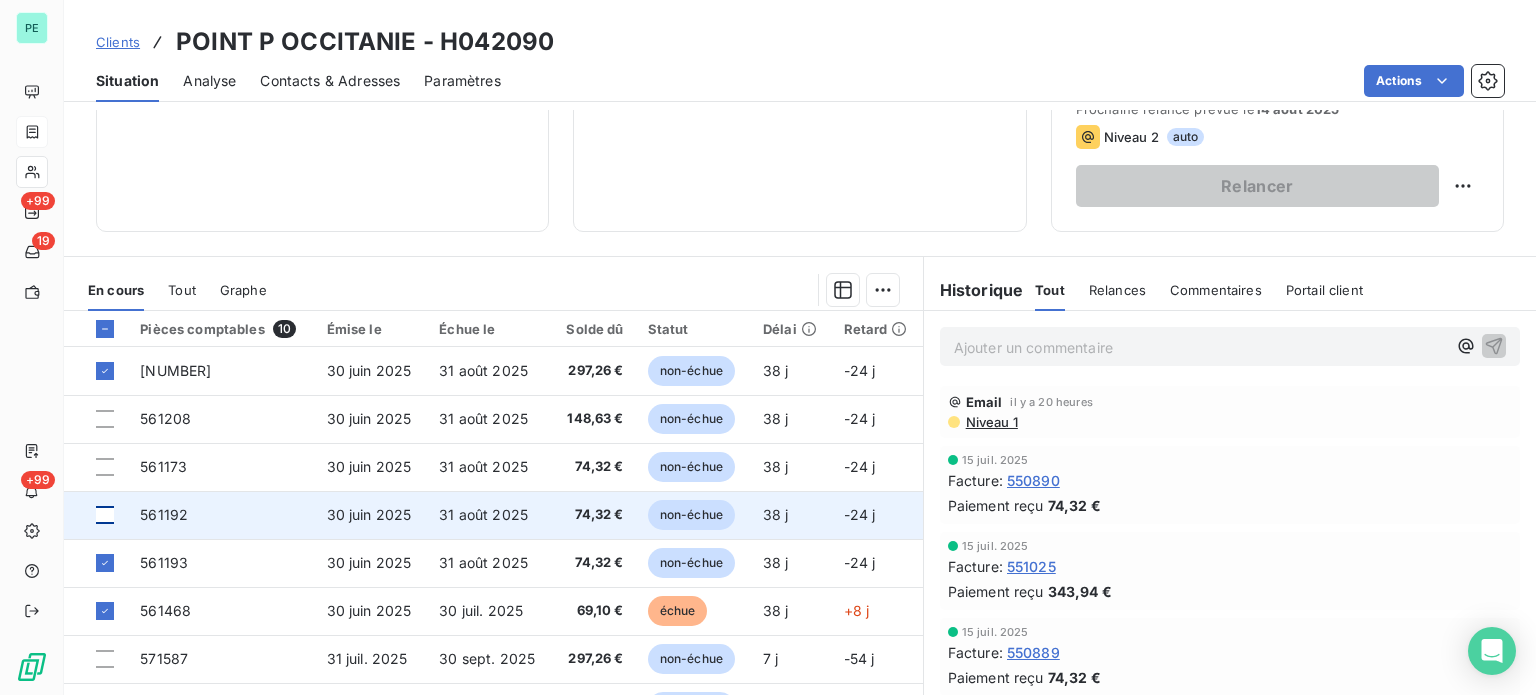 click at bounding box center [105, 515] 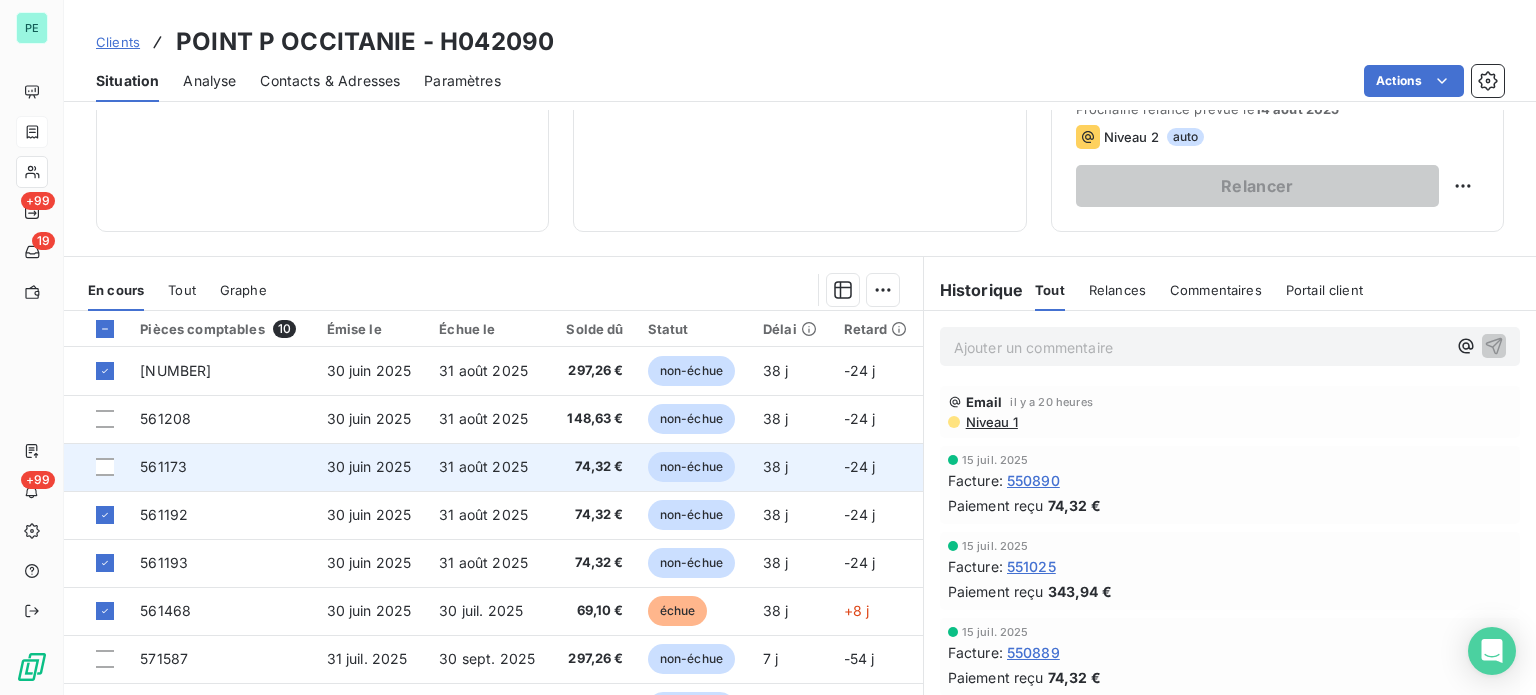 click at bounding box center [96, 467] 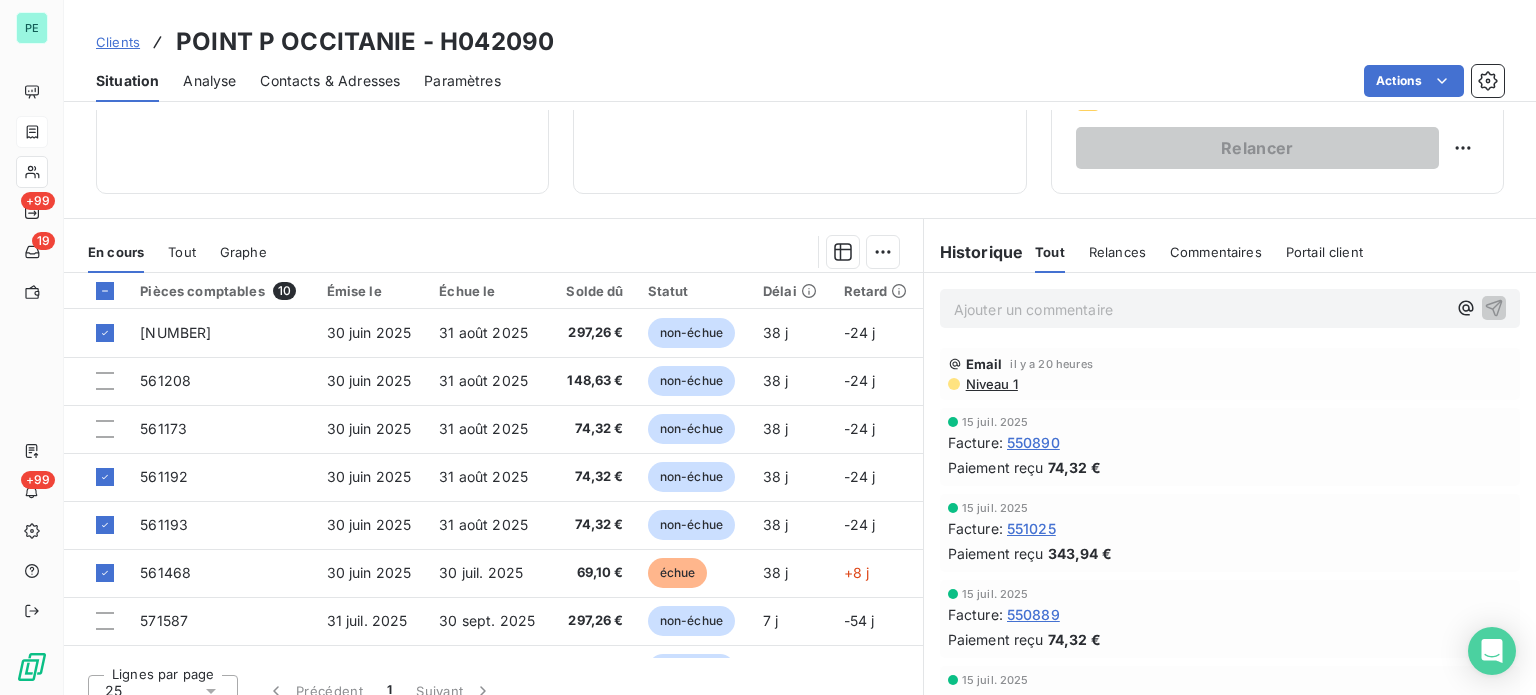 scroll, scrollTop: 360, scrollLeft: 0, axis: vertical 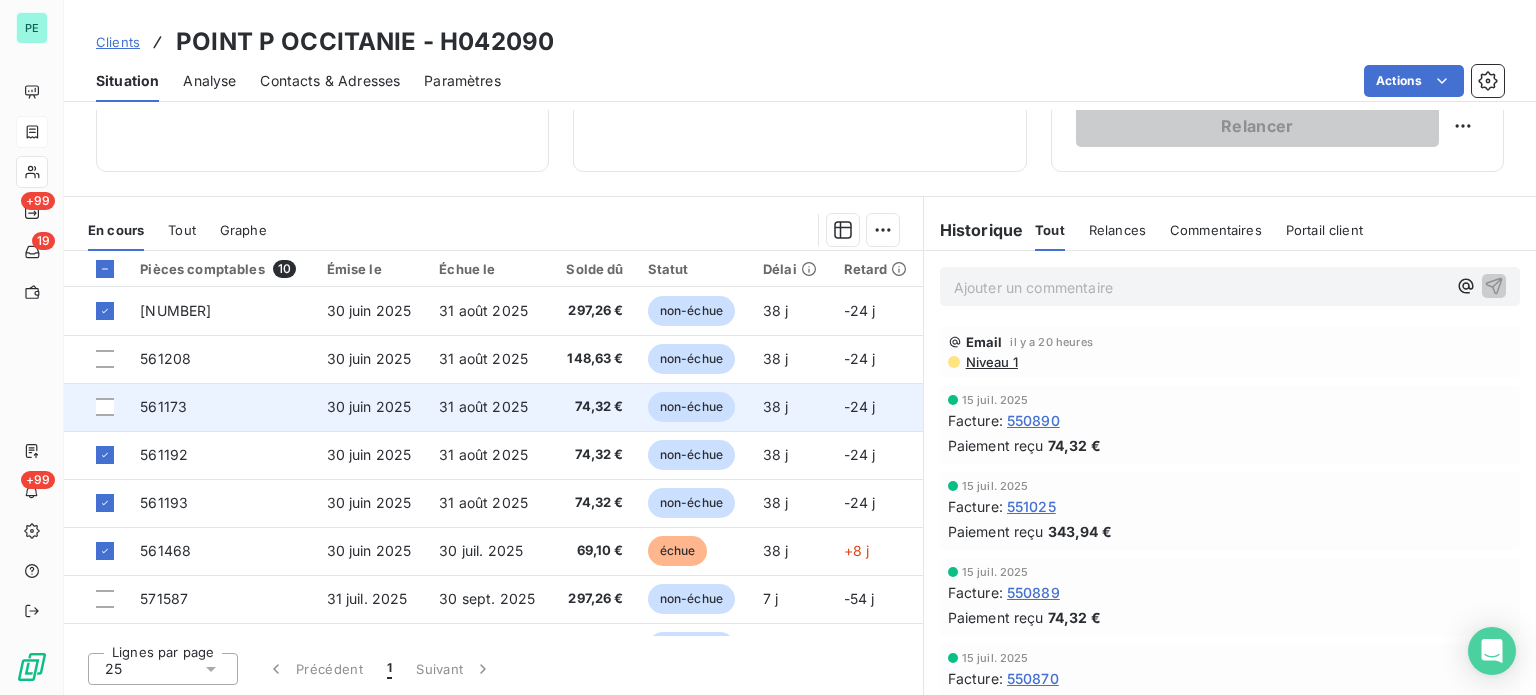 click at bounding box center [96, 407] 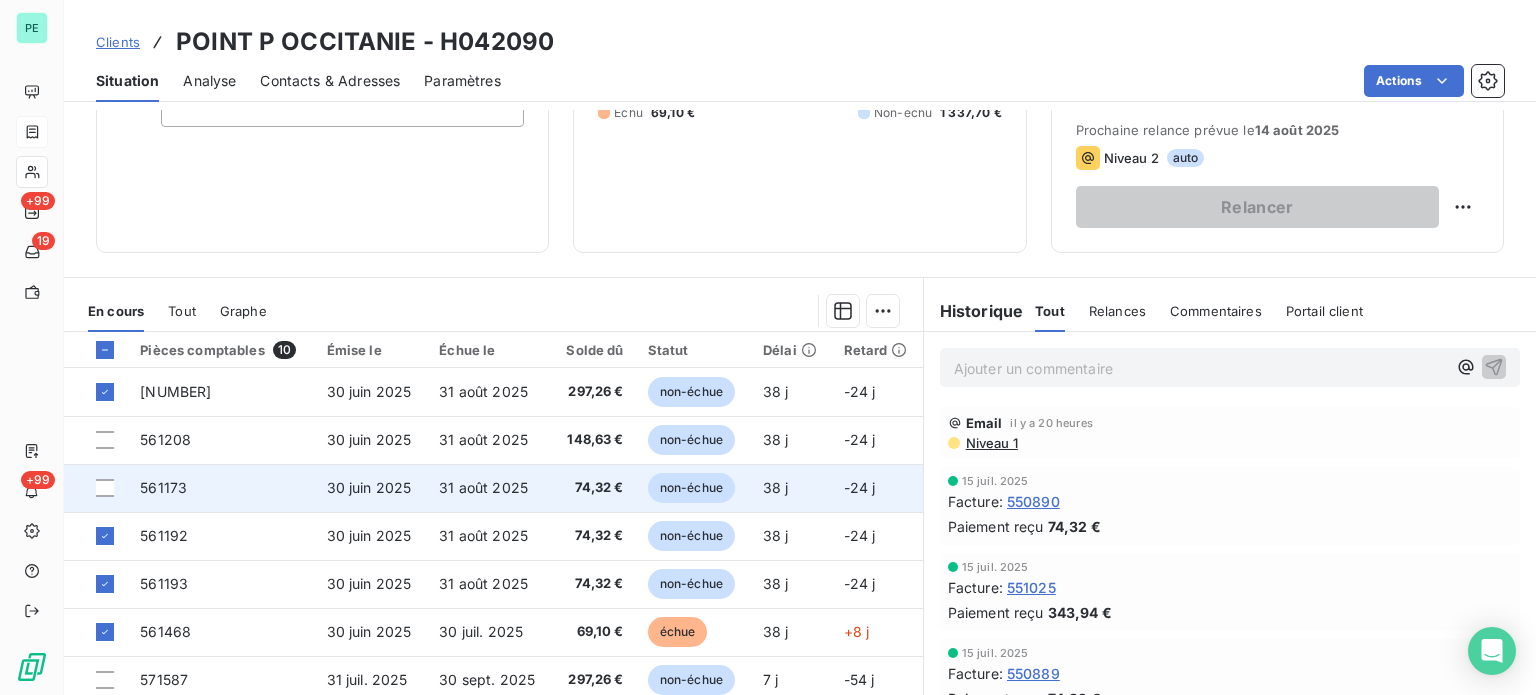 scroll, scrollTop: 300, scrollLeft: 0, axis: vertical 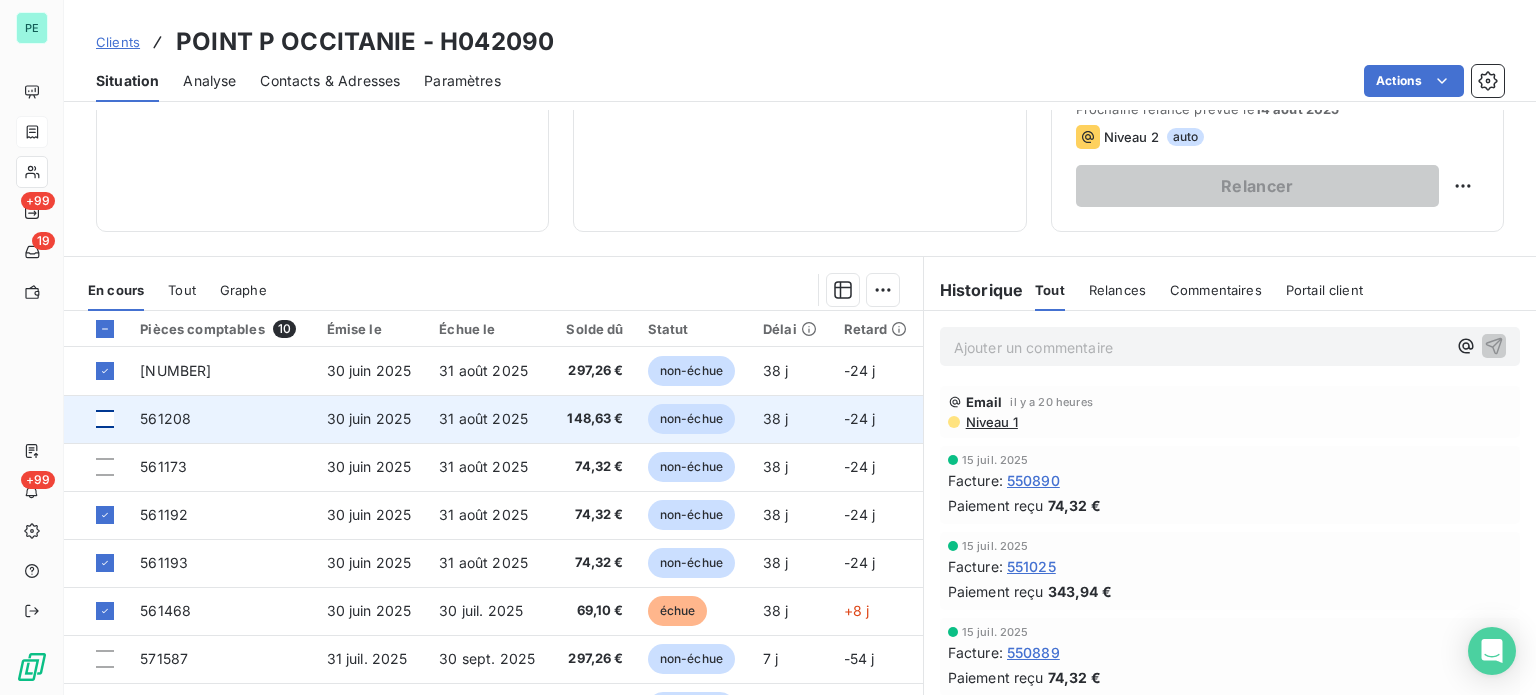 click at bounding box center (105, 419) 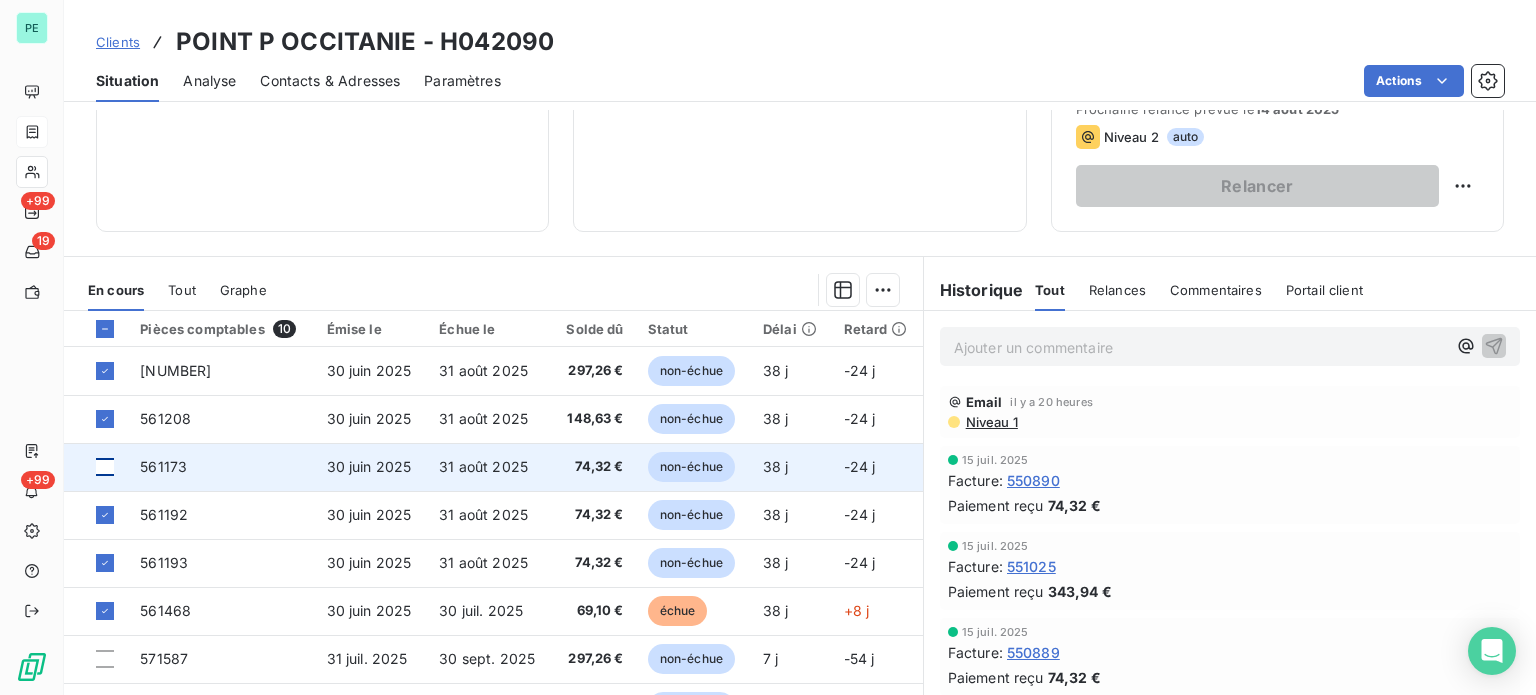 click at bounding box center [105, 467] 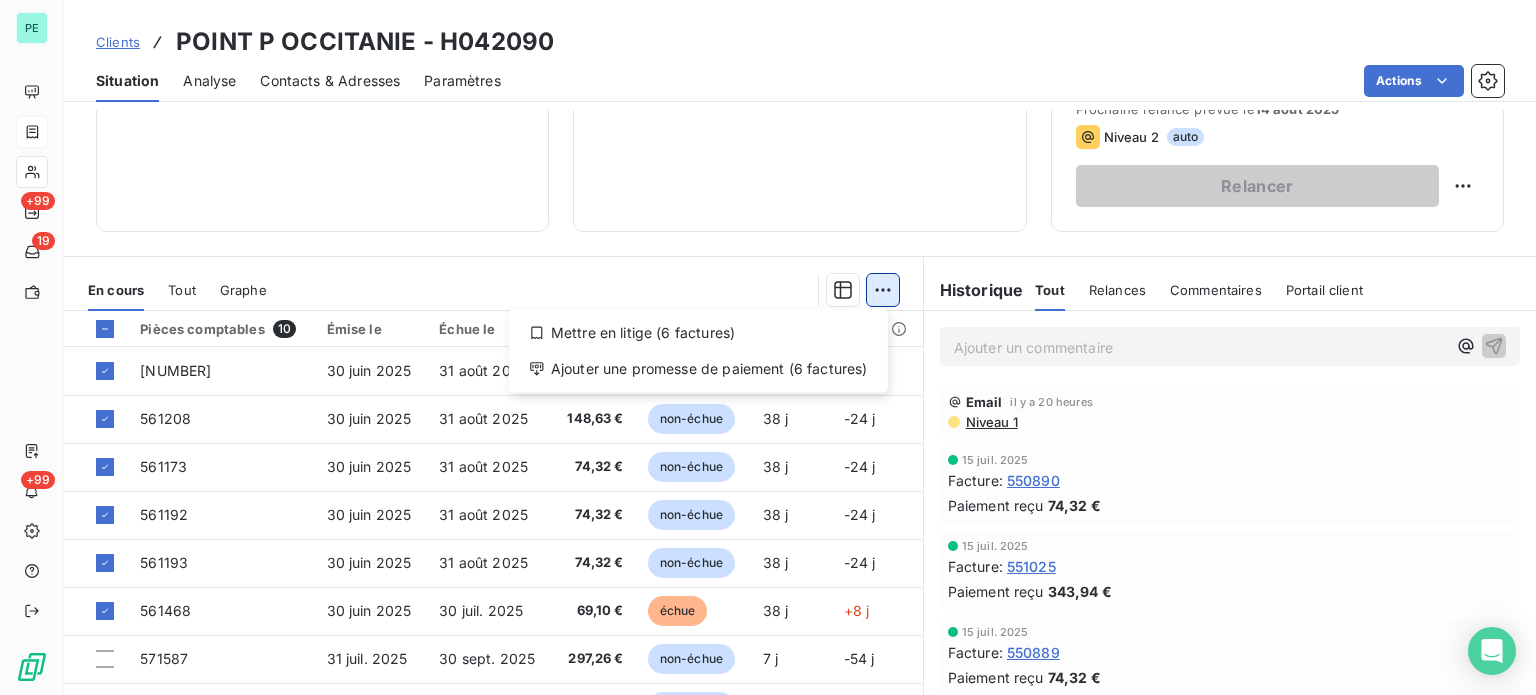 click on "PE +99 19 +99 Clients POINT P OCCITANIE - H042090 Situation Analyse Contacts & Adresses Paramètres Actions Informations client Propriétés Client liquidation judiciaire Redressement Judiciaire RECOUVREMENT SCP TEMPLIER Encours client   1 406,80 € 0 Échu 69,10 € Non-échu 1 337,70 €     Limite d’encours Ajouter une limite d’encours autorisé Gestion du risque Surveiller ce client en intégrant votre outil de gestion des risques client. Relance Plan de relance Plan de relance Prochaine relance prévue le  [DATE] Niveau 2 auto Relancer En cours Tout Graphe Mettre en litige (6 factures) Ajouter une promesse de paiement (6 factures) Pièces comptables 10 Émise le Échue le Solde dû Statut Délai   Retard   561224 [DATE] [DATE] 297,26 € non-échue 38 j -24 j 561208 [DATE] [DATE] 148,63 € non-échue 38 j -24 j 561173 [DATE] [DATE] 74,32 € non-échue 38 j -24 j 561192 [DATE] [DATE] 74,32 € non-échue 38 j -24 j" at bounding box center [768, 347] 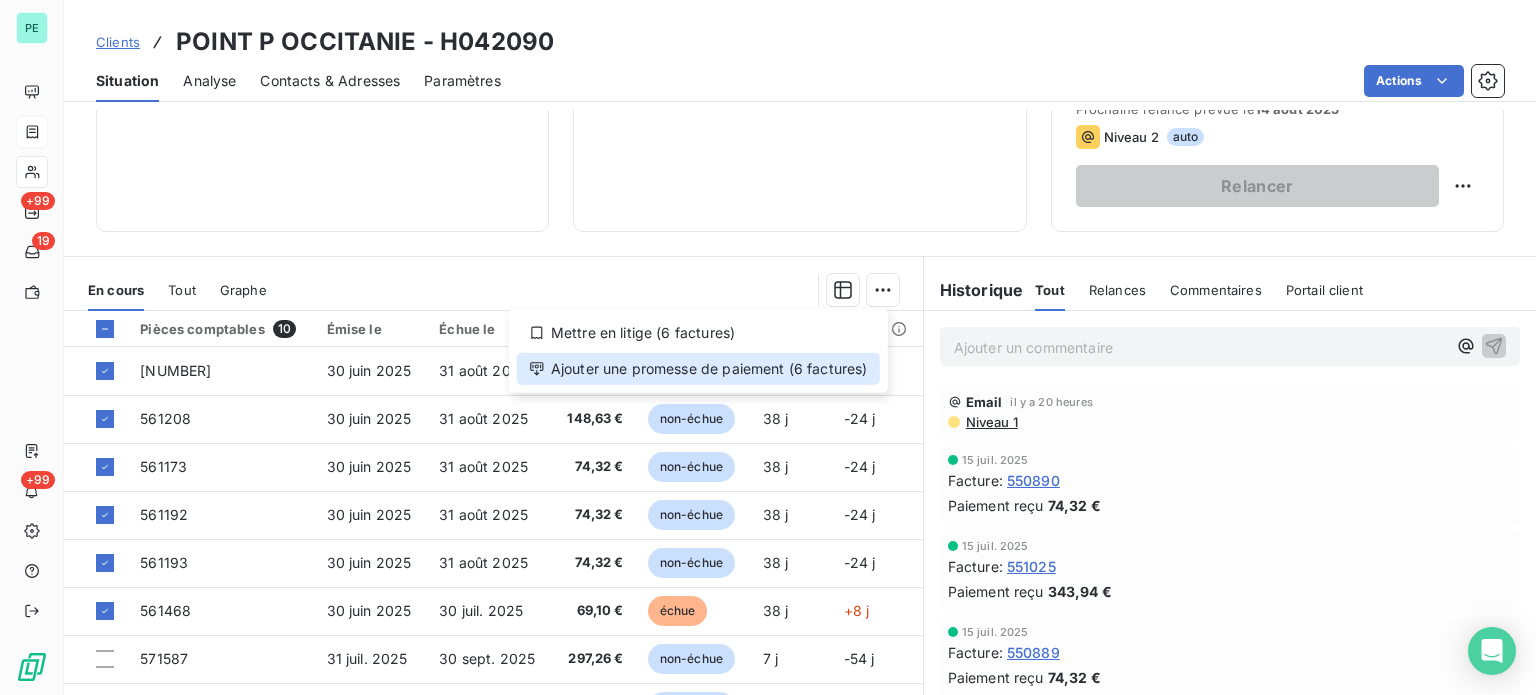 click on "Ajouter une promesse de paiement (6 factures)" at bounding box center [698, 369] 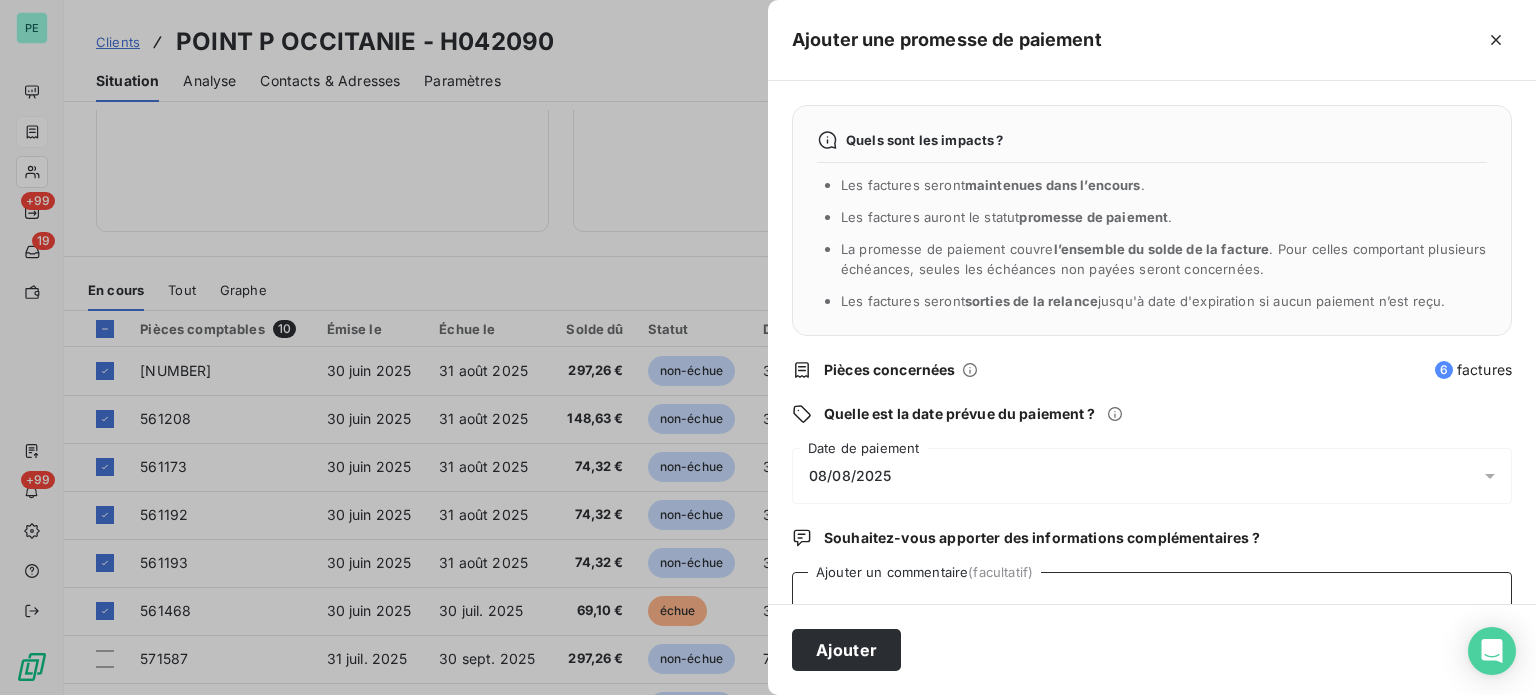 click on "Ajouter un commentaire  (facultatif)" at bounding box center (1152, 610) 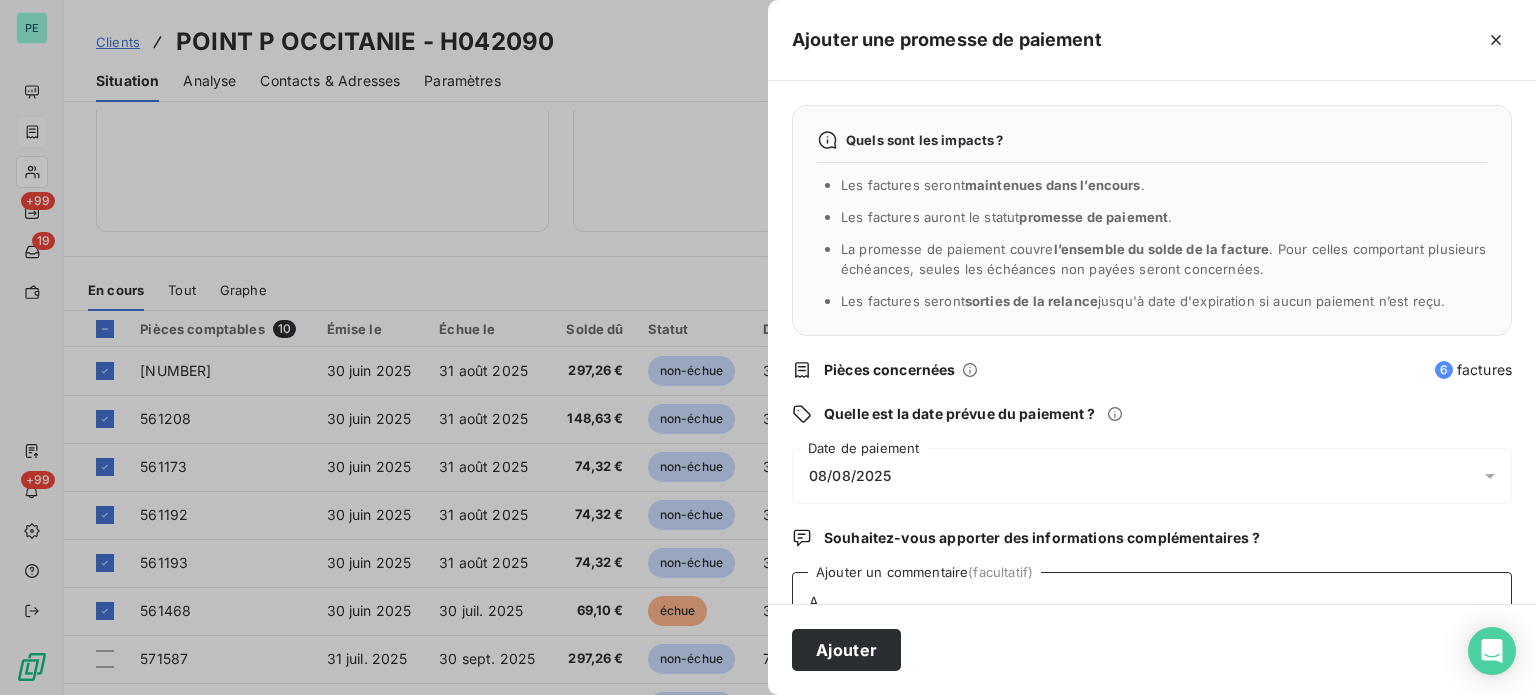 scroll, scrollTop: 5, scrollLeft: 0, axis: vertical 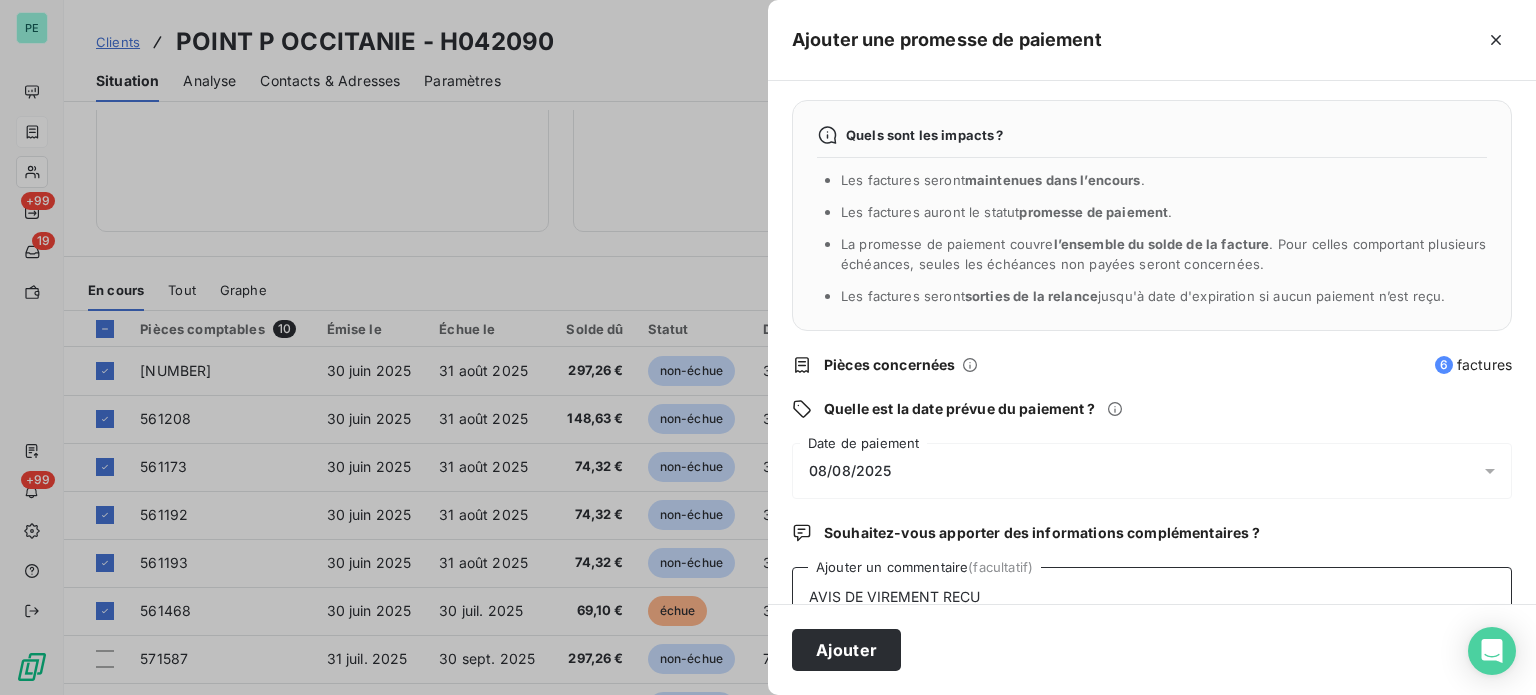type on "AVIS DE VIREMENT RECU" 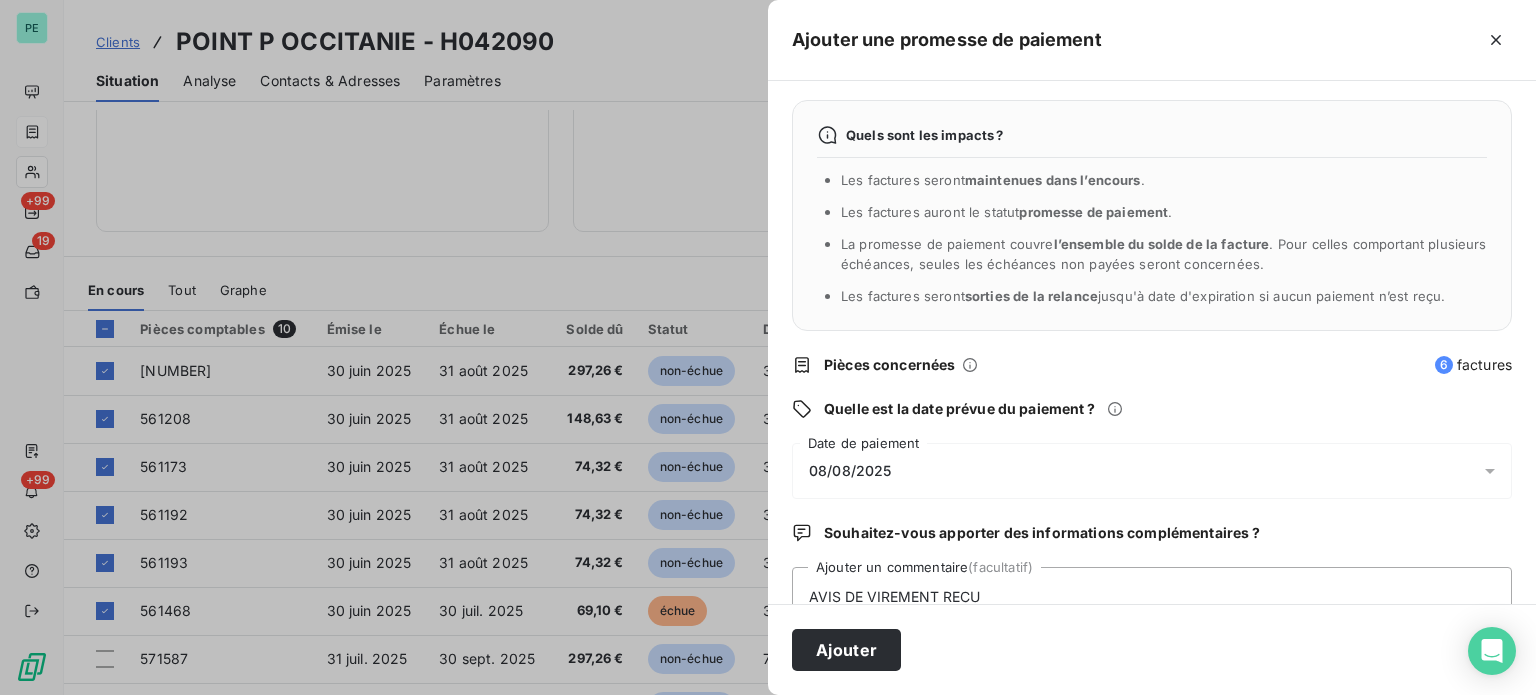 click on "08/08/2025" at bounding box center [850, 471] 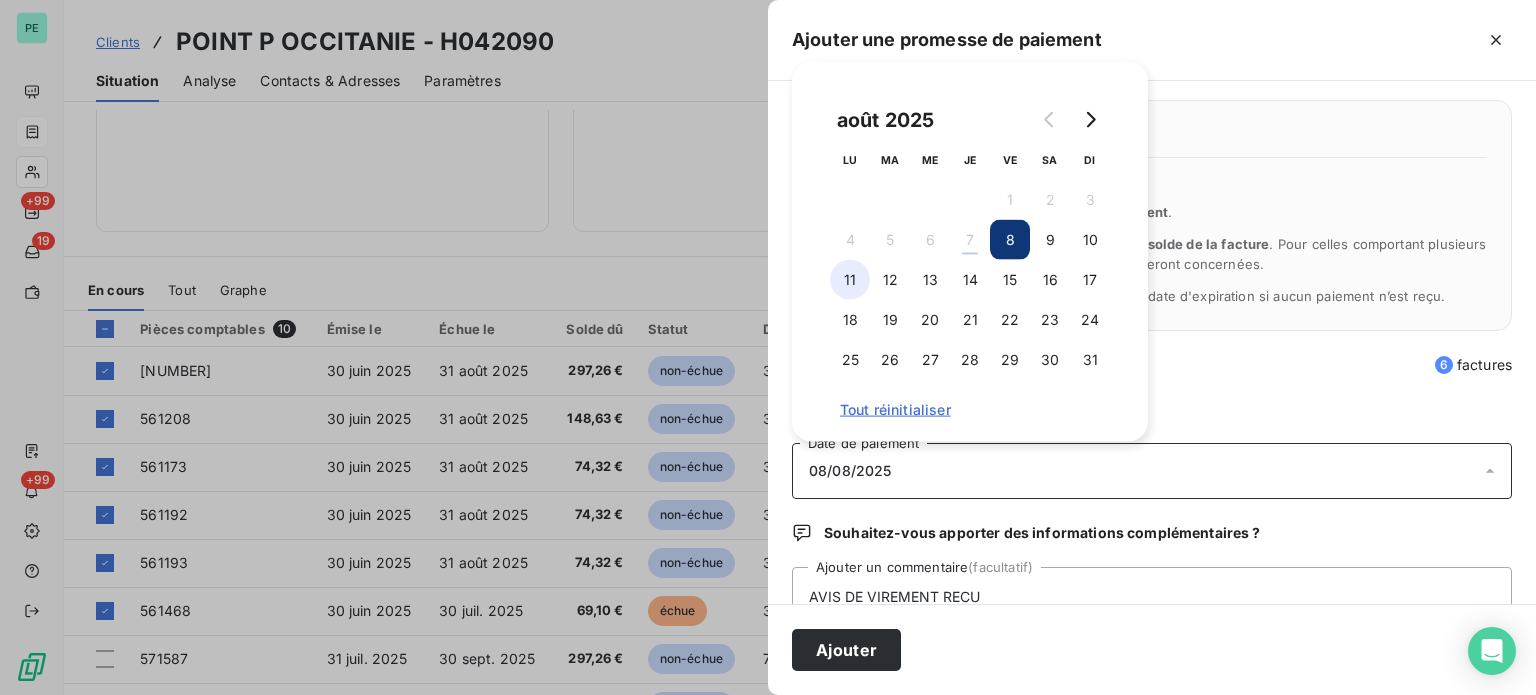 click on "11" at bounding box center [850, 280] 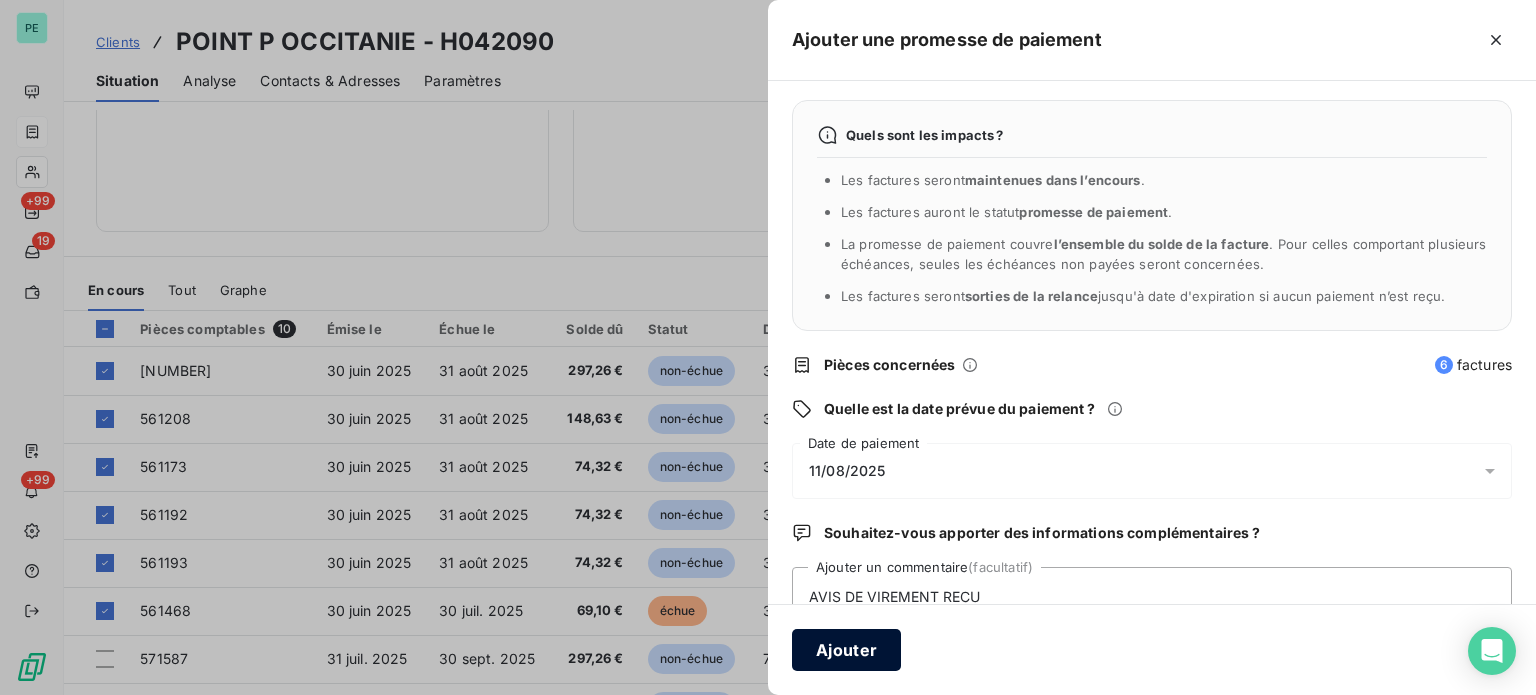 click on "Ajouter" at bounding box center (846, 650) 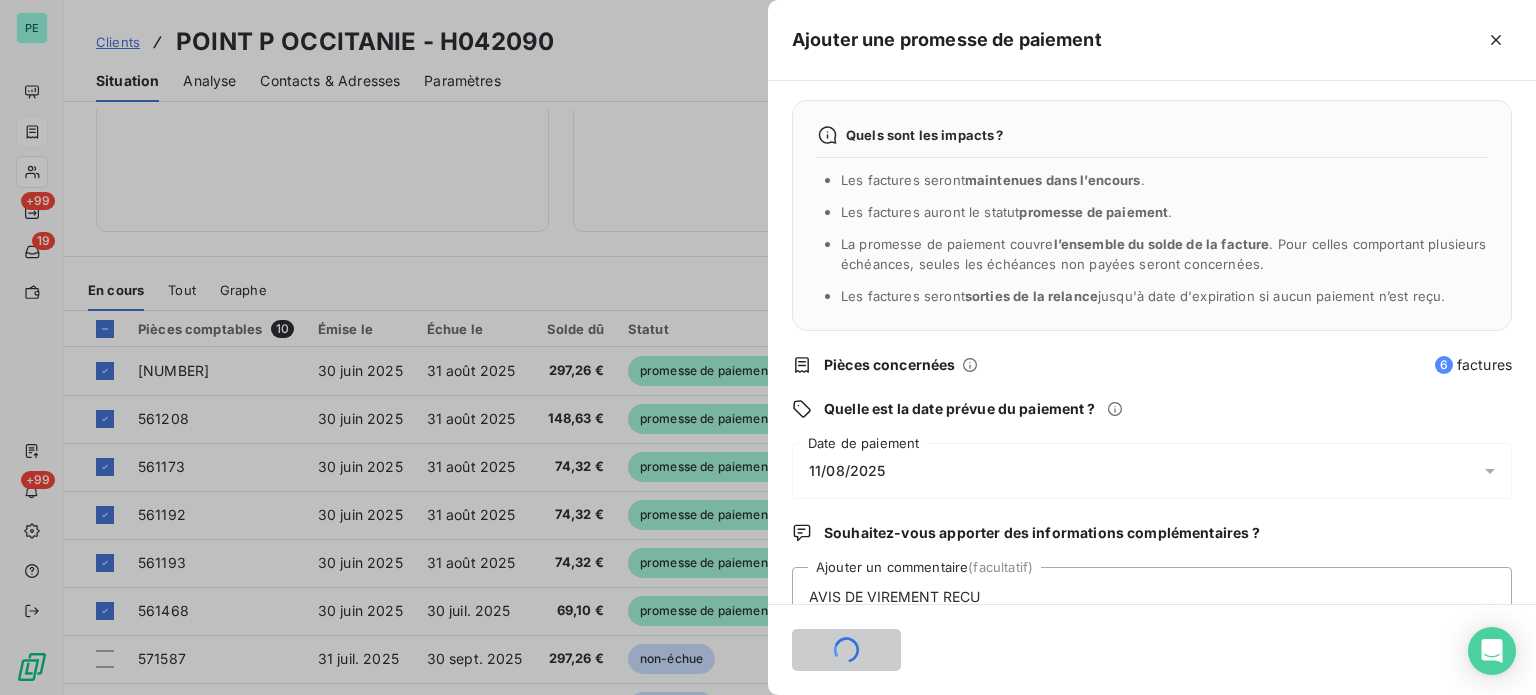 type 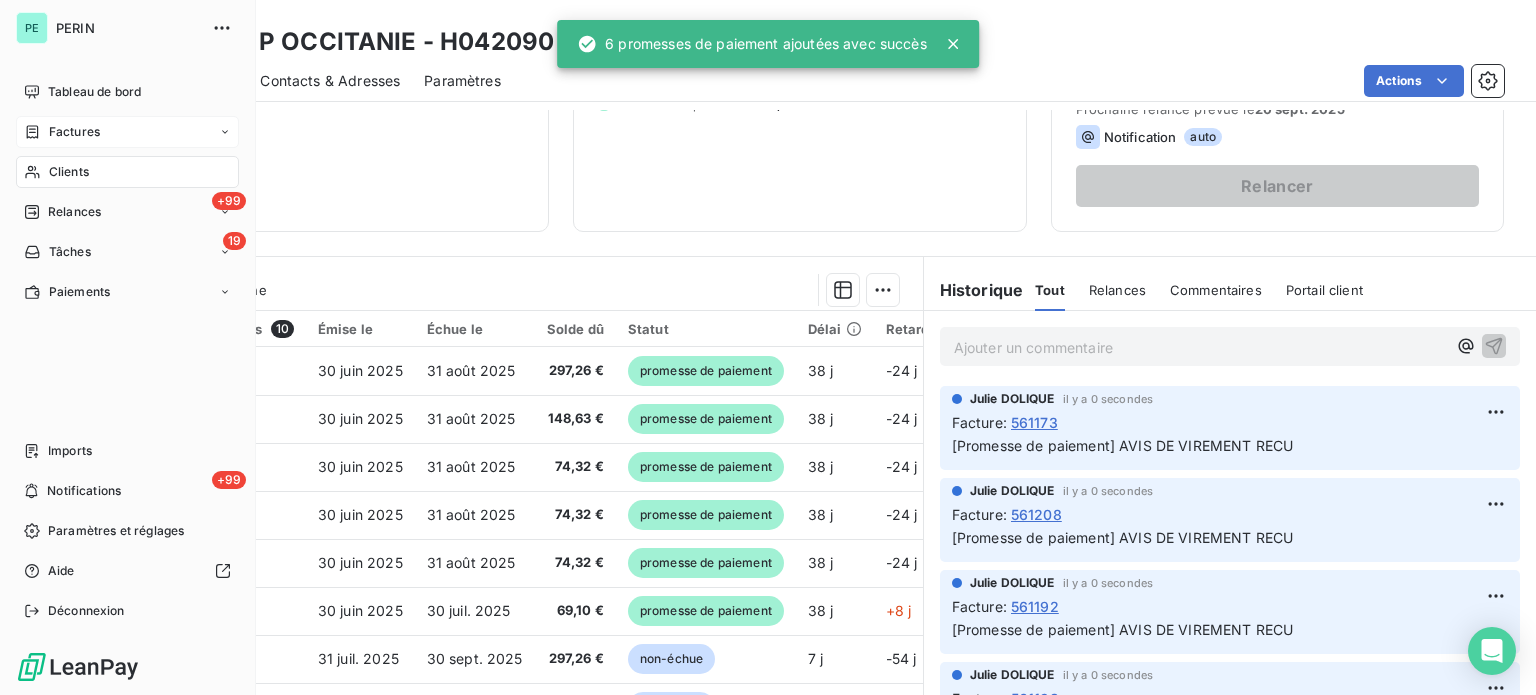 drag, startPoint x: 59, startPoint y: 135, endPoint x: 201, endPoint y: 122, distance: 142.59383 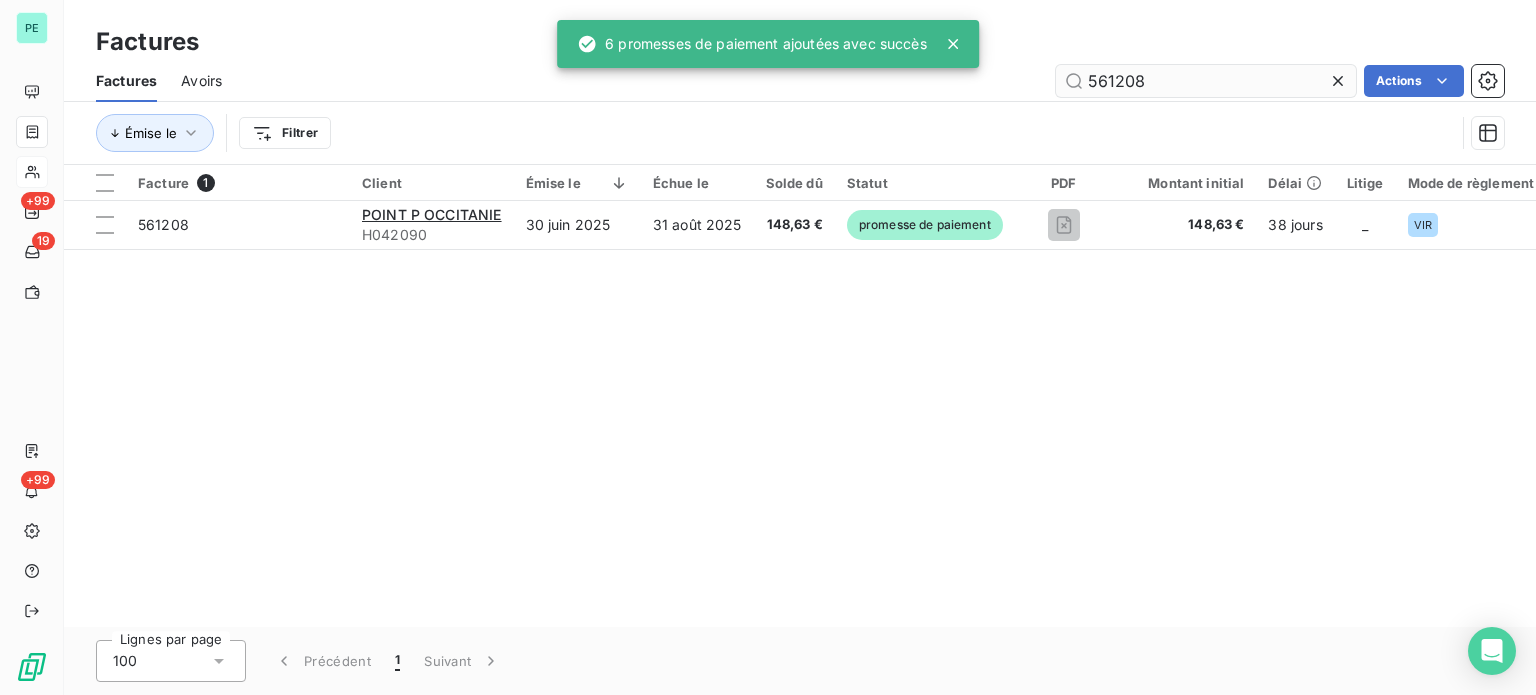 click on "561208" at bounding box center [1206, 81] 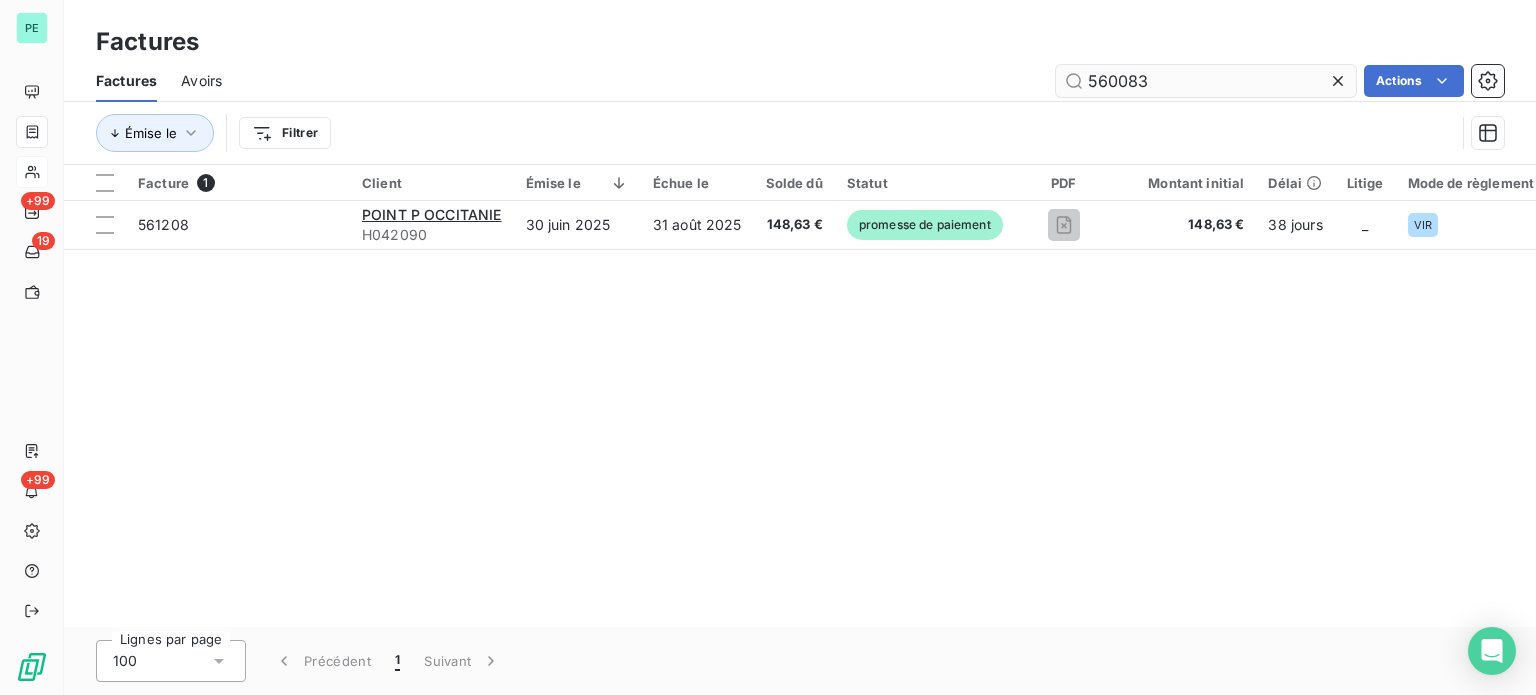 type on "560083" 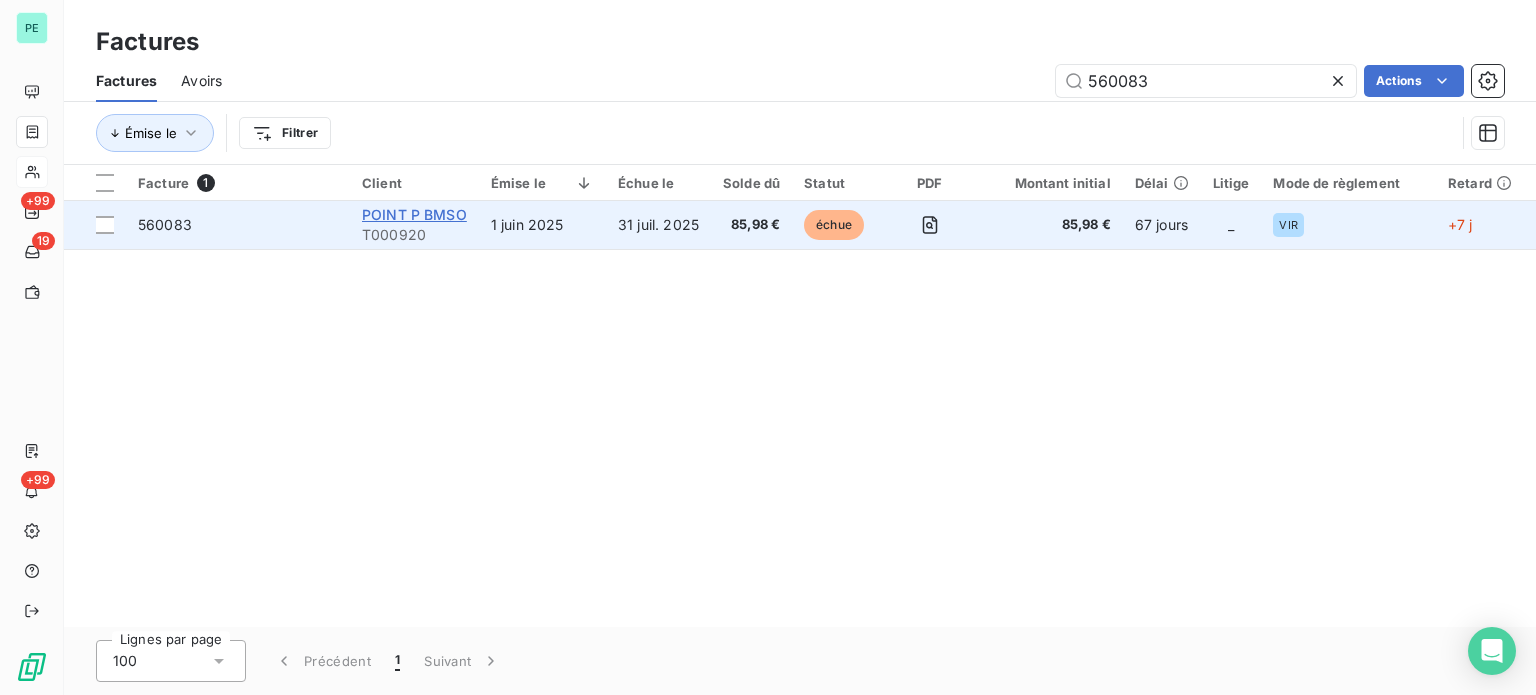 click on "POINT P BMSO" at bounding box center [414, 214] 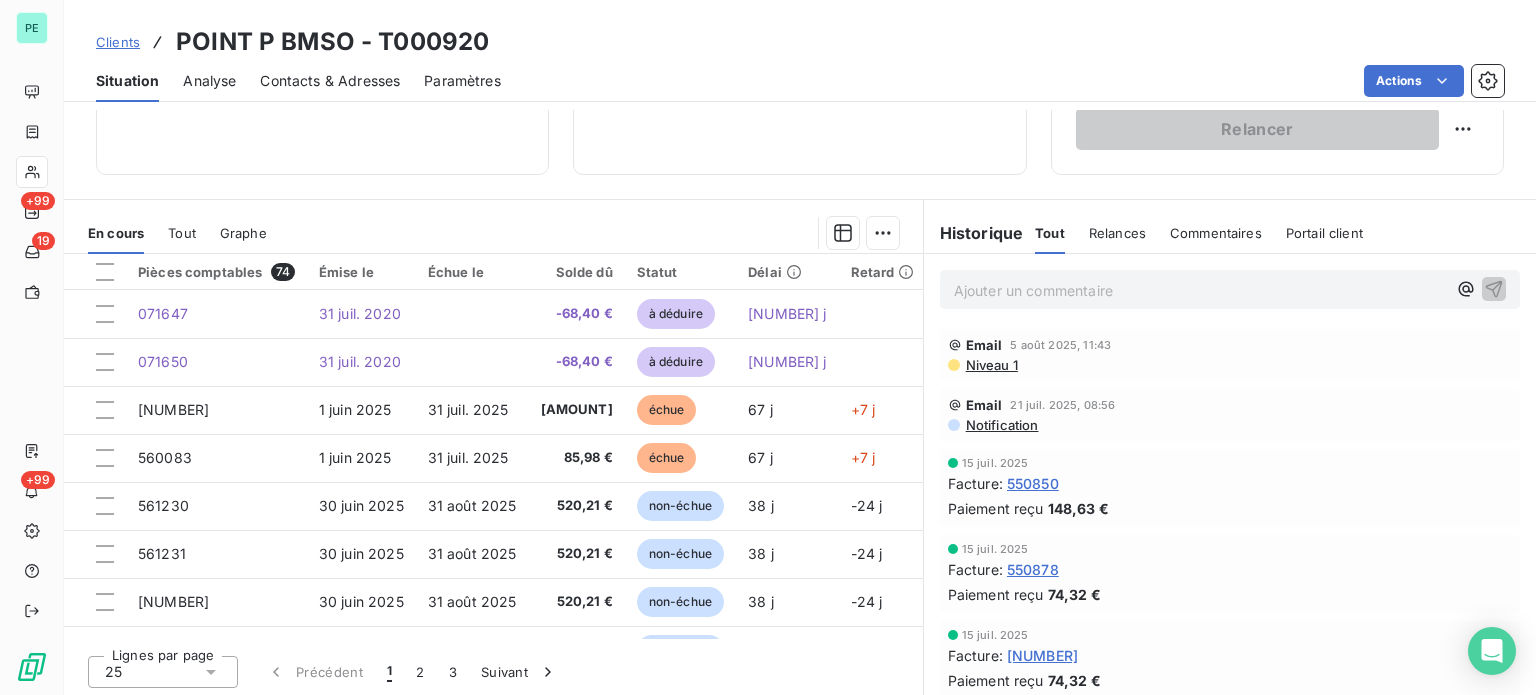 scroll, scrollTop: 360, scrollLeft: 0, axis: vertical 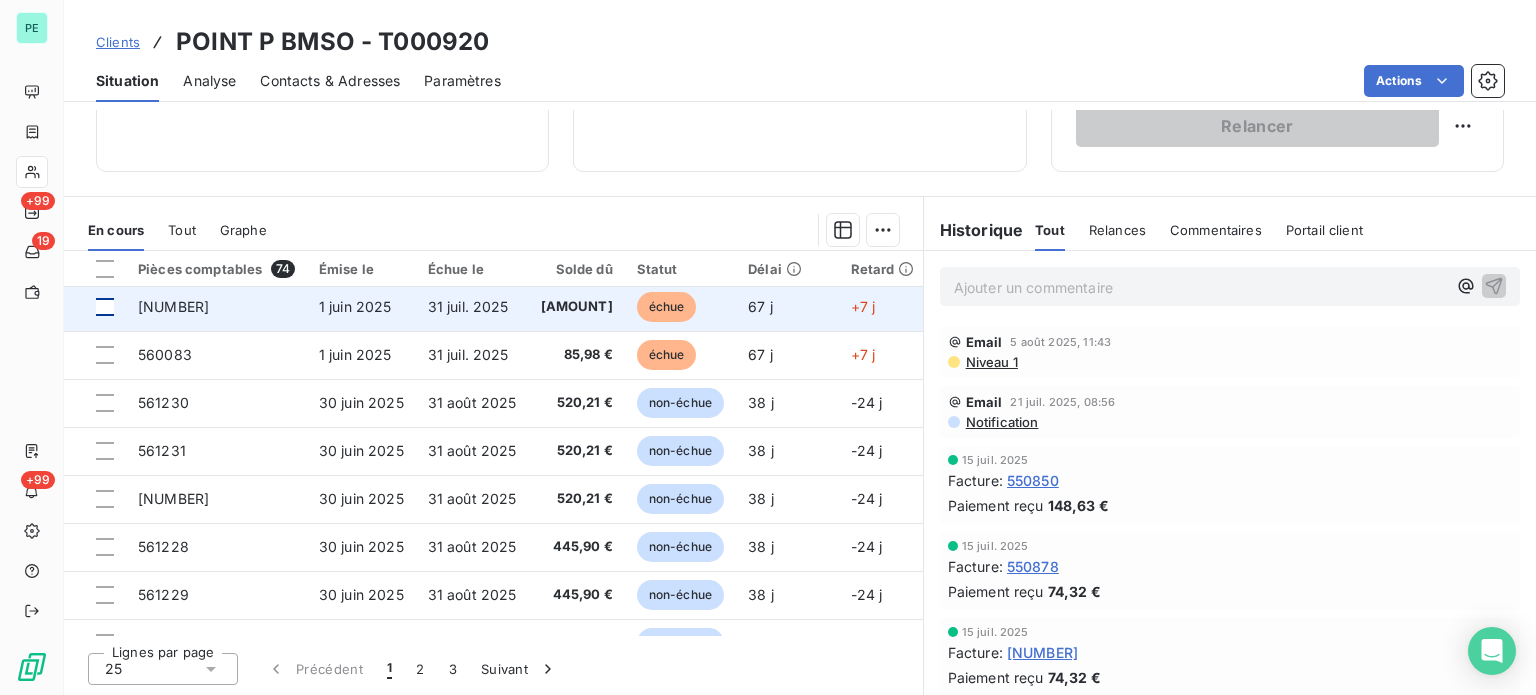 click at bounding box center (105, 307) 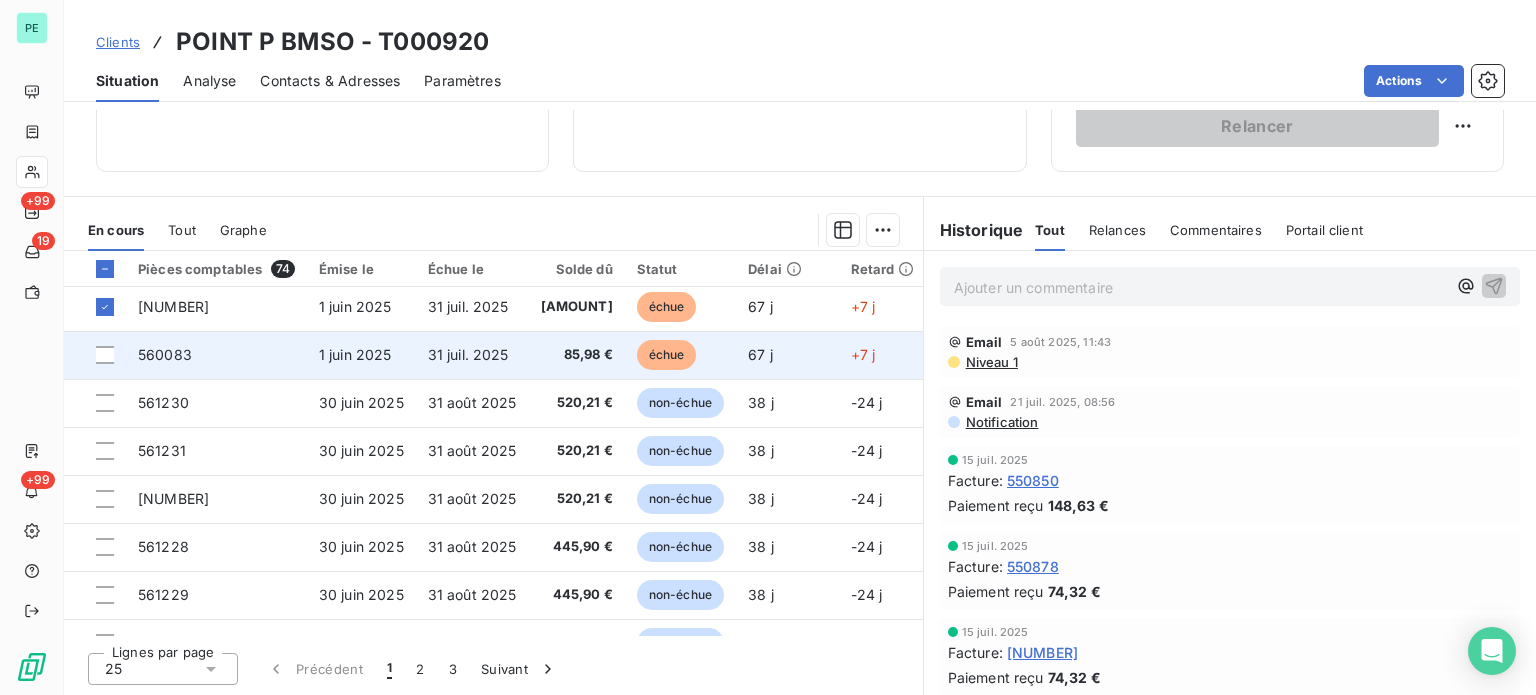 click at bounding box center [95, 355] 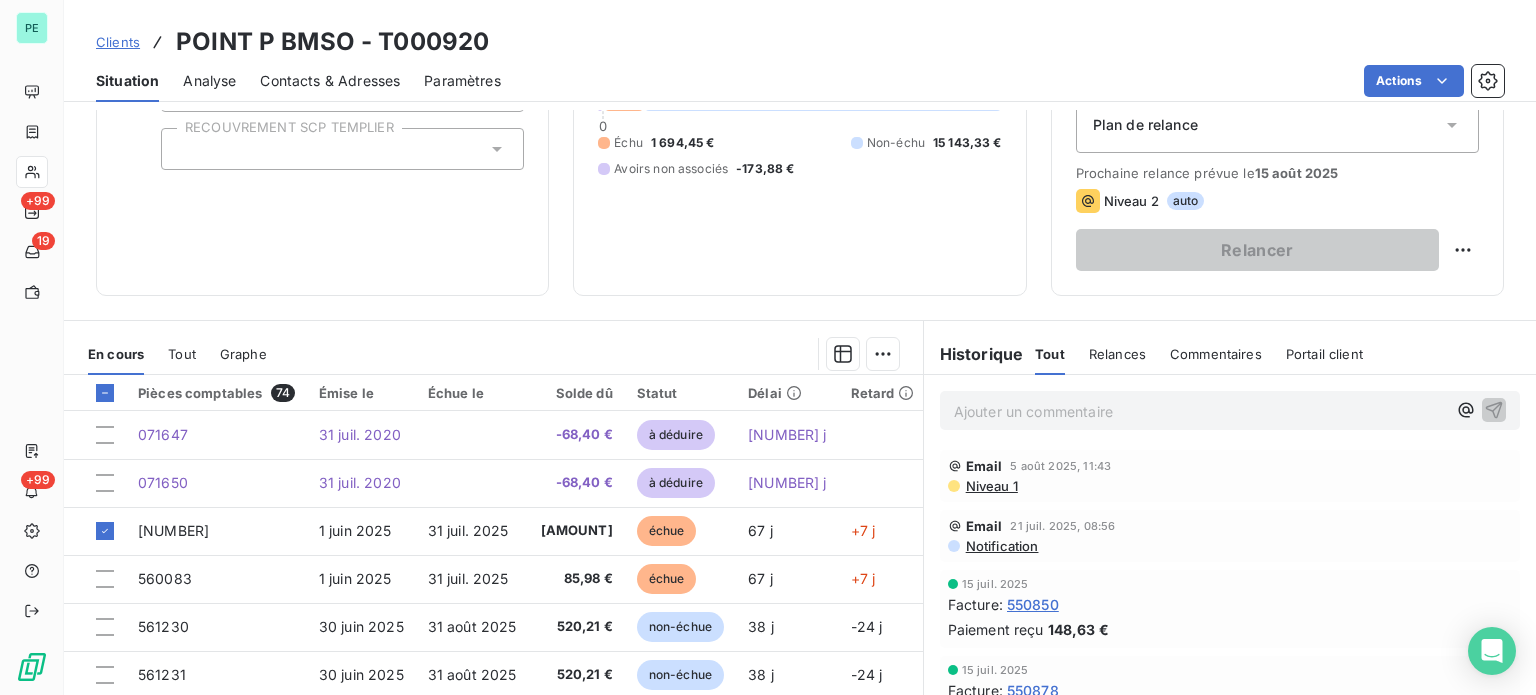 scroll, scrollTop: 300, scrollLeft: 0, axis: vertical 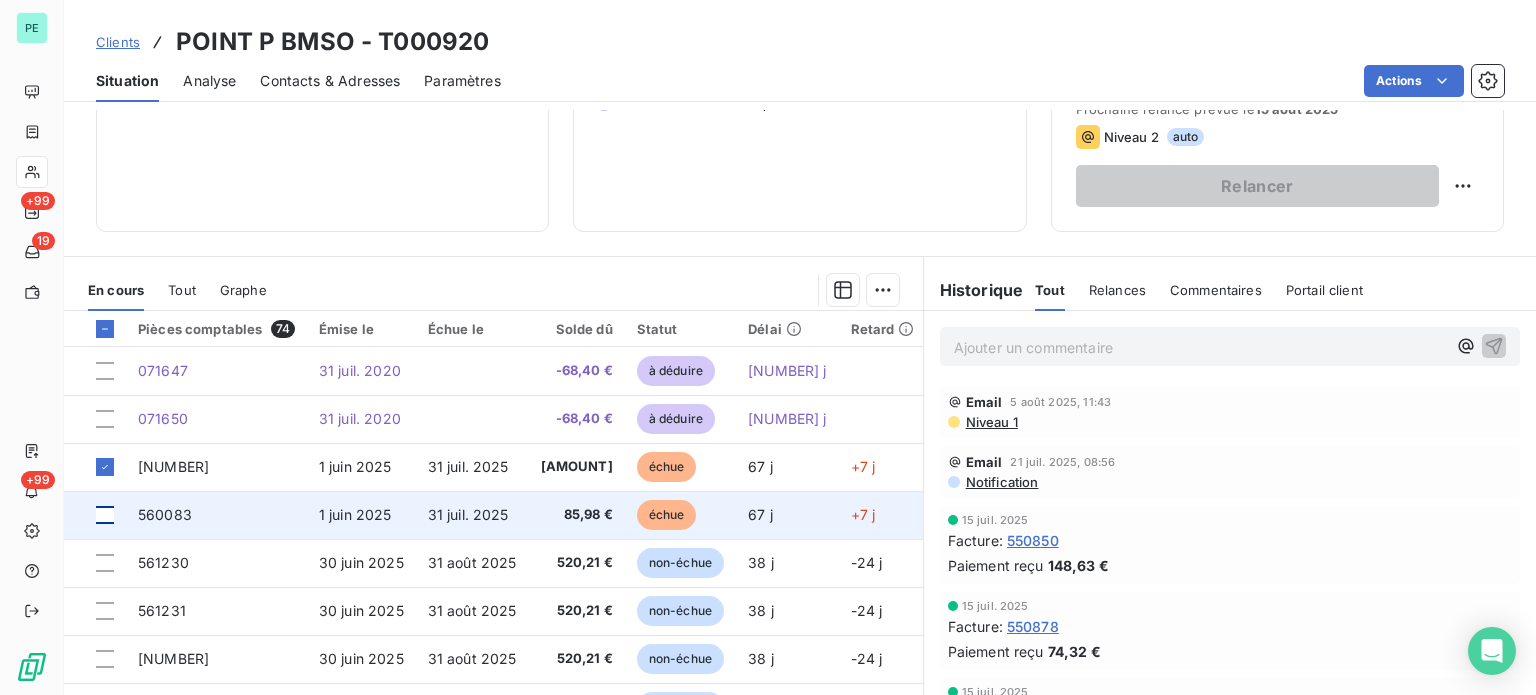 click at bounding box center [105, 515] 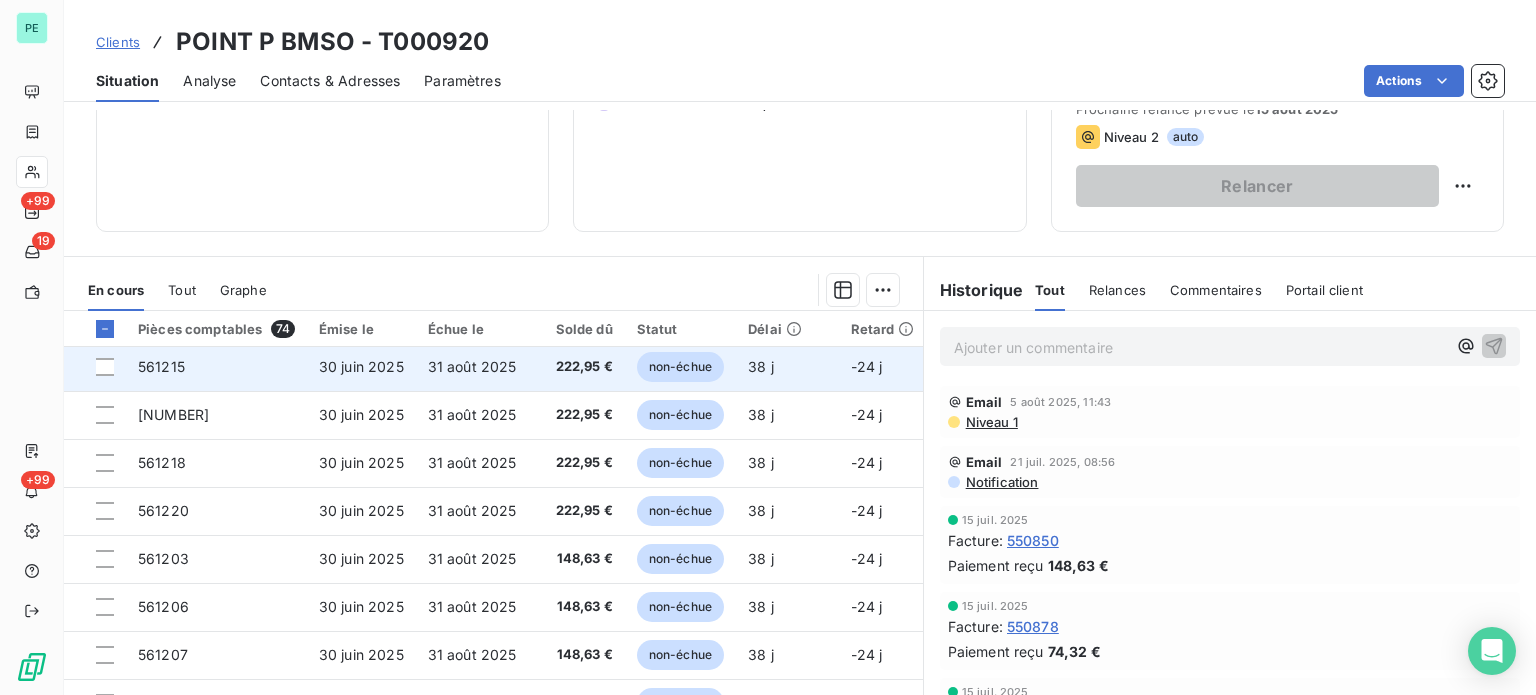 scroll, scrollTop: 600, scrollLeft: 0, axis: vertical 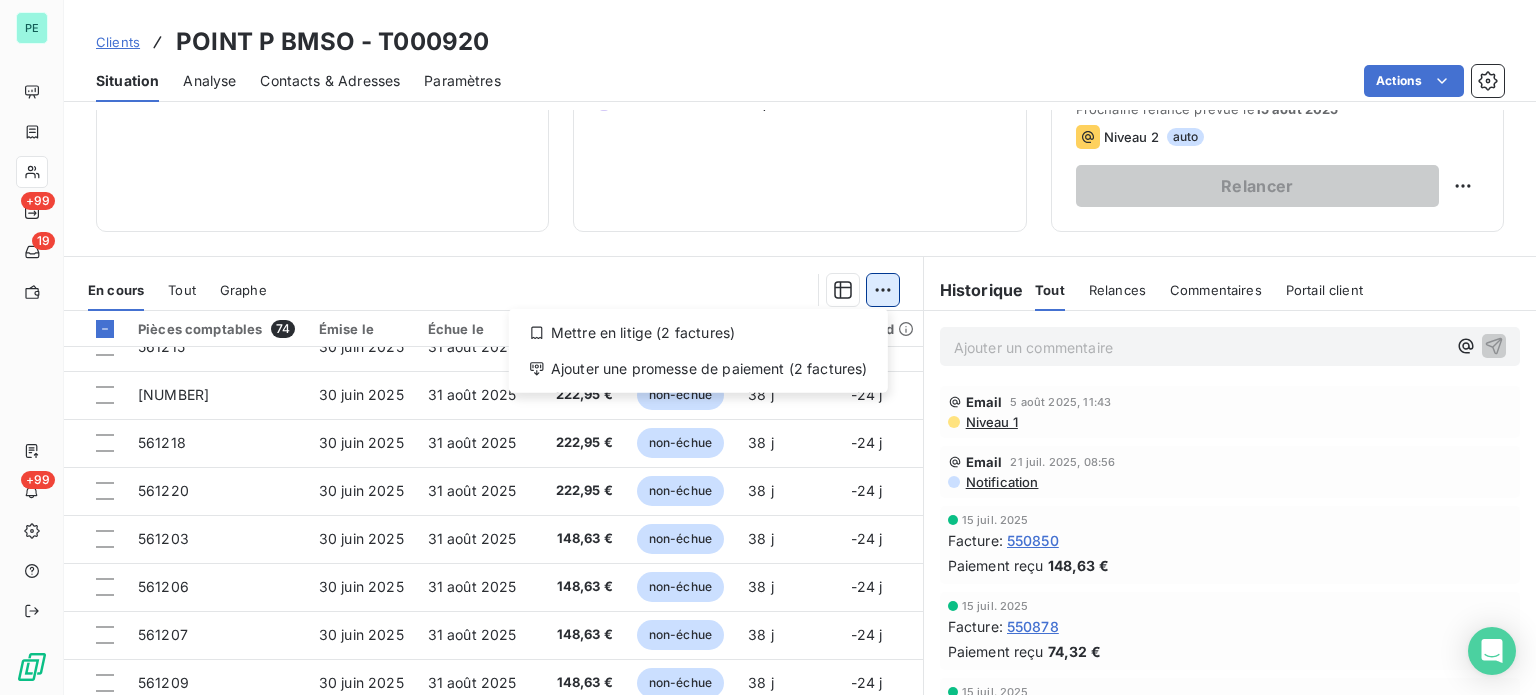 click on "PE +99 19 +99 Clients POINT P BMSO - [NUMBER] Situation Analyse Contacts & Adresses Paramètres Actions Informations client Propriétés Client liquidation judiciaire Redressement Judiciaire RECOUVREMENT SCP TEMPLIER Encours client [AMOUNT] 0 Échu [AMOUNT] Non-échu [AMOUNT] Avoirs non associés [AMOUNT] Limite d’encours Ajouter une limite d’encours autorisé Gestion du risque Surveiller ce client en intégrant votre outil de gestion des risques client. Relance Plan de relance Plan de relance Prochaine relance prévue le [DATE] Niveau 2 auto Relancer En cours Tout Graphe Mettre en litige (2 factures) Ajouter une promesse de paiement (2 factures) Pièces comptables 74 Émise le Échue le Solde dû Statut Délai Retard 071647 [DATE] [AMOUNT] à déduire 1833 j 071650 [DATE] [AMOUNT] à déduire 1833 j 560084 [DATE] [DATE] [AMOUNT] échue 67 j +7 j 560083 [DATE] [DATE] [AMOUNT] échue 67 j +7 j 38 j" at bounding box center [768, 347] 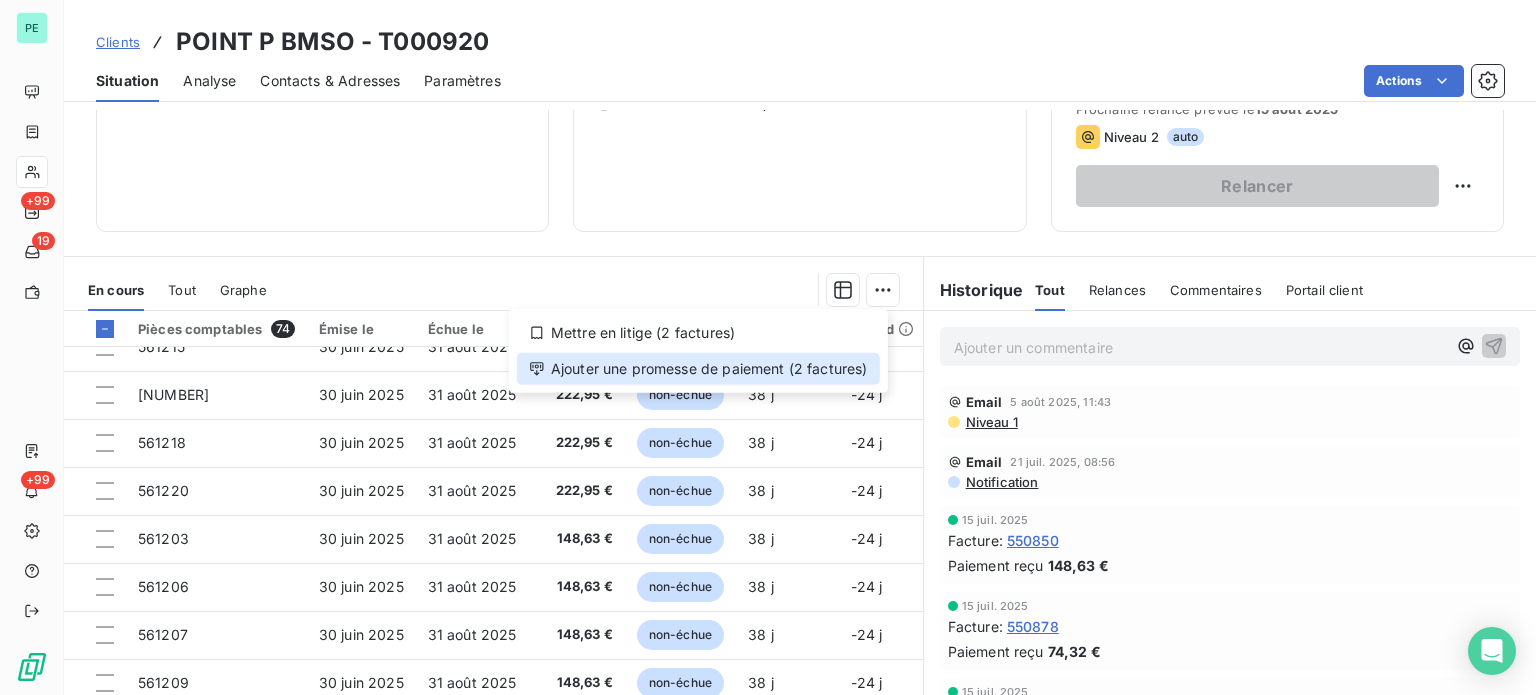 click on "Ajouter une promesse de paiement (2 factures)" at bounding box center (698, 369) 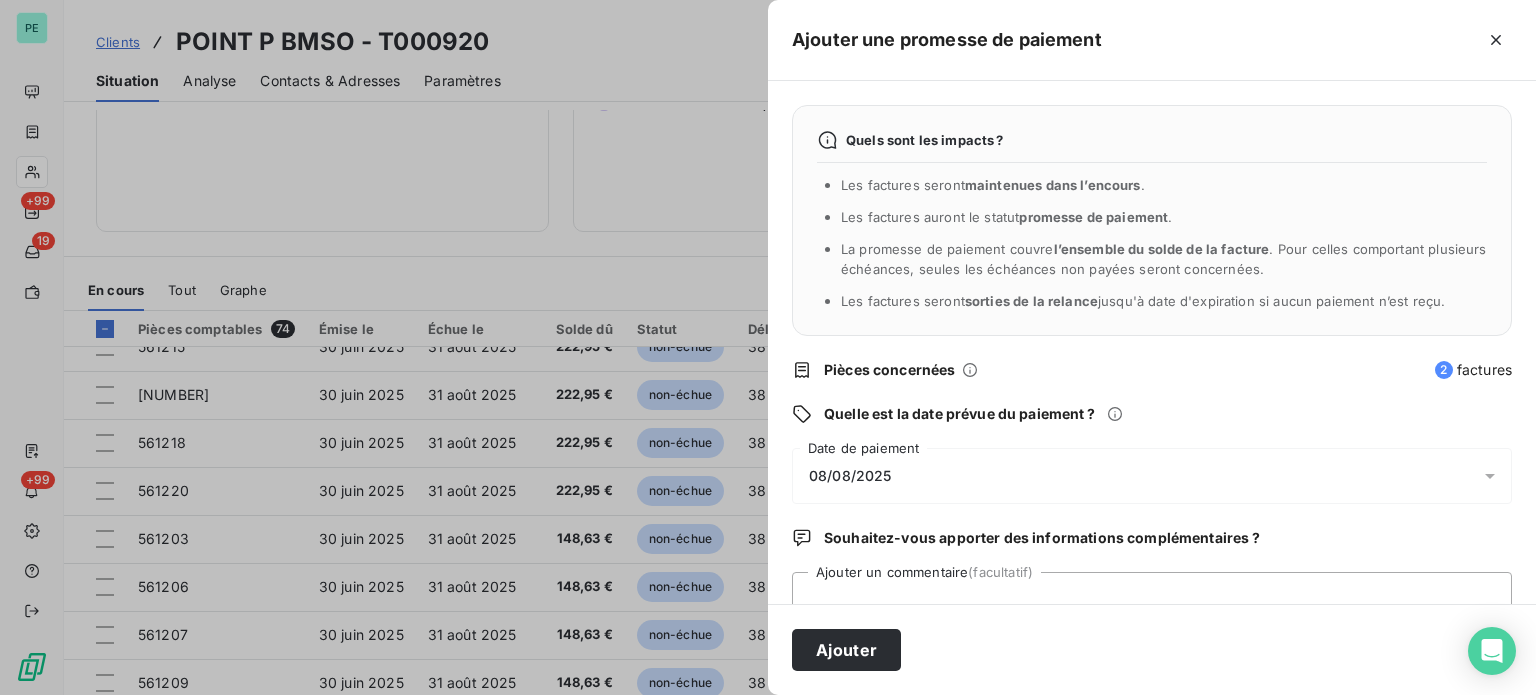 click on "08/08/2025" at bounding box center (850, 476) 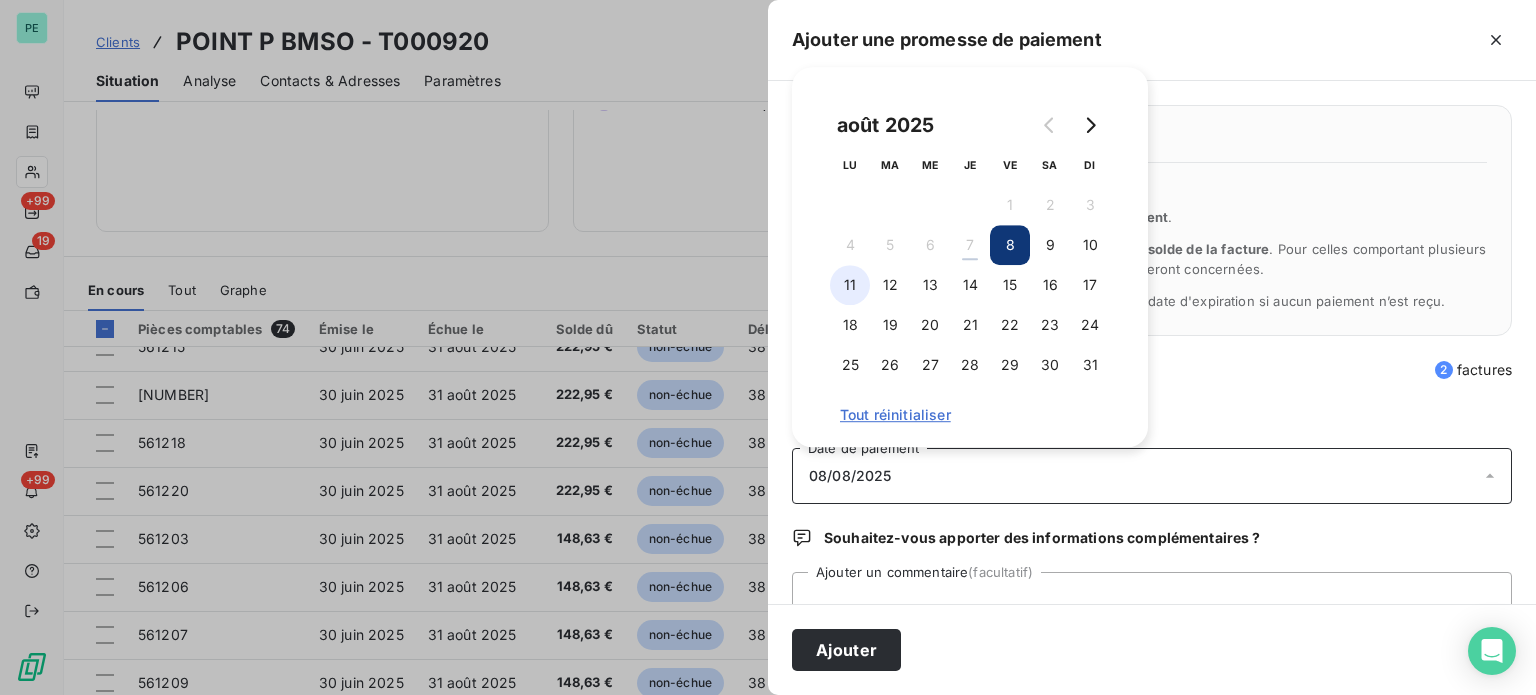 click on "11" at bounding box center (850, 285) 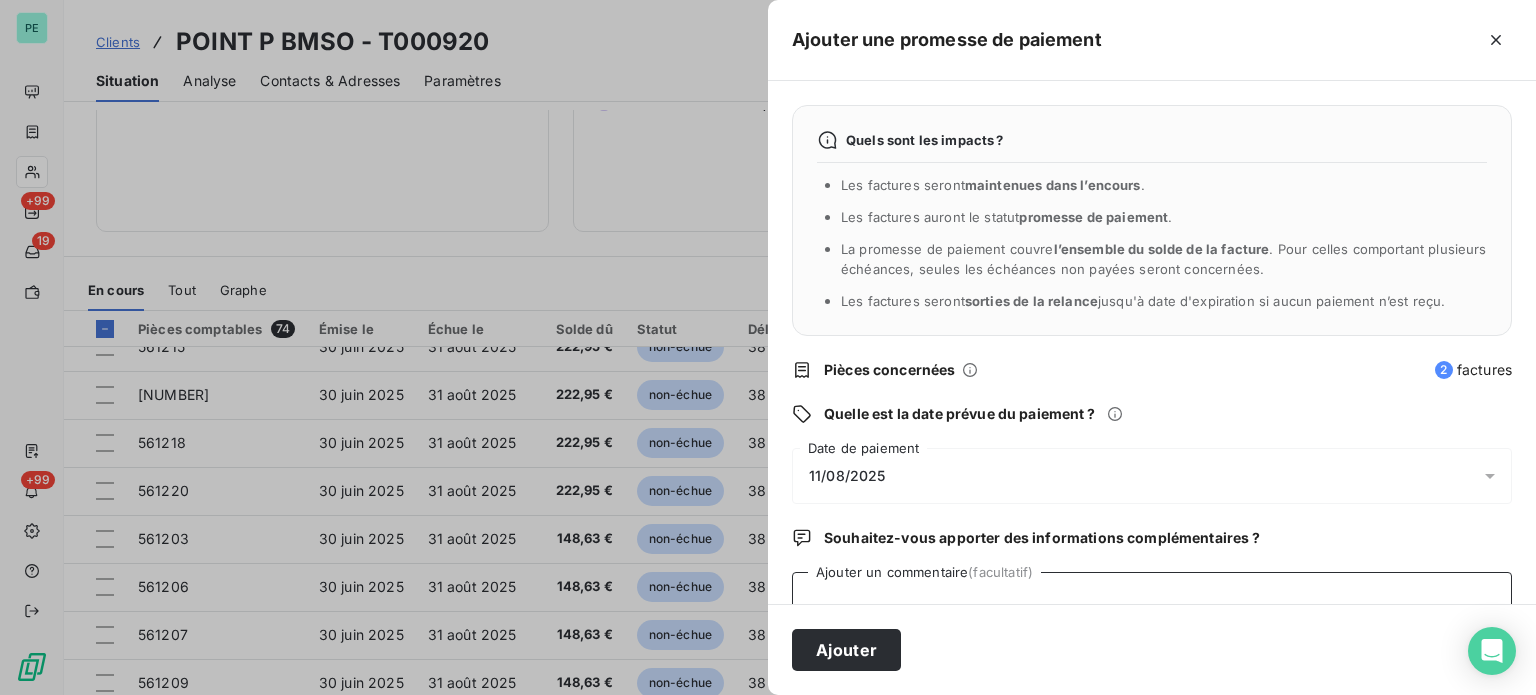 click on "Ajouter un commentaire  (facultatif)" at bounding box center [1152, 610] 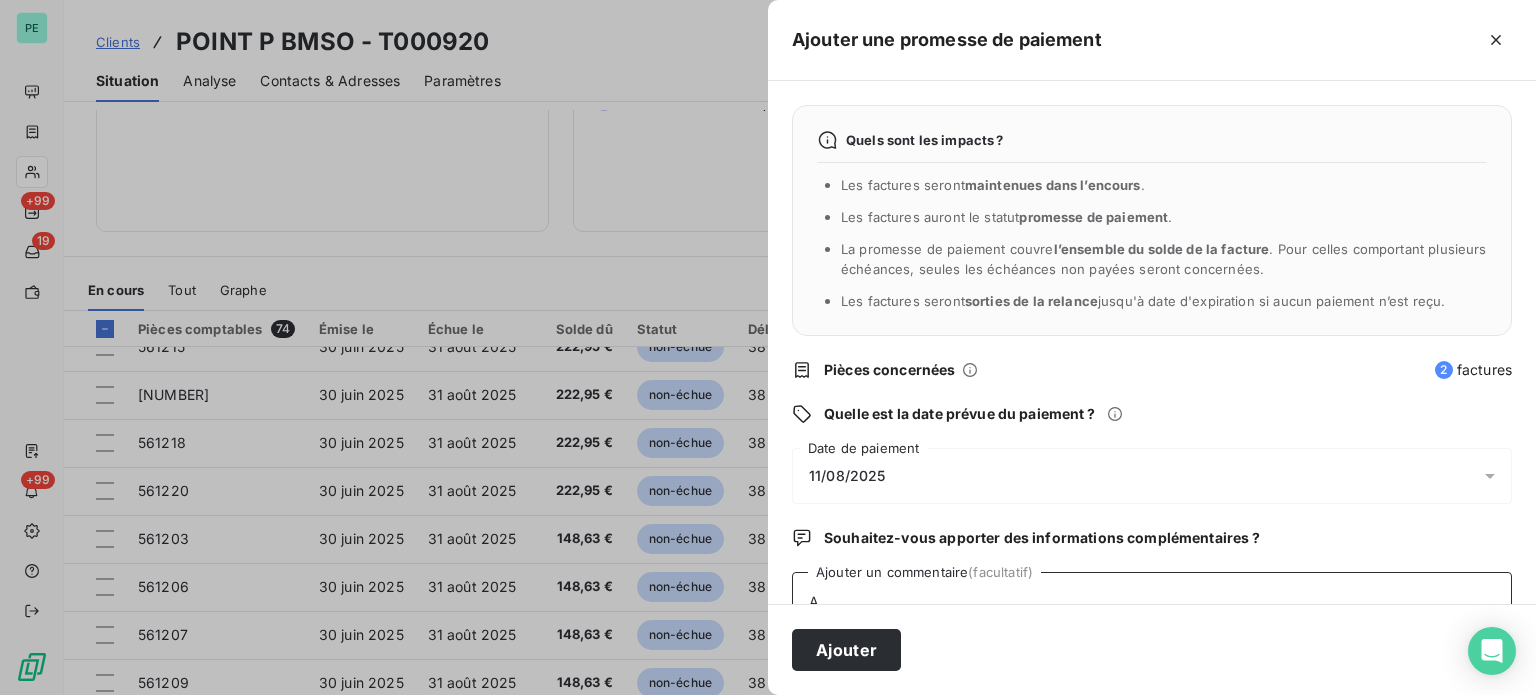 scroll, scrollTop: 5, scrollLeft: 0, axis: vertical 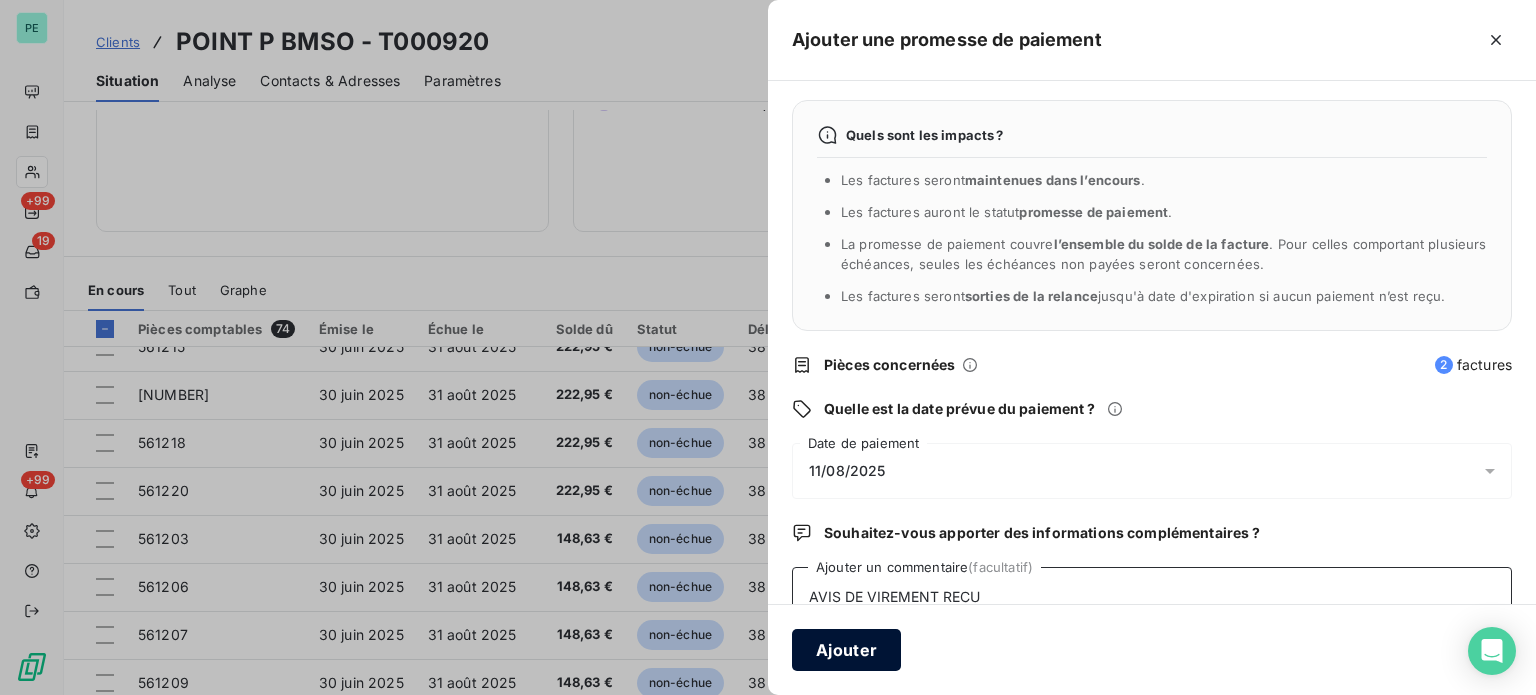 type on "AVIS DE VIREMENT RECU" 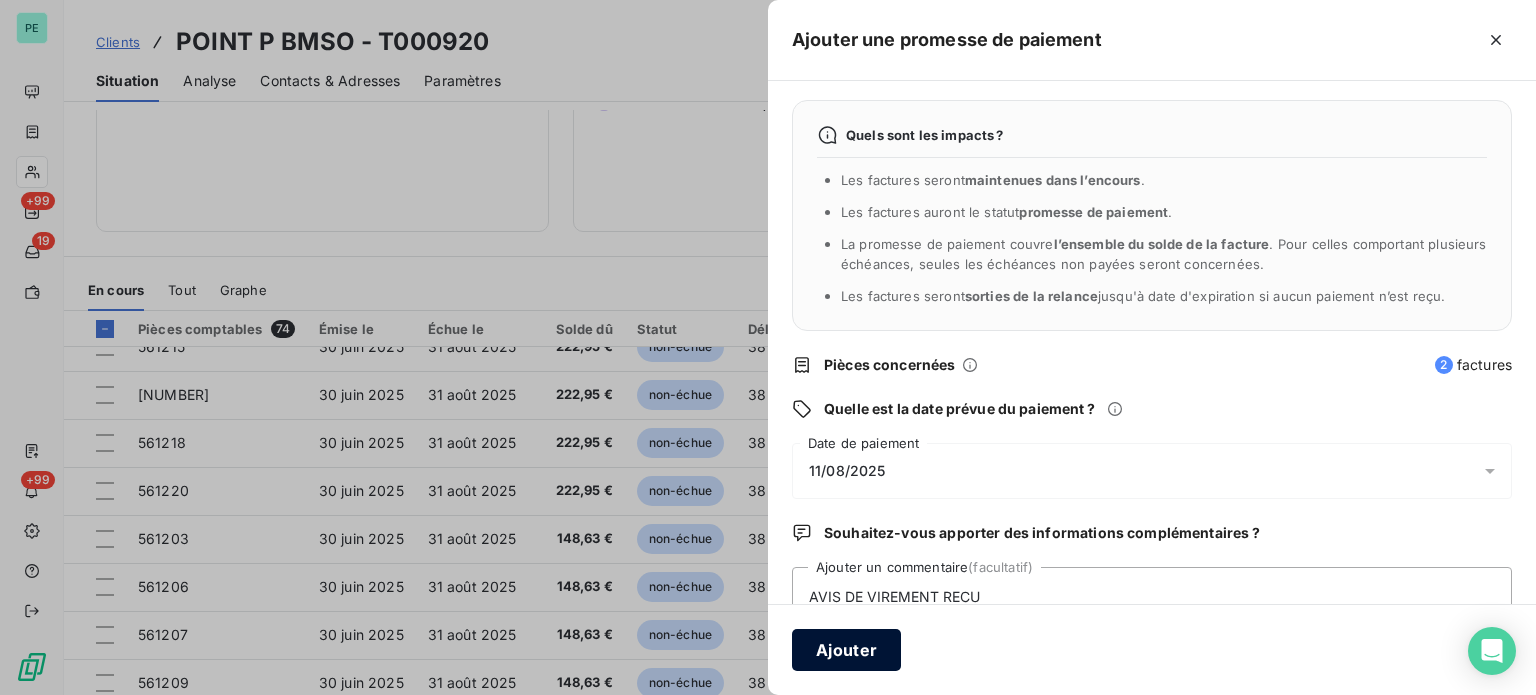 click on "Ajouter" at bounding box center (846, 650) 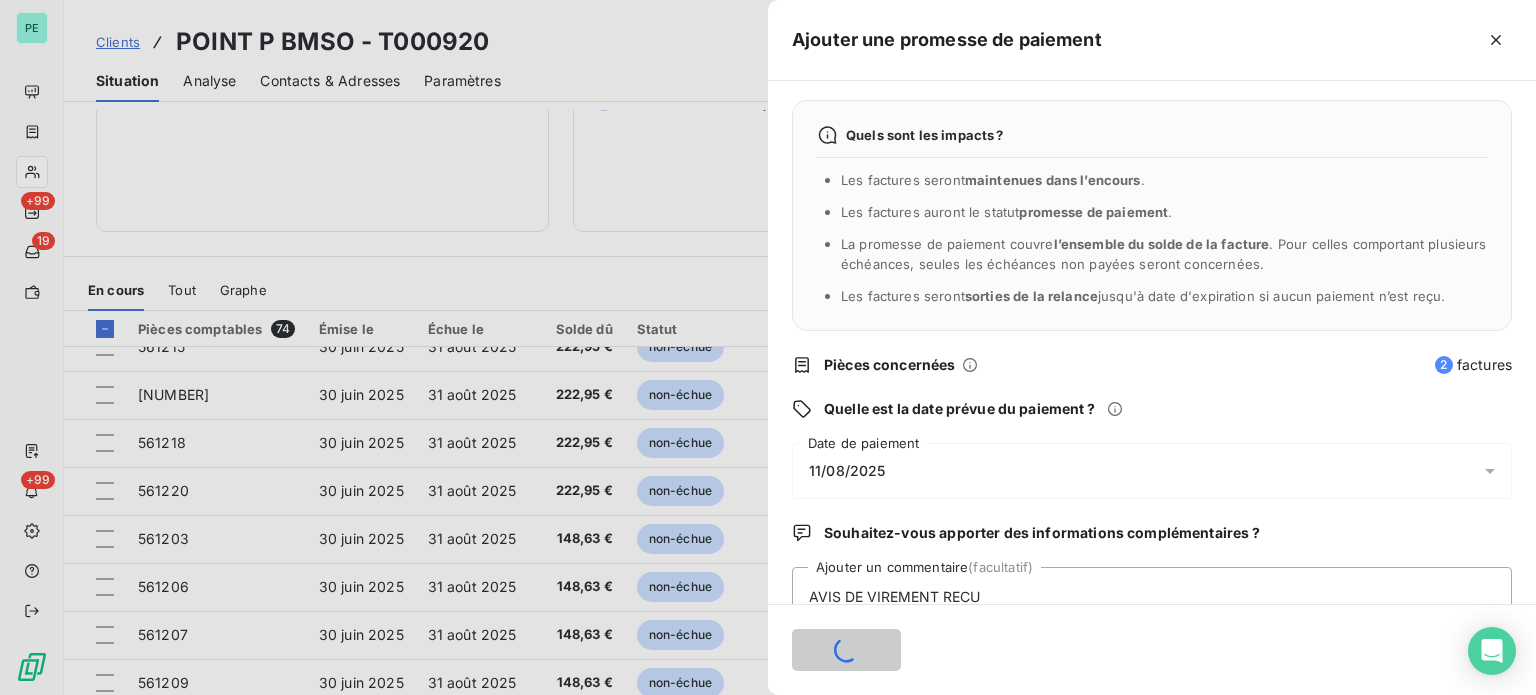 type 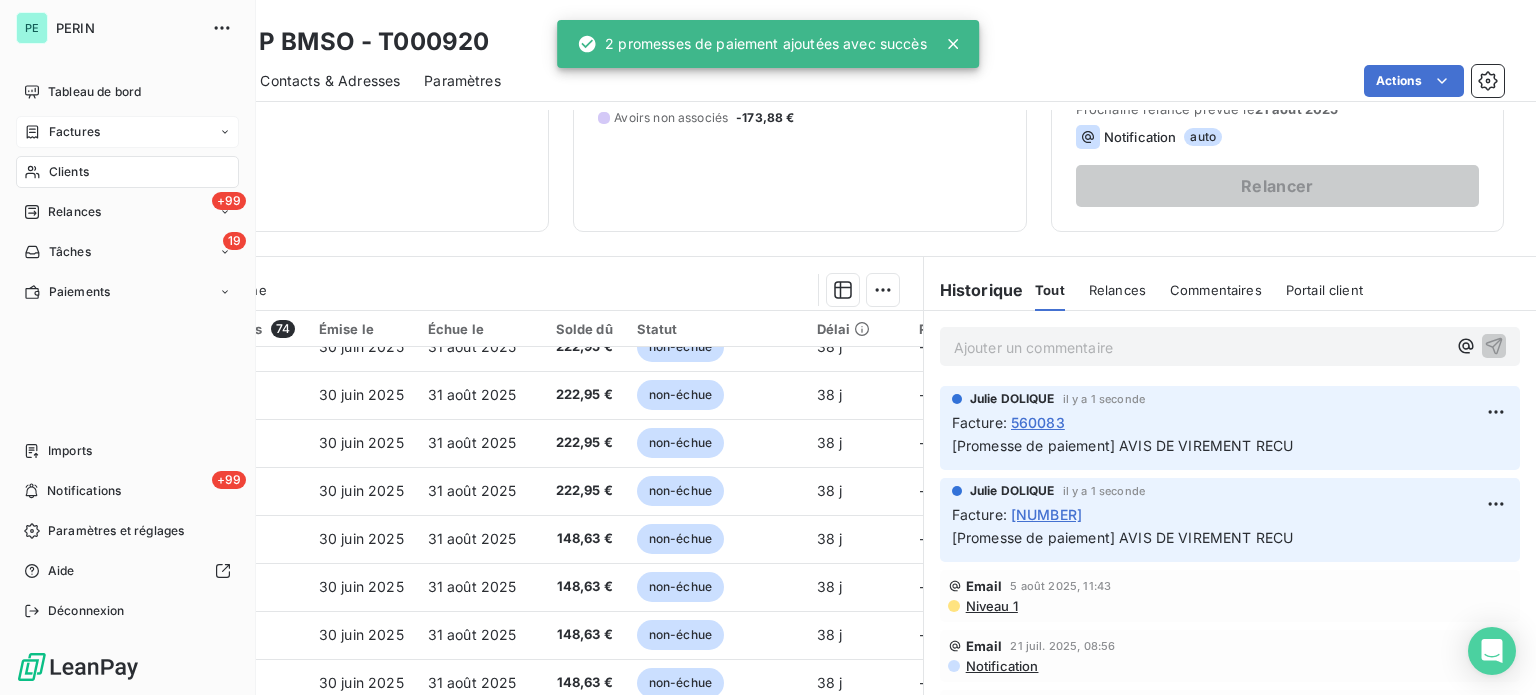 click on "Factures" at bounding box center (74, 132) 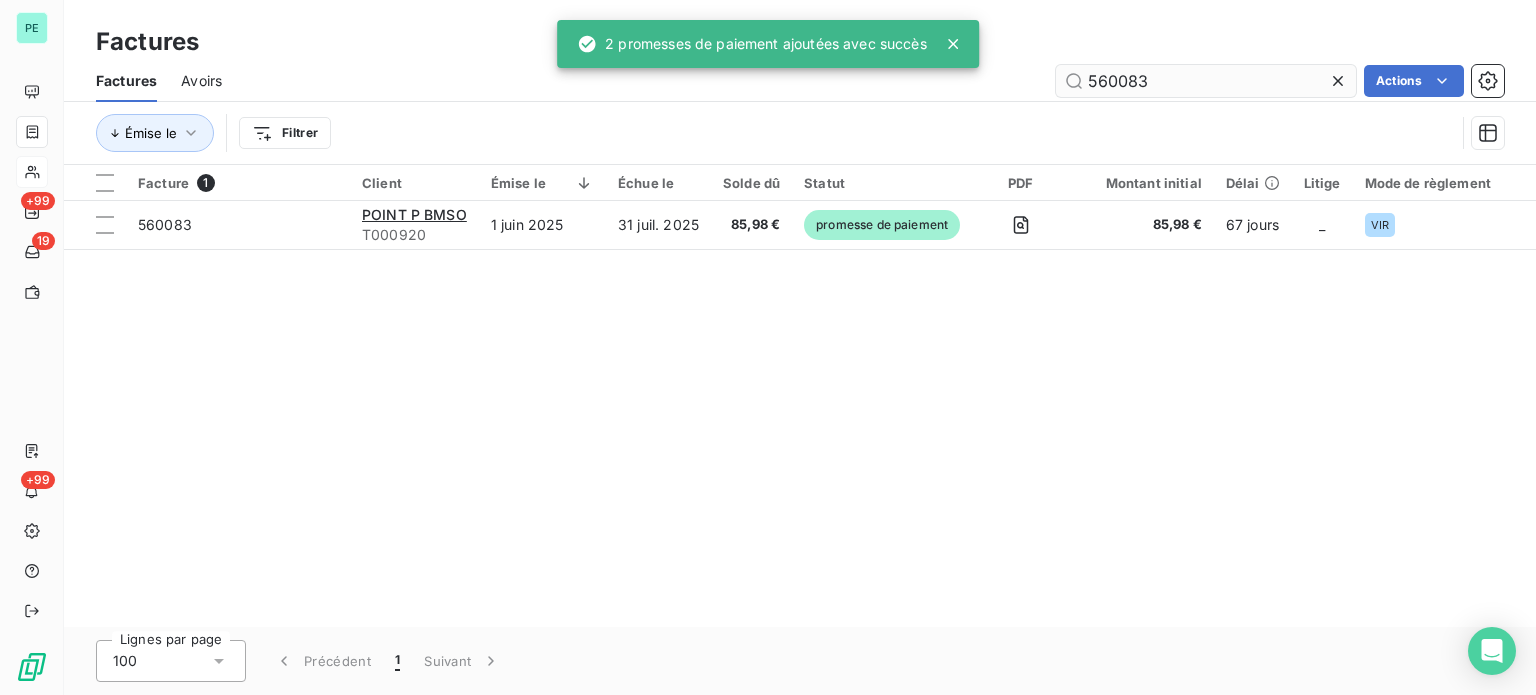 click on "560083" at bounding box center (1206, 81) 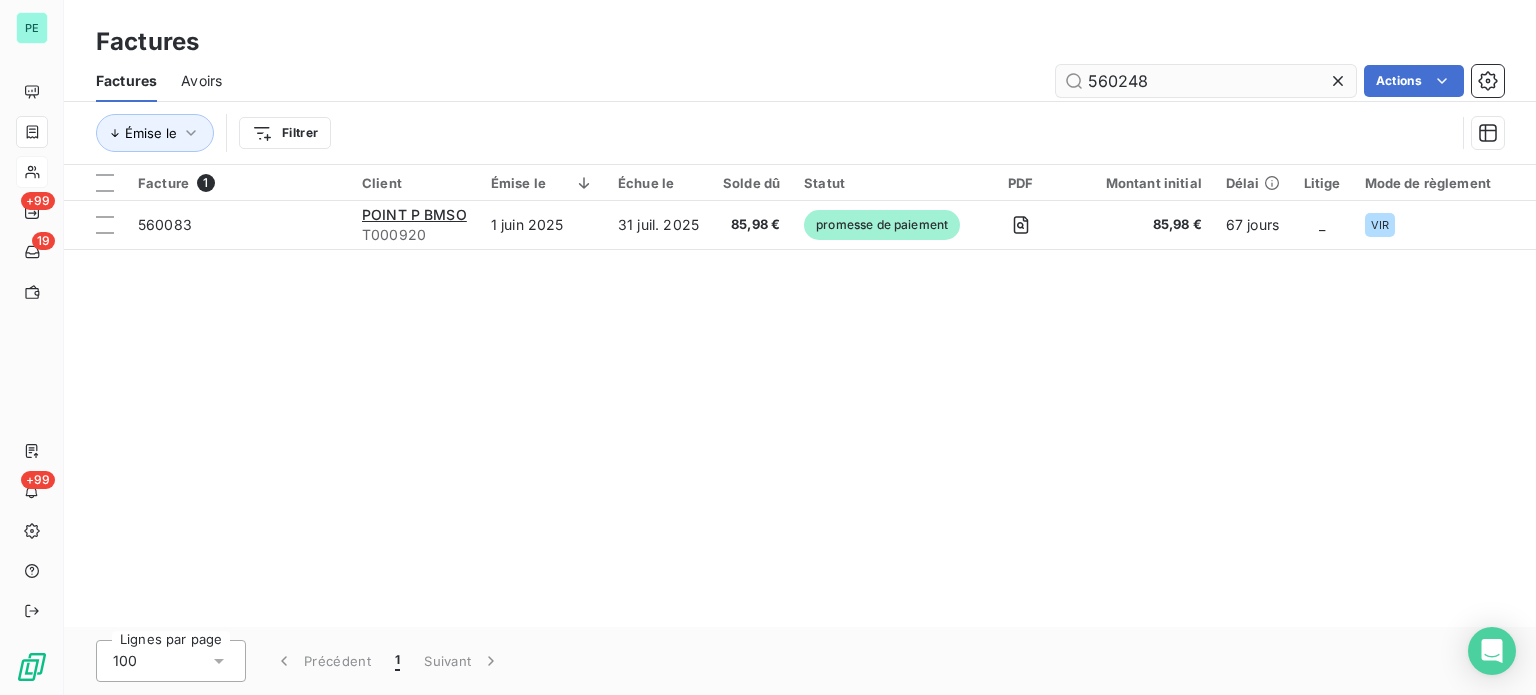 type on "560248" 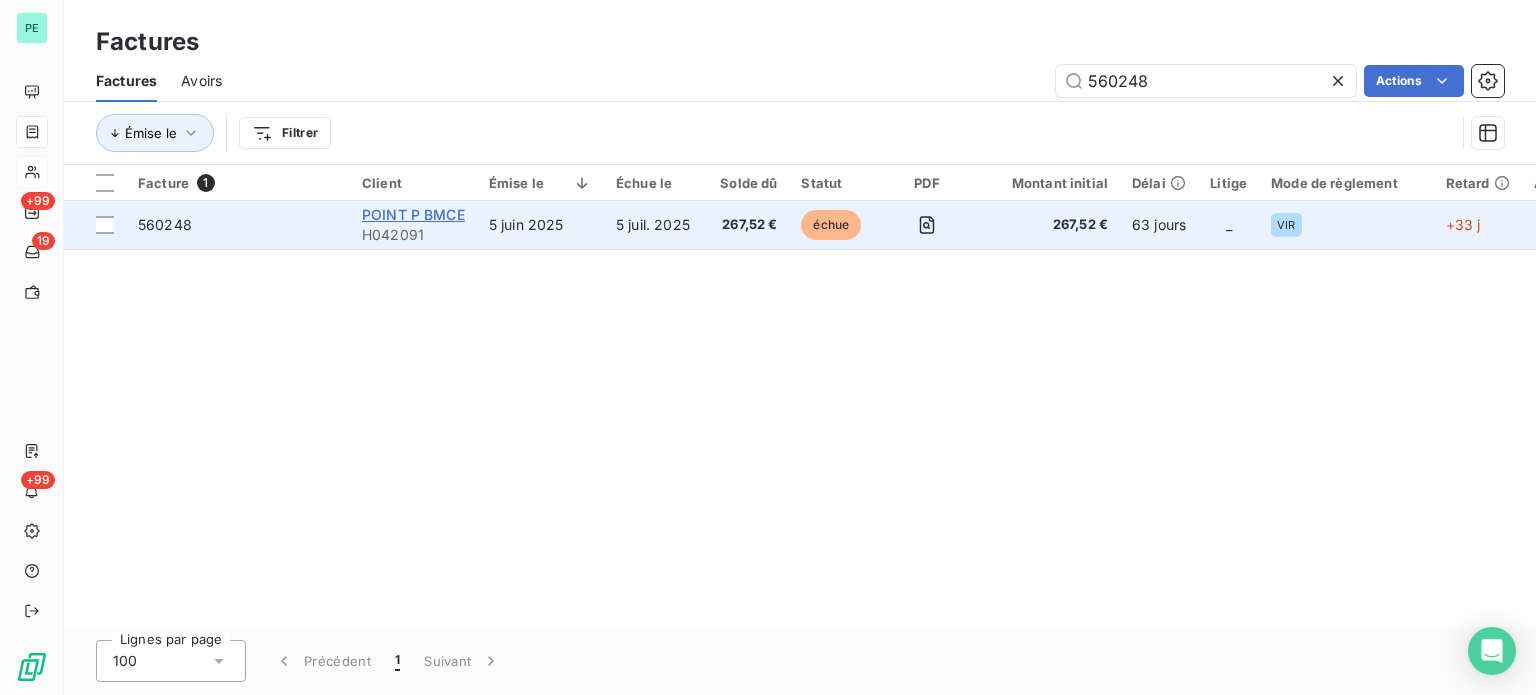 click on "POINT P BMCE" at bounding box center (413, 214) 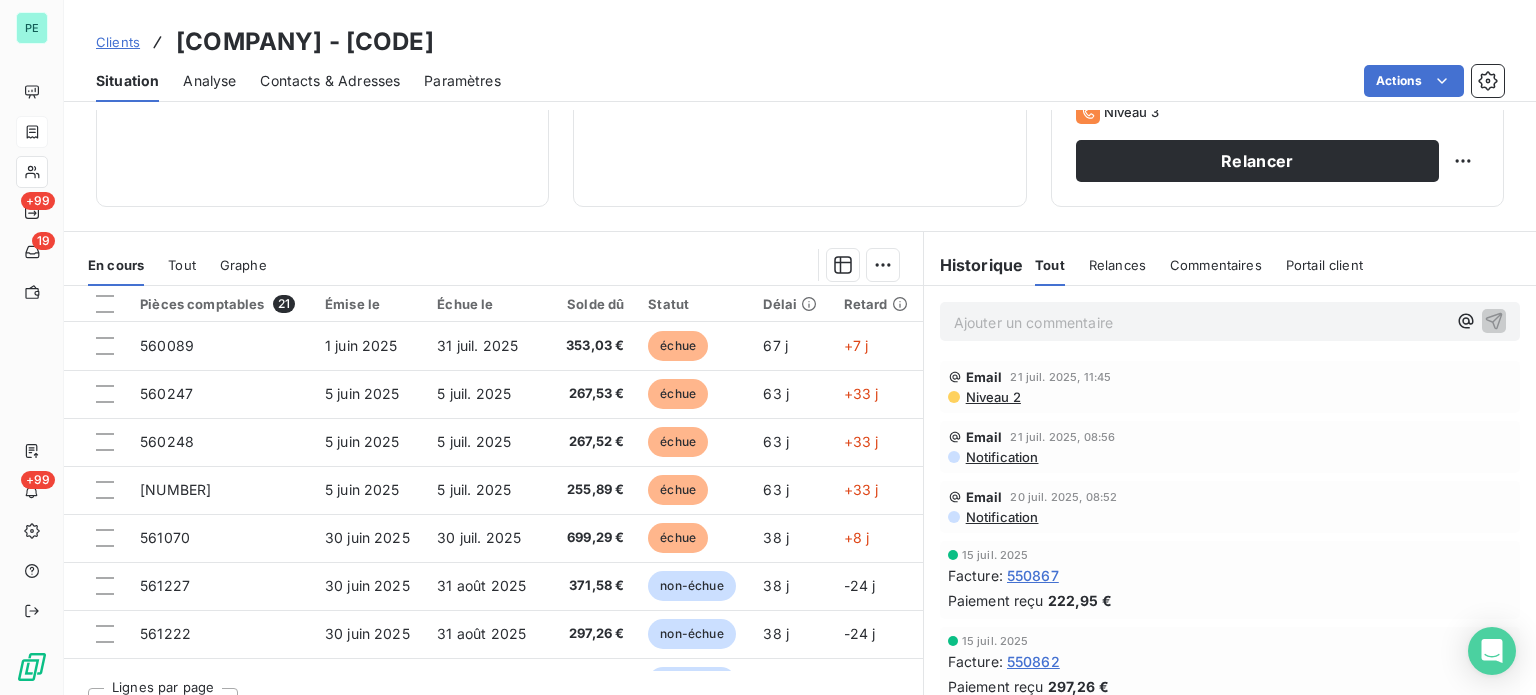 scroll, scrollTop: 360, scrollLeft: 0, axis: vertical 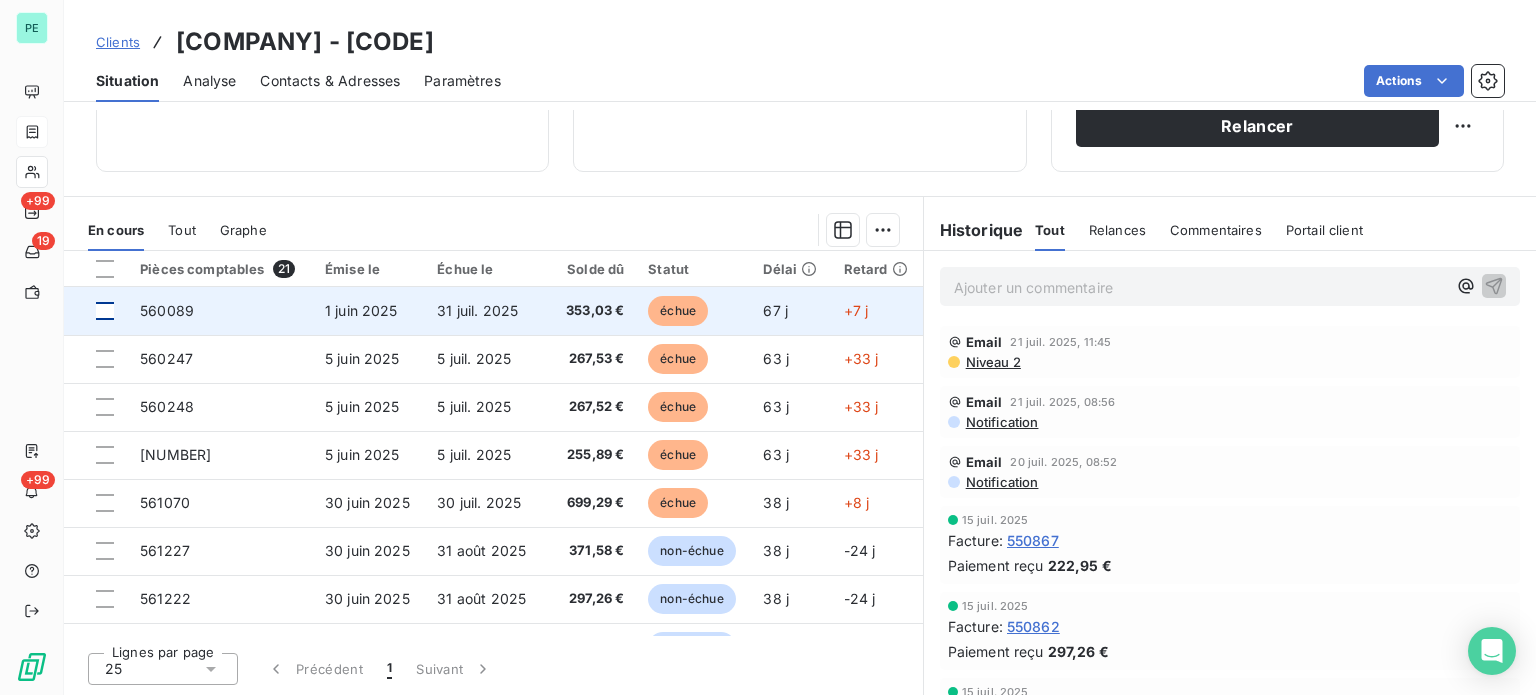 click at bounding box center (105, 311) 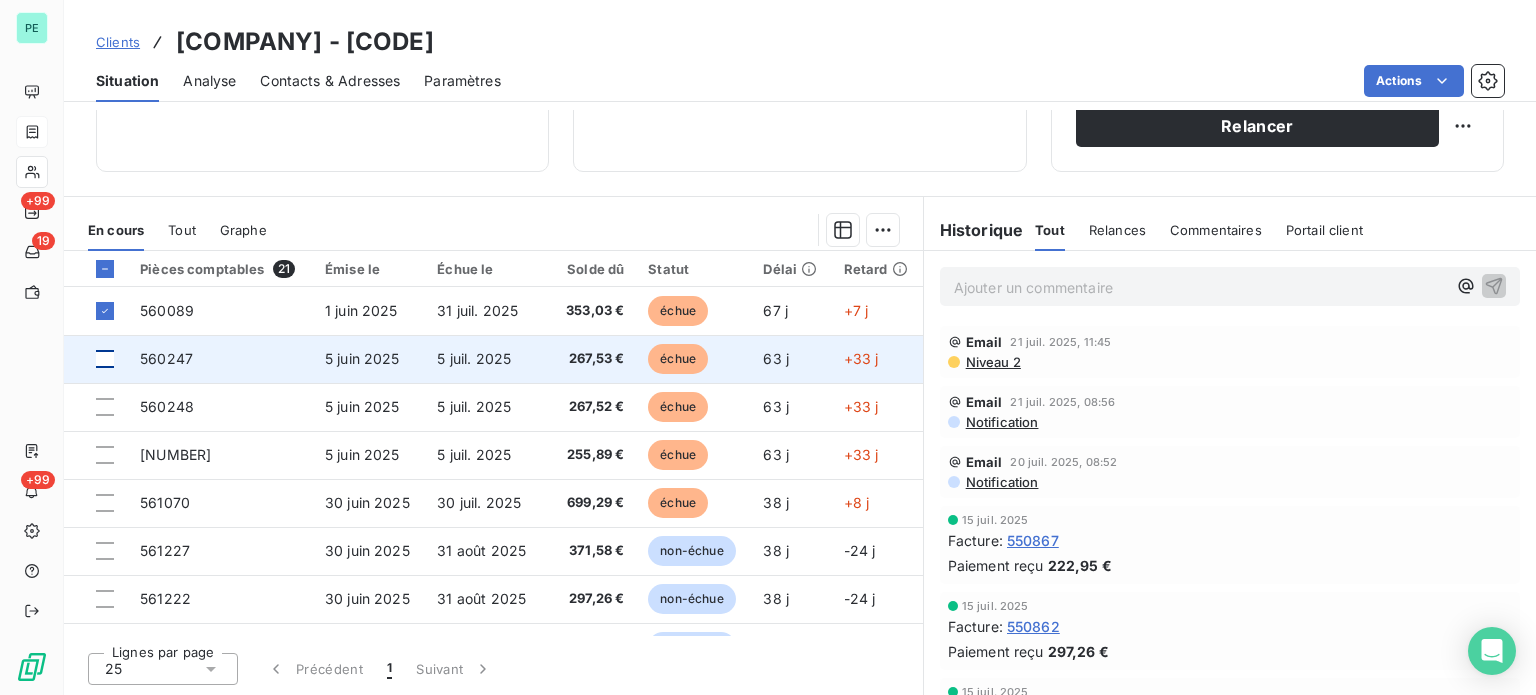 click at bounding box center [105, 359] 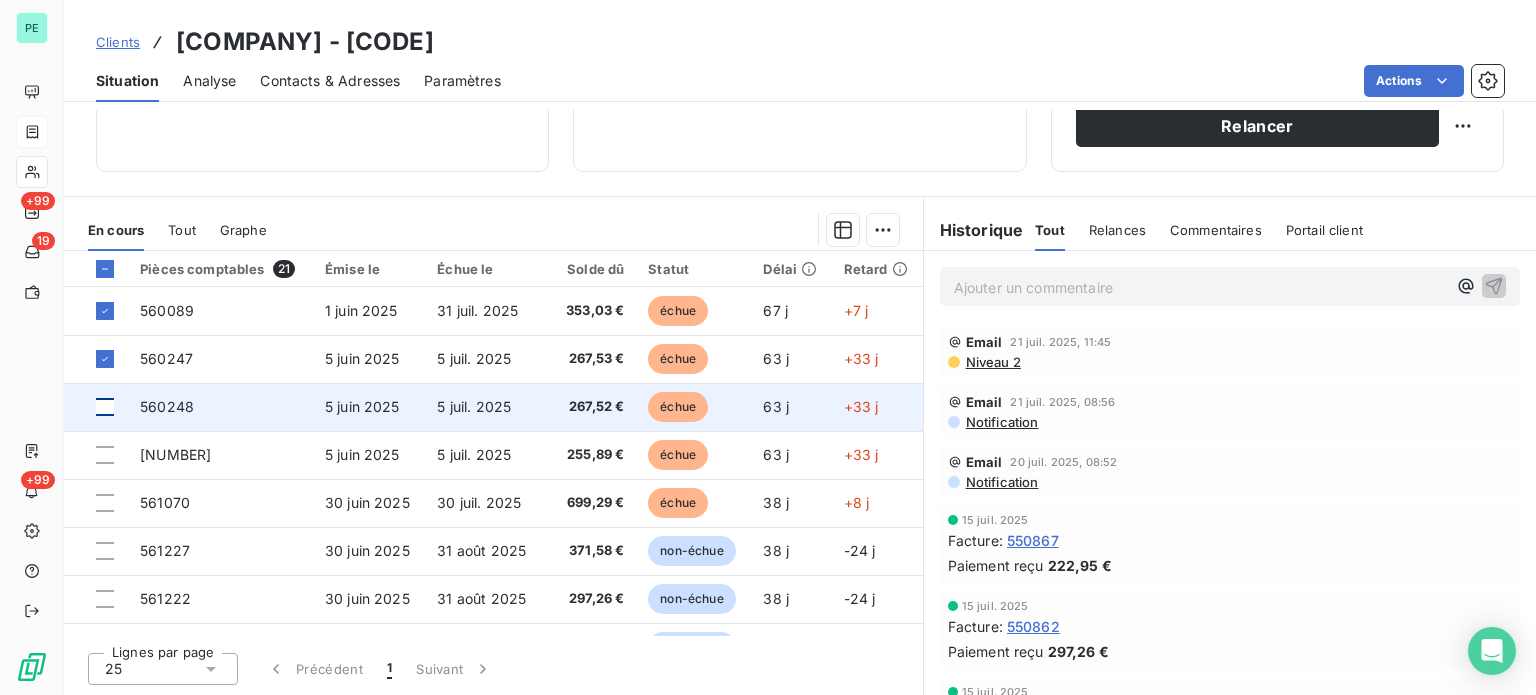 click at bounding box center [105, 407] 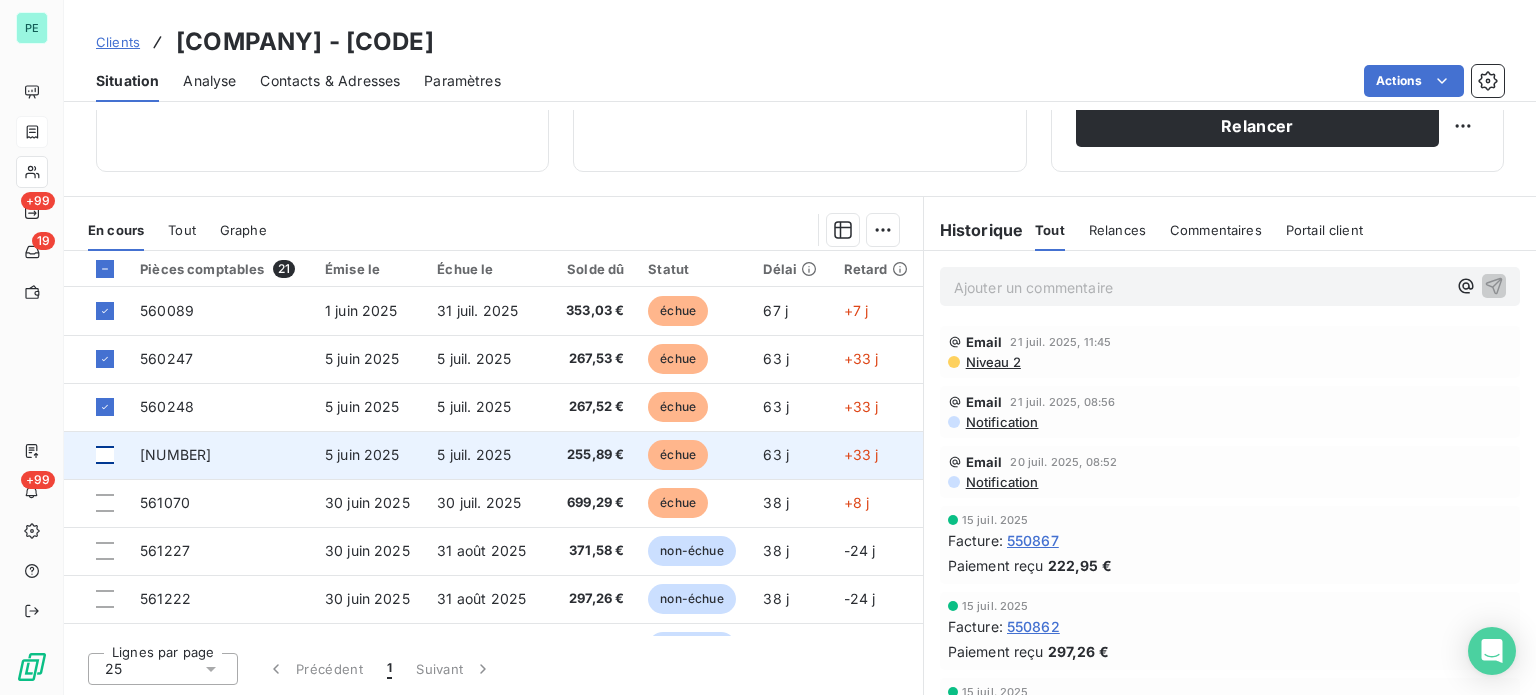 click at bounding box center [105, 455] 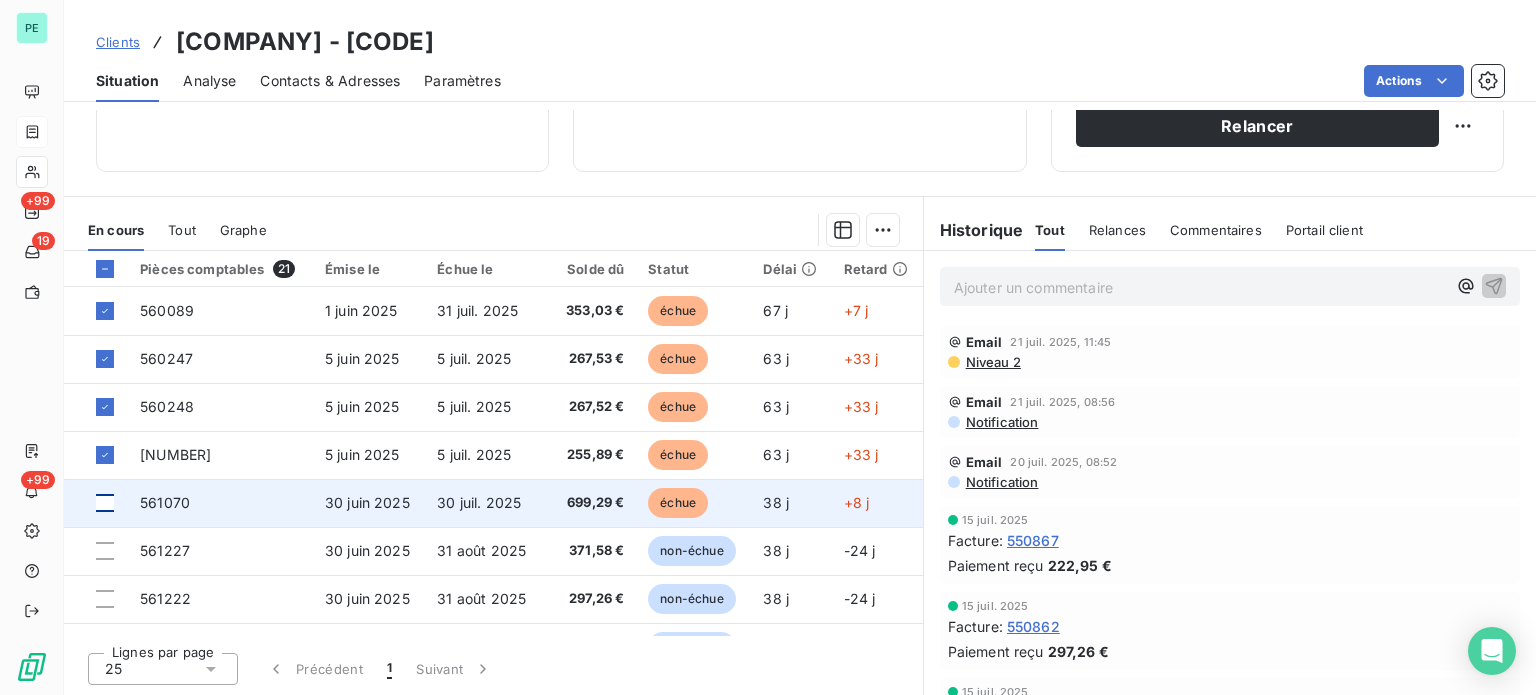 click at bounding box center (105, 503) 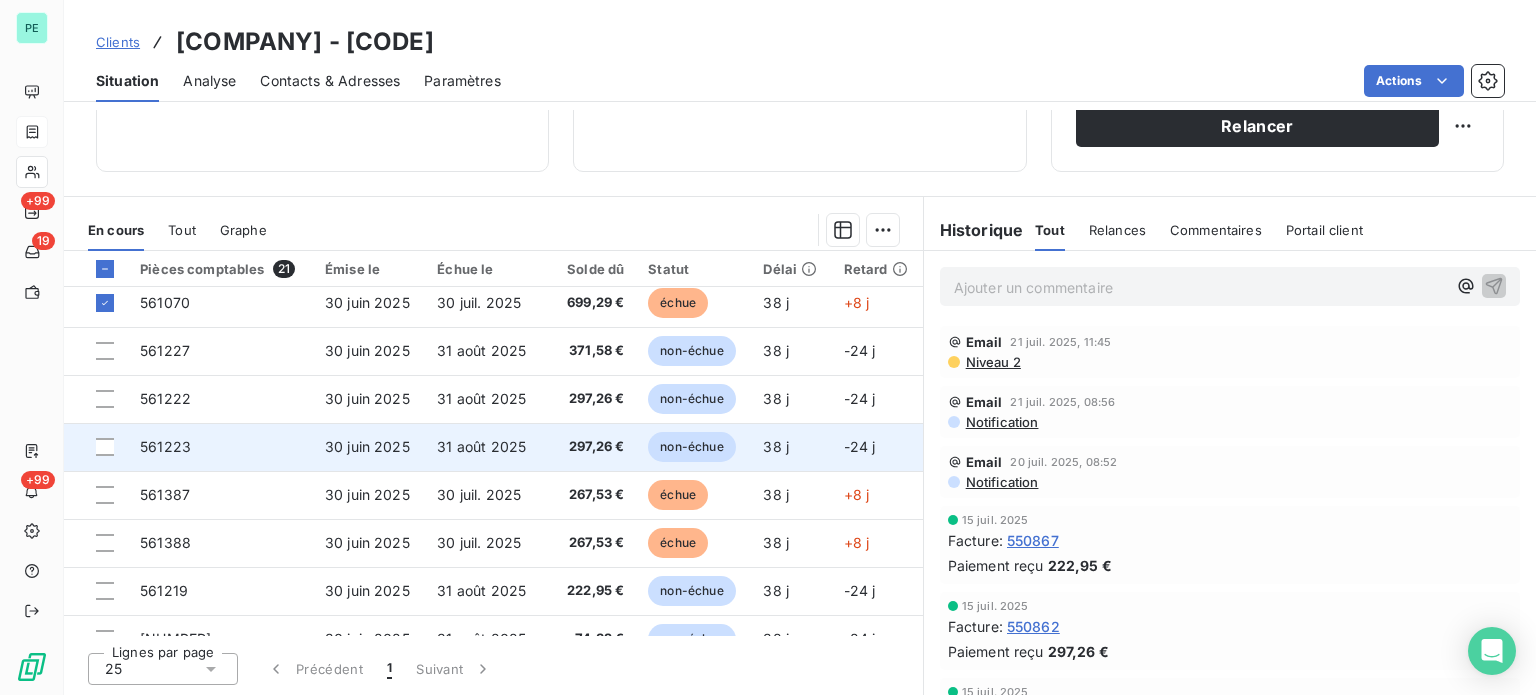 scroll, scrollTop: 300, scrollLeft: 0, axis: vertical 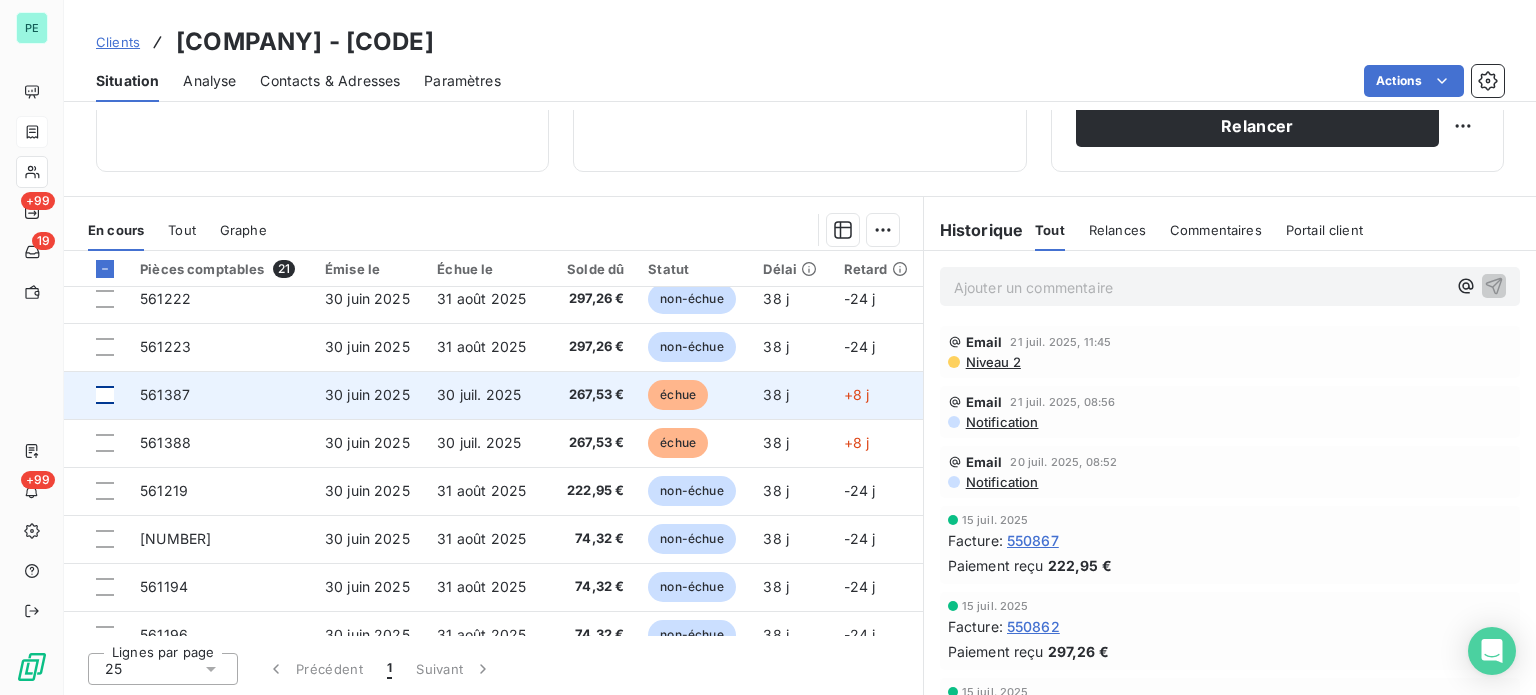 click at bounding box center (105, 395) 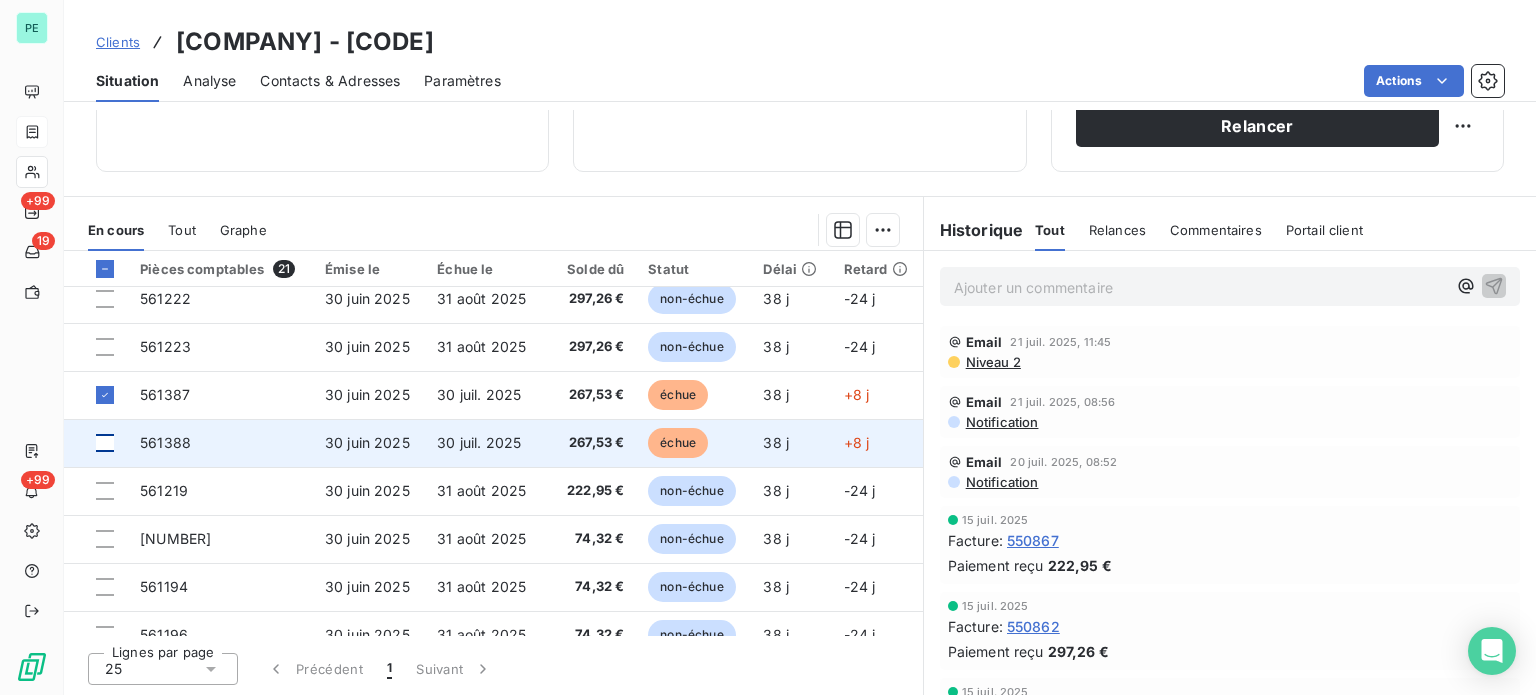 click at bounding box center (105, 443) 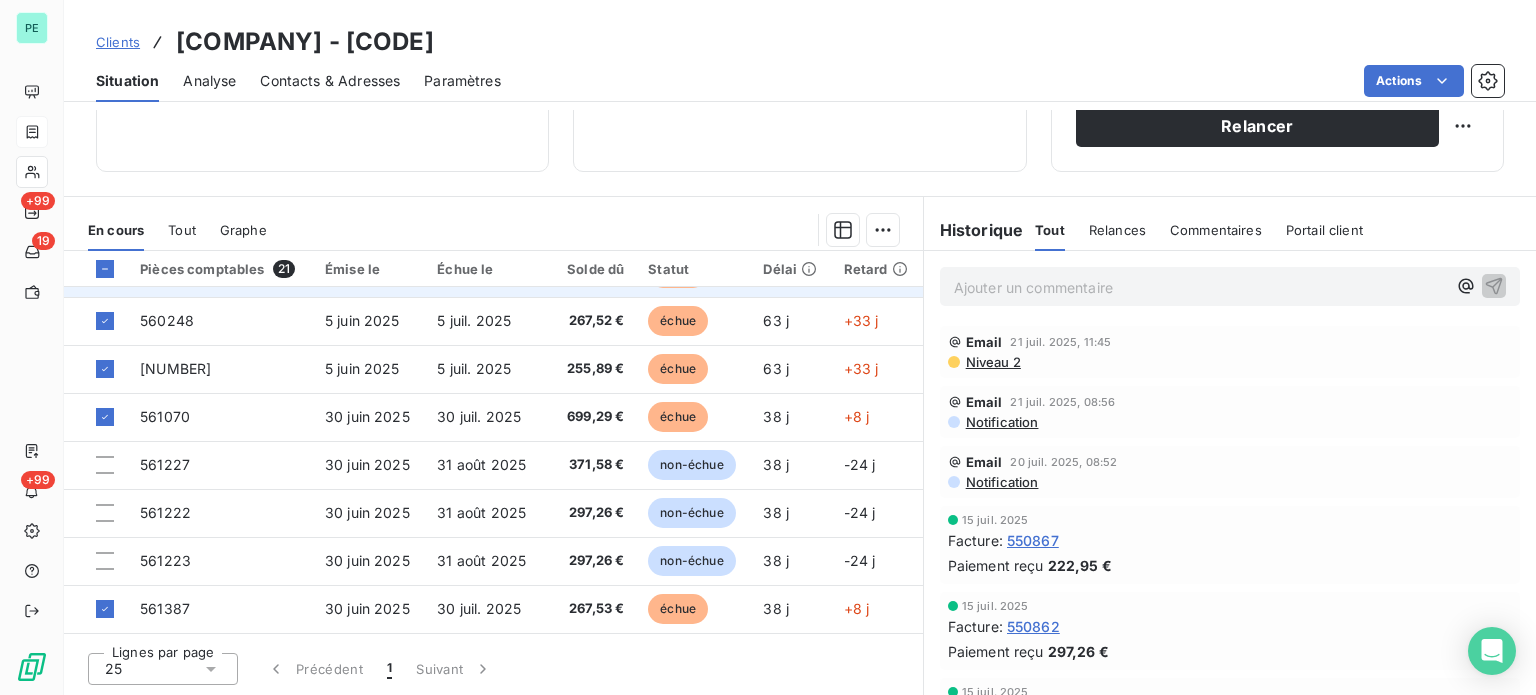 scroll, scrollTop: 0, scrollLeft: 0, axis: both 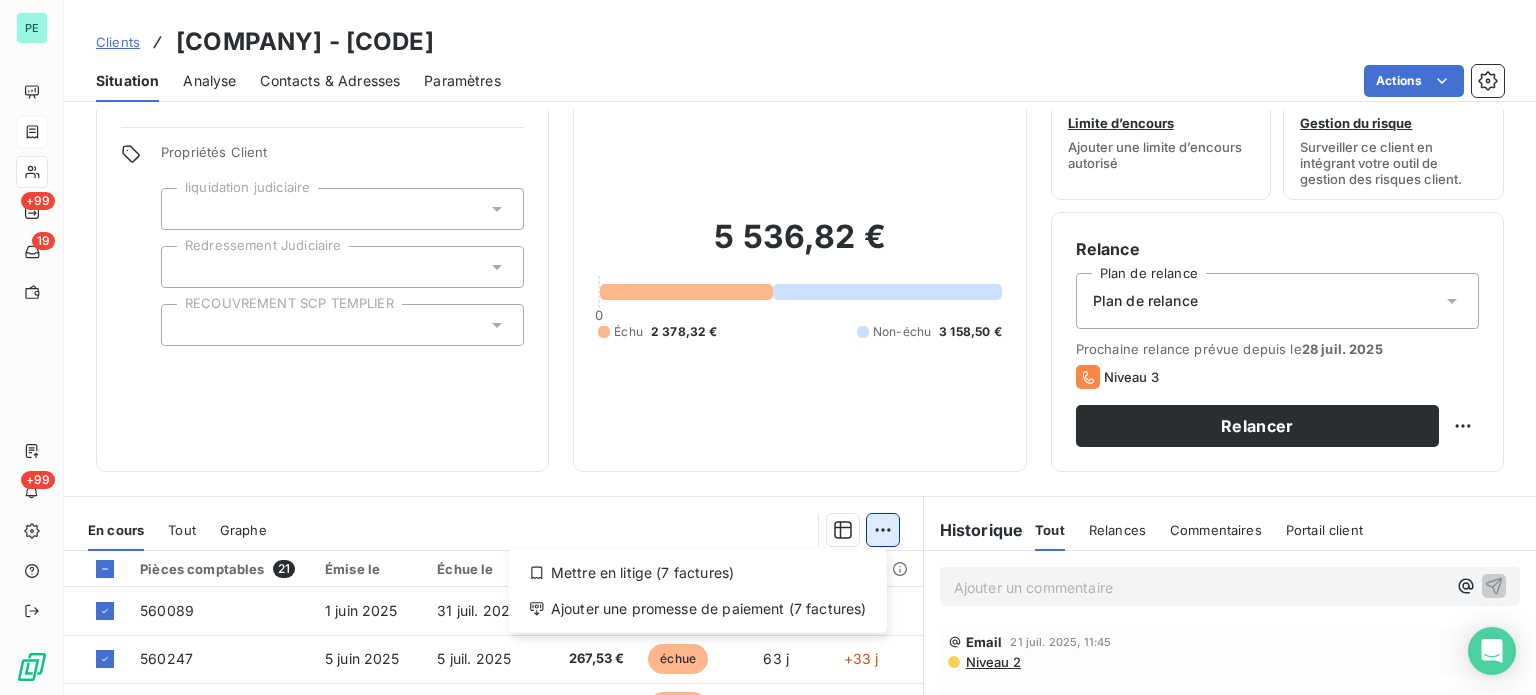 click on "PE +99 19 +99 Clients POINT P BMCE - [NUMBER] Situation Analyse Contacts & Adresses Paramètres Actions Informations client Propriétés Client liquidation judiciaire Redressement Judiciaire RECOUVREMENT SCP TEMPLIER Encours client [AMOUNT] 0 Échu [AMOUNT] Non-échu [AMOUNT] Limite d’encours Ajouter une limite d’encours autorisé Gestion du risque Surveiller ce client en intégrant votre outil de gestion des risques client. Relance Plan de relance Plan de relance Prochaine relance prévue depuis le [DATE] Niveau 3 Relancer En cours Tout Graphe Mettre en litige (7 factures) Ajouter une promesse de paiement (7 factures) Pièces comptables 21 Émise le Échue le Solde dû Statut Délai Retard 560089 [DATE] [DATE] [AMOUNT] échue 67 j +7 j 560247 [DATE] [DATE] [AMOUNT] échue 63 j +33 j 560248 [DATE] [DATE] [AMOUNT] échue 63 j +33 j 560244 [DATE] [DATE] [AMOUNT] échue 63 j +33 j 561070 [DATE]" at bounding box center [768, 347] 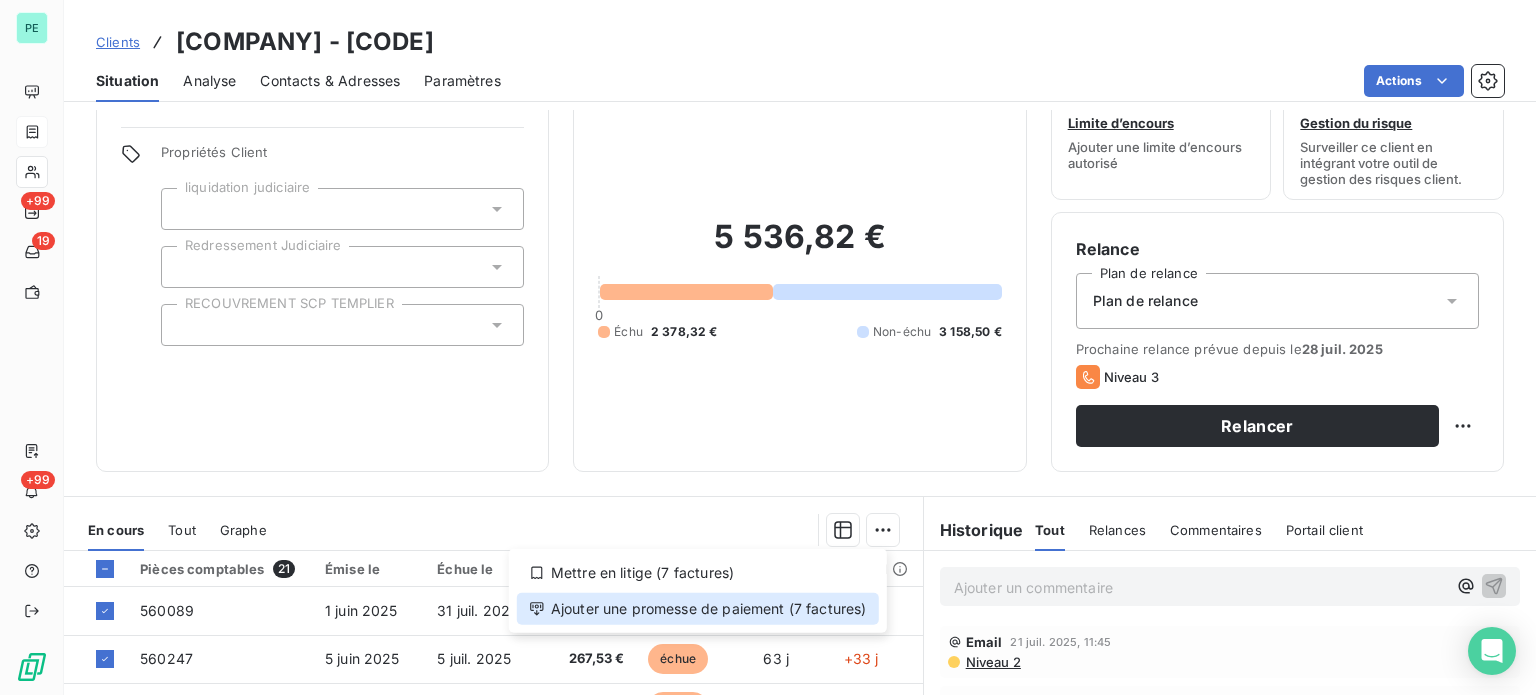click on "Ajouter une promesse de paiement (7 factures)" at bounding box center [698, 609] 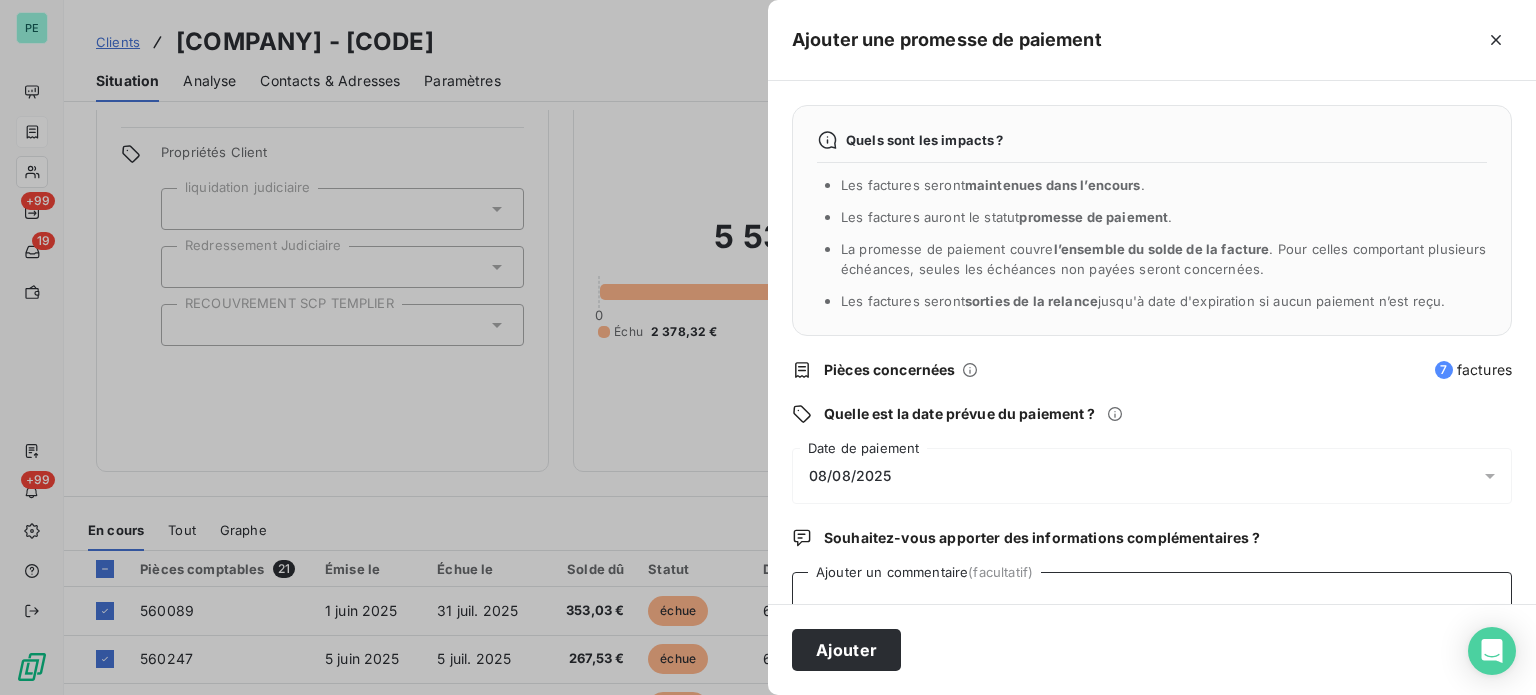 click on "Ajouter un commentaire  (facultatif)" at bounding box center (1152, 610) 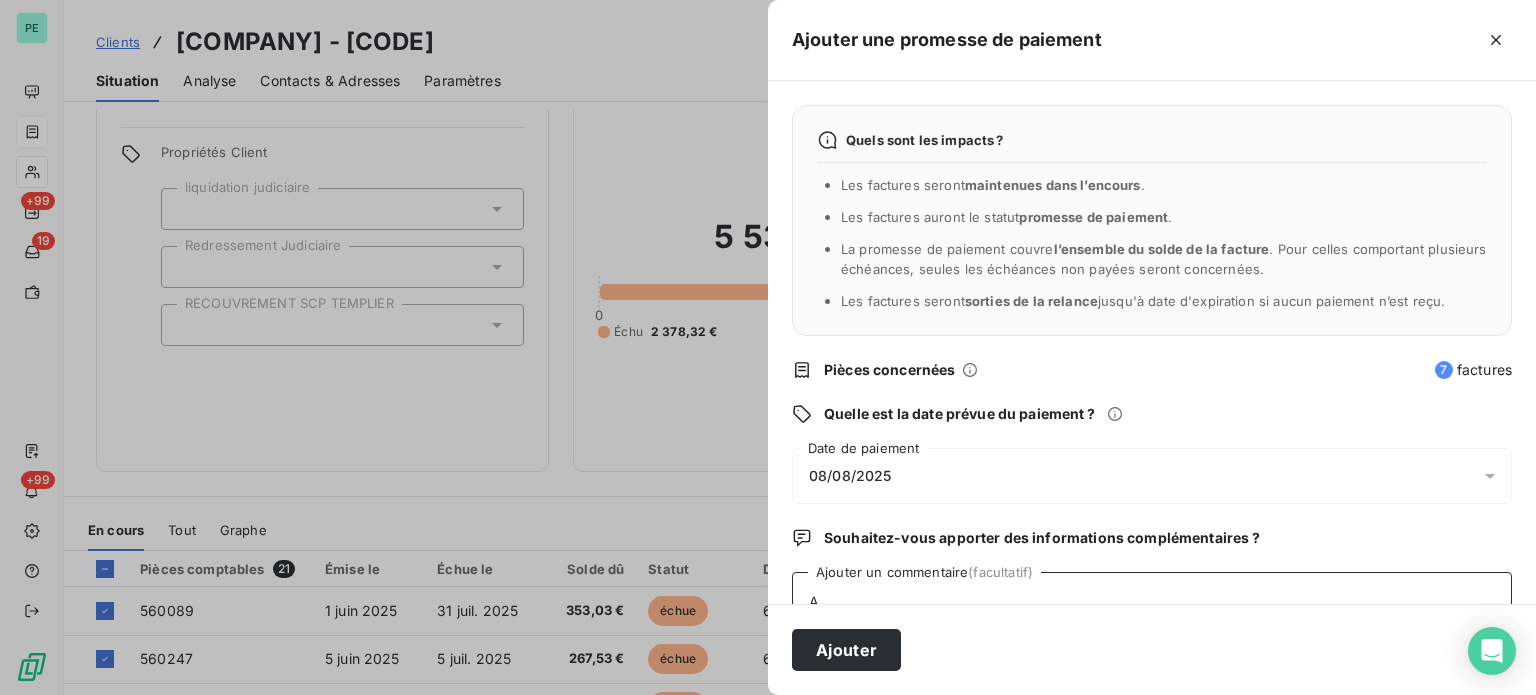 scroll, scrollTop: 5, scrollLeft: 0, axis: vertical 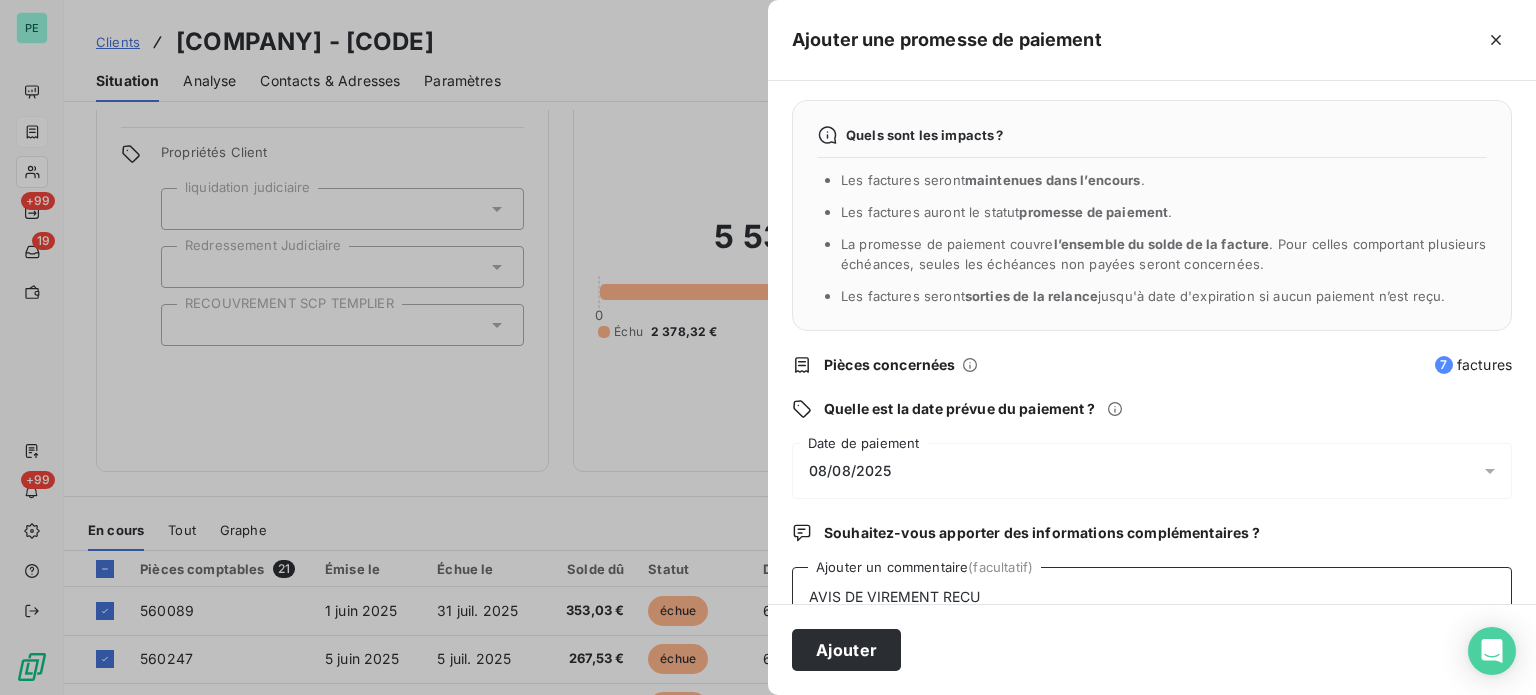type on "AVIS DE VIREMENT RECU" 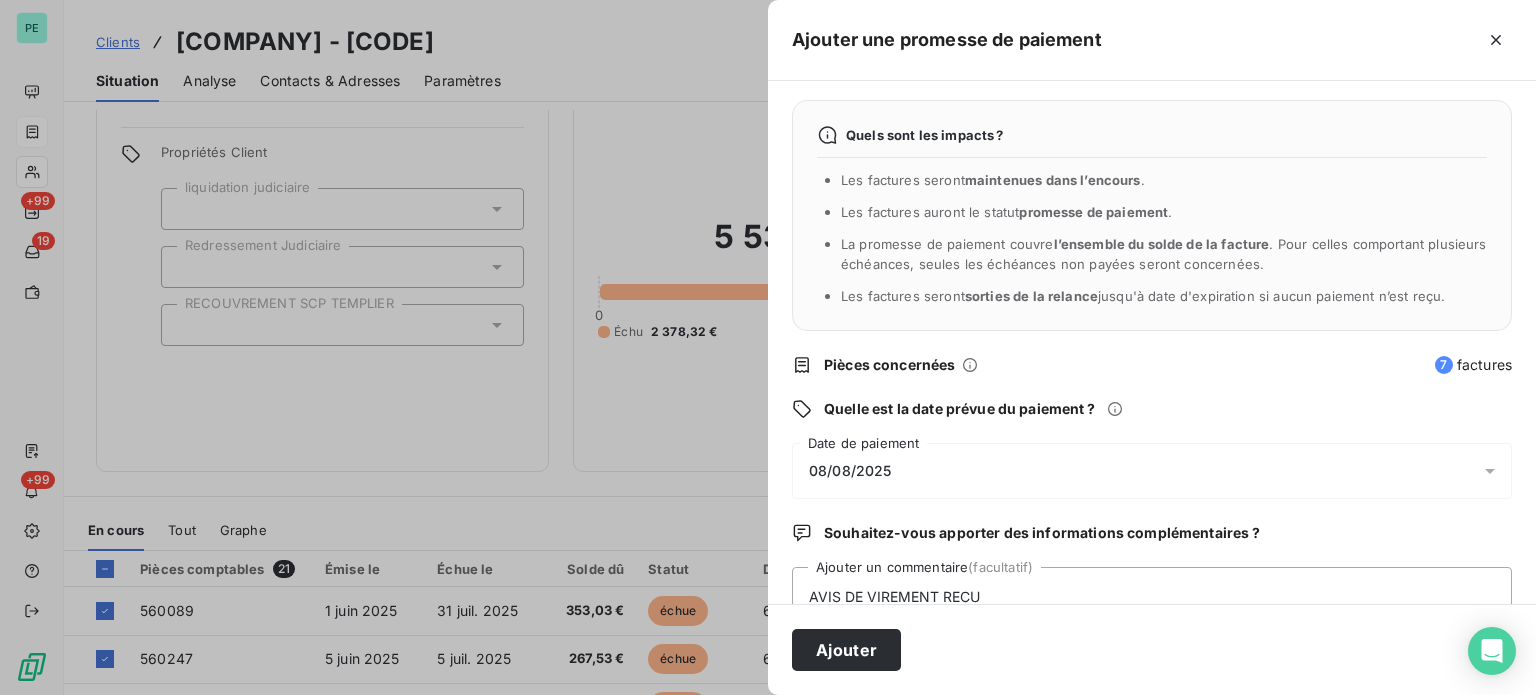 click on "08/08/2025" at bounding box center [850, 471] 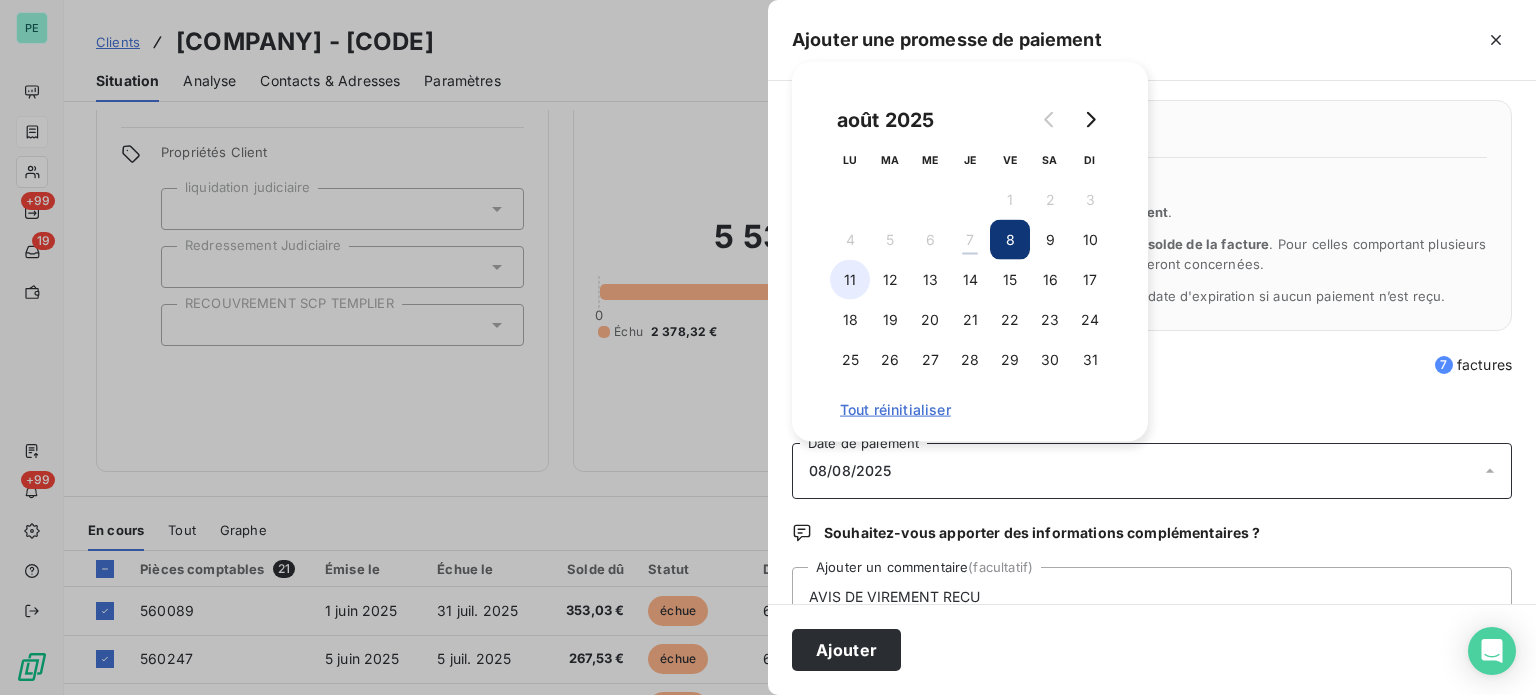 click on "11" at bounding box center [850, 280] 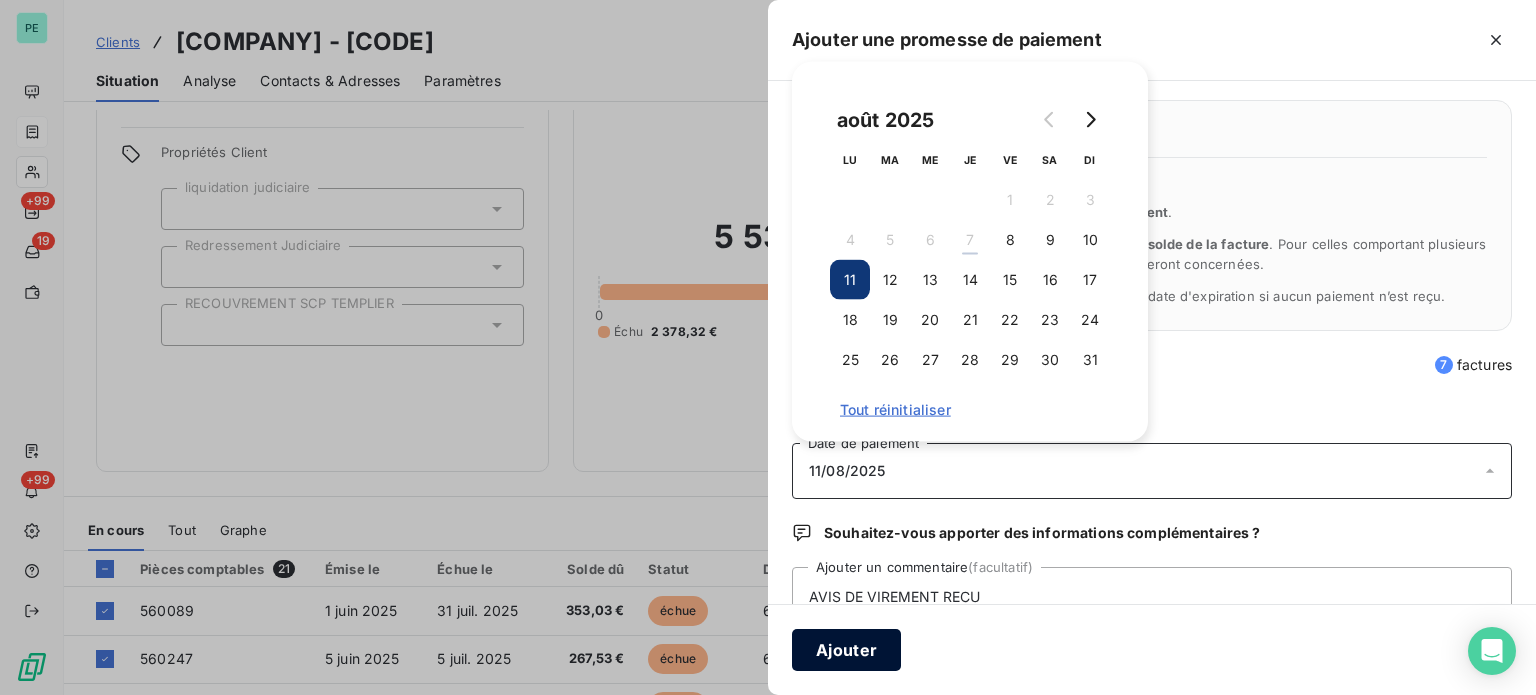click on "Ajouter" at bounding box center (846, 650) 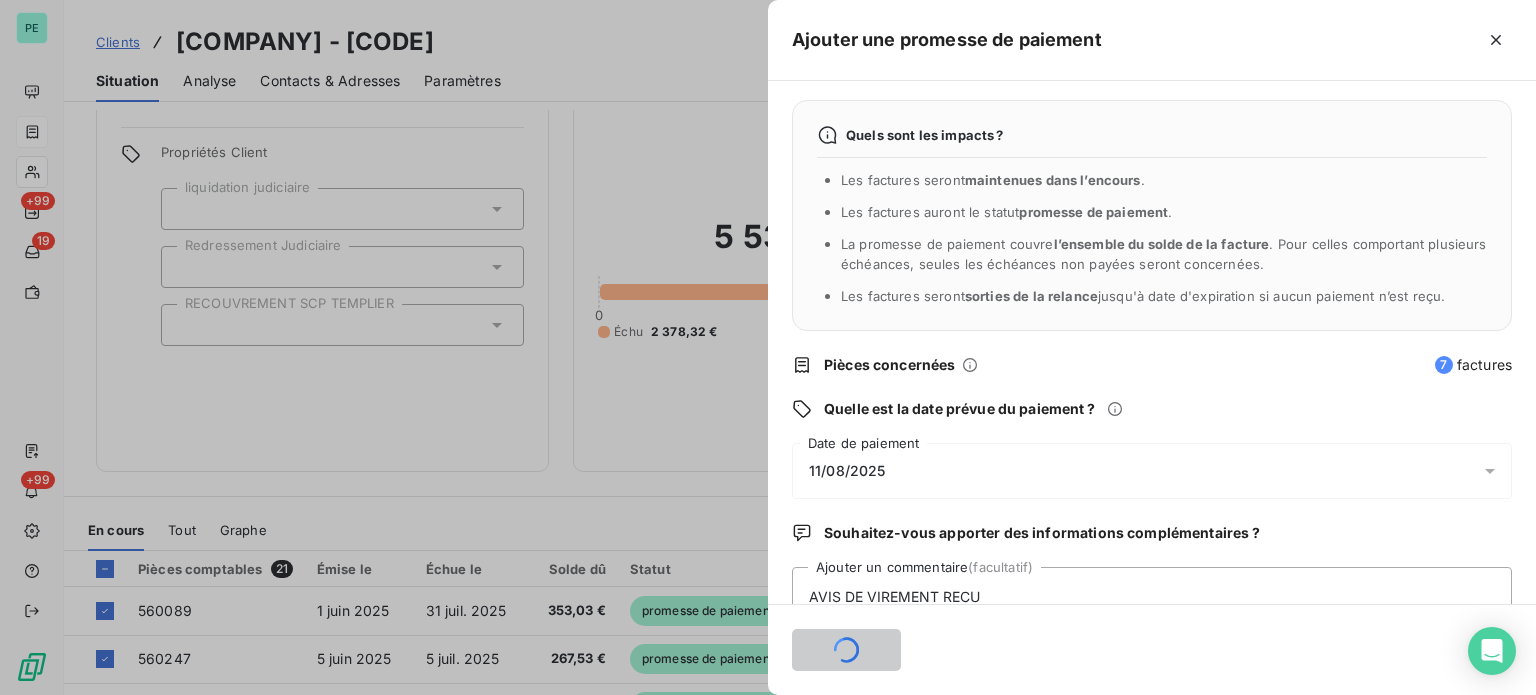 type 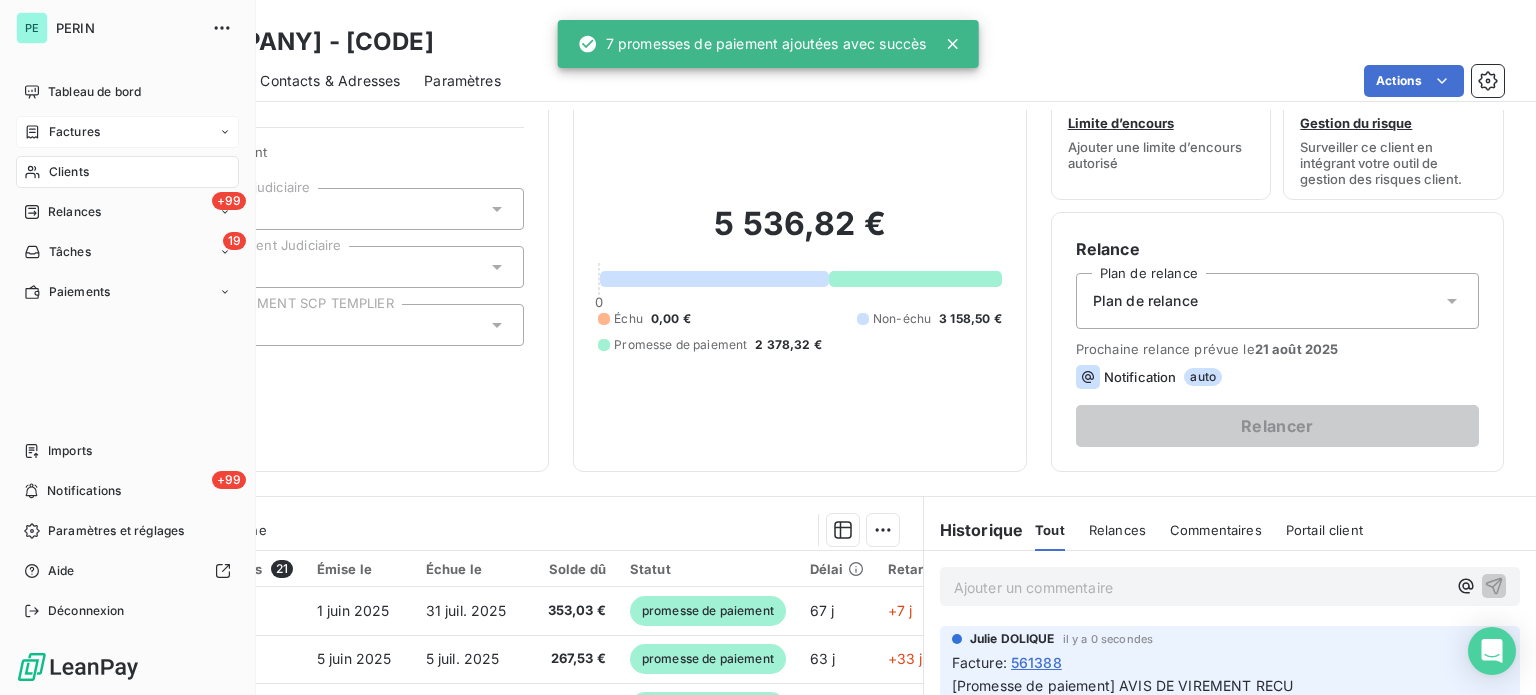 click on "Factures" at bounding box center [74, 132] 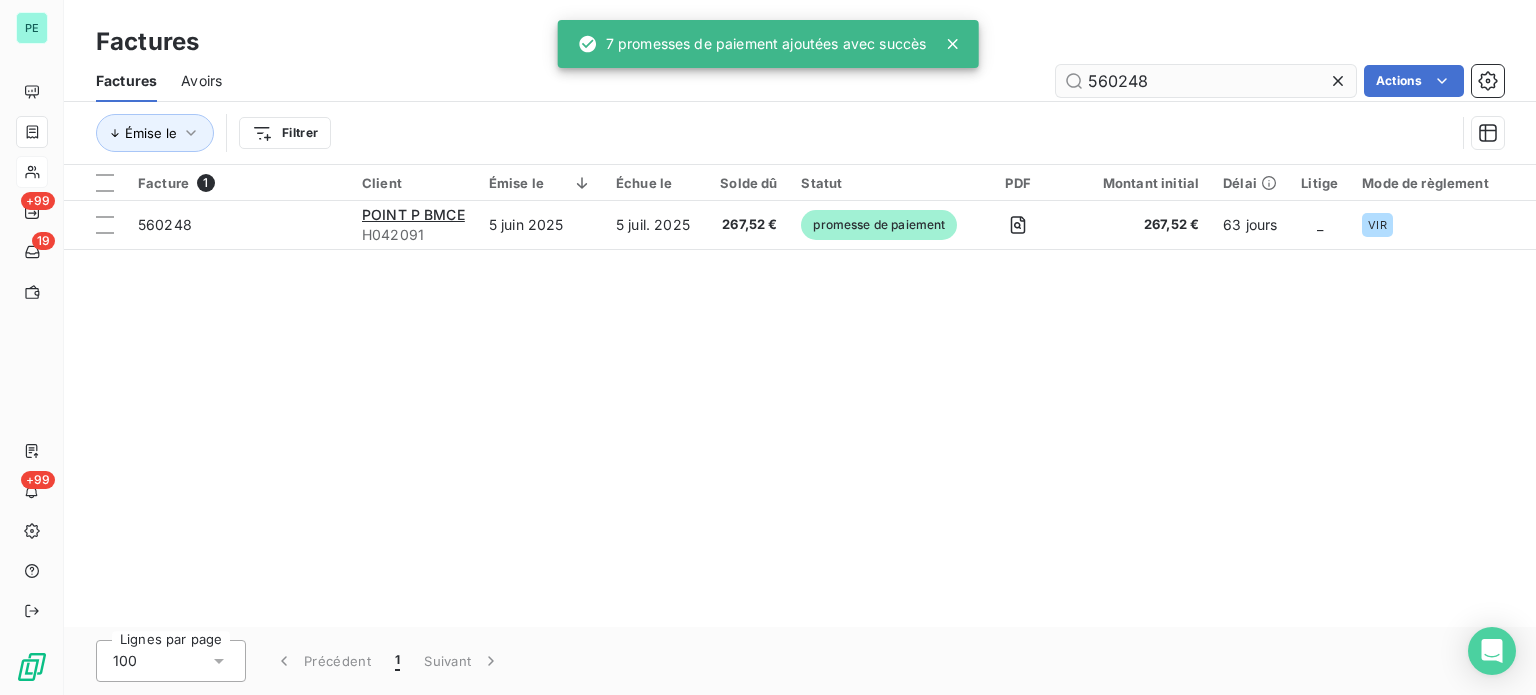 click on "560248" at bounding box center (1206, 81) 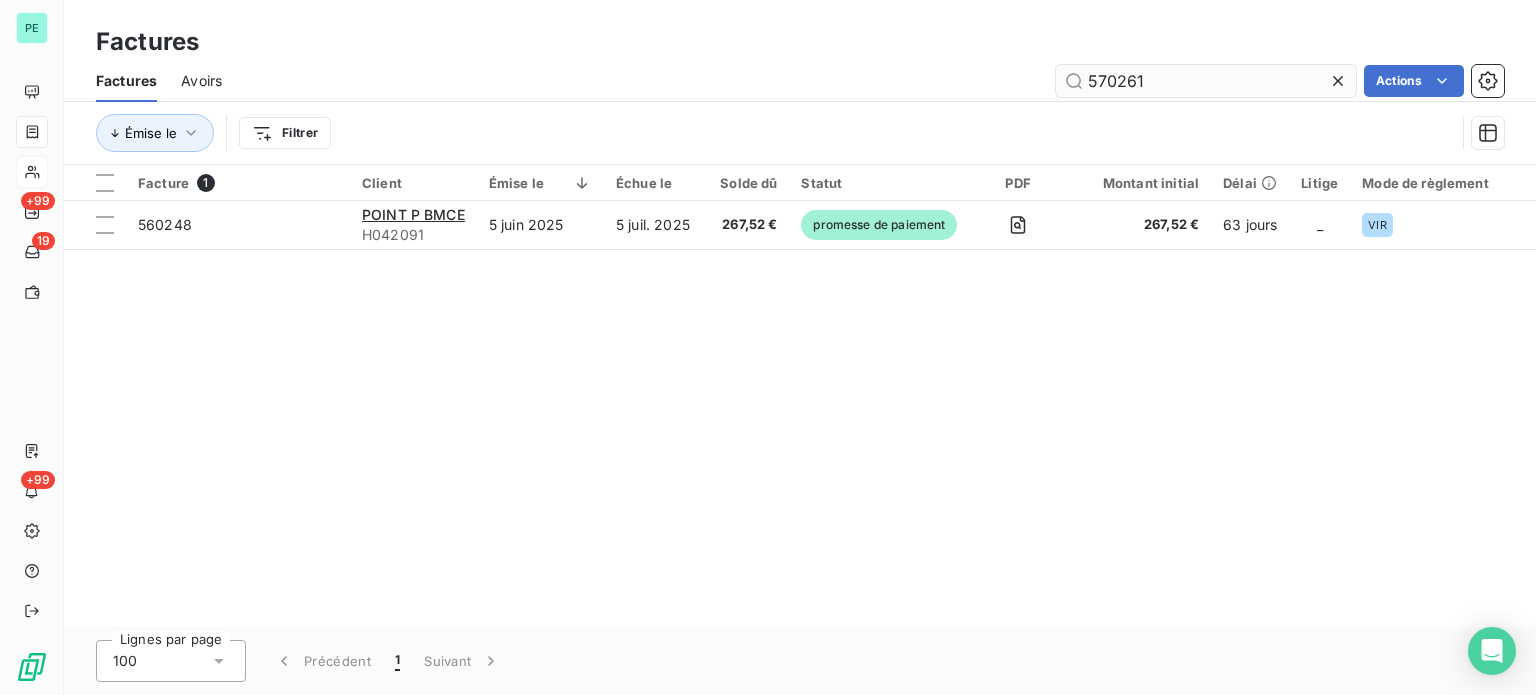 type on "570261" 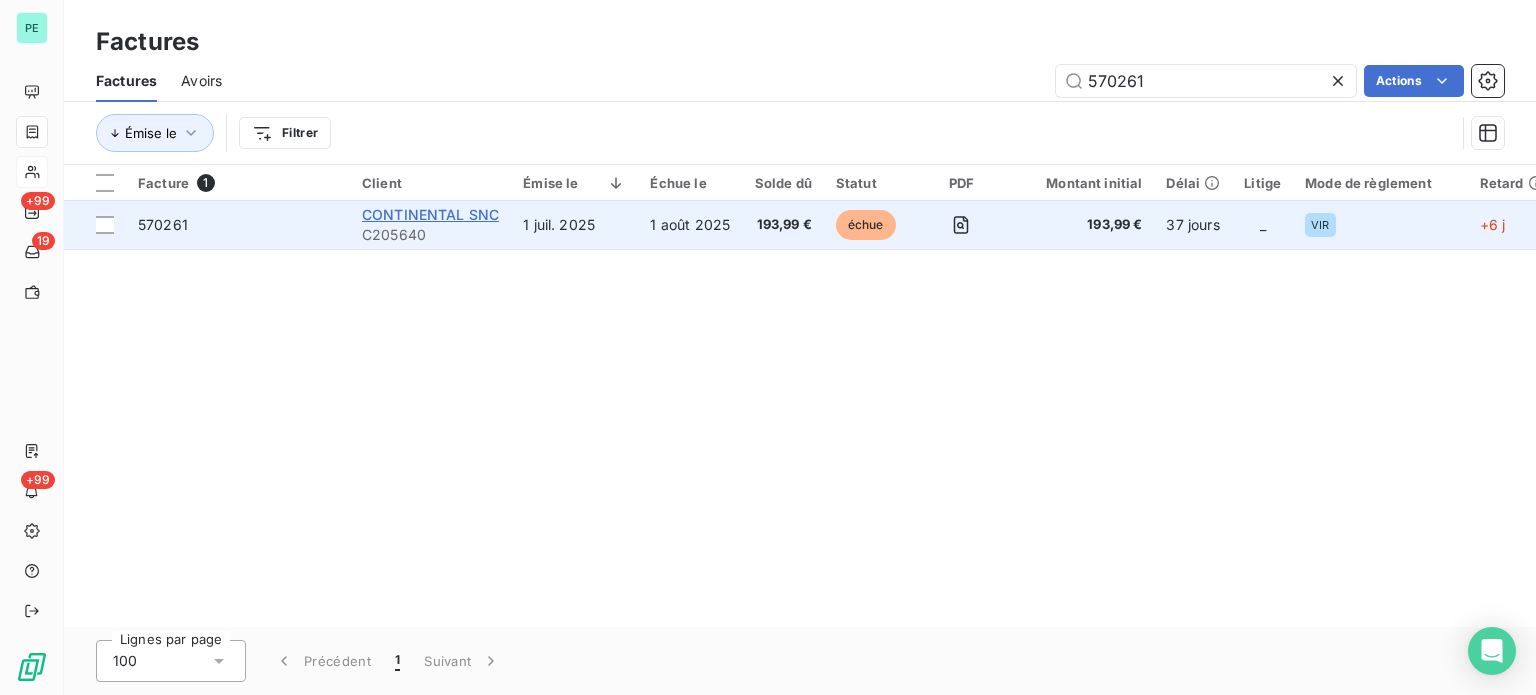 click on "CONTINENTAL SNC" at bounding box center (430, 214) 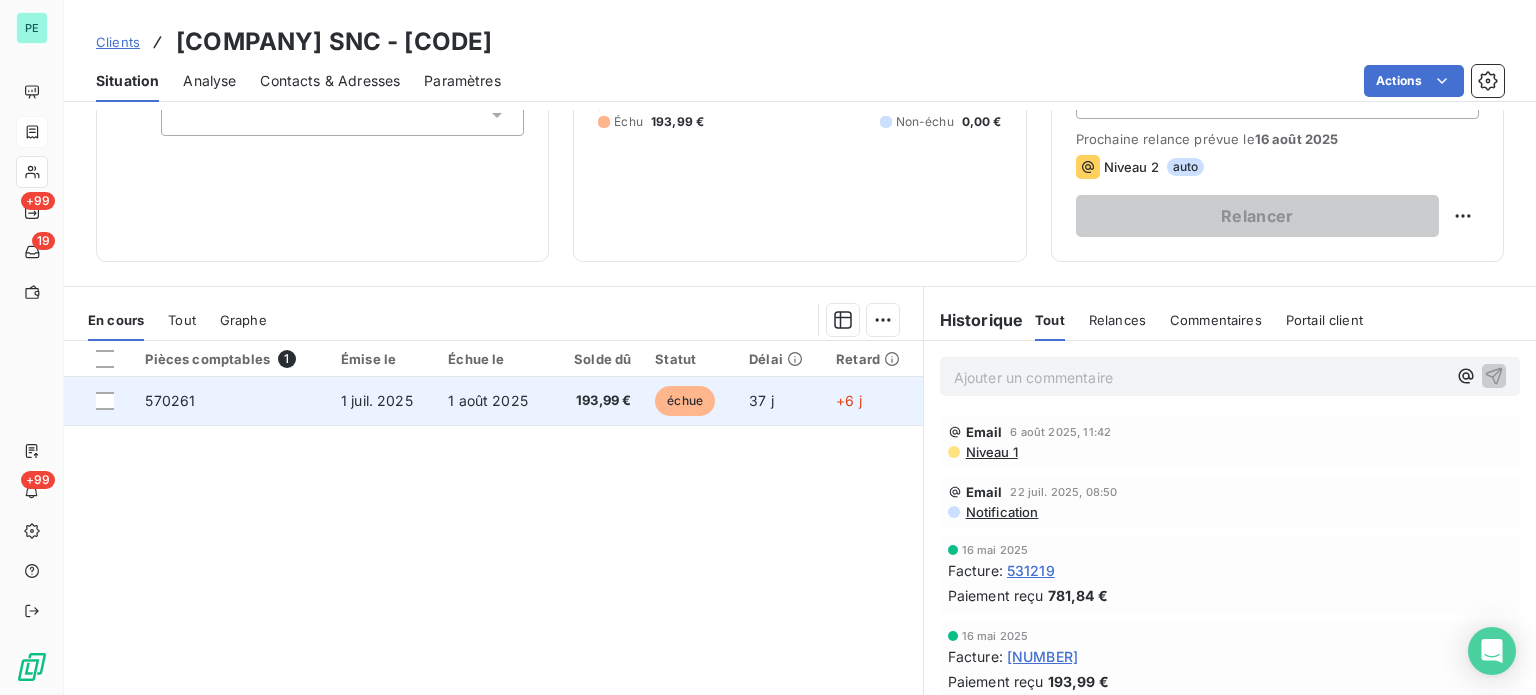 scroll, scrollTop: 300, scrollLeft: 0, axis: vertical 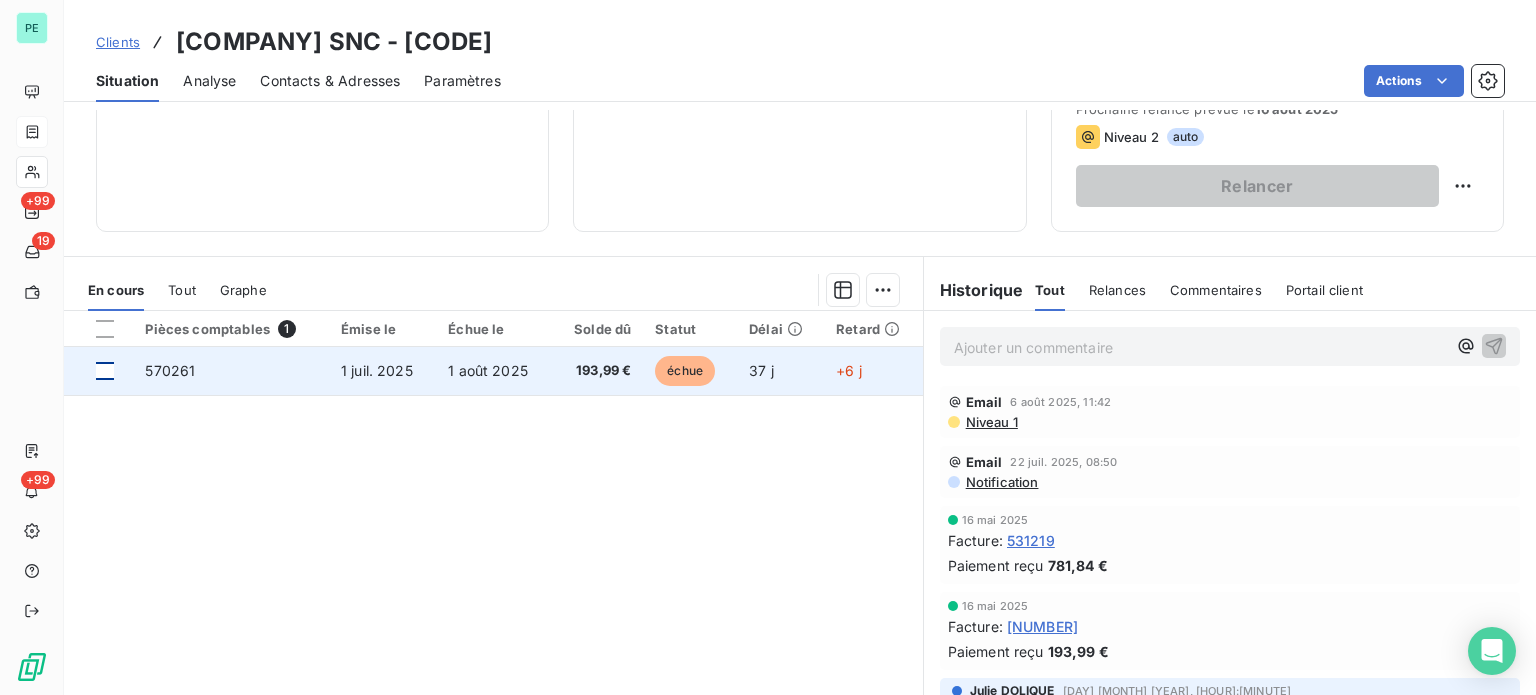 click at bounding box center (105, 371) 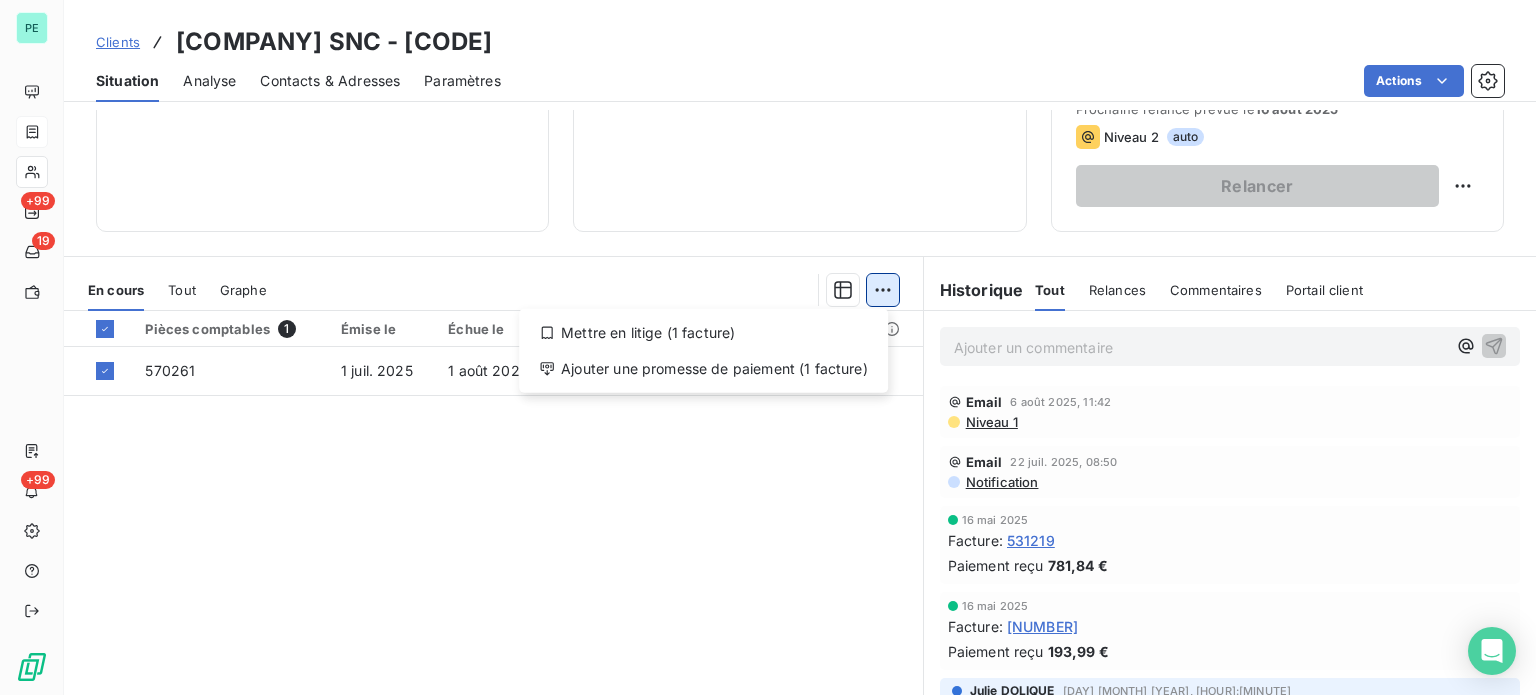 click on "PE +99 19 +99 Clients CONTINENTAL SNC - C205640 Situation Analyse Contacts & Adresses Paramètres Actions Informations client Propriétés Client liquidation judiciaire Redressement Judiciaire RECOUVREMENT SCP TEMPLIER Encours client 193,99 € 0 Échu 193,99 € Non-échu 0,00 € Limite d’encours Ajouter une limite d’encours autorisé Gestion du risque Surveiller ce client en intégrant votre outil de gestion des risques client. Relance Plan de relance Plan de relance Prochaine relance prévue le 16 août 2025 Niveau 2 auto Relancer En cours Tout Graphe Mettre en litige (1 facture) Ajouter une promesse de paiement (1 facture) Pièces comptables 1 Émise le Échue le Solde dû Statut Délai Retard 570261 1 juil. 2025 1 août 2025 193,99 € échue 37 j +6 j Lignes par page 25 Précédent 1 Suivant Historique Tout Relances Commentaires Portail client Tout Relances Commentaires Portail client Ajouter un commentaire ﻿ Email 6 août 2025, 11:42 Niveau 1 Email Notification :" at bounding box center [768, 347] 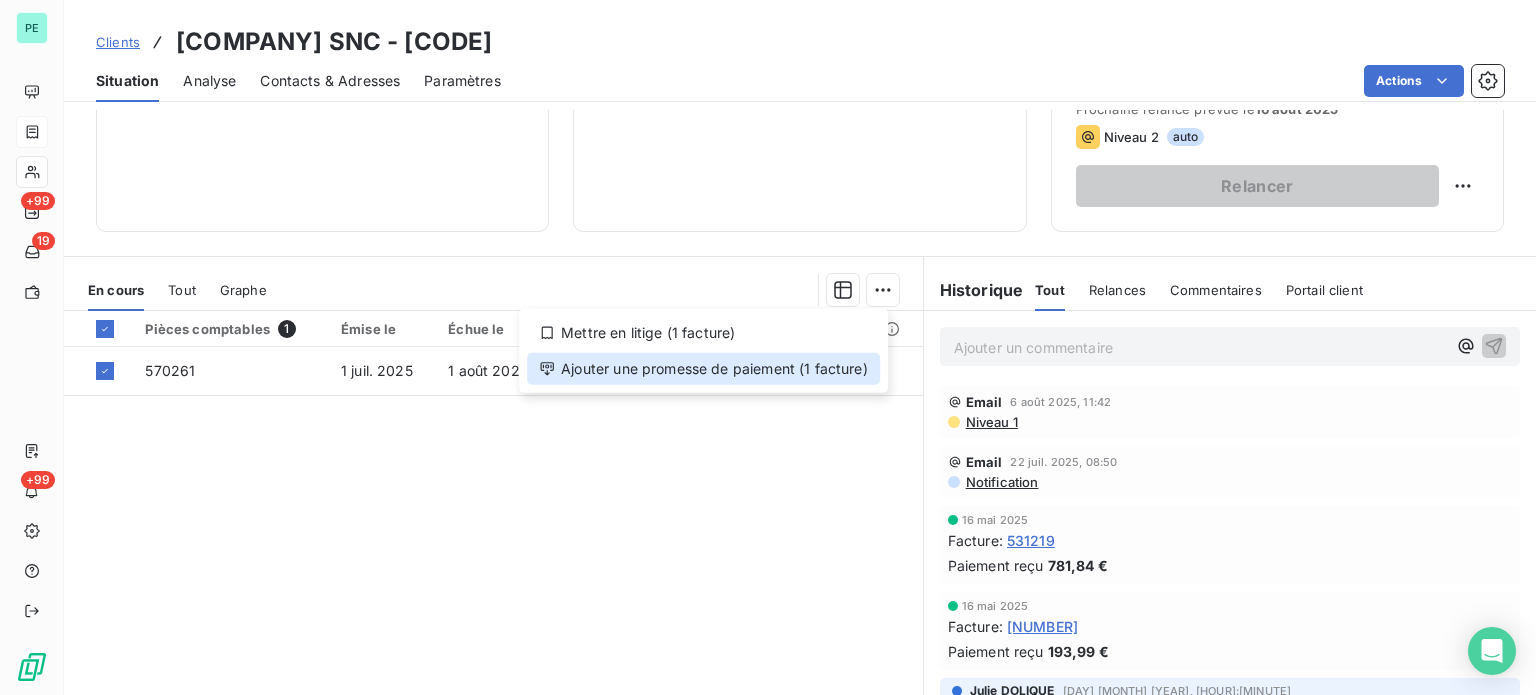 click on "Ajouter une promesse de paiement (1 facture)" at bounding box center [703, 369] 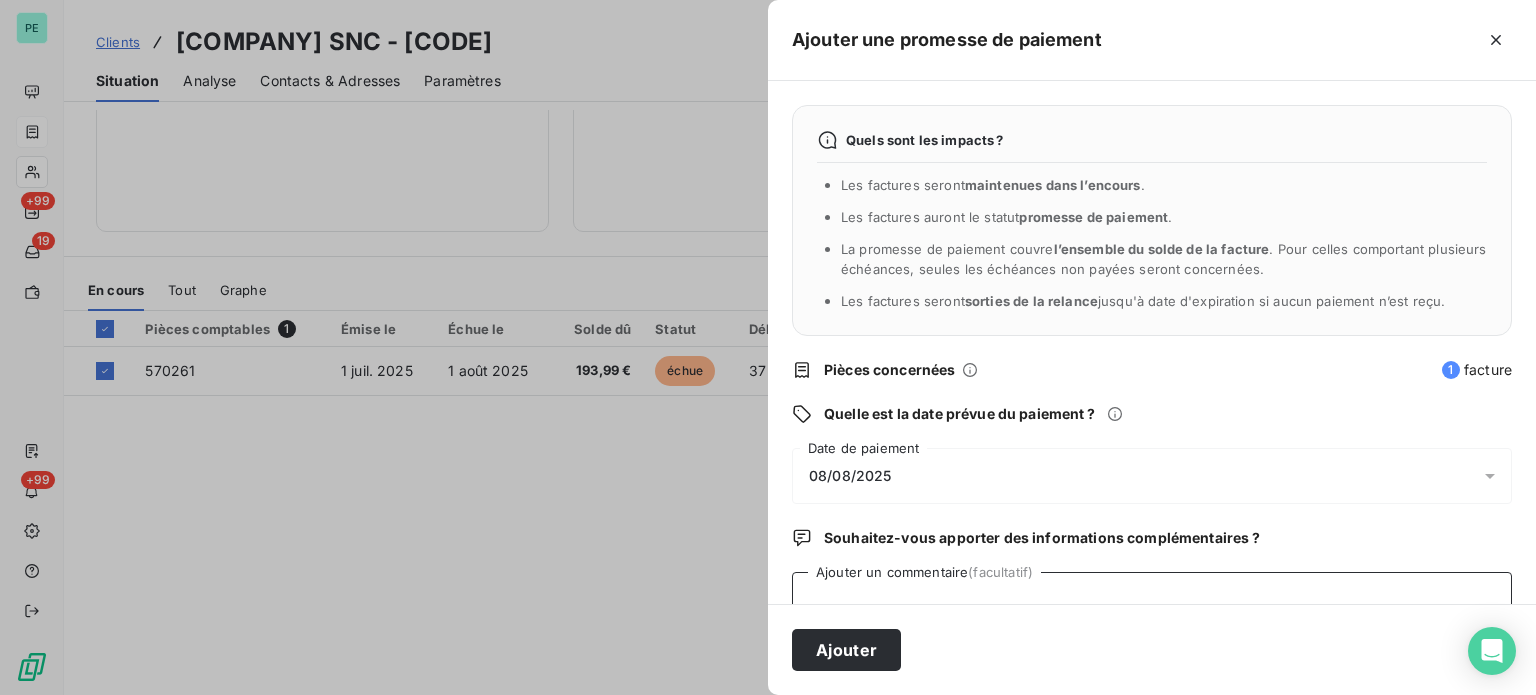click on "Ajouter un commentaire  (facultatif)" at bounding box center [1152, 610] 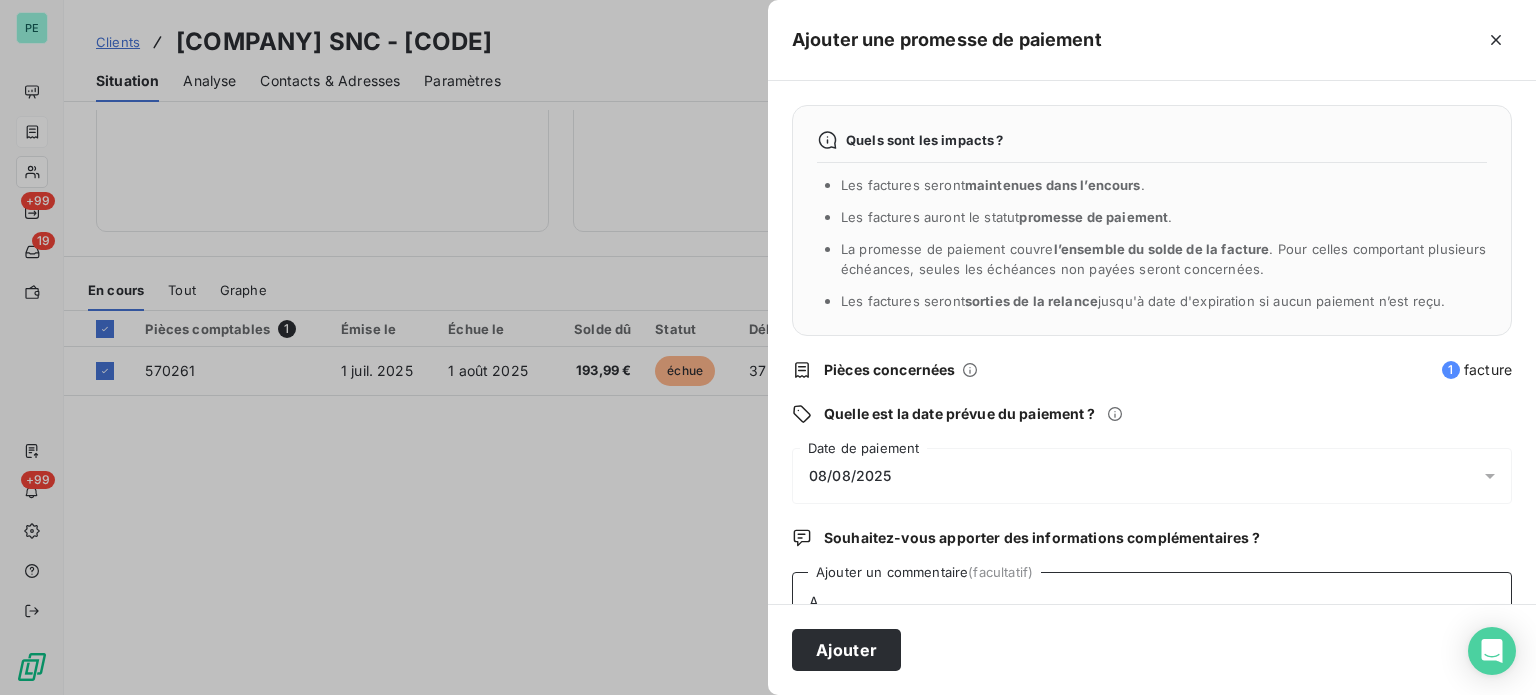 scroll, scrollTop: 5, scrollLeft: 0, axis: vertical 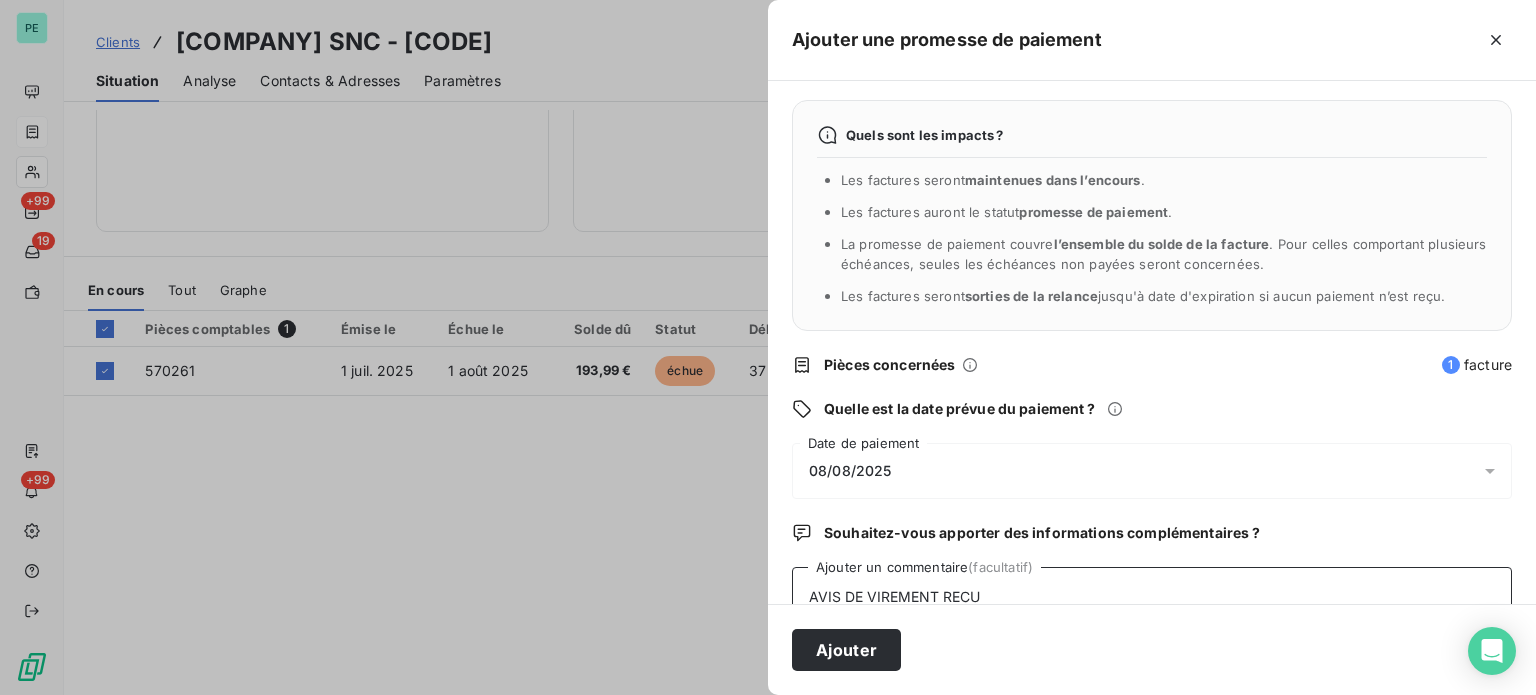 type on "AVIS DE VIREMENT RECU" 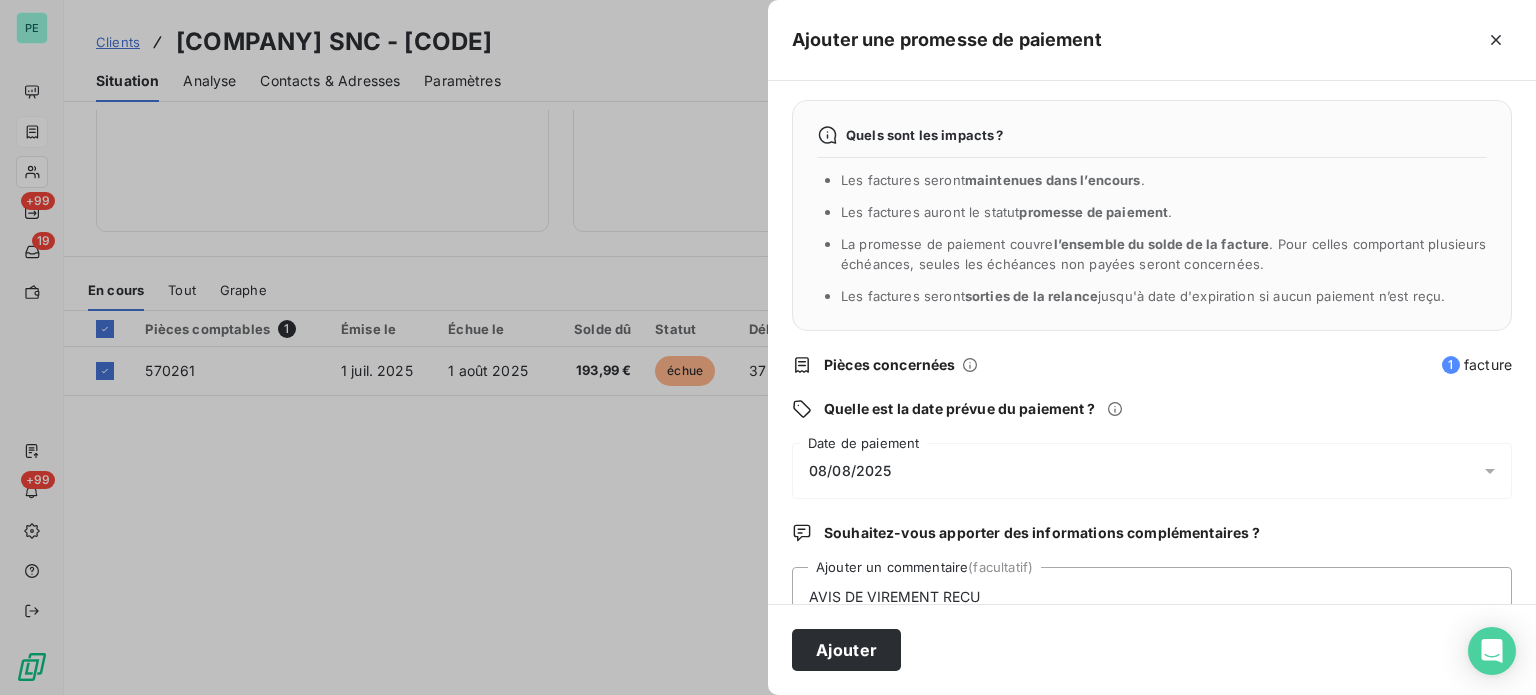 click on "08/08/2025" at bounding box center (850, 471) 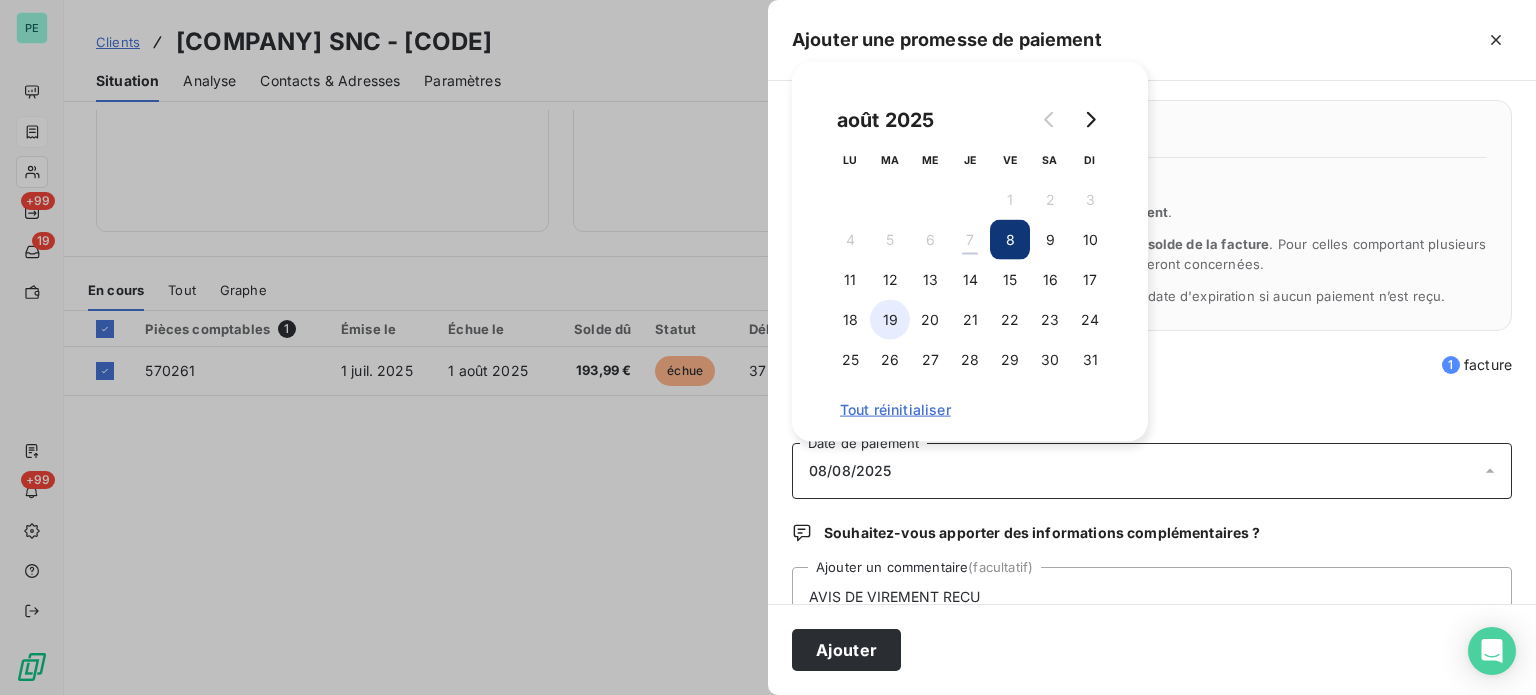 click on "19" at bounding box center (890, 320) 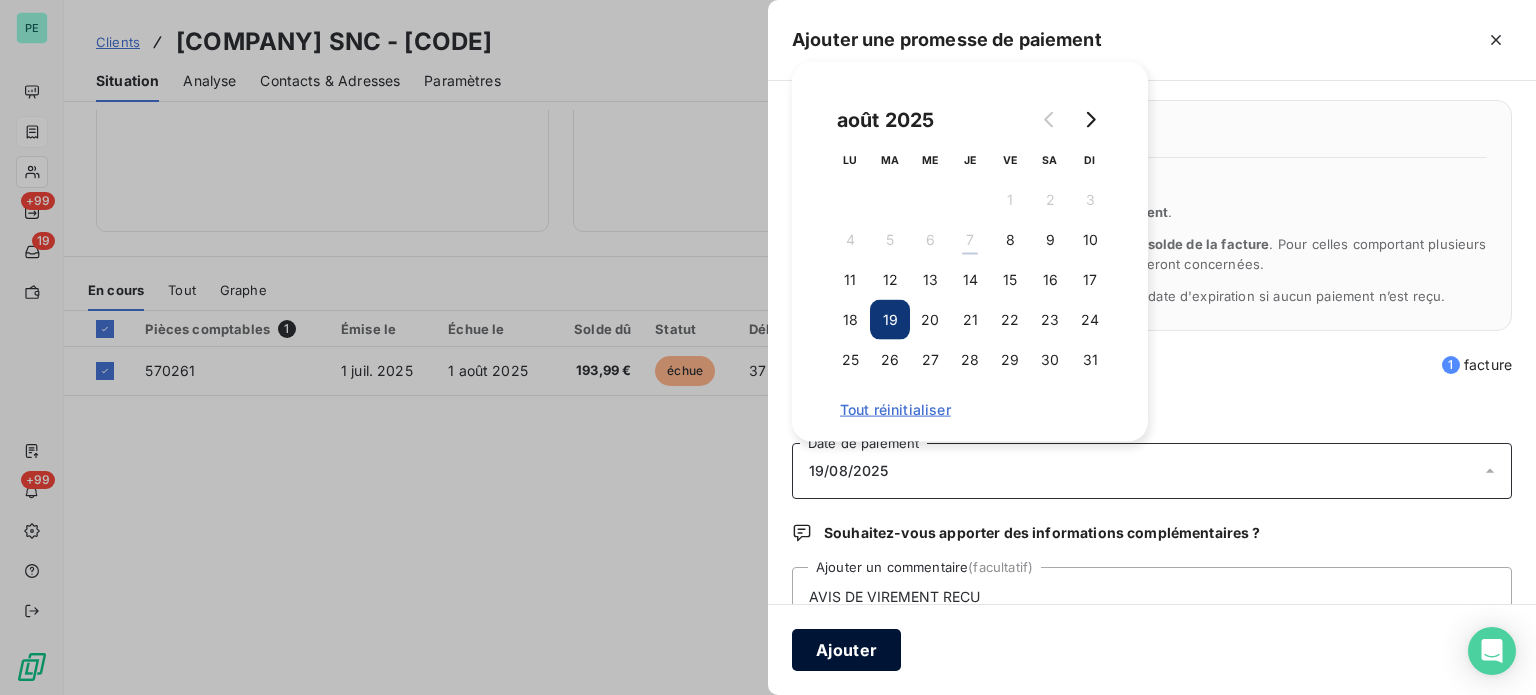 click on "Ajouter" at bounding box center [846, 650] 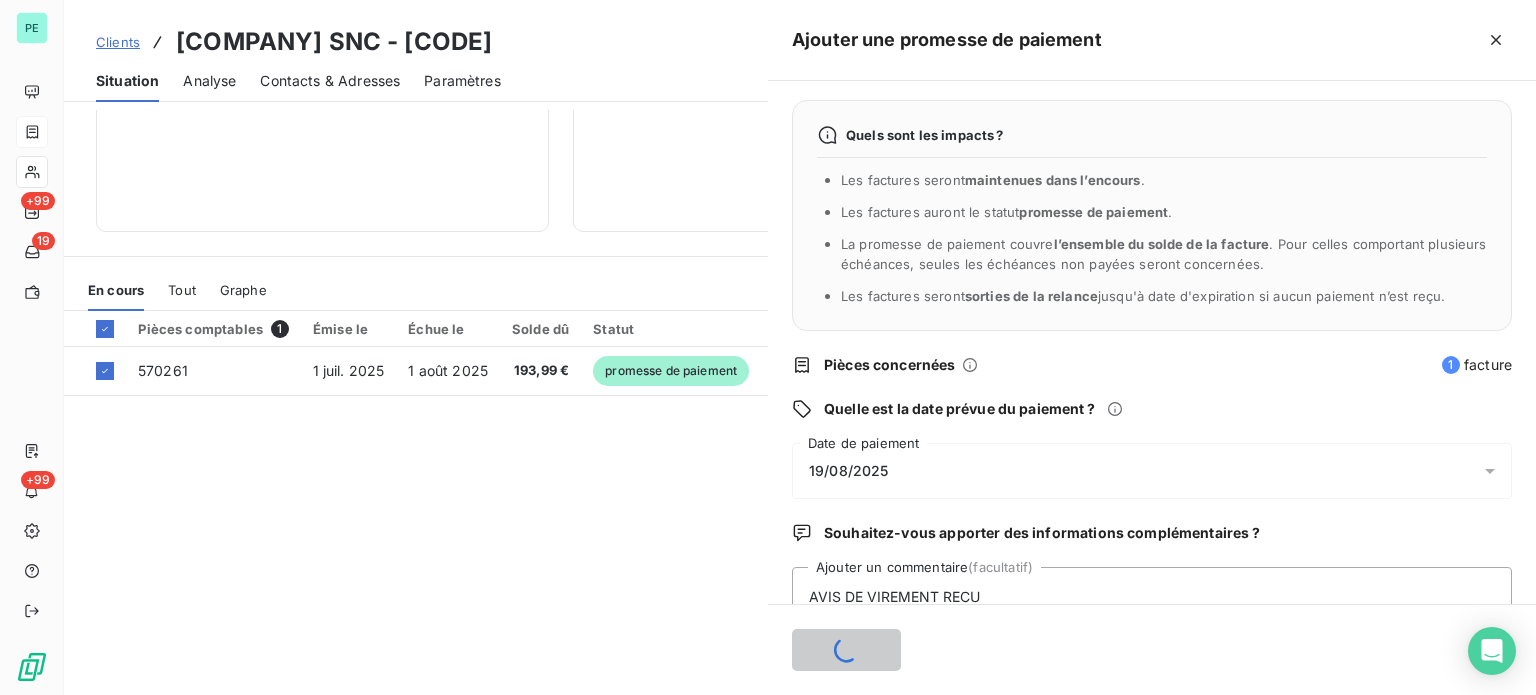 type 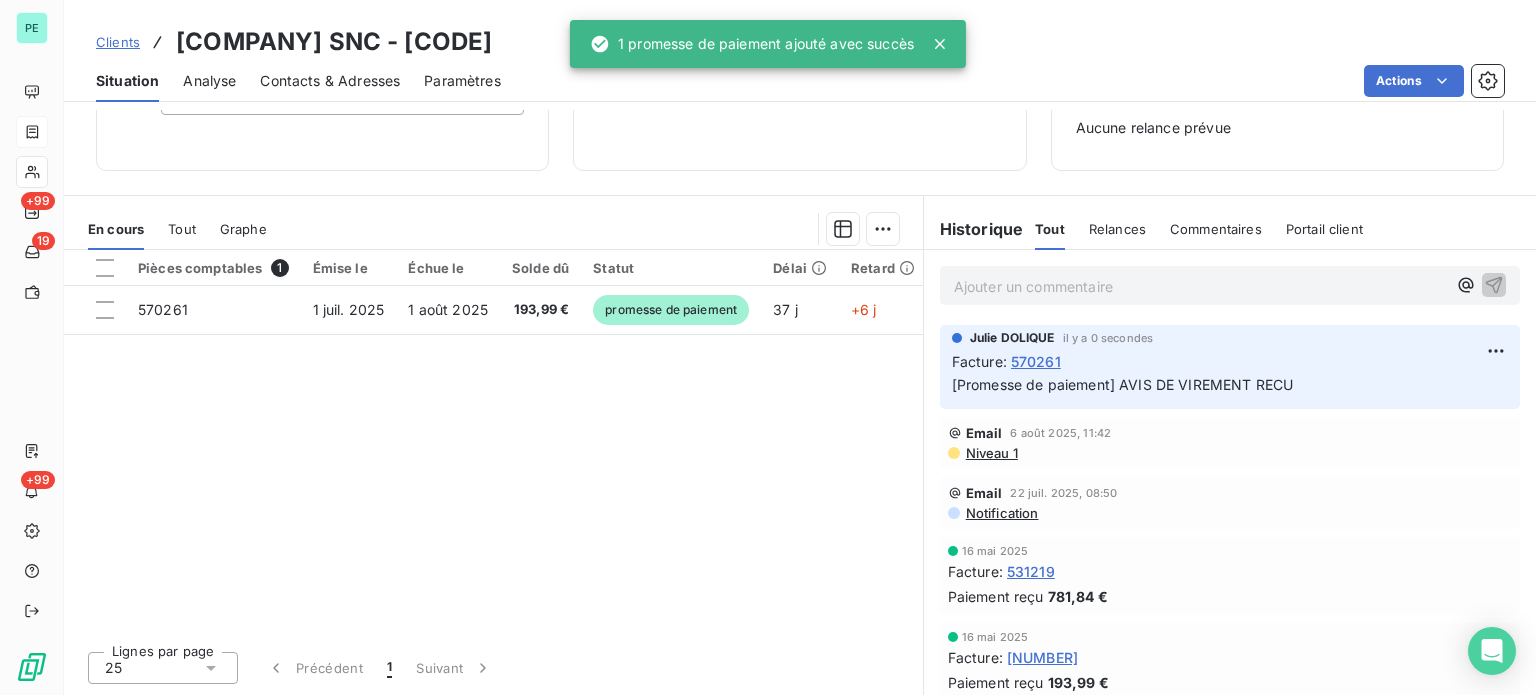 scroll, scrollTop: 289, scrollLeft: 0, axis: vertical 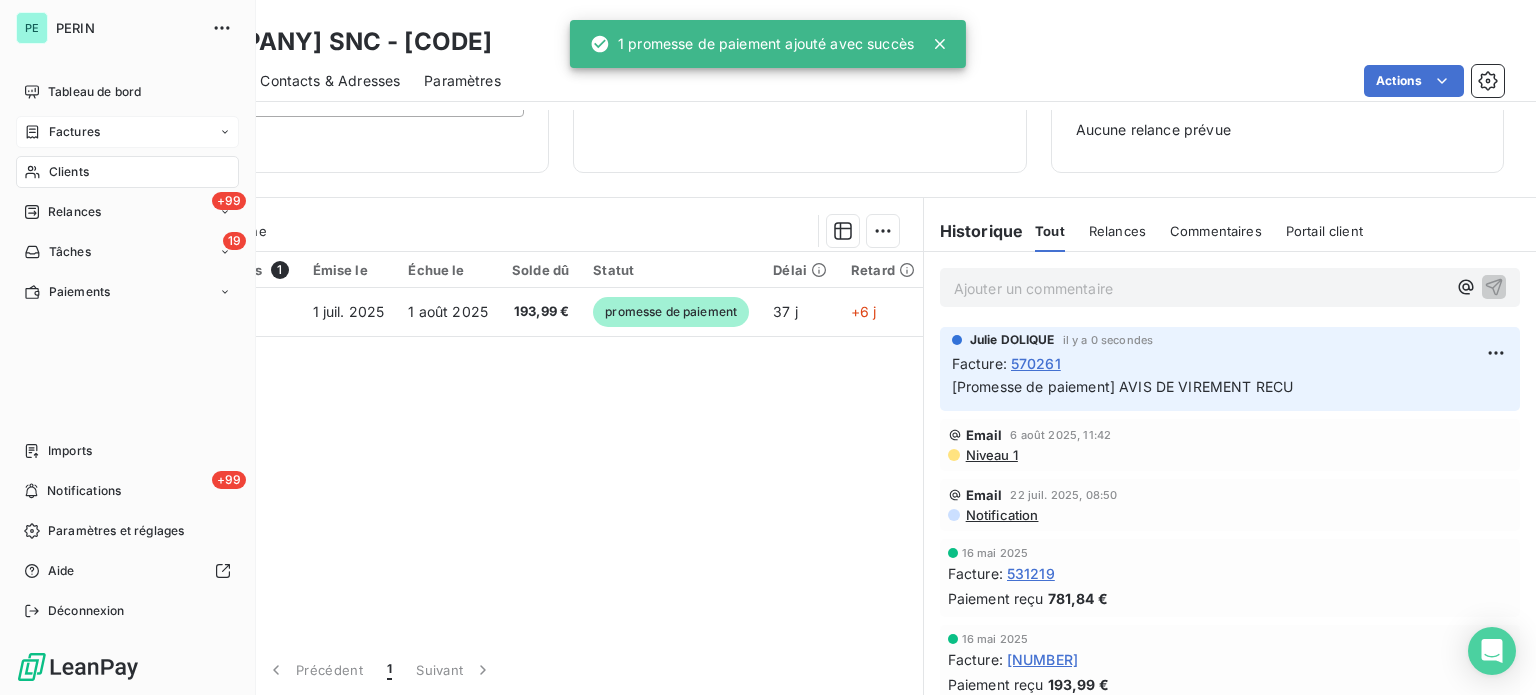click on "Factures" at bounding box center [74, 132] 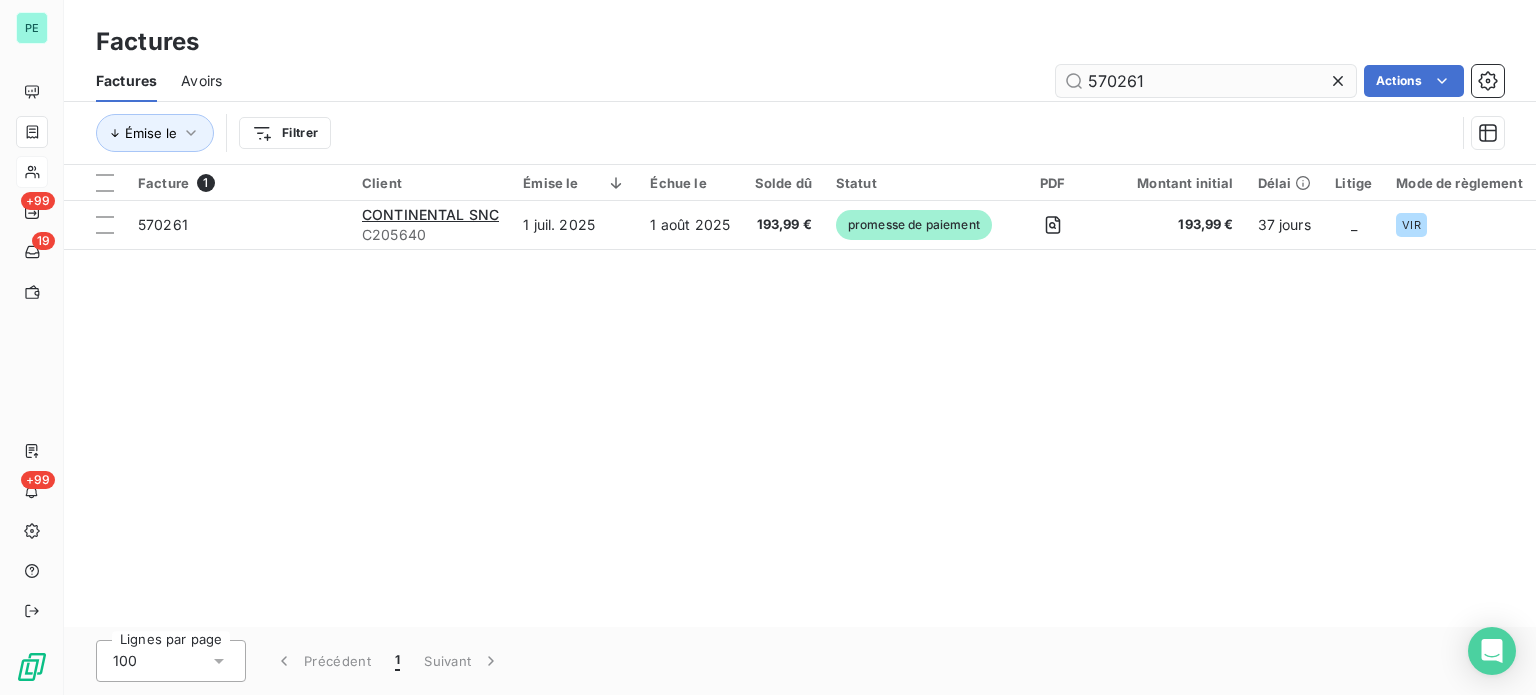 click on "570261" at bounding box center (1206, 81) 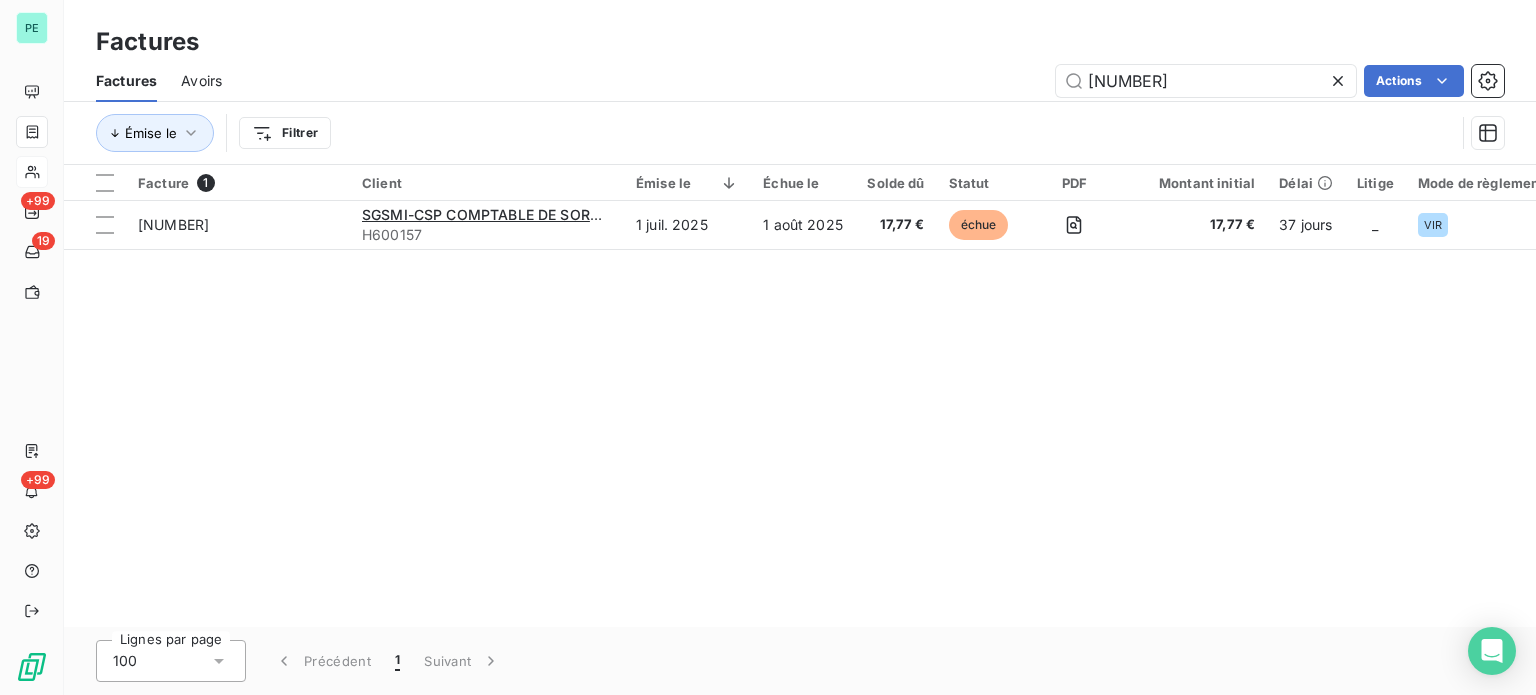 type on "[NUMBER]" 